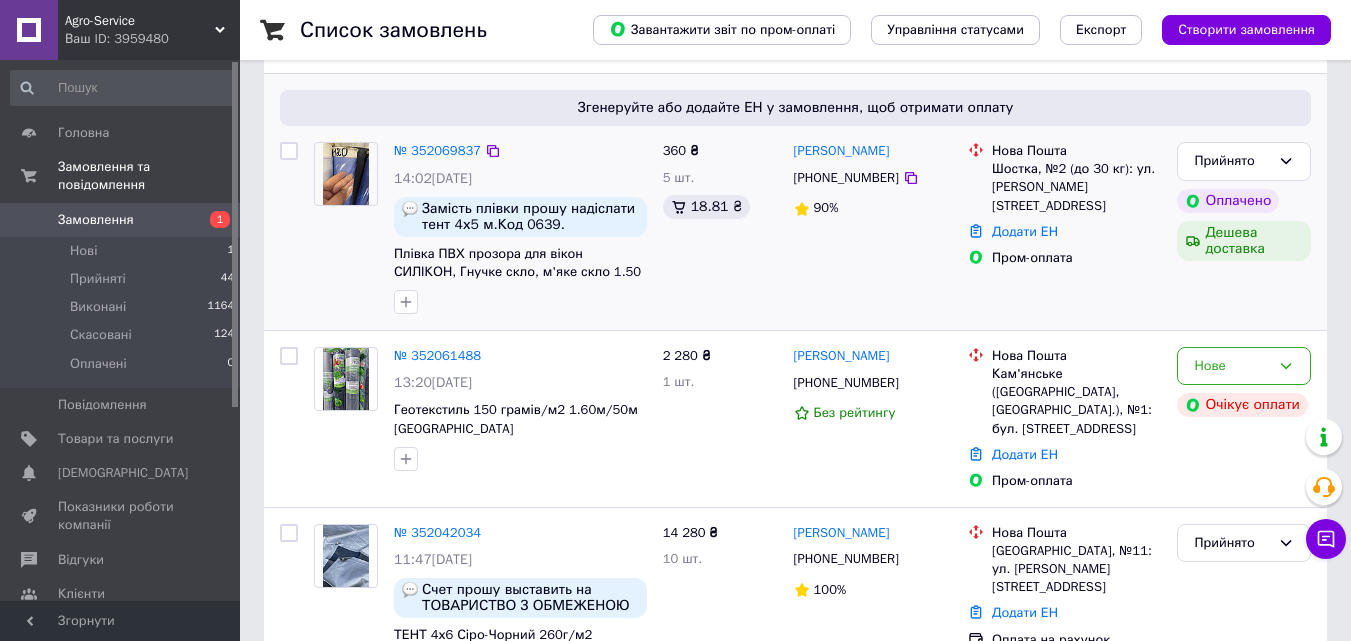 scroll, scrollTop: 300, scrollLeft: 0, axis: vertical 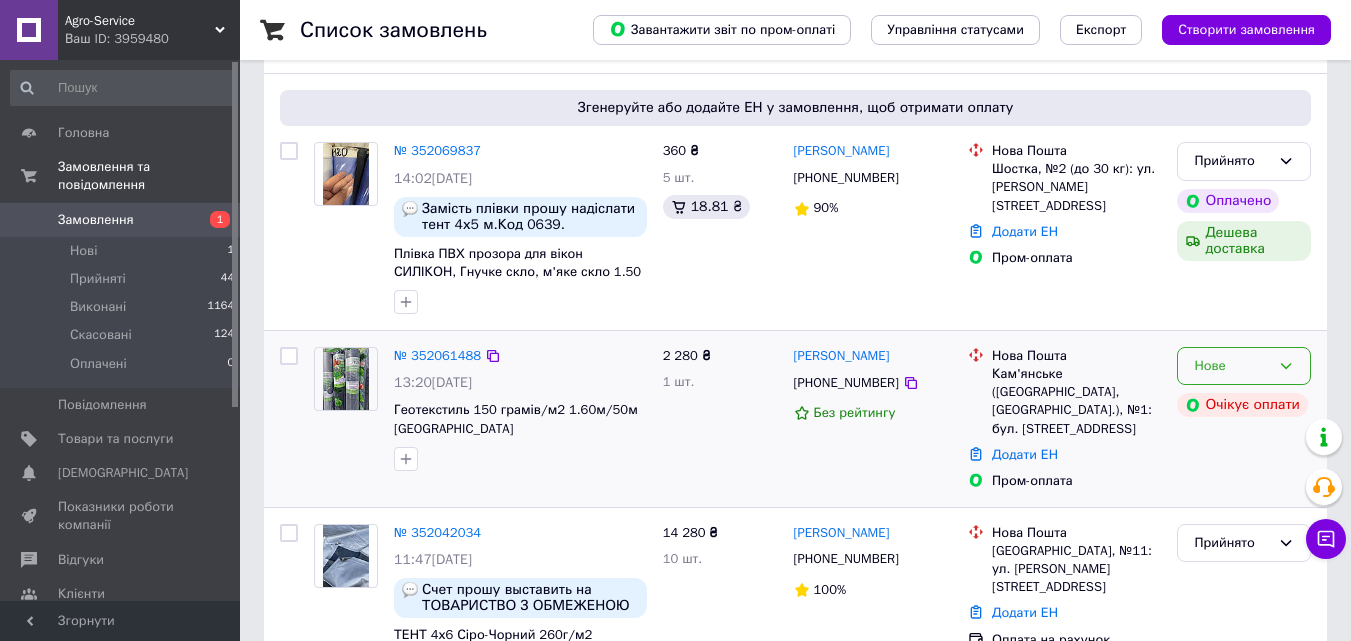 click on "Нове" at bounding box center (1232, 366) 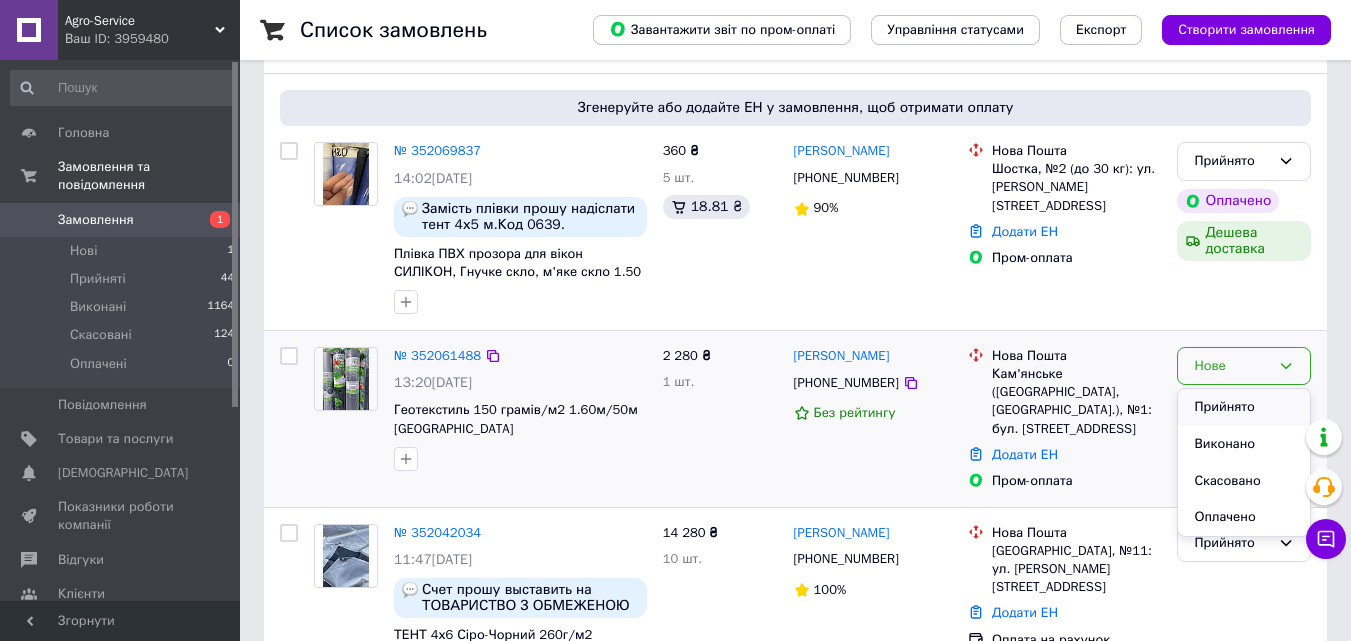 click on "Прийнято" at bounding box center [1244, 407] 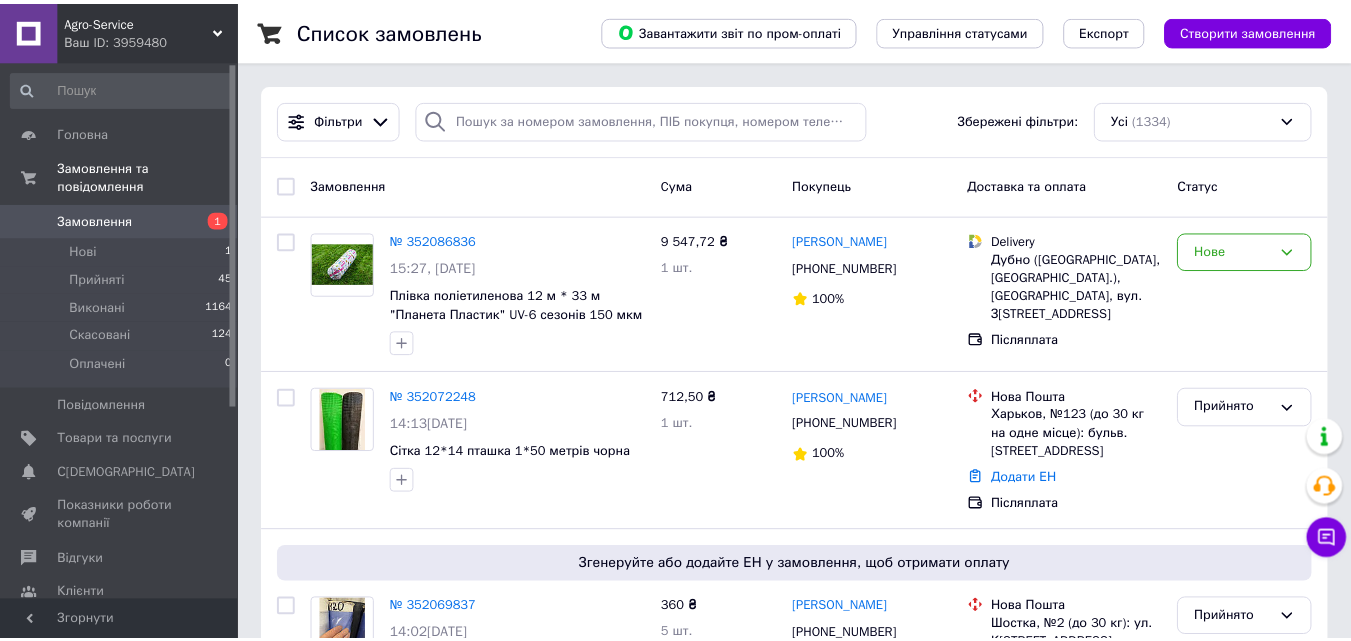 scroll, scrollTop: 0, scrollLeft: 0, axis: both 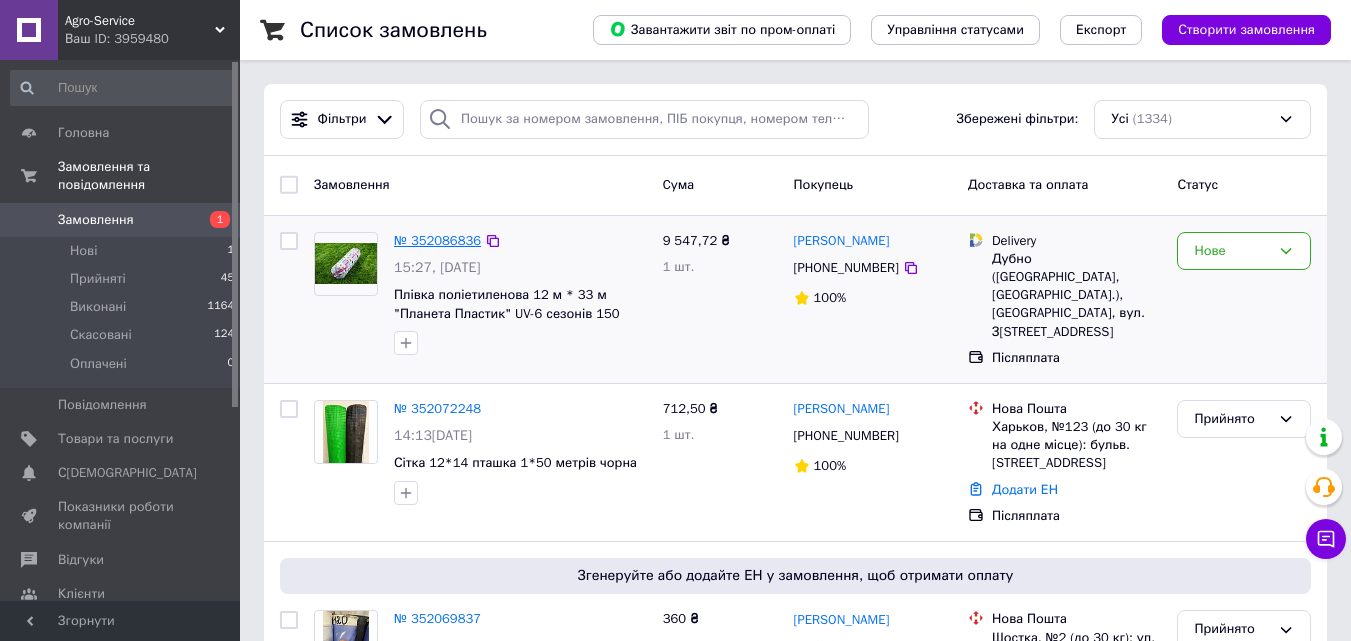 click on "№ 352086836" at bounding box center (437, 240) 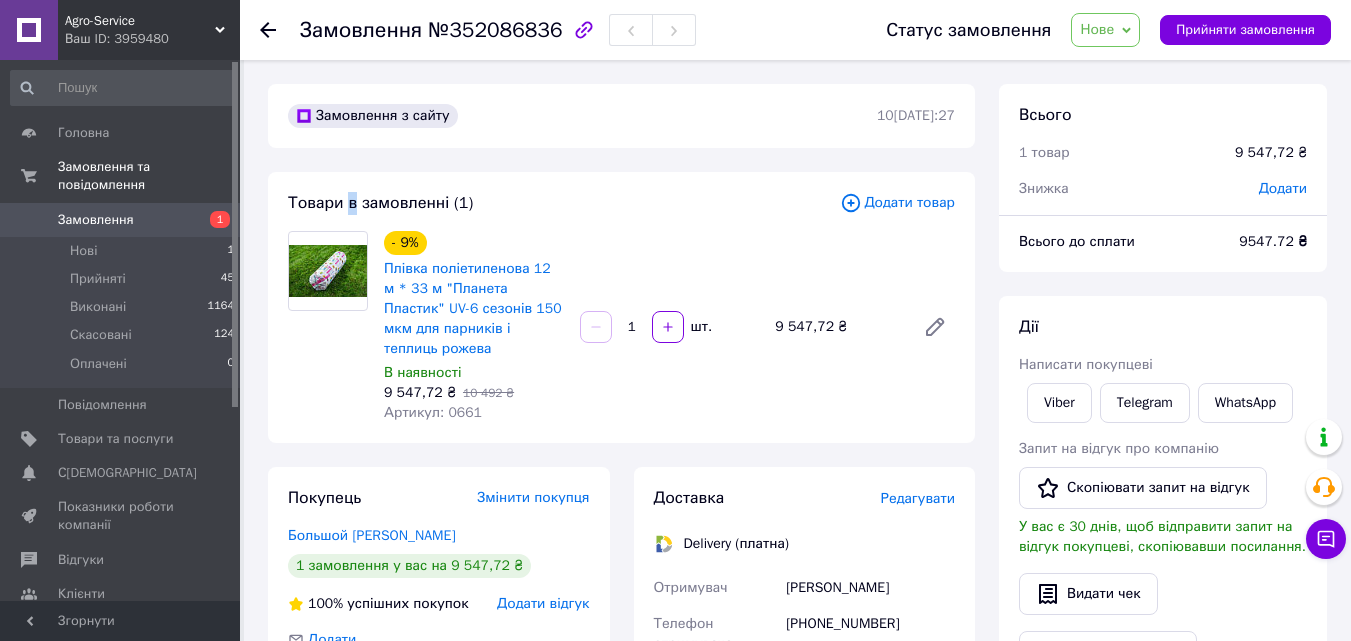 drag, startPoint x: 347, startPoint y: 204, endPoint x: 357, endPoint y: 205, distance: 10.049875 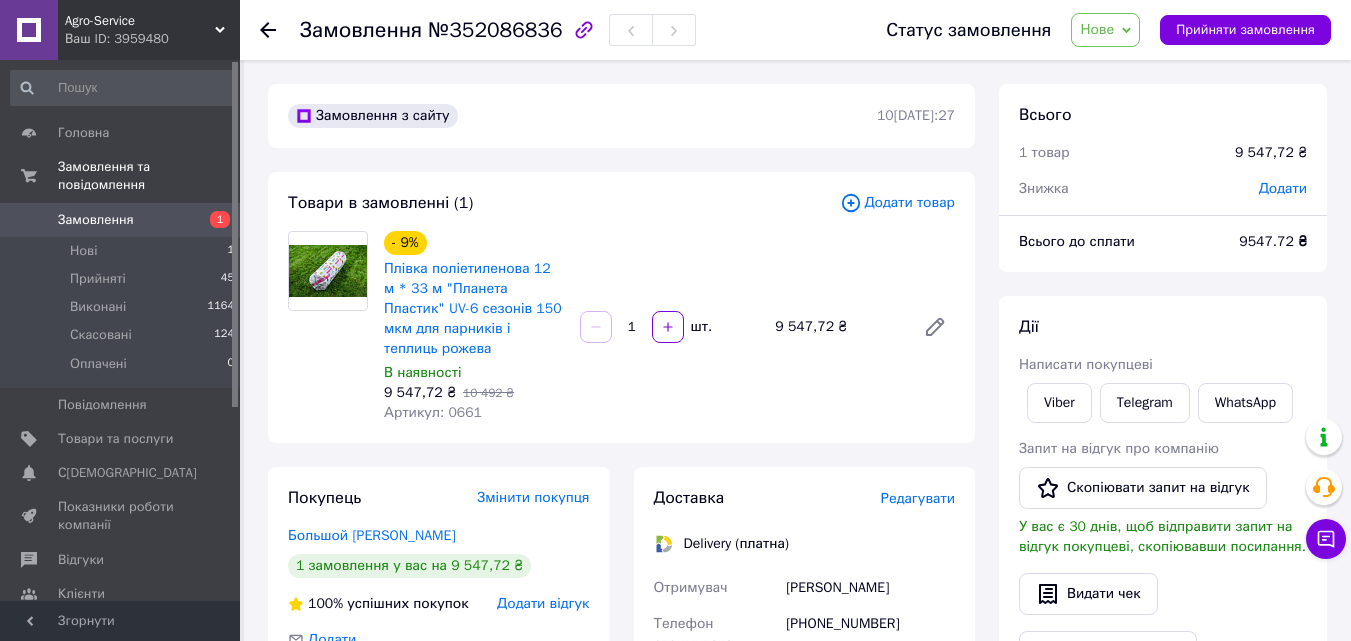 click on "Товари в замовленні (1) Додати товар - 9% Плівка поліетиленова 12 м * 33 м "Планета Пластик" UV-6 сезонів 150 мкм для парників і теплиць рожева В наявності 9 547,72 ₴   10 492 ₴ Артикул: 0661 1   шт. 9 547,72 ₴" at bounding box center (621, 307) 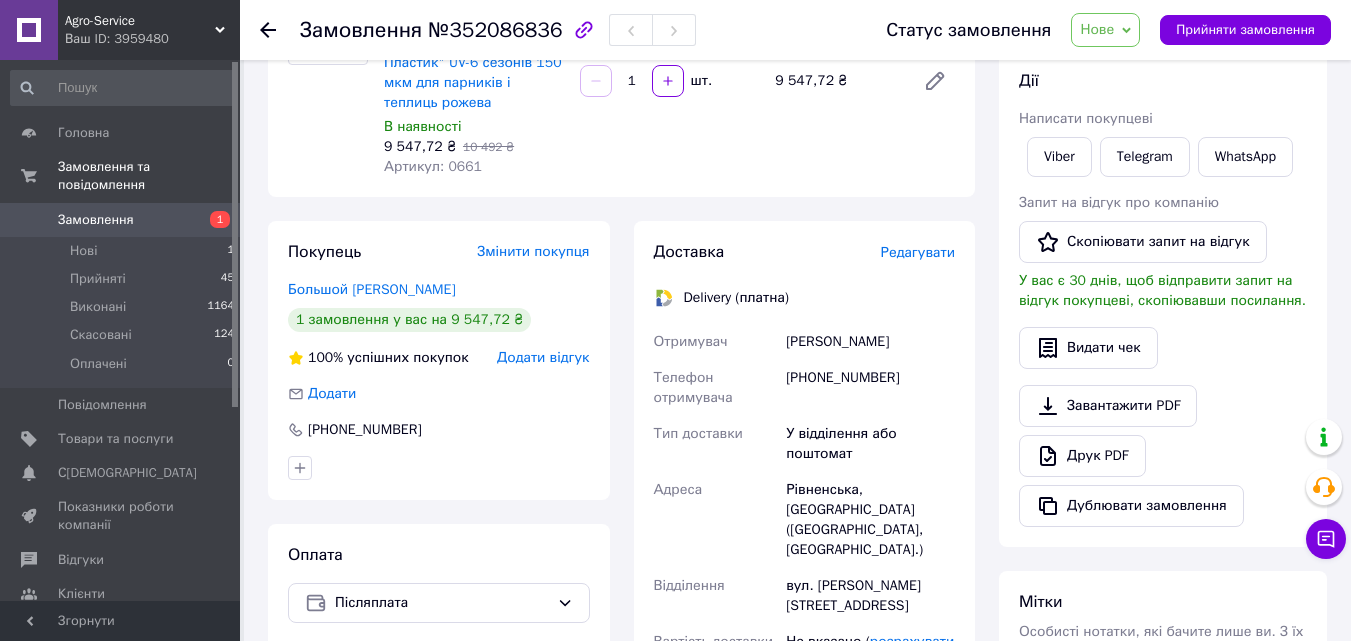 scroll, scrollTop: 200, scrollLeft: 0, axis: vertical 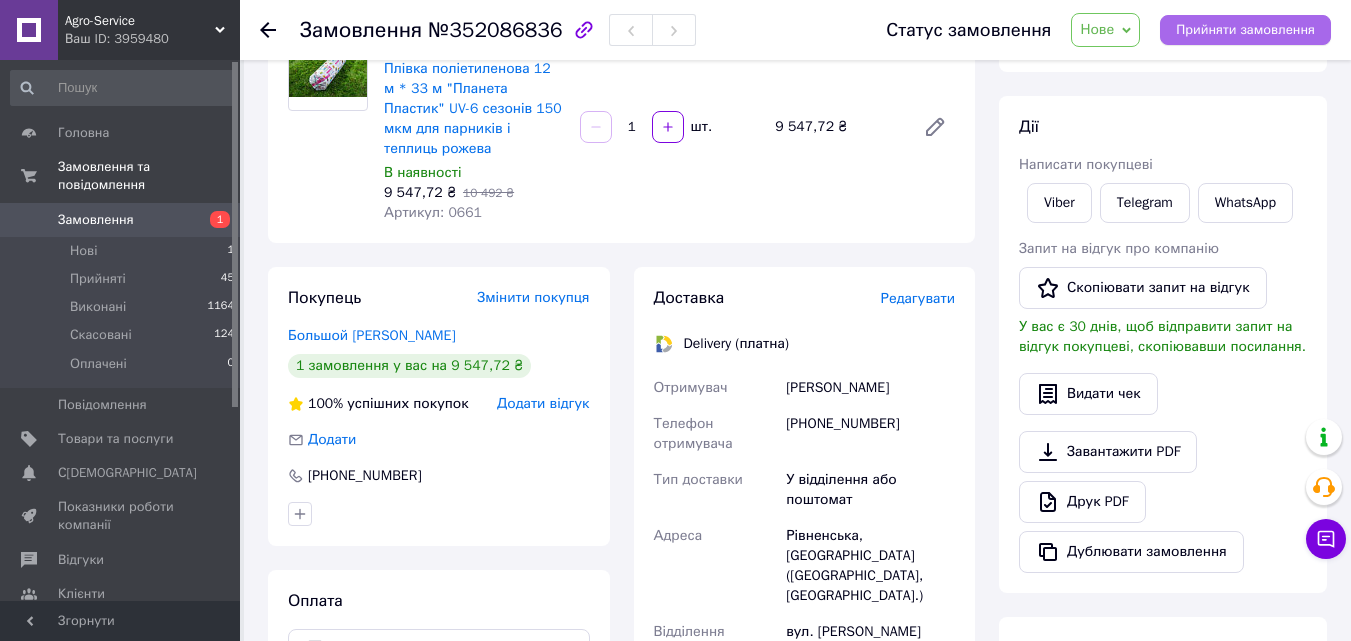click on "Прийняти замовлення" at bounding box center [1245, 30] 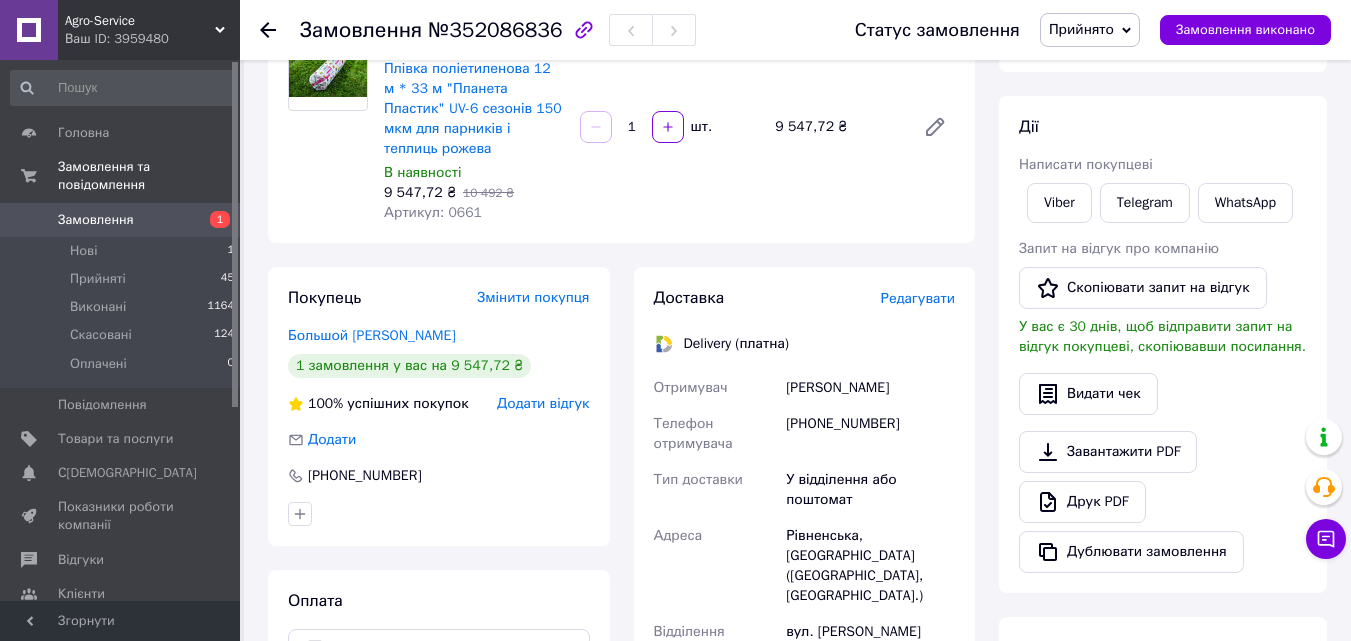 click on "[PHONE_NUMBER]" at bounding box center (870, 434) 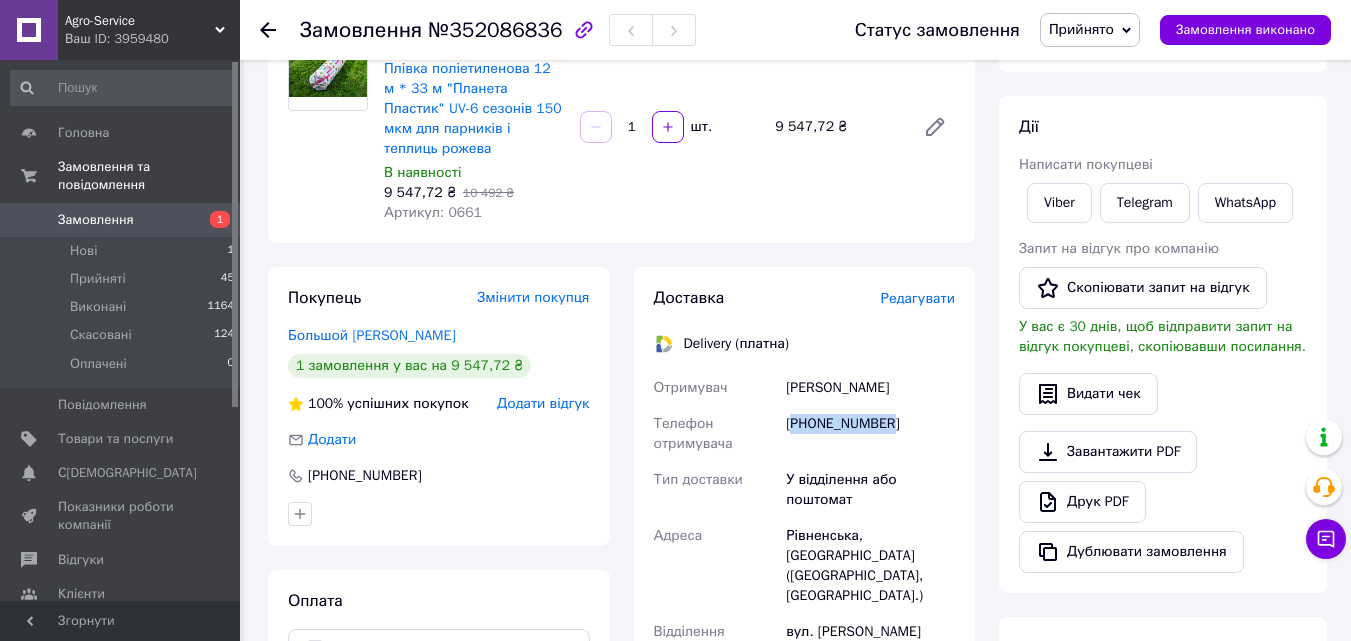 click on "[PHONE_NUMBER]" at bounding box center (870, 434) 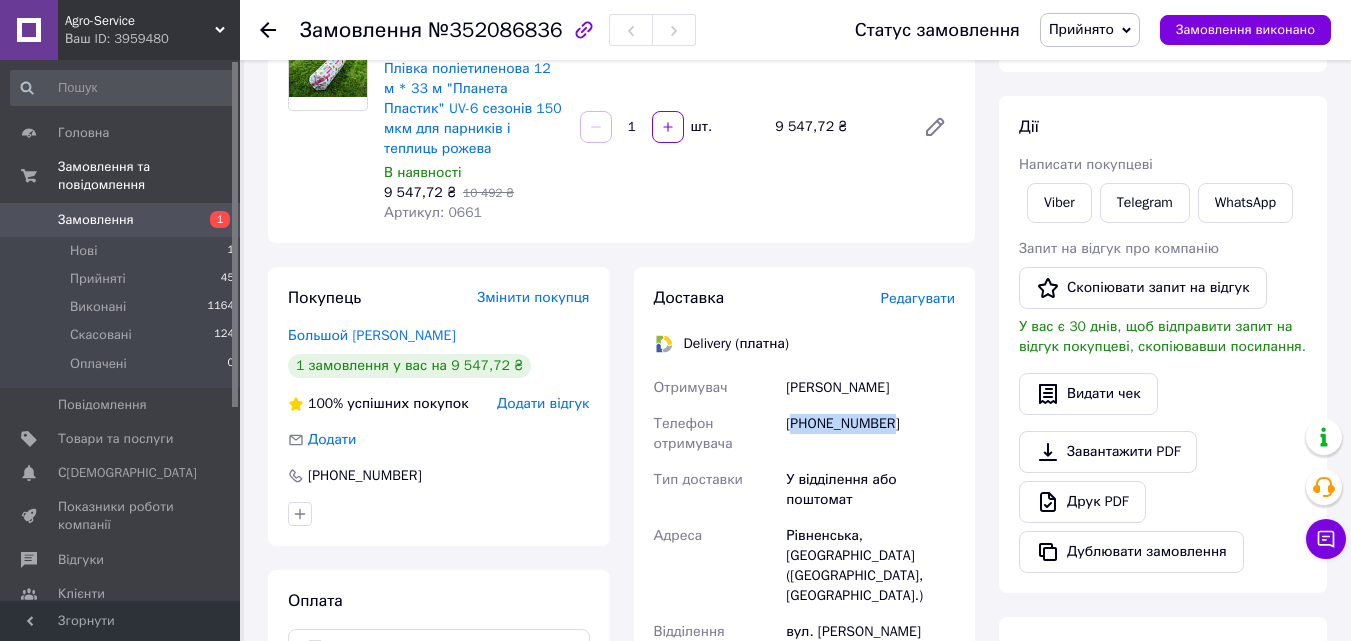 copy on "380970309649" 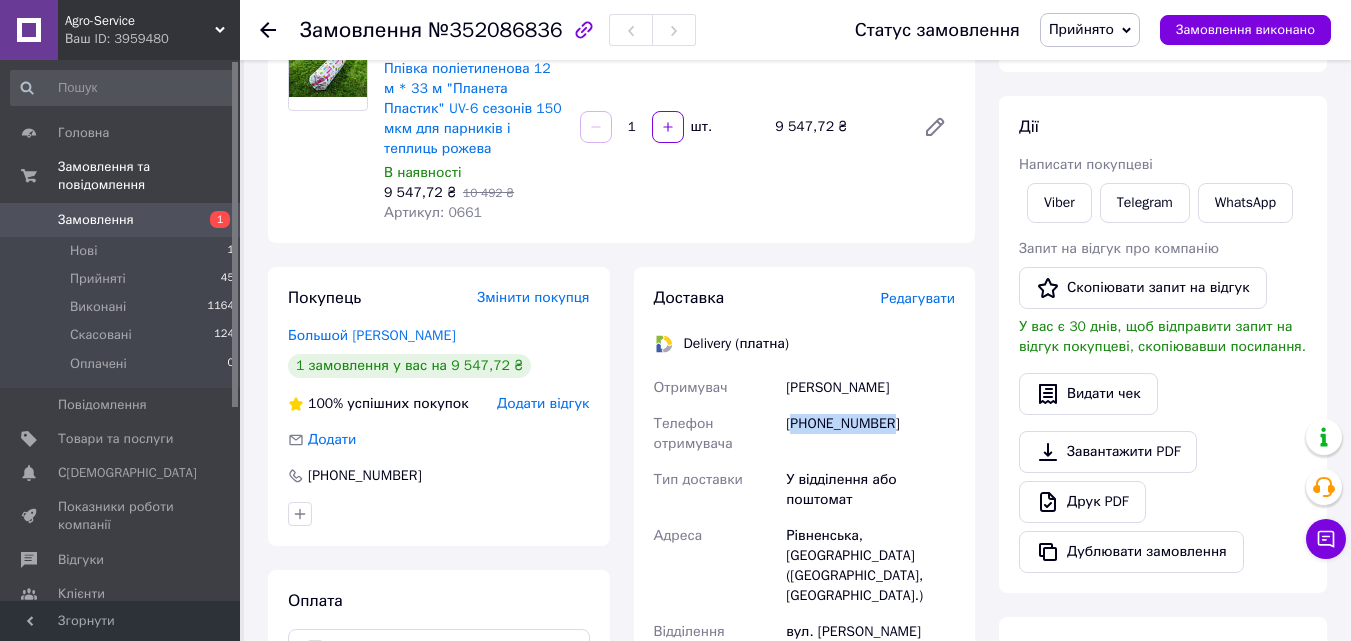 scroll, scrollTop: 300, scrollLeft: 0, axis: vertical 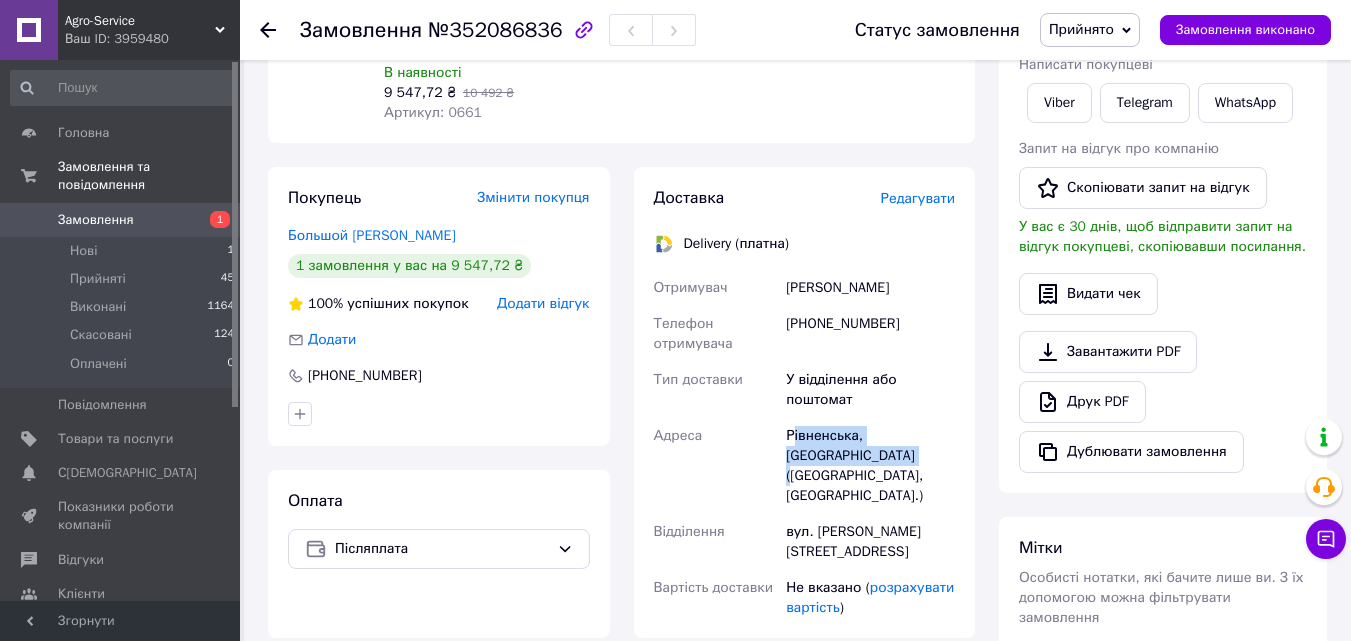 drag, startPoint x: 791, startPoint y: 418, endPoint x: 834, endPoint y: 423, distance: 43.289722 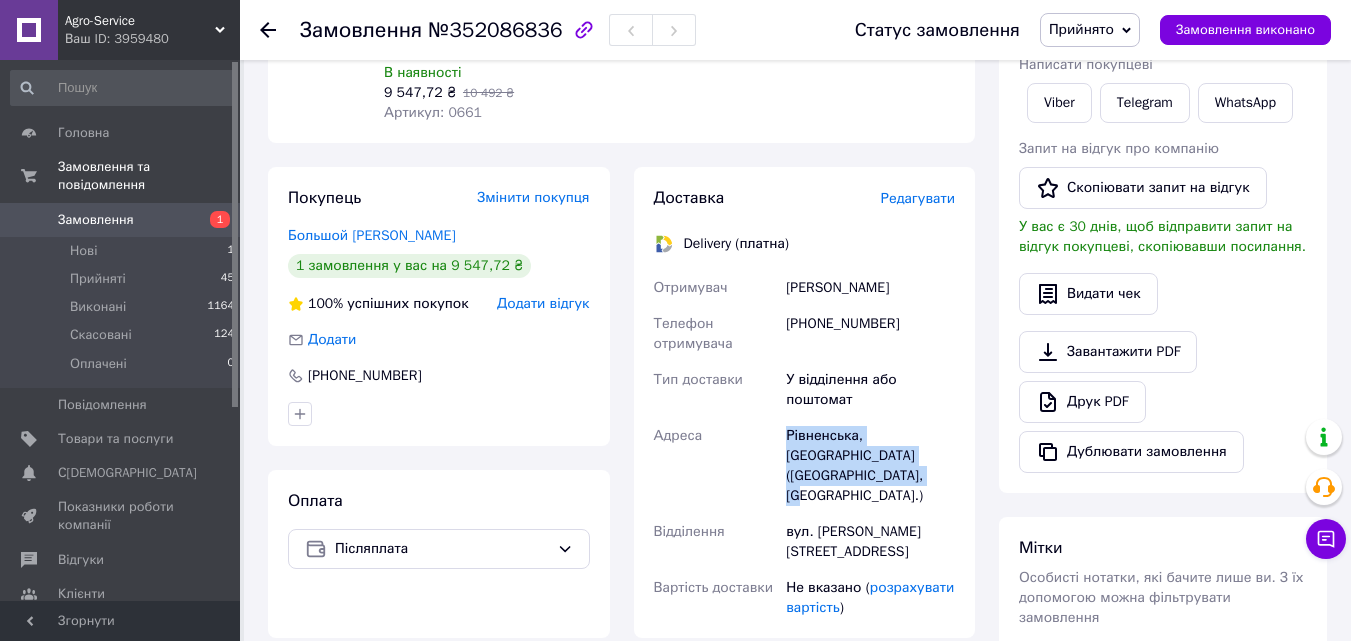 drag, startPoint x: 822, startPoint y: 416, endPoint x: 906, endPoint y: 454, distance: 92.19544 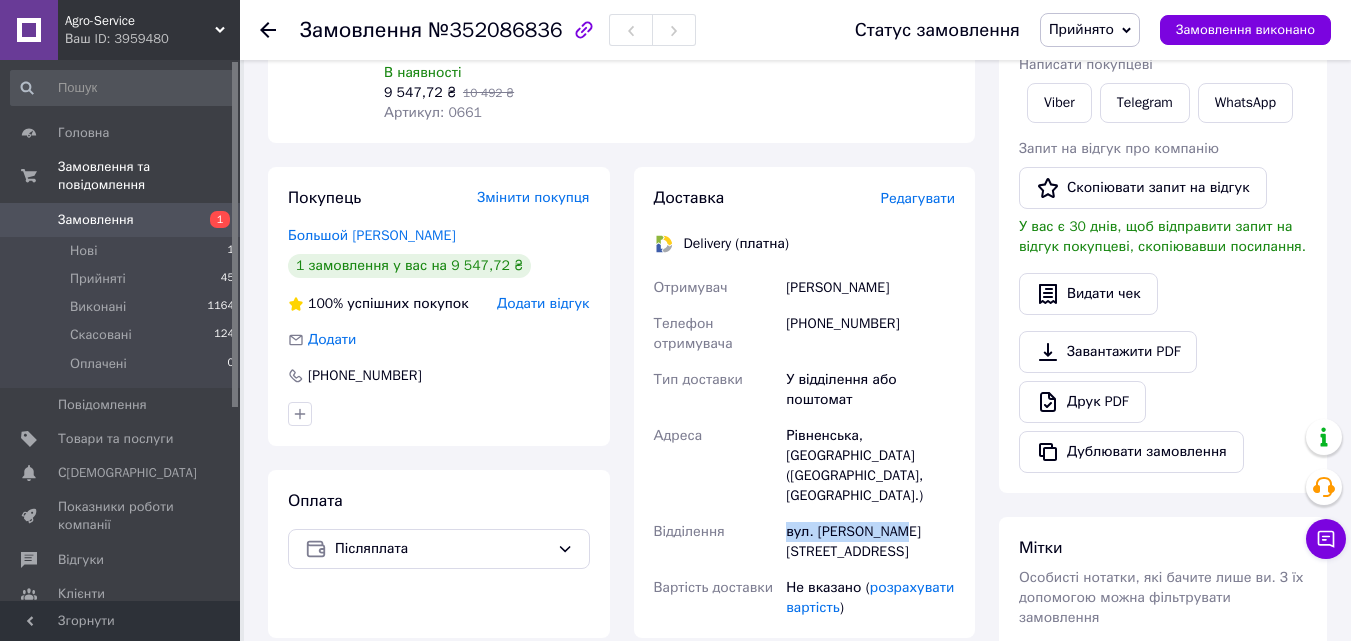 drag, startPoint x: 852, startPoint y: 480, endPoint x: 898, endPoint y: 481, distance: 46.010868 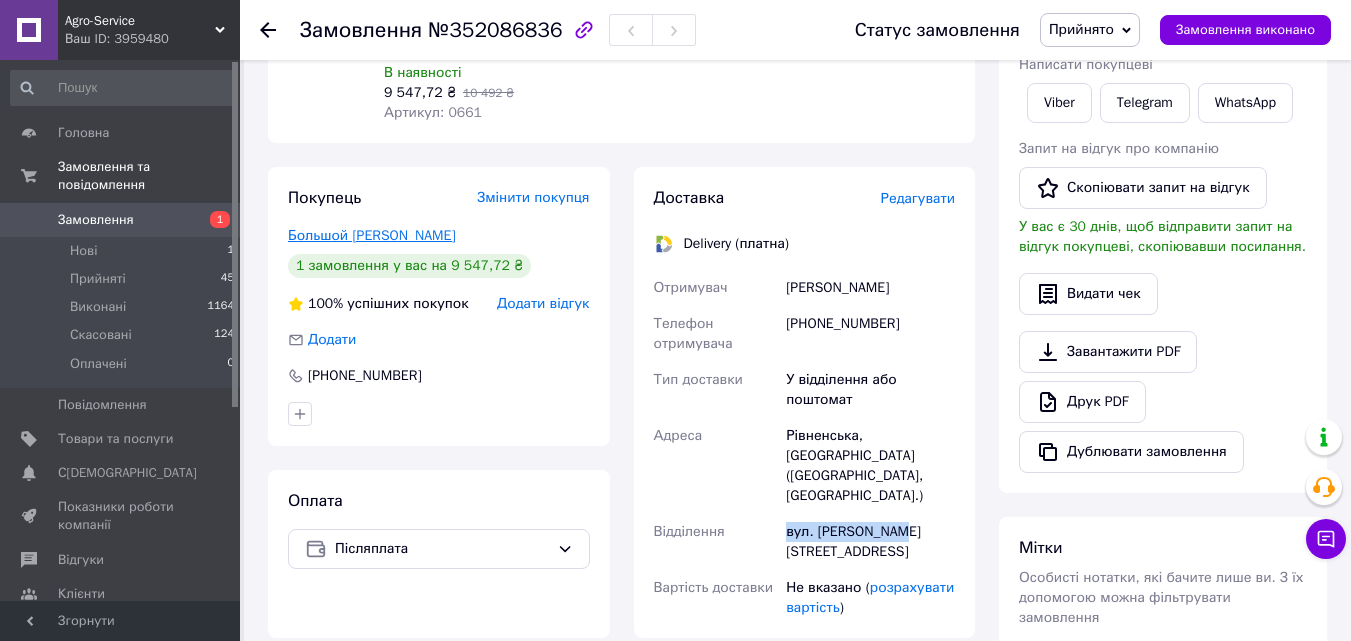 click on "Большой [PERSON_NAME]" at bounding box center [372, 235] 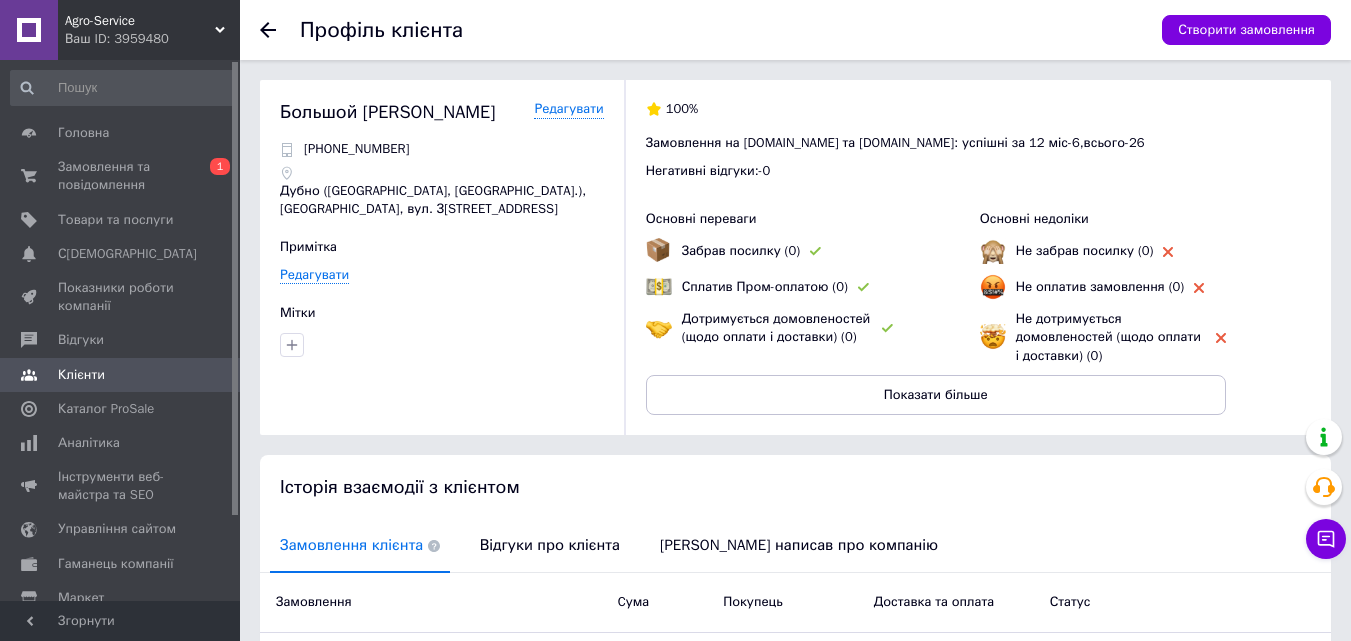 scroll, scrollTop: 227, scrollLeft: 0, axis: vertical 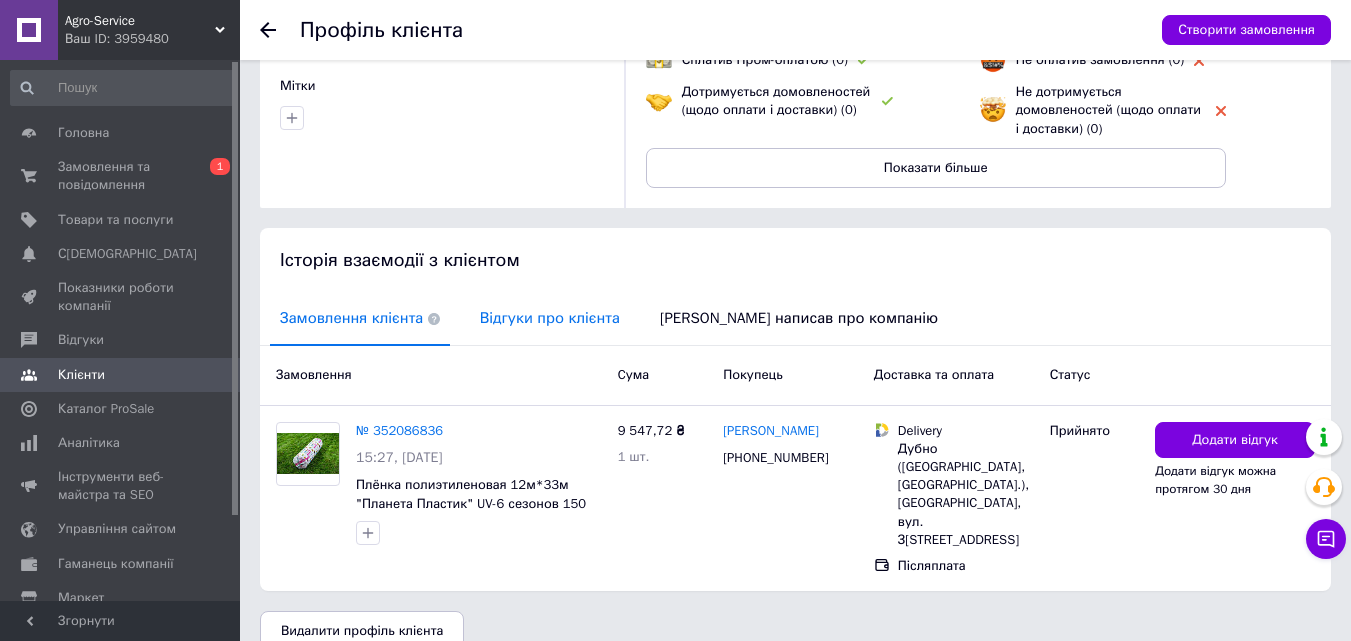 click on "Відгуки про клієнта" at bounding box center (550, 318) 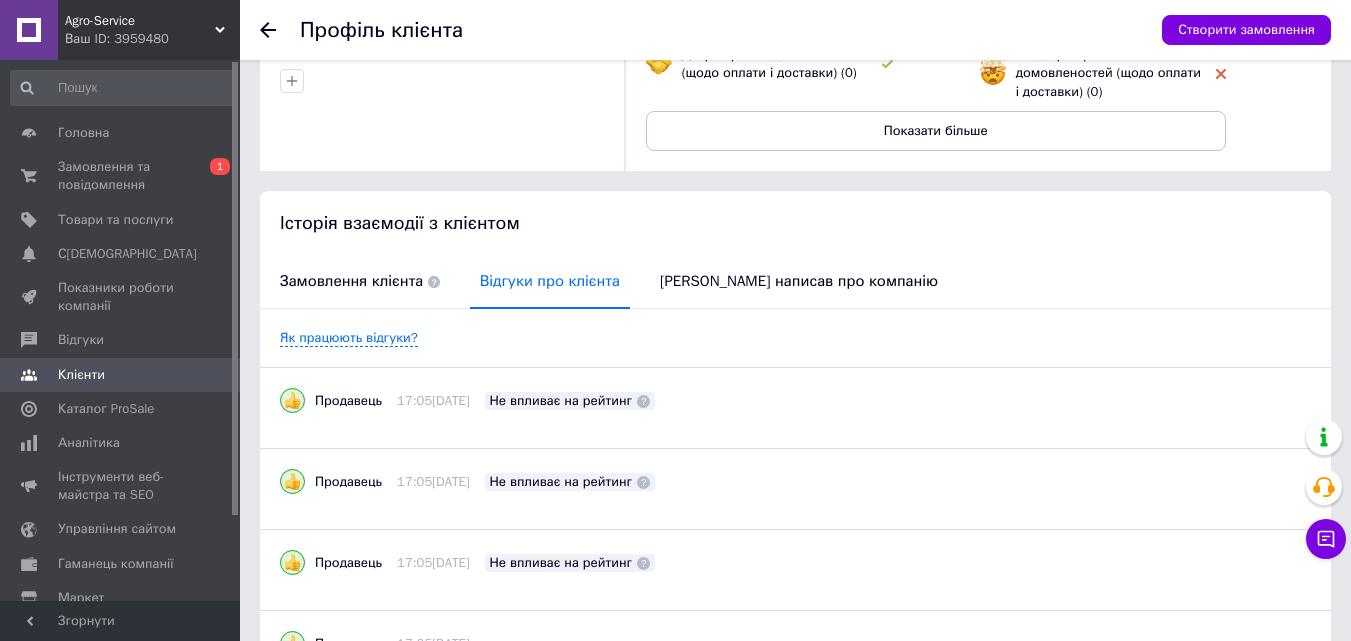 scroll, scrollTop: 94, scrollLeft: 0, axis: vertical 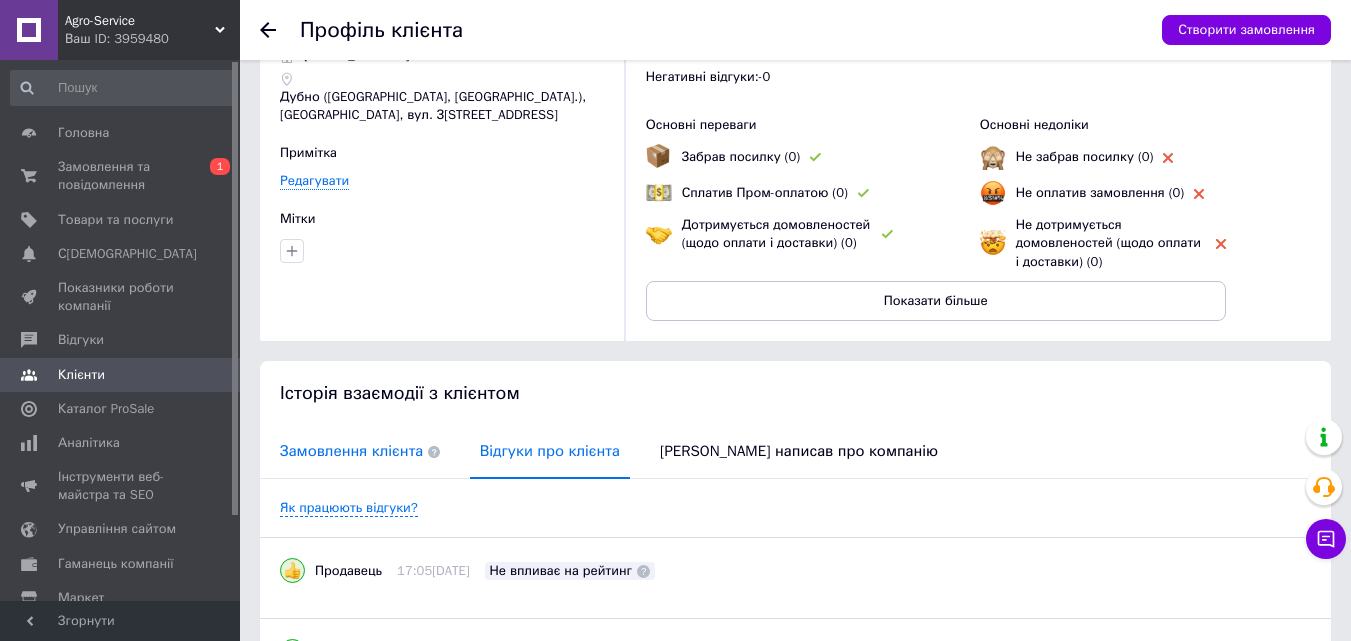 click on "Замовлення клієнта" at bounding box center (360, 451) 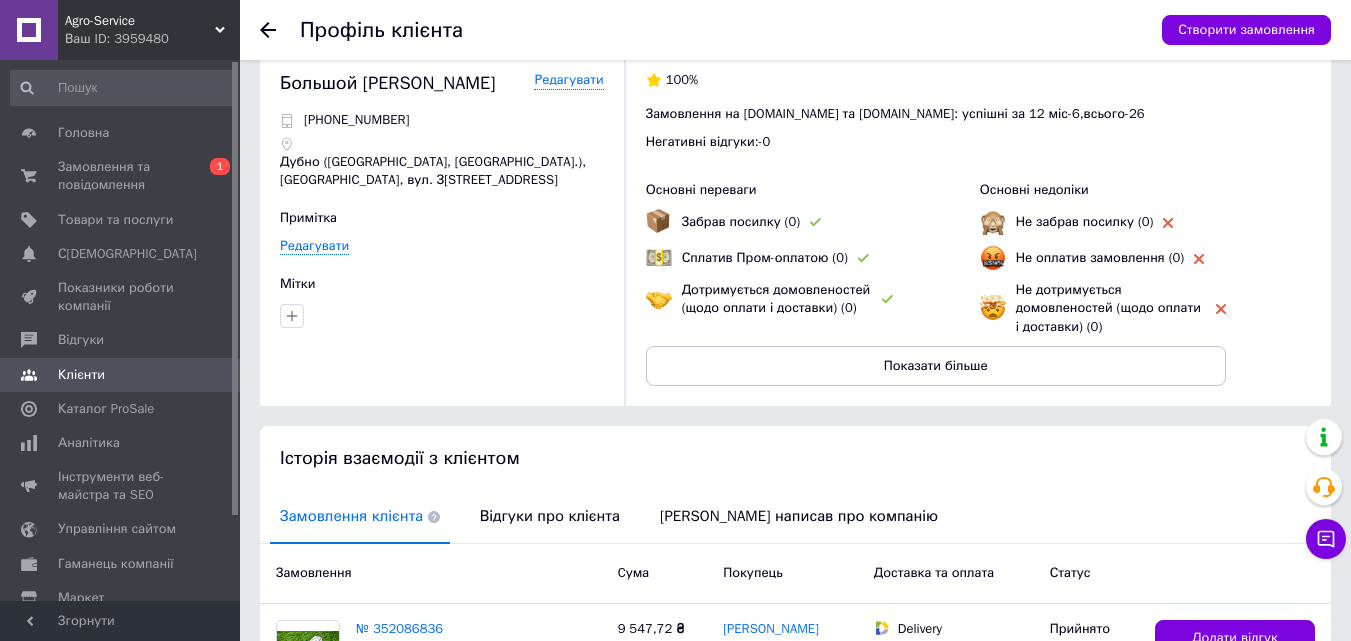scroll, scrollTop: 0, scrollLeft: 0, axis: both 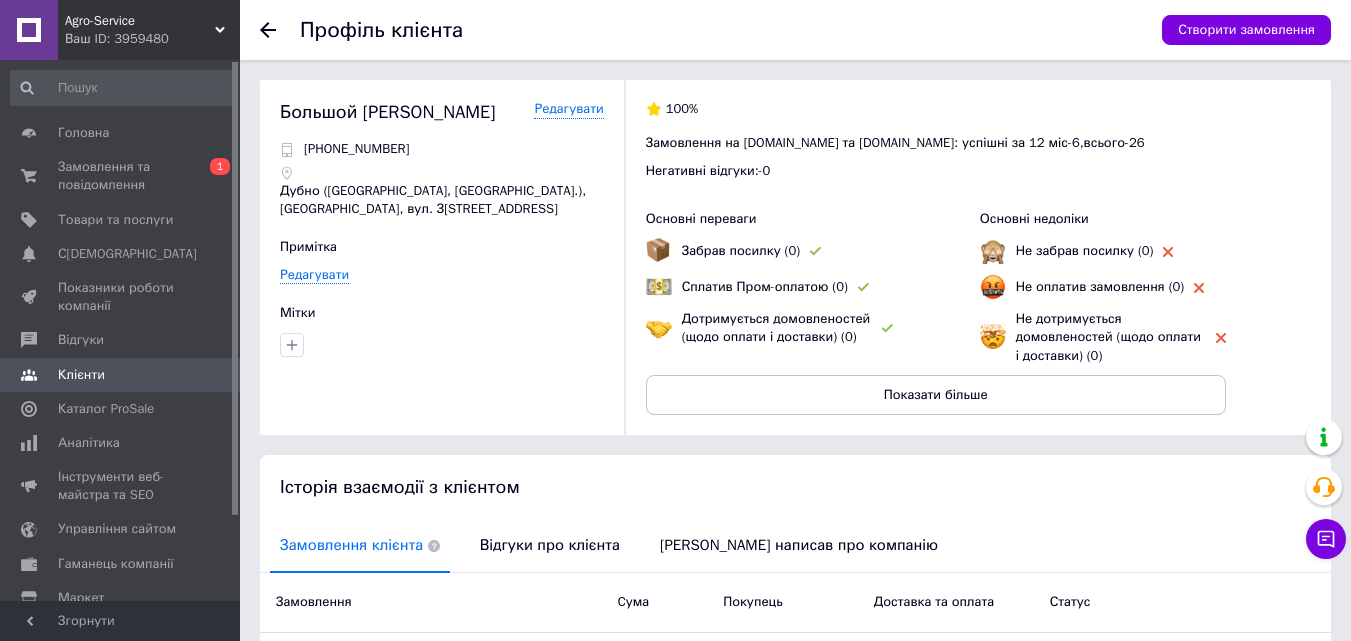 click 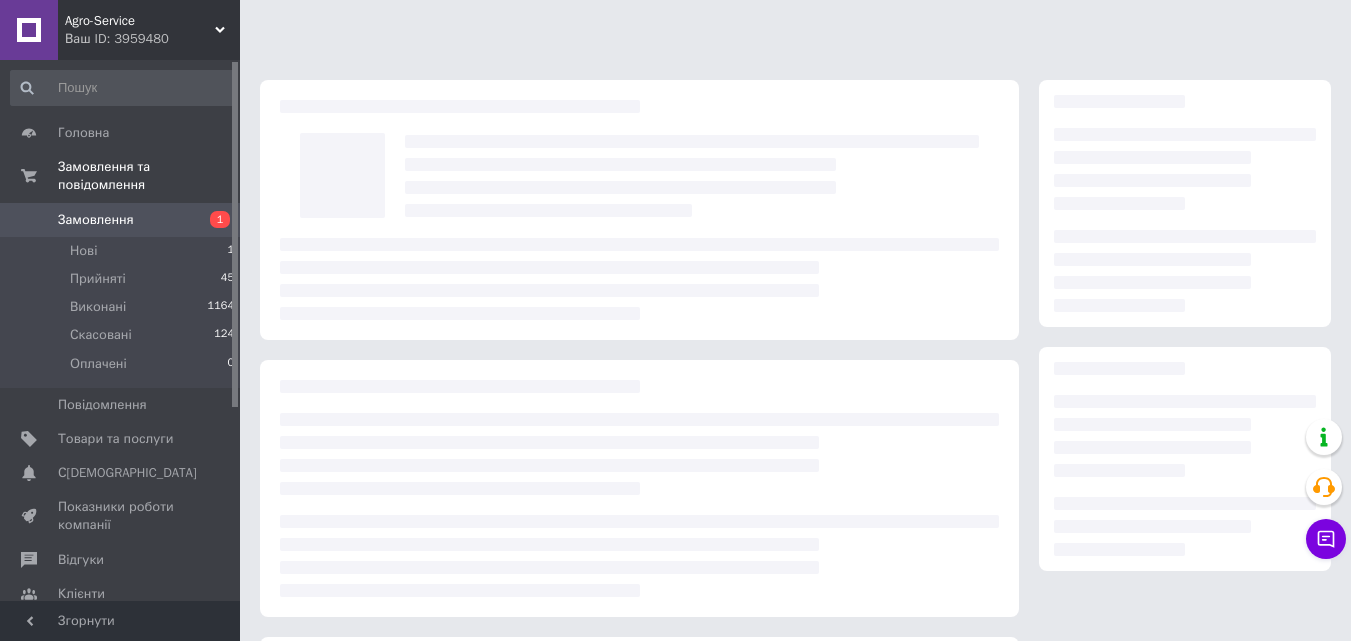 scroll, scrollTop: 273, scrollLeft: 0, axis: vertical 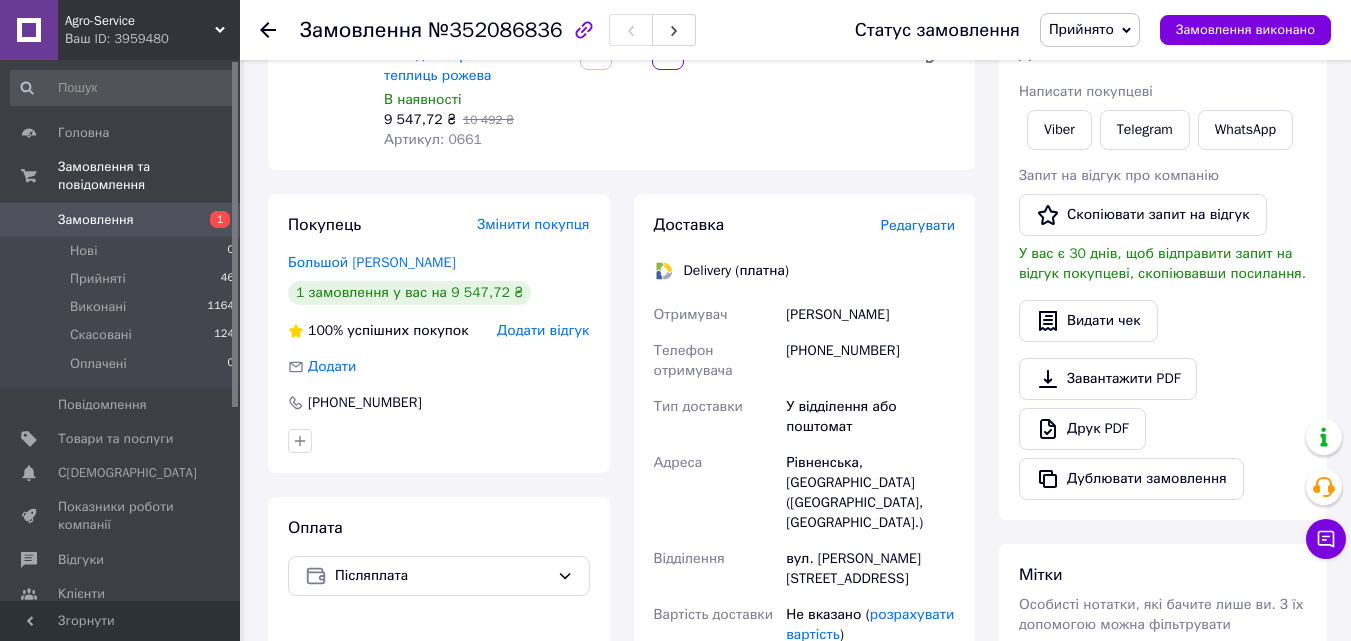 click on "Ваш ID: 3959480" at bounding box center [152, 39] 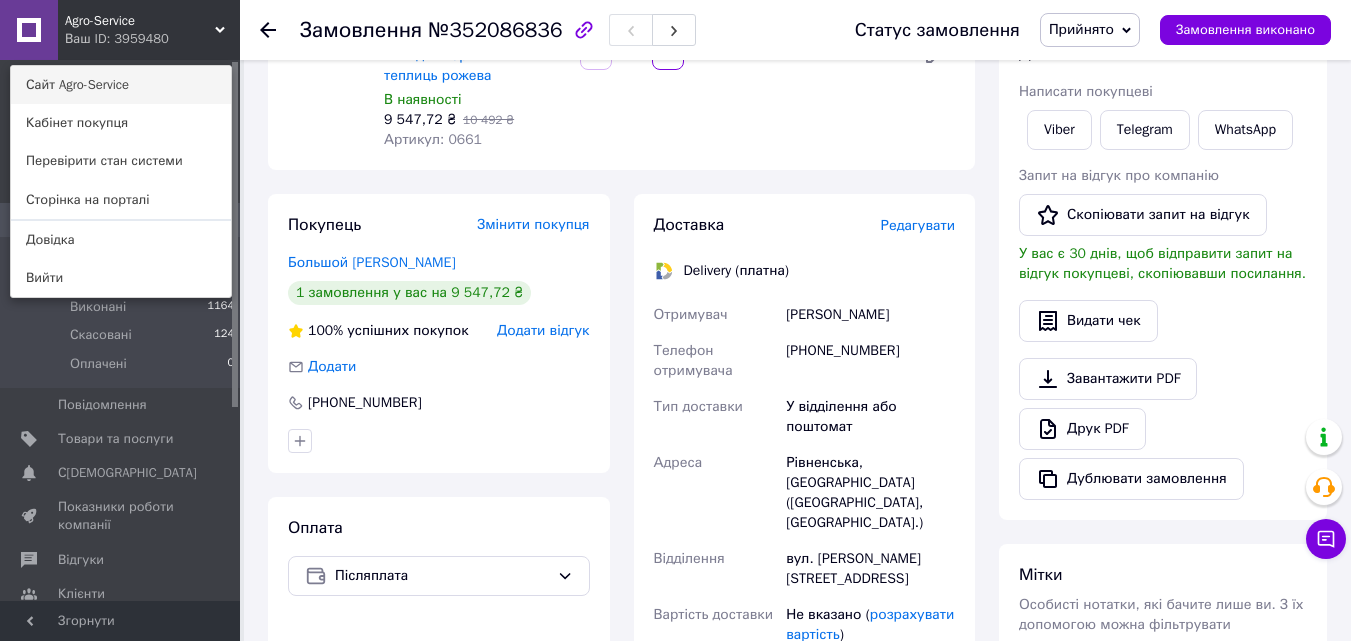 click on "Сайт Agro-Service" at bounding box center (121, 85) 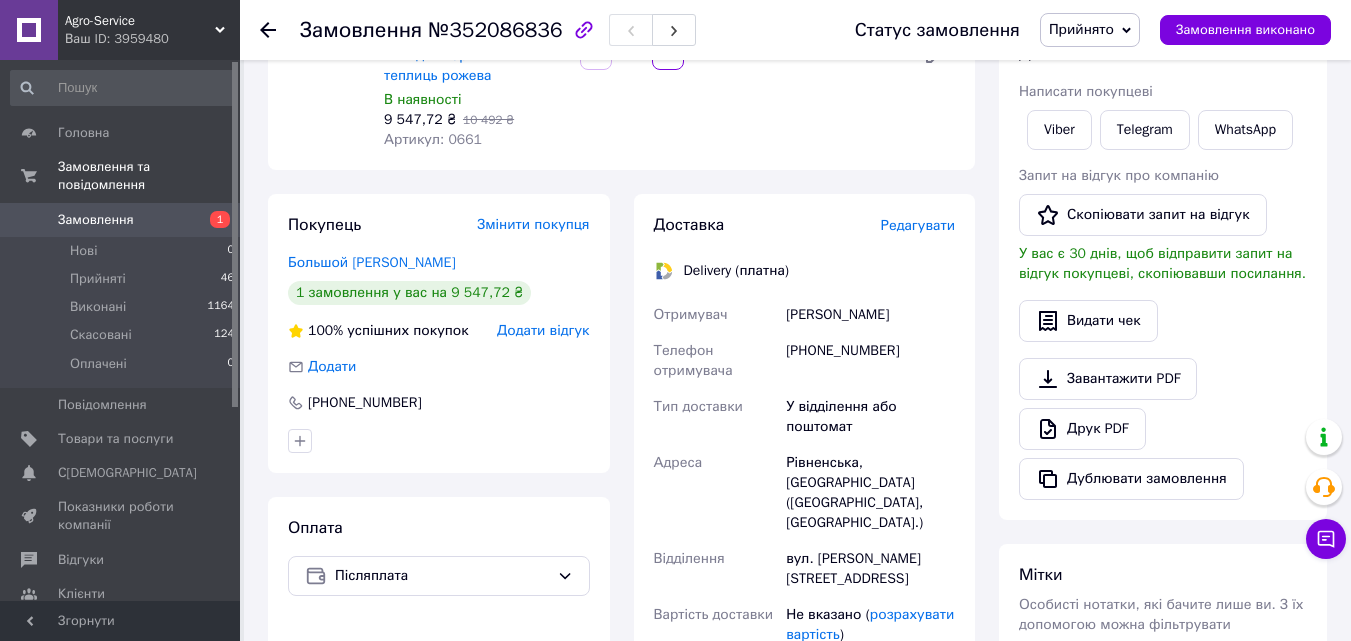 click on "[PHONE_NUMBER]" at bounding box center (870, 361) 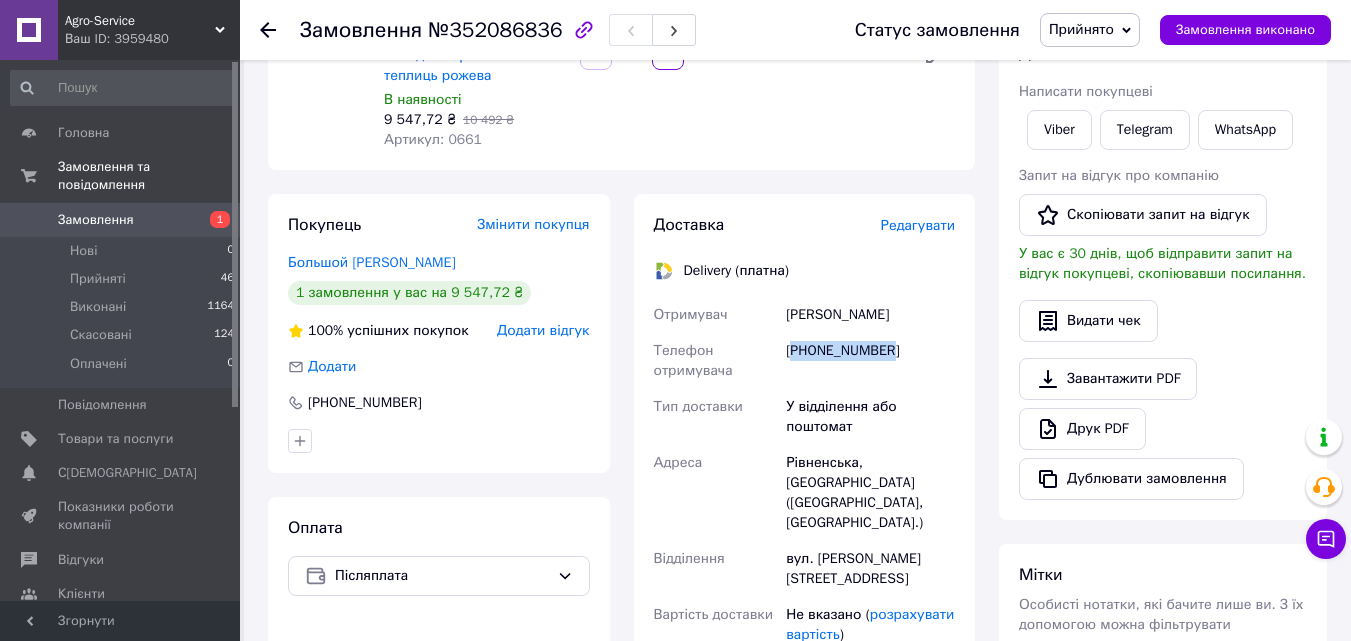 click on "[PHONE_NUMBER]" at bounding box center [870, 361] 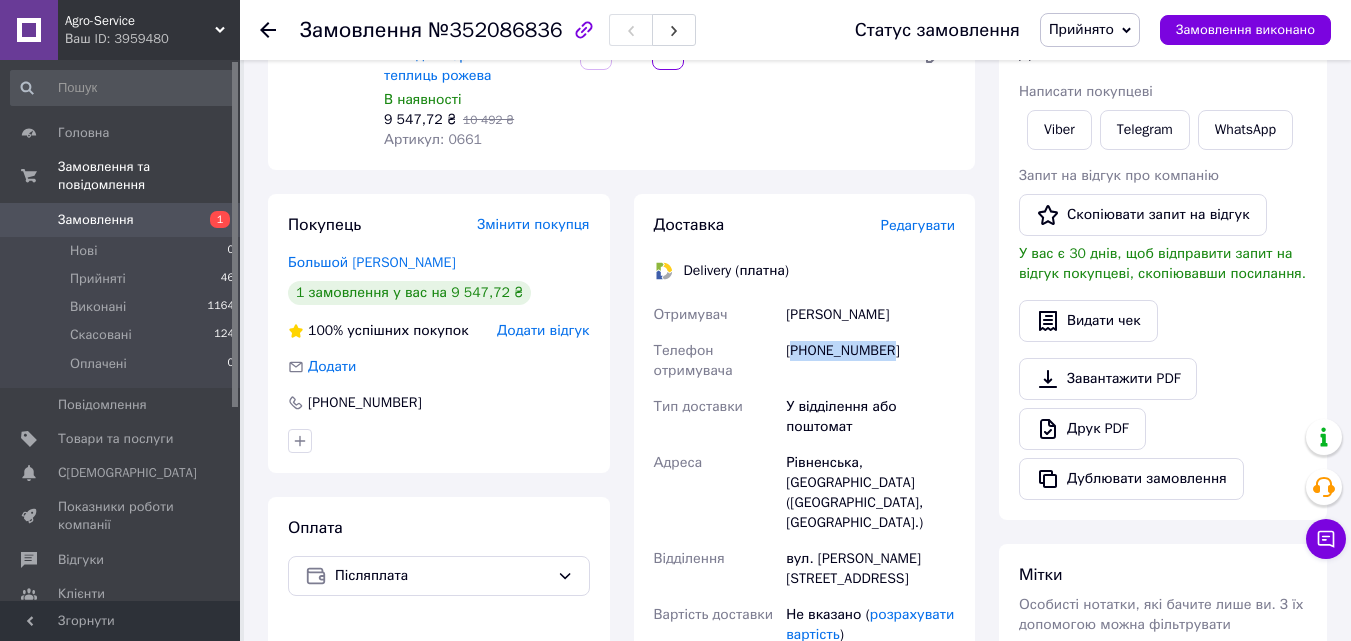 drag, startPoint x: 787, startPoint y: 294, endPoint x: 945, endPoint y: 299, distance: 158.0791 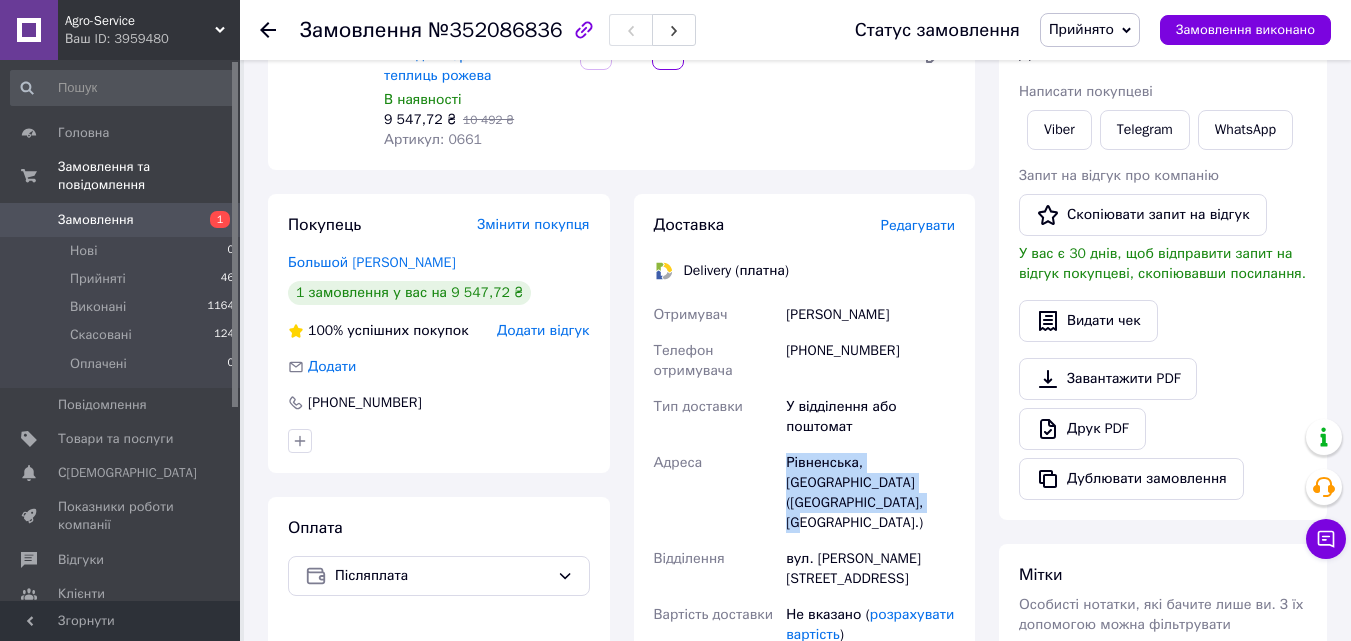 drag, startPoint x: 788, startPoint y: 437, endPoint x: 905, endPoint y: 488, distance: 127.632286 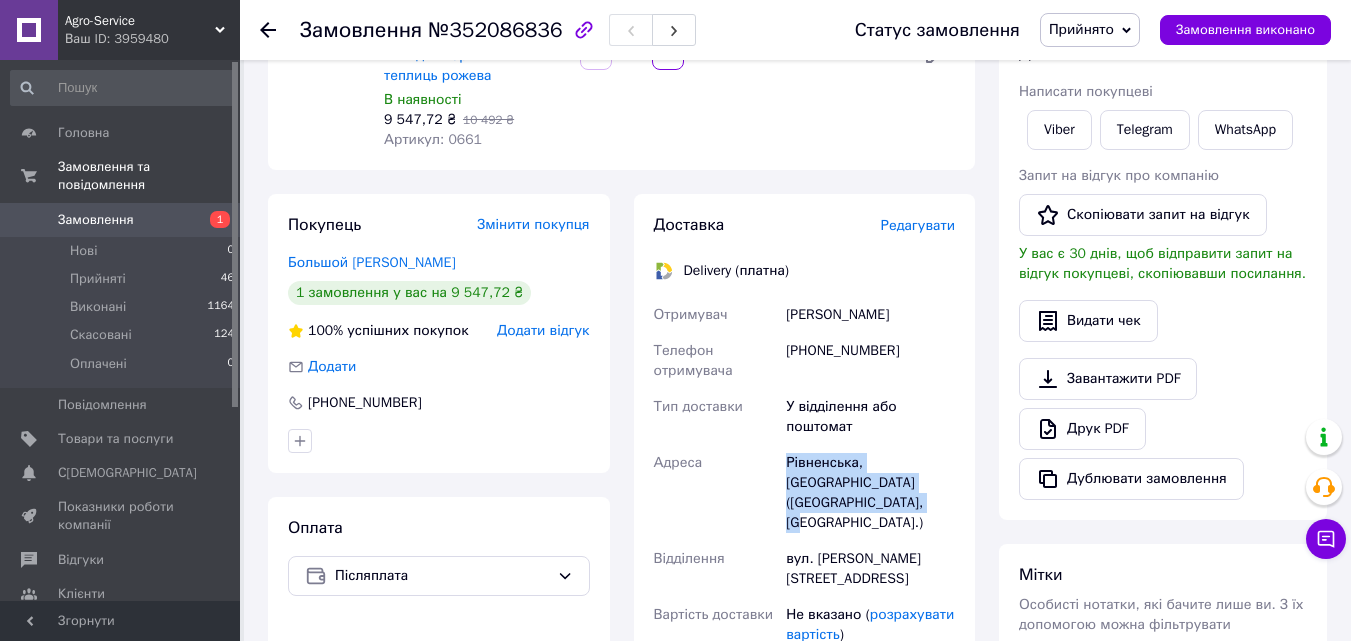 copy on "Рівненська, [GEOGRAPHIC_DATA] ([GEOGRAPHIC_DATA], [GEOGRAPHIC_DATA].)" 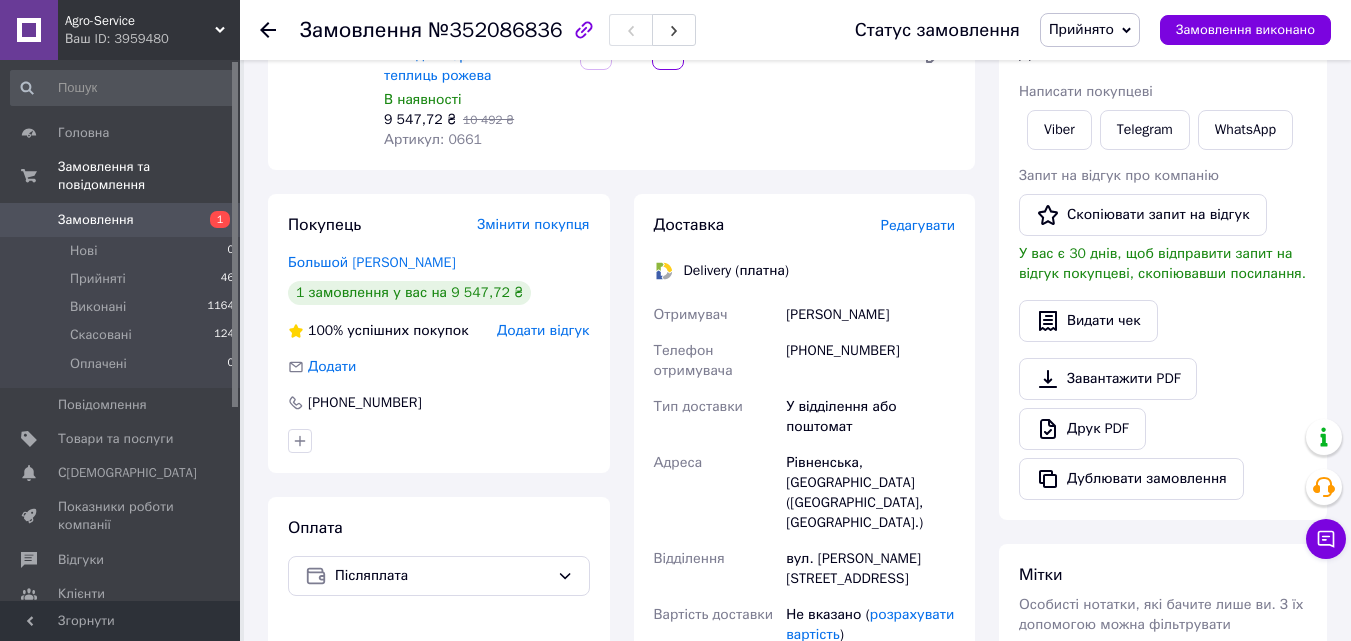 click on "Agro-Service" at bounding box center [140, 21] 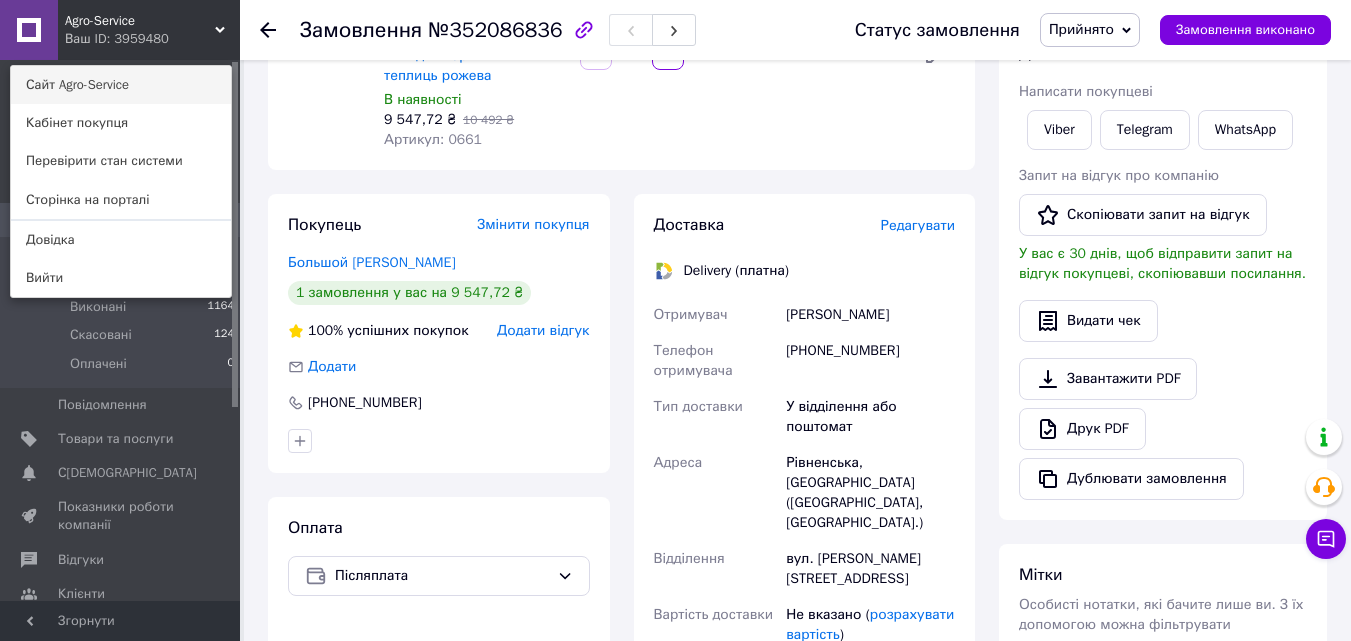 click on "Сайт Agro-Service" at bounding box center (121, 85) 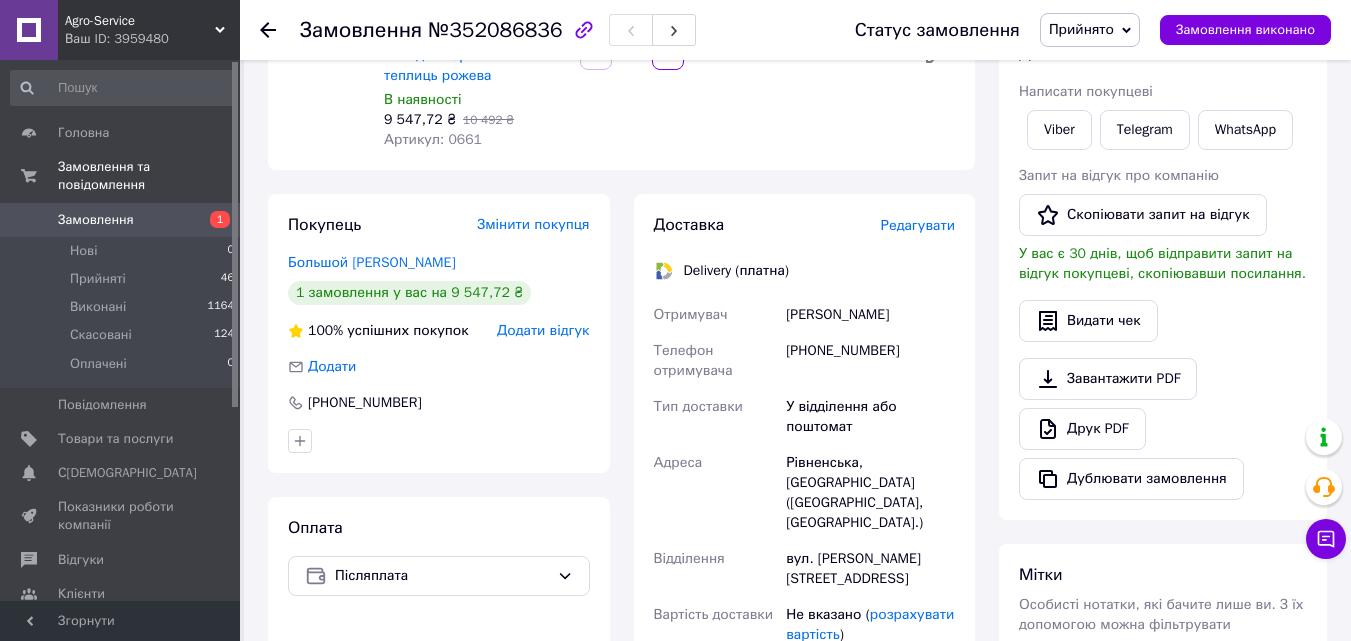 click 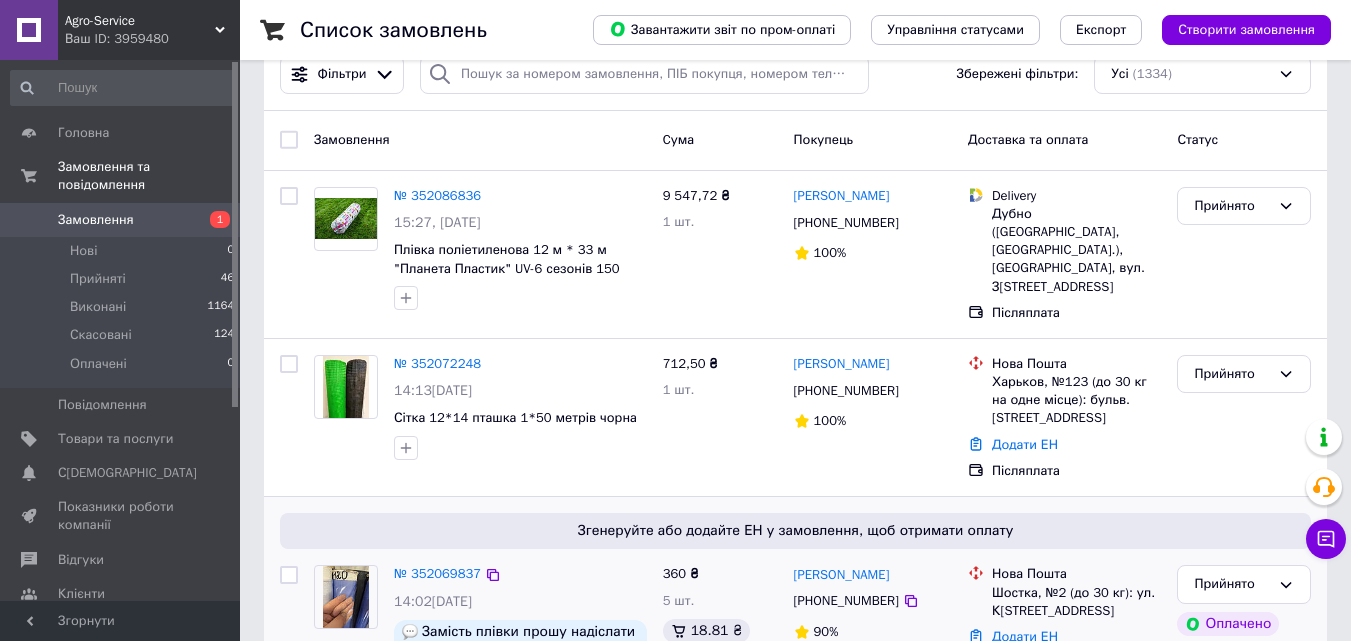 scroll, scrollTop: 0, scrollLeft: 0, axis: both 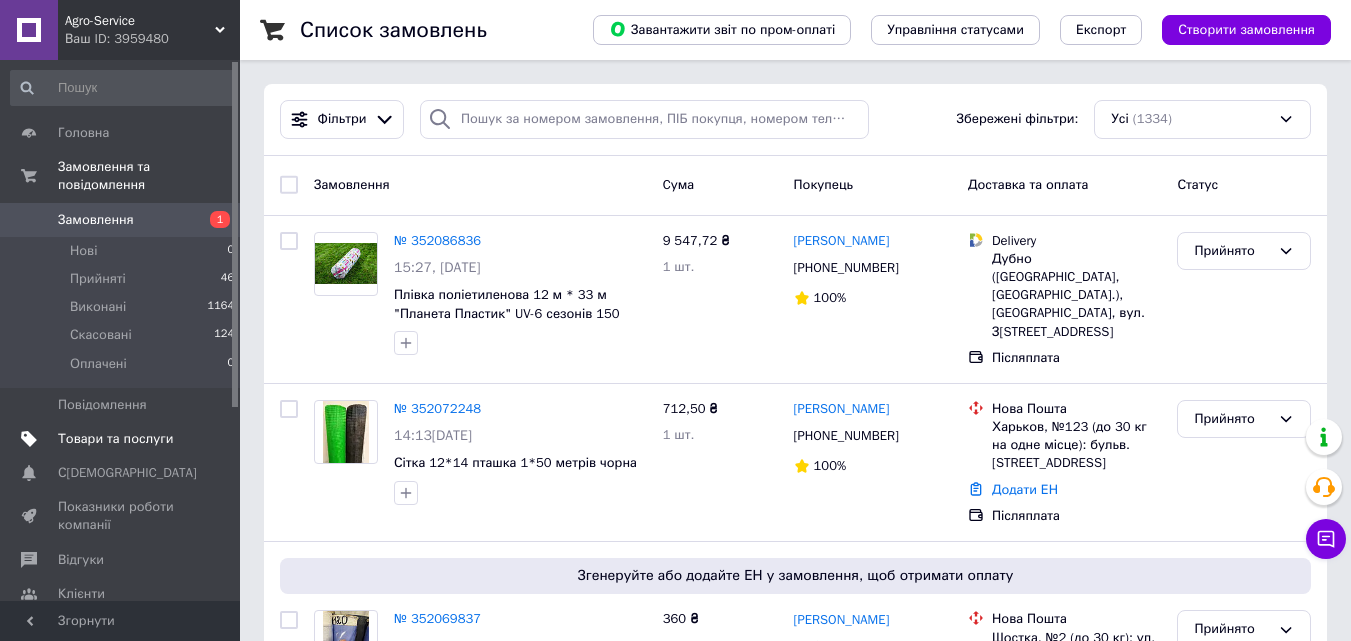 click on "Товари та послуги" at bounding box center [123, 439] 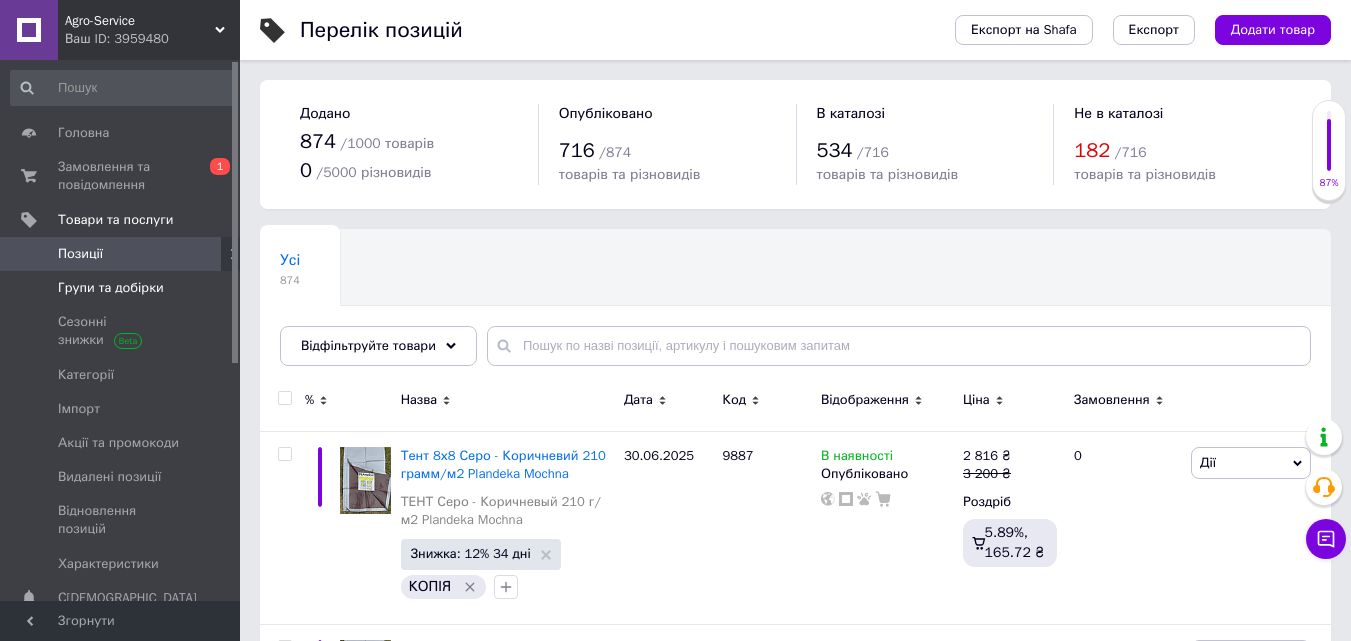click on "Групи та добірки" at bounding box center [111, 288] 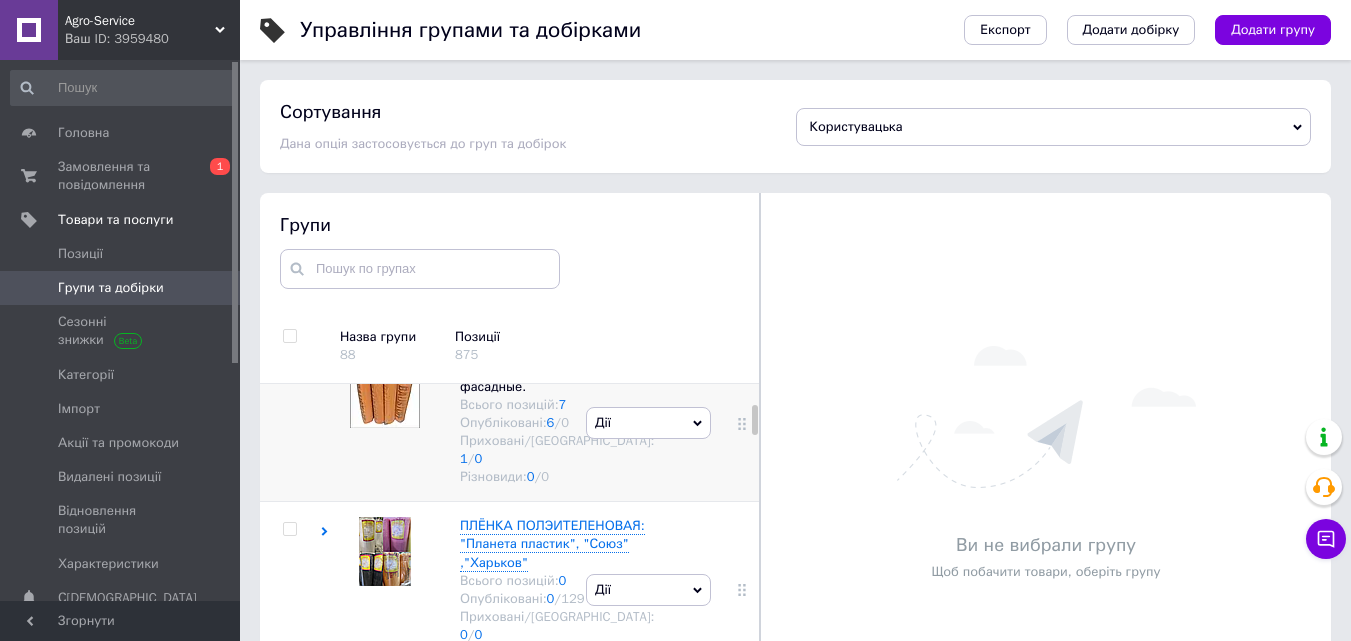 scroll, scrollTop: 100, scrollLeft: 0, axis: vertical 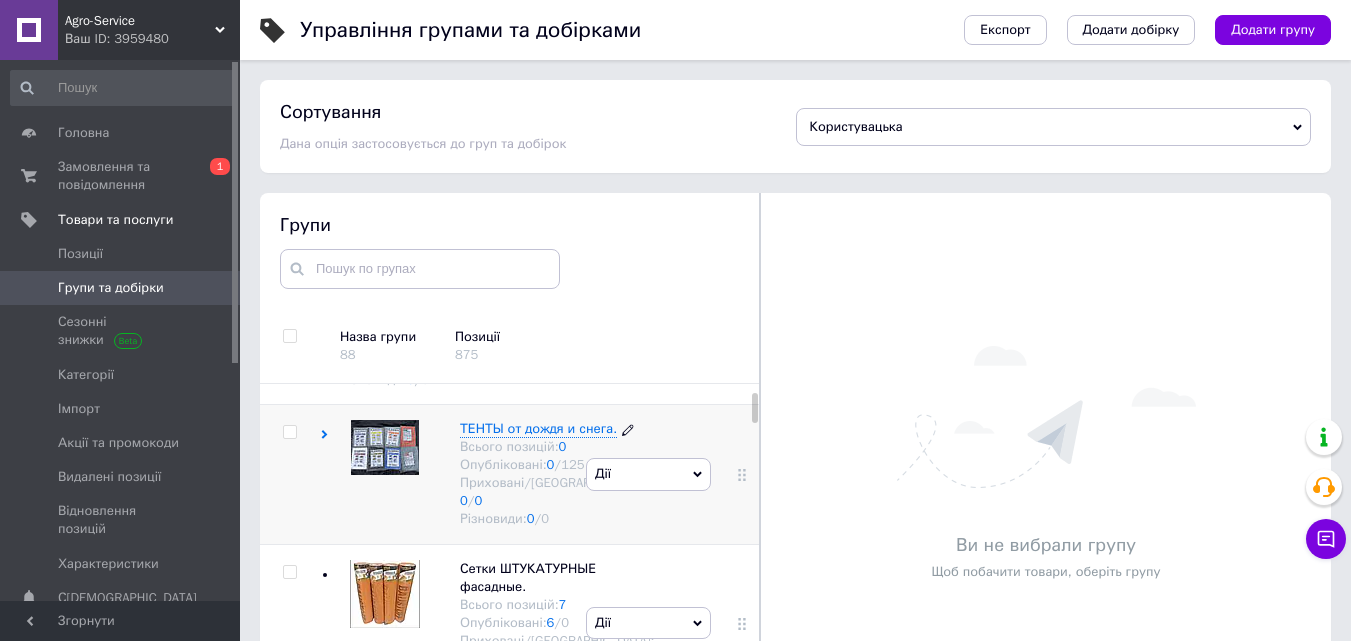 click on "ТЕНТЫ от дождя и снега." at bounding box center (538, 428) 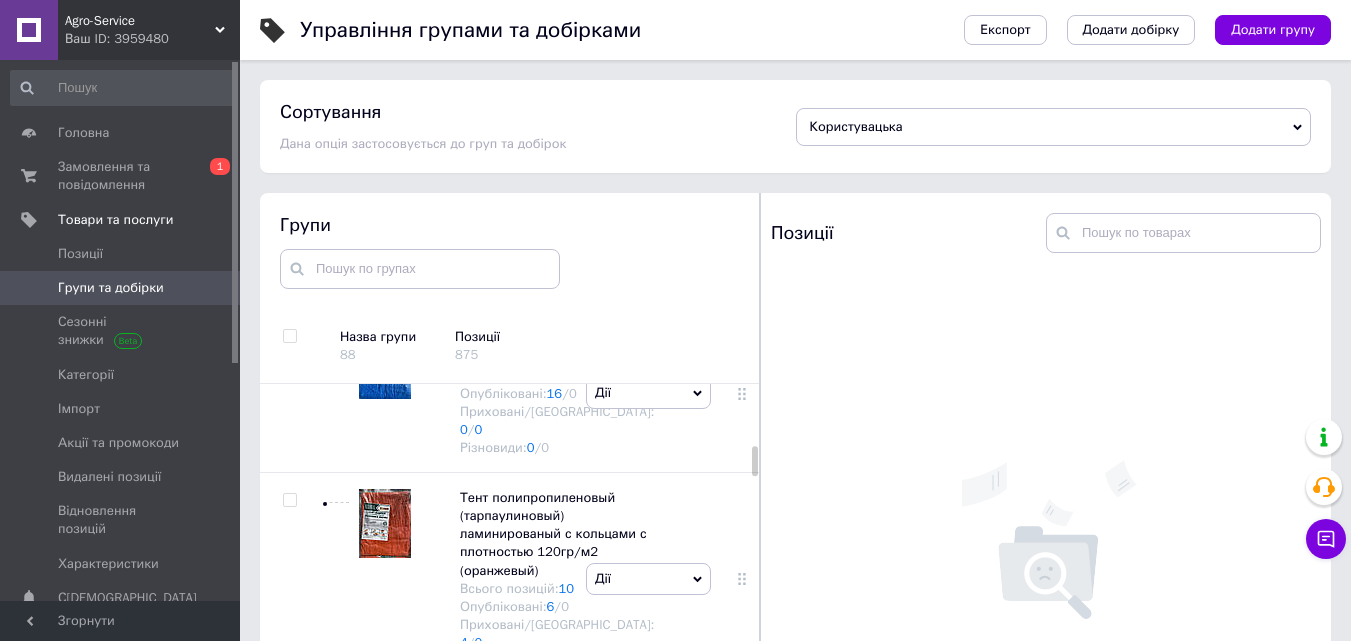 scroll, scrollTop: 1600, scrollLeft: 0, axis: vertical 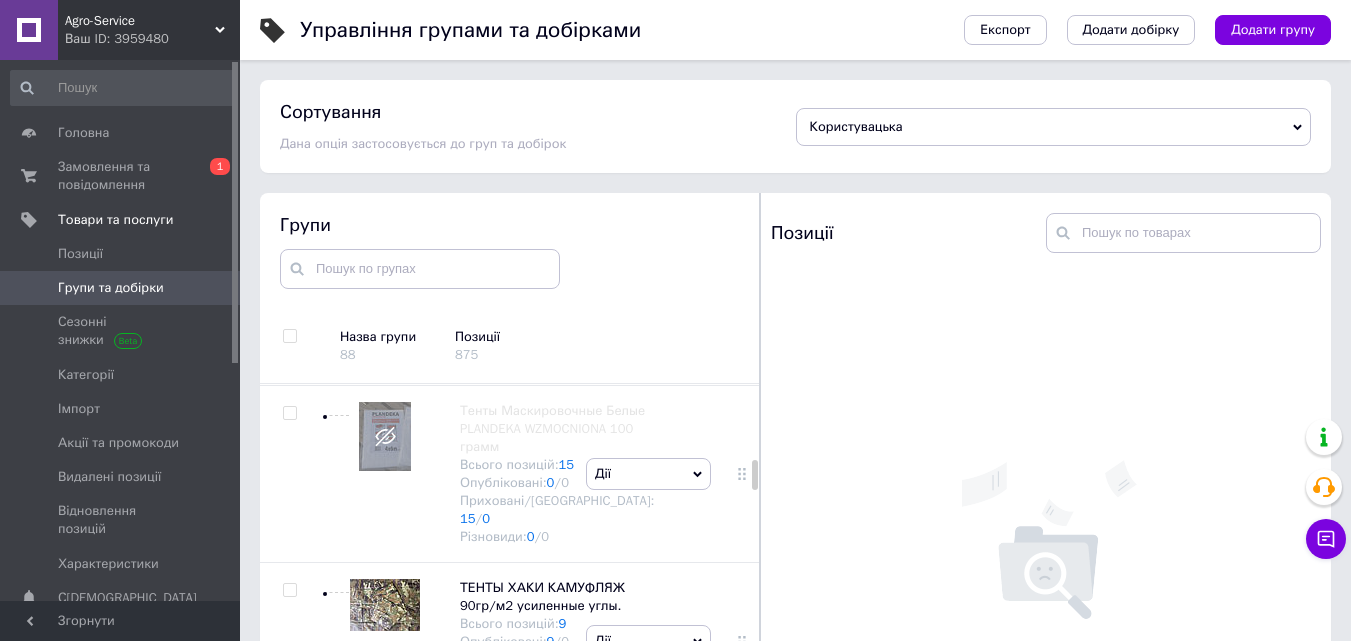 click at bounding box center [385, 64] 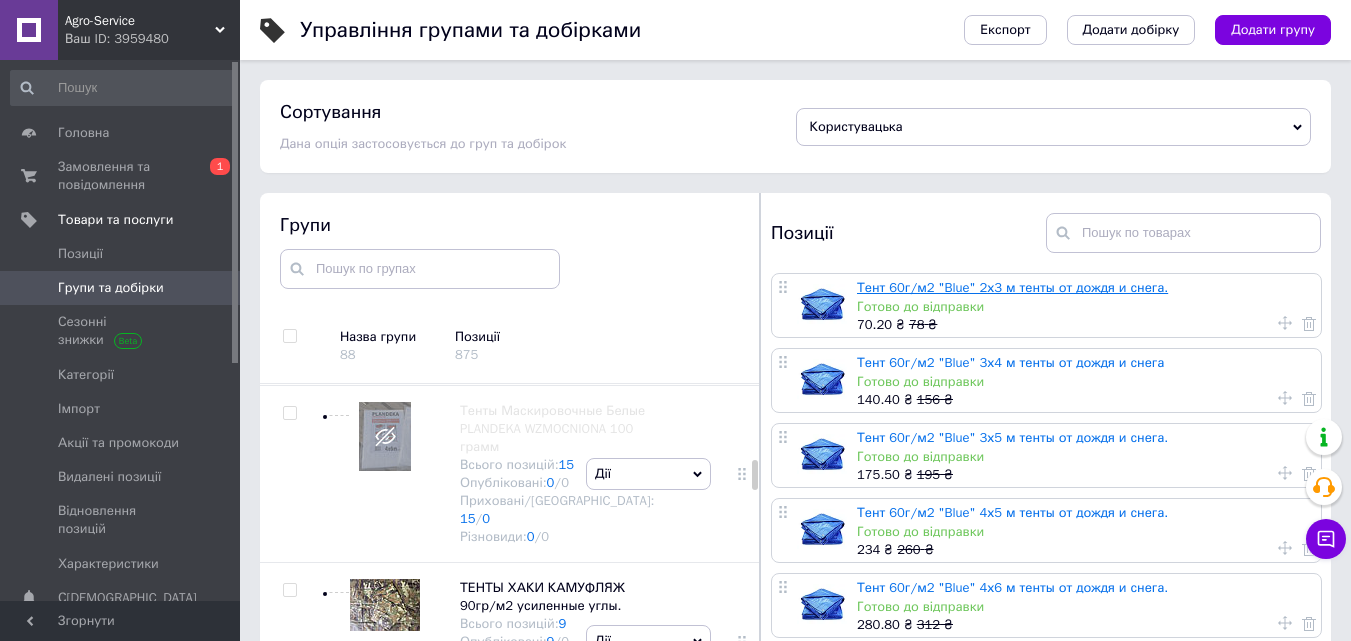 click on "Тент 60г/м2  "Blue"  2х3 м тенты от дождя и снега." at bounding box center [1012, 287] 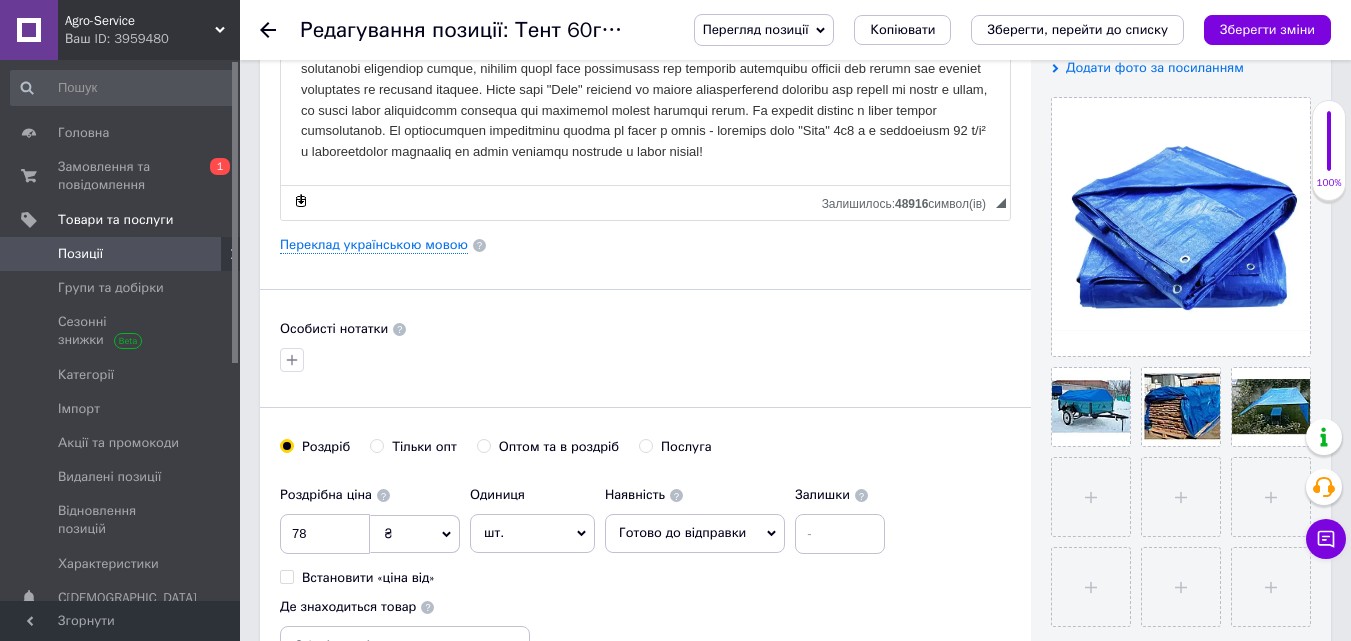 scroll, scrollTop: 800, scrollLeft: 0, axis: vertical 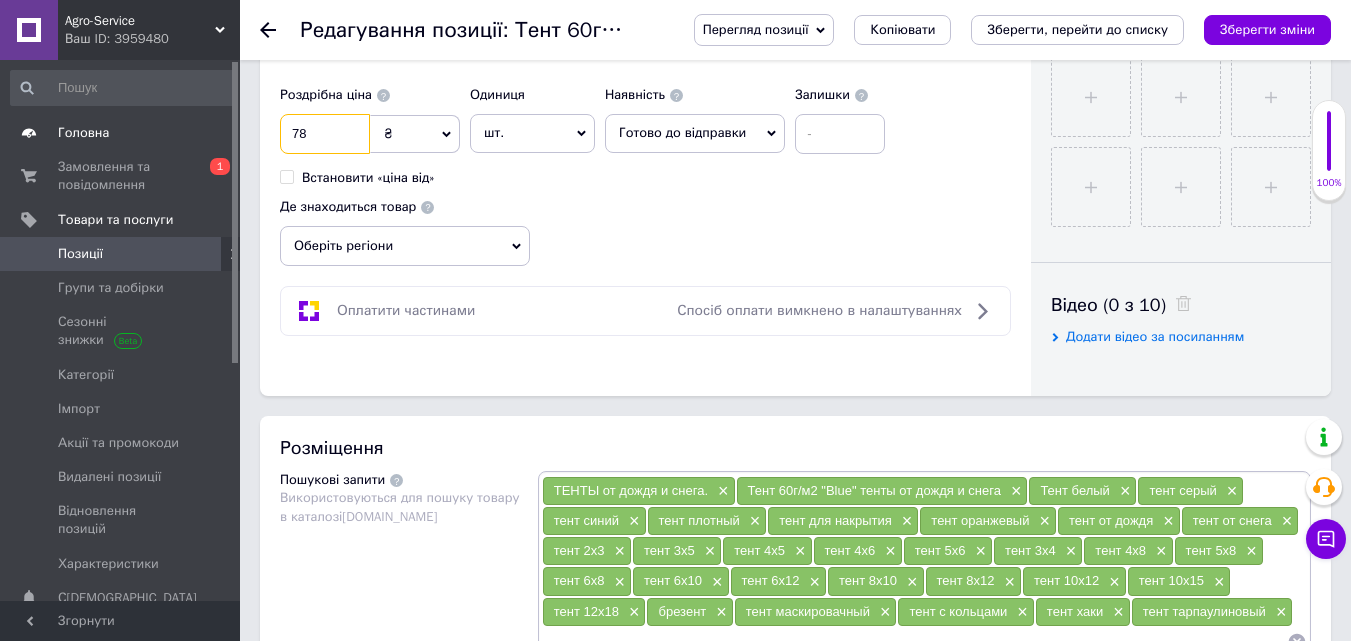 drag, startPoint x: 323, startPoint y: 130, endPoint x: 238, endPoint y: 136, distance: 85.2115 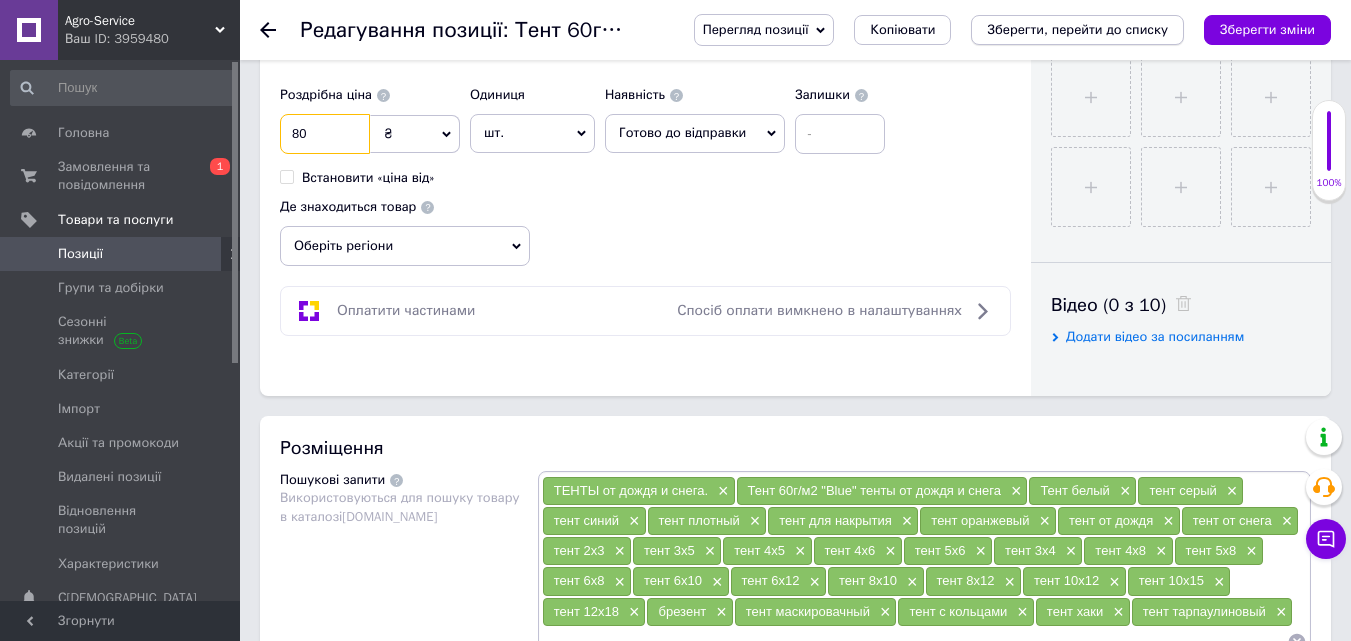 type on "80" 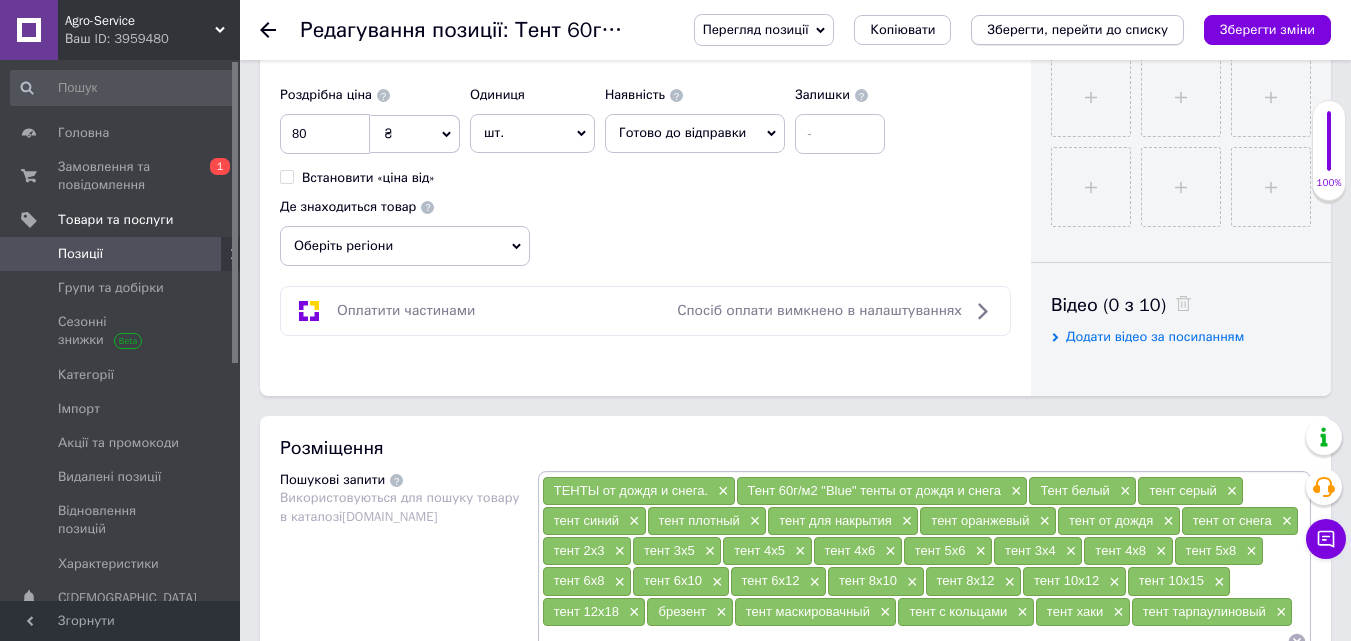 click on "Зберегти, перейти до списку" at bounding box center (1077, 29) 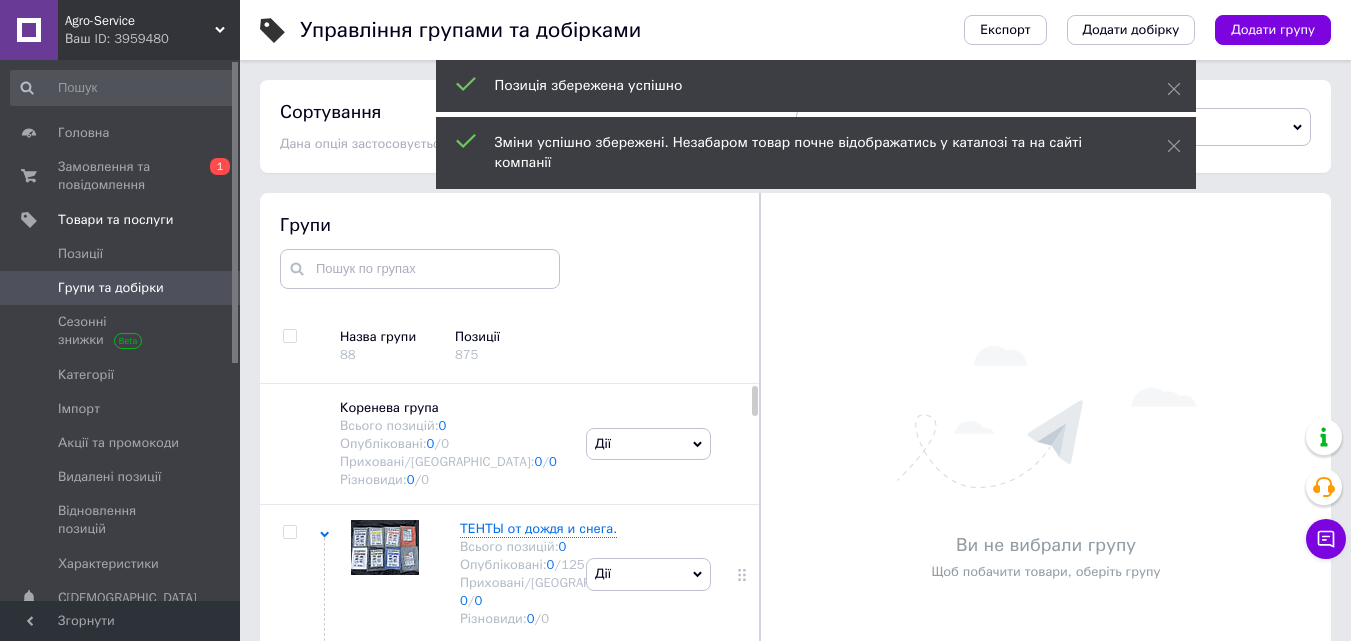 scroll, scrollTop: 112, scrollLeft: 0, axis: vertical 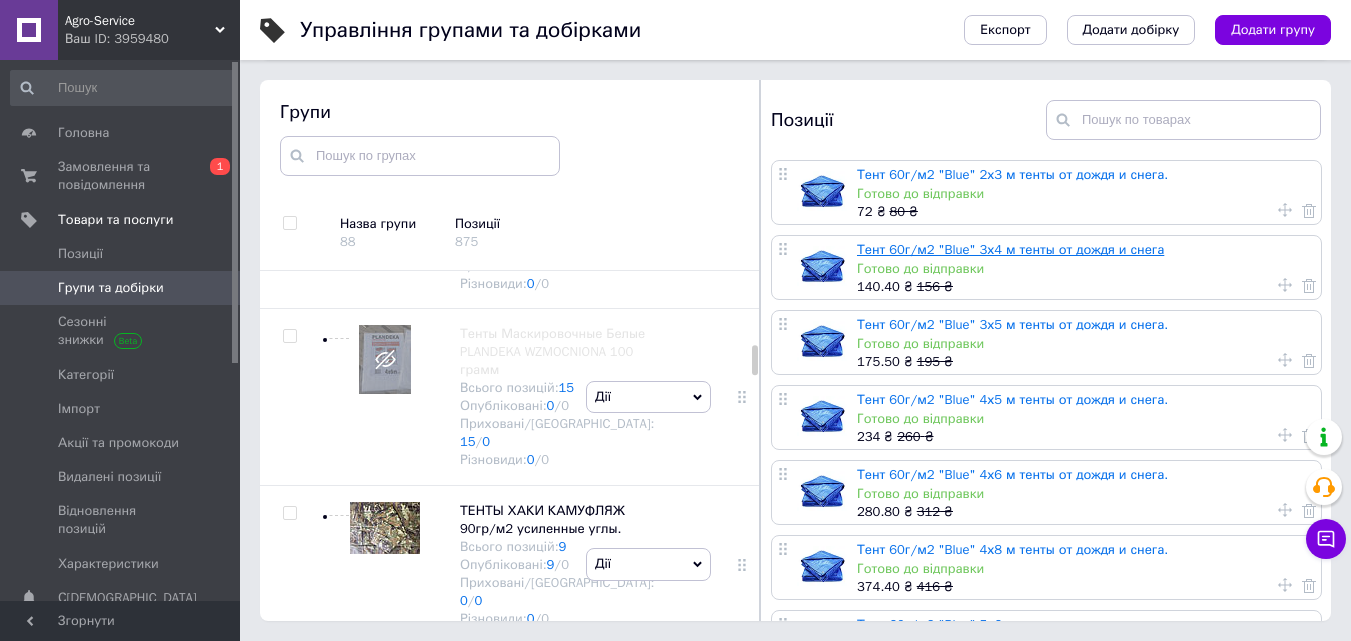 click on "Тент 60г/м2  "Blue" 3х4 м тенты от дождя и снега" at bounding box center [1010, 249] 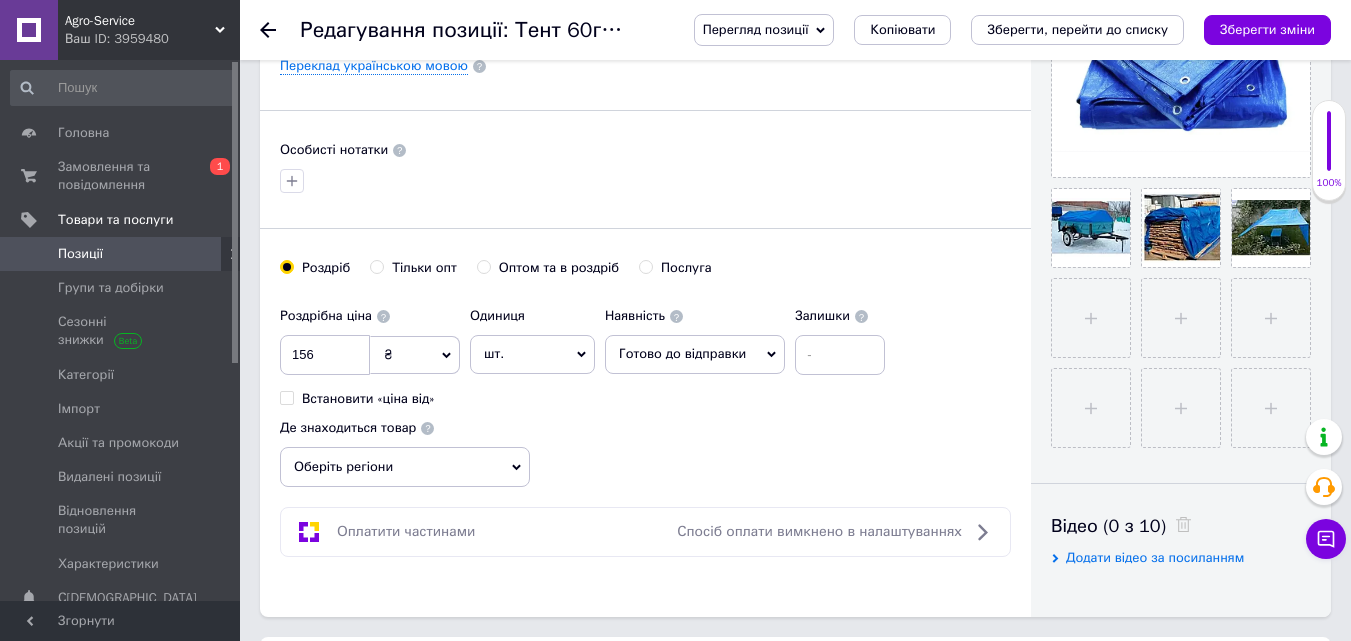 scroll, scrollTop: 700, scrollLeft: 0, axis: vertical 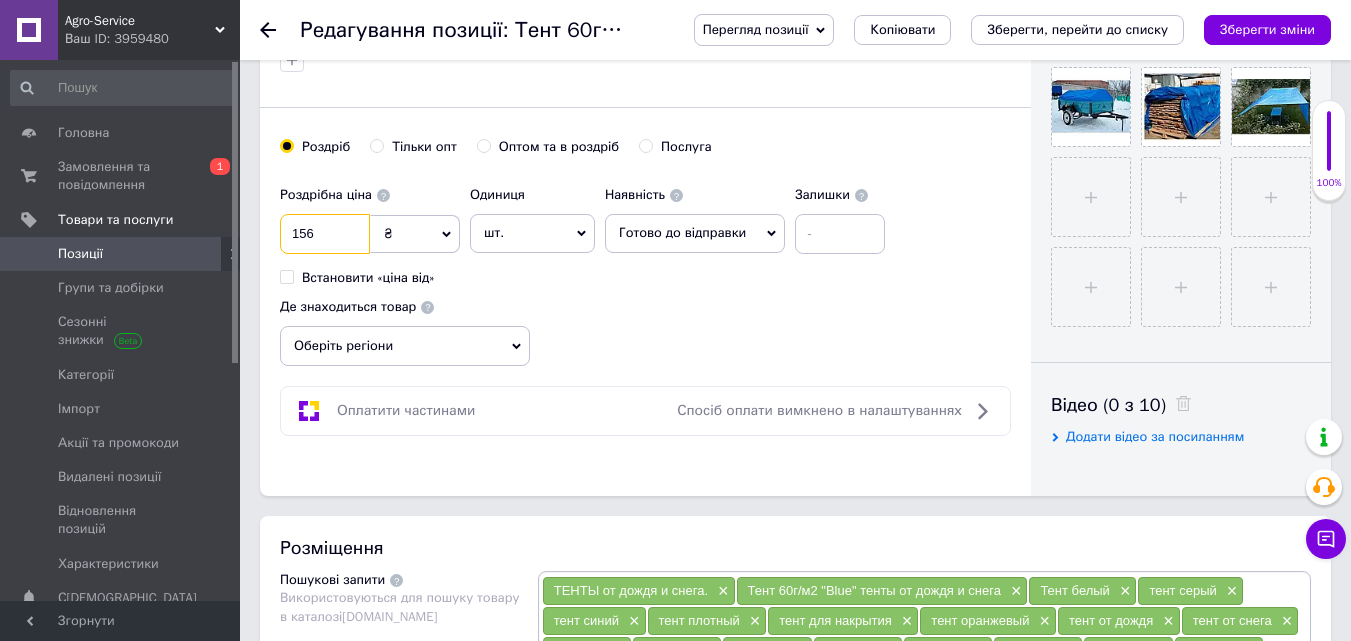 drag, startPoint x: 331, startPoint y: 230, endPoint x: 239, endPoint y: 240, distance: 92.541885 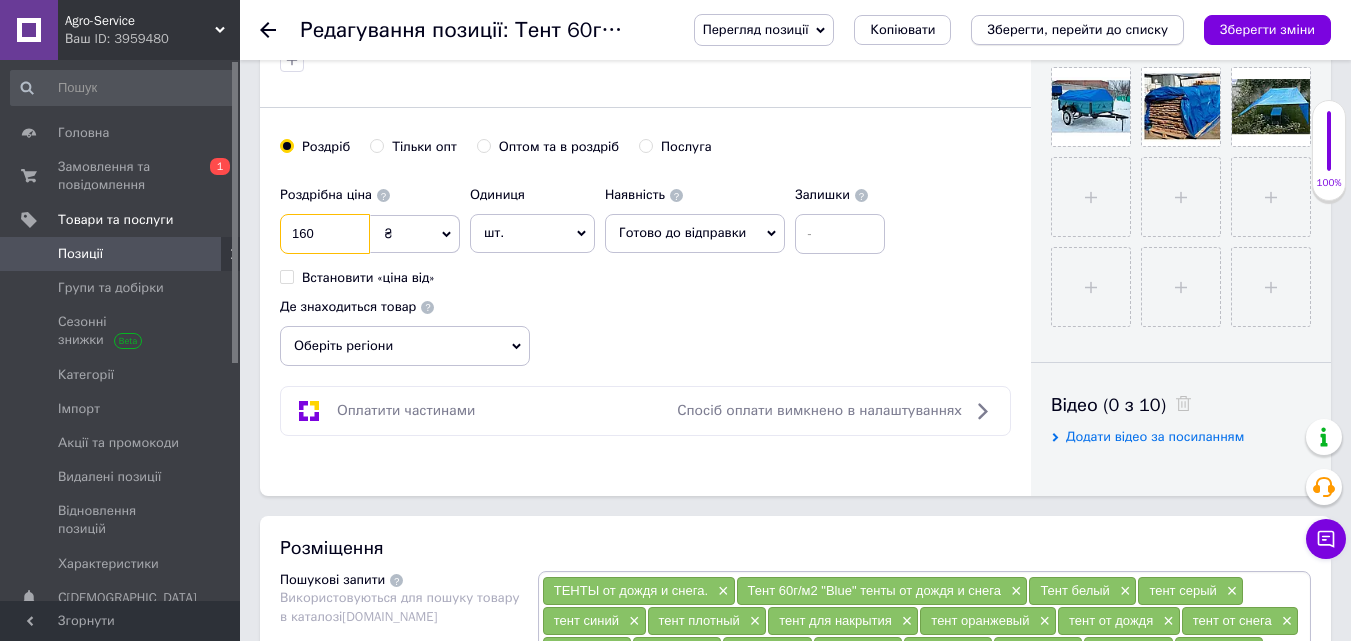 type on "160" 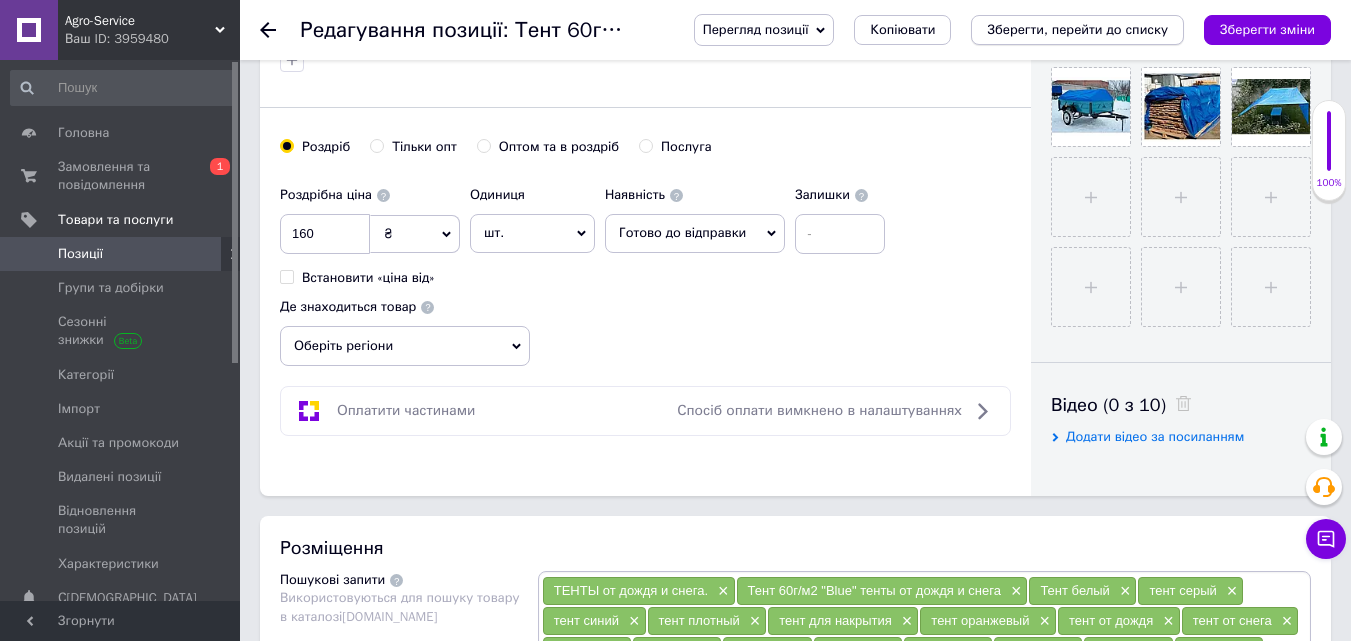 click on "Зберегти, перейти до списку" at bounding box center (1077, 29) 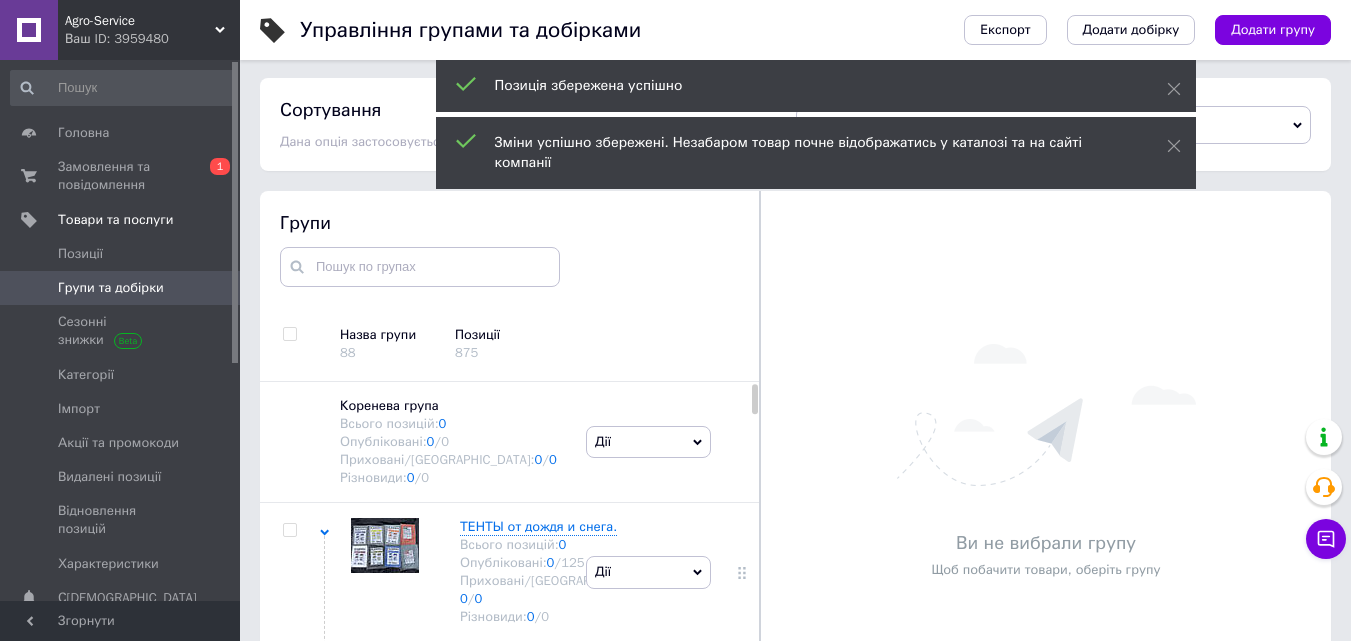 scroll, scrollTop: 69, scrollLeft: 0, axis: vertical 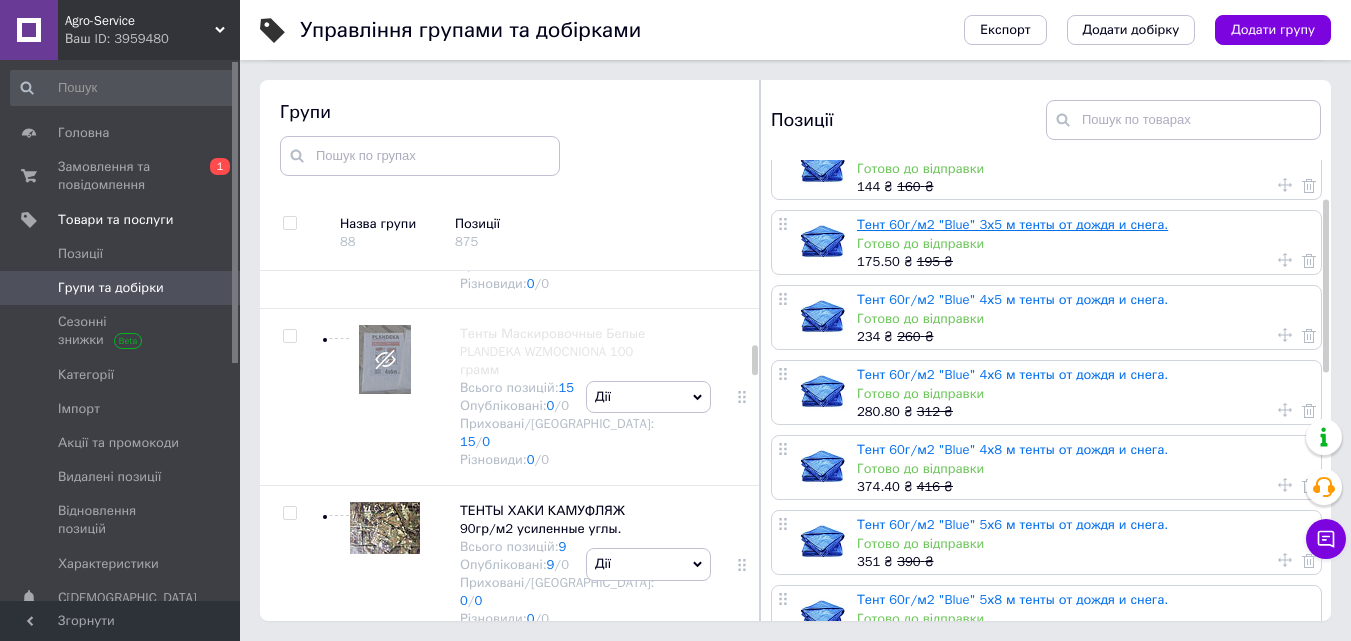 click on "Тент 60г/м2  "Blue" 3х5 м тенты от дождя и снега." at bounding box center (1012, 224) 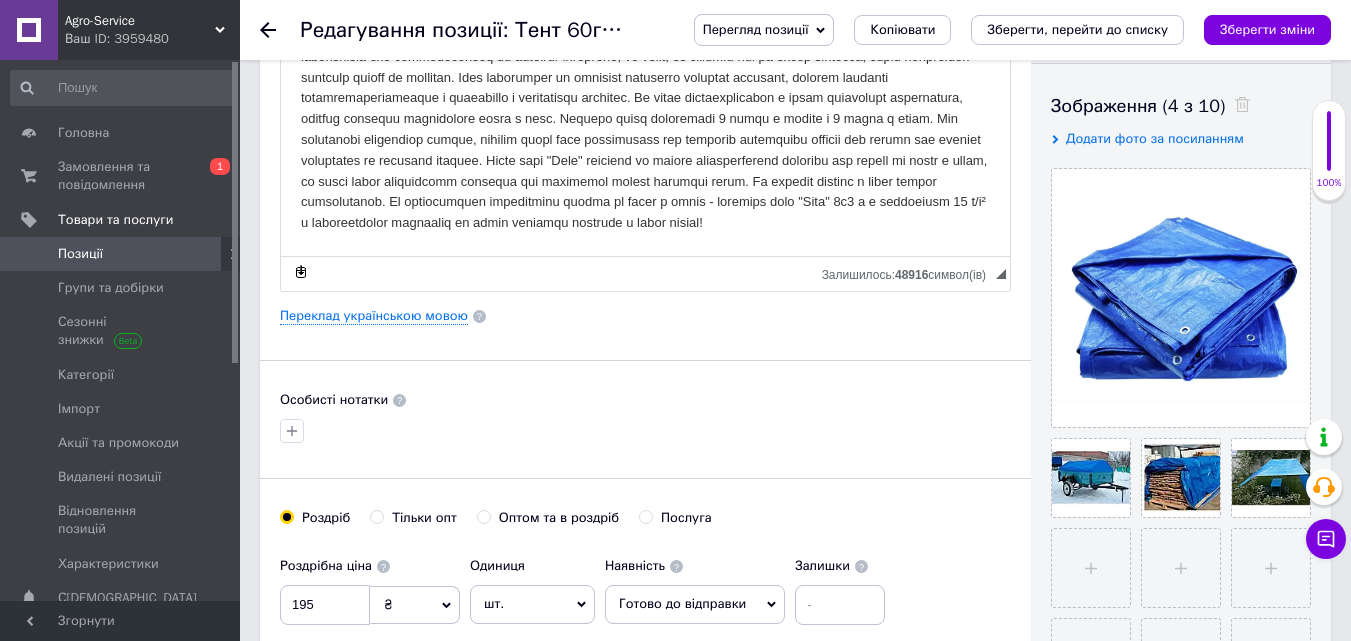 scroll, scrollTop: 500, scrollLeft: 0, axis: vertical 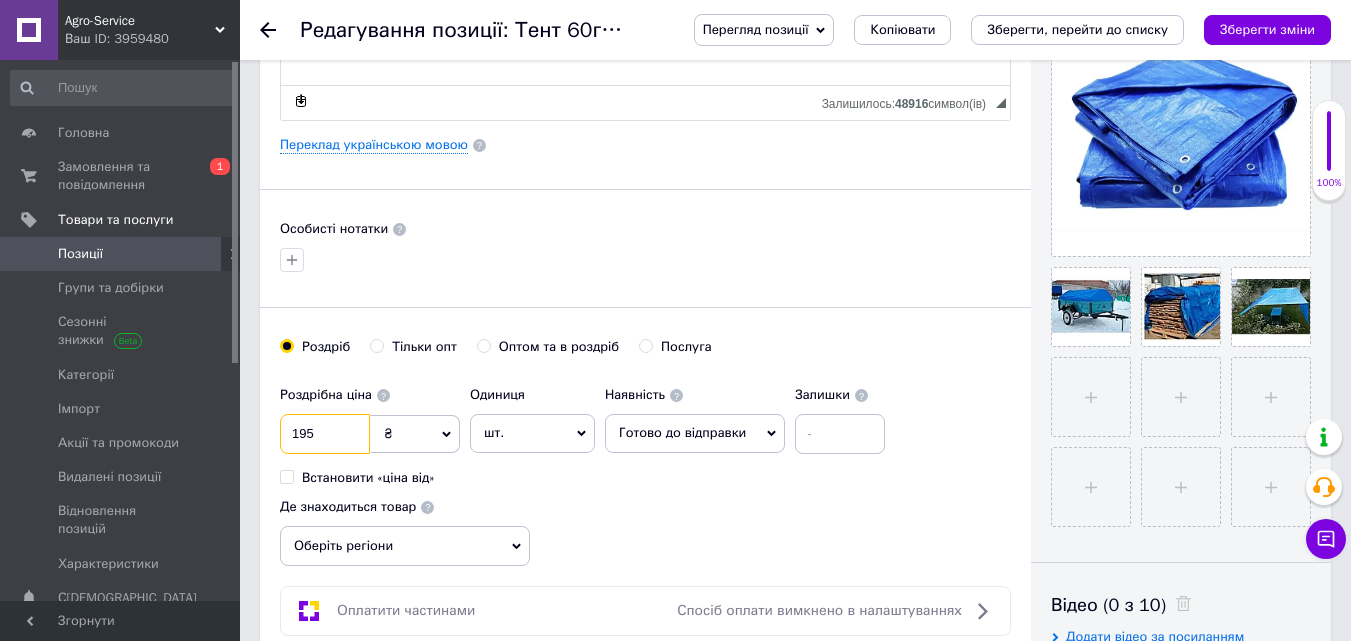 drag, startPoint x: 315, startPoint y: 428, endPoint x: 258, endPoint y: 434, distance: 57.31492 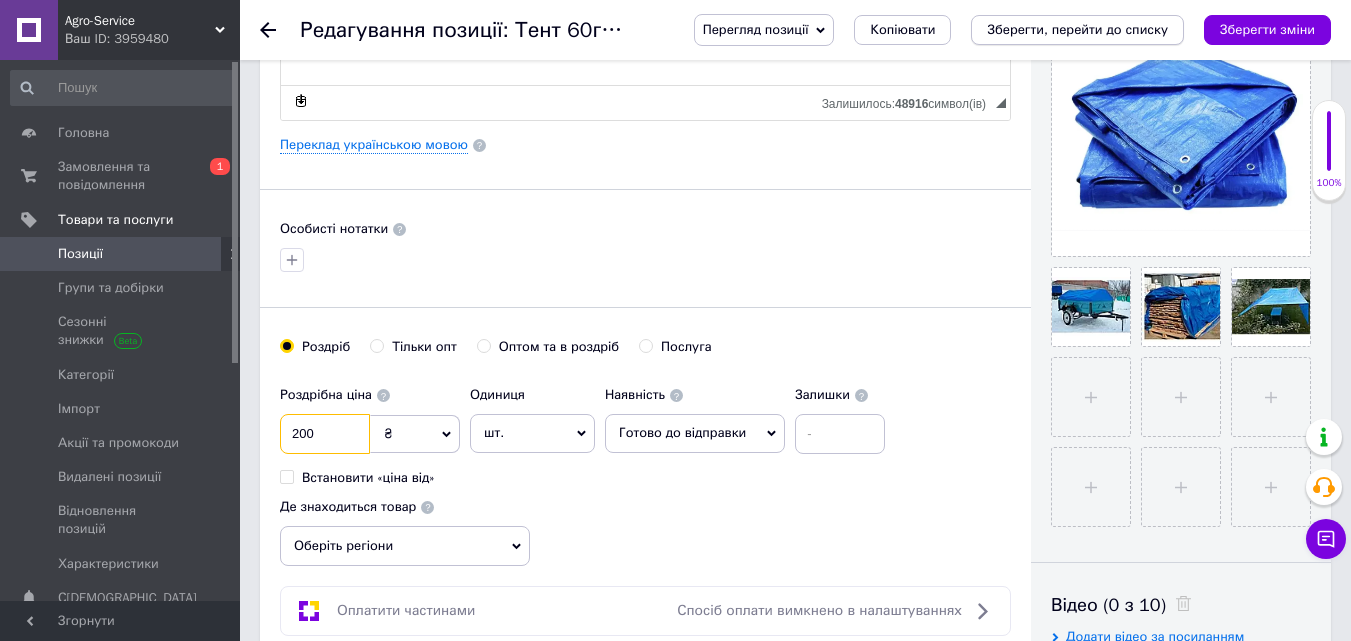 type on "200" 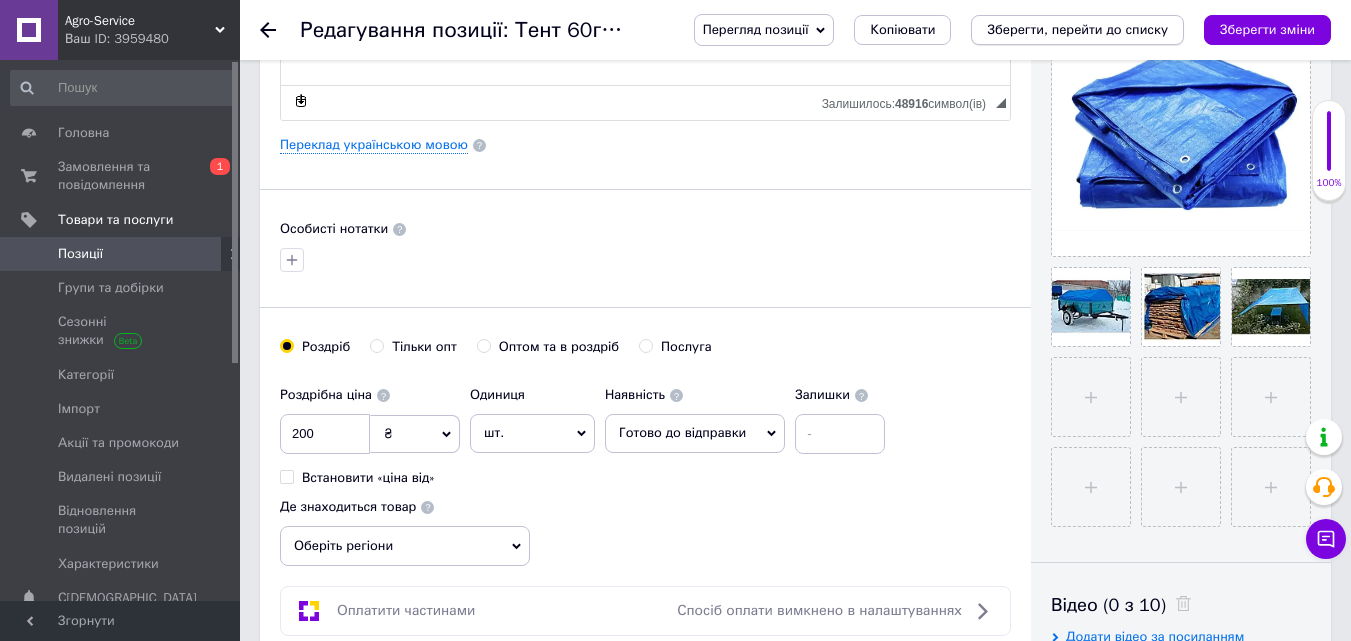 click on "Зберегти, перейти до списку" at bounding box center [1077, 29] 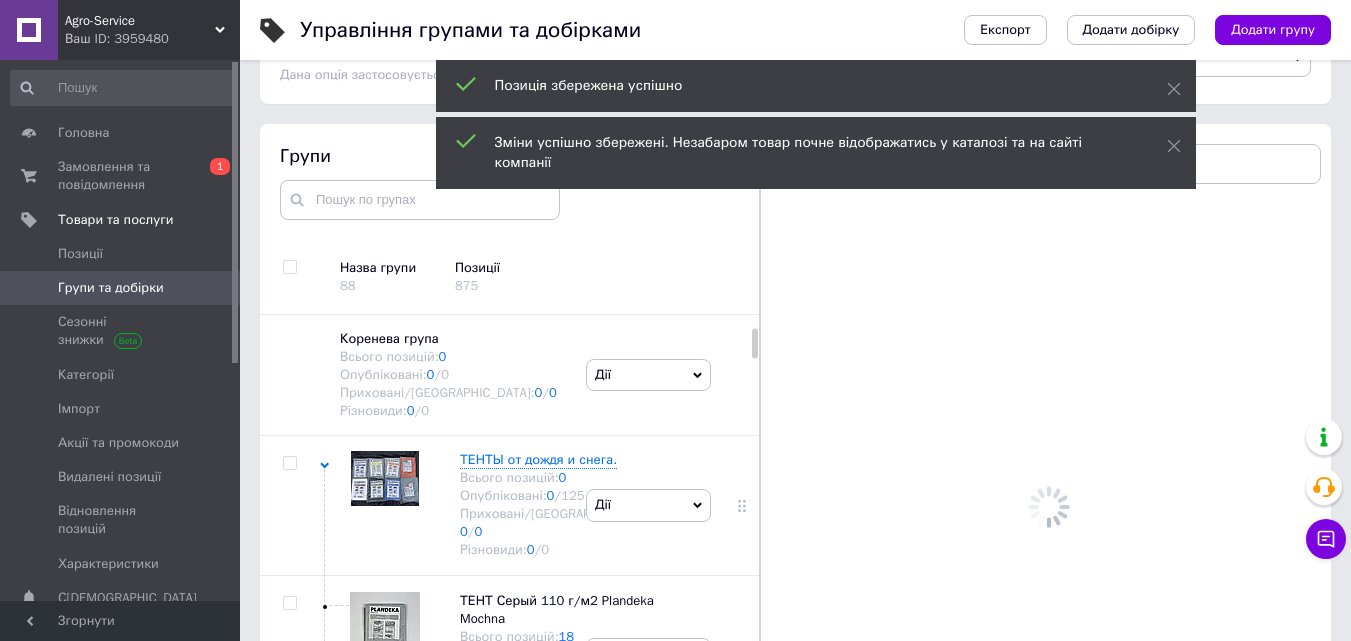 scroll, scrollTop: 113, scrollLeft: 0, axis: vertical 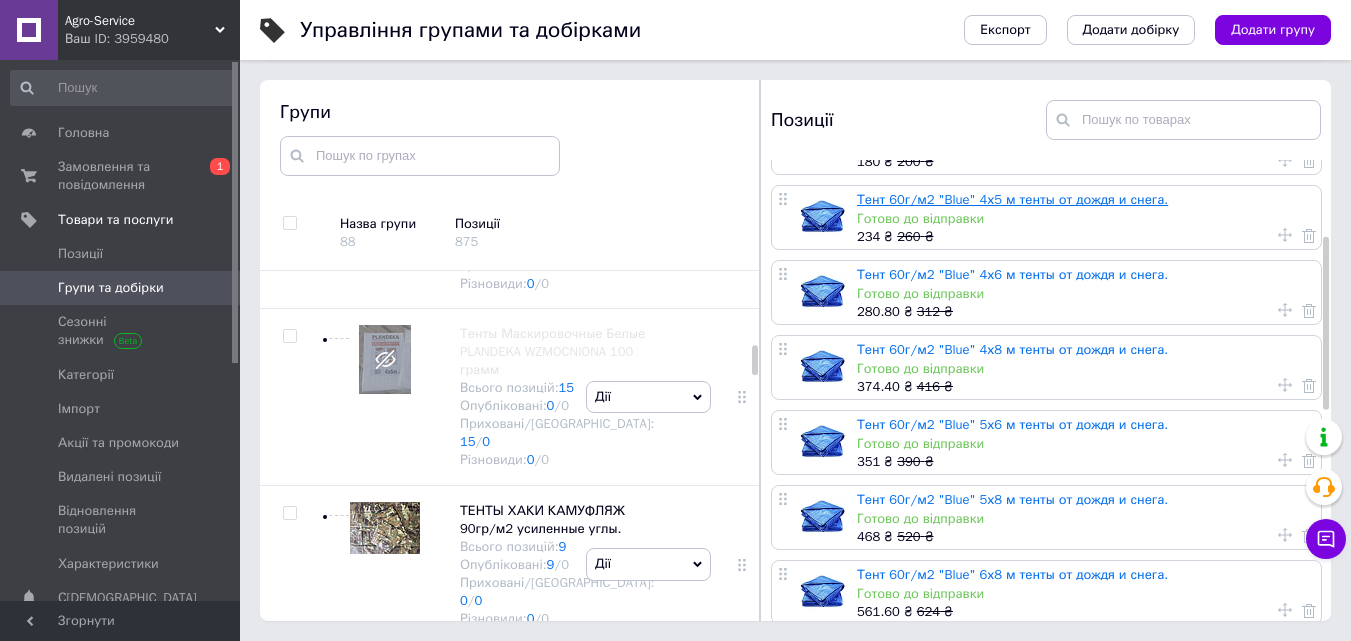 click on "Тент 60г/м2  "Blue" 4х5 м тенты от дождя и снега." at bounding box center (1012, 199) 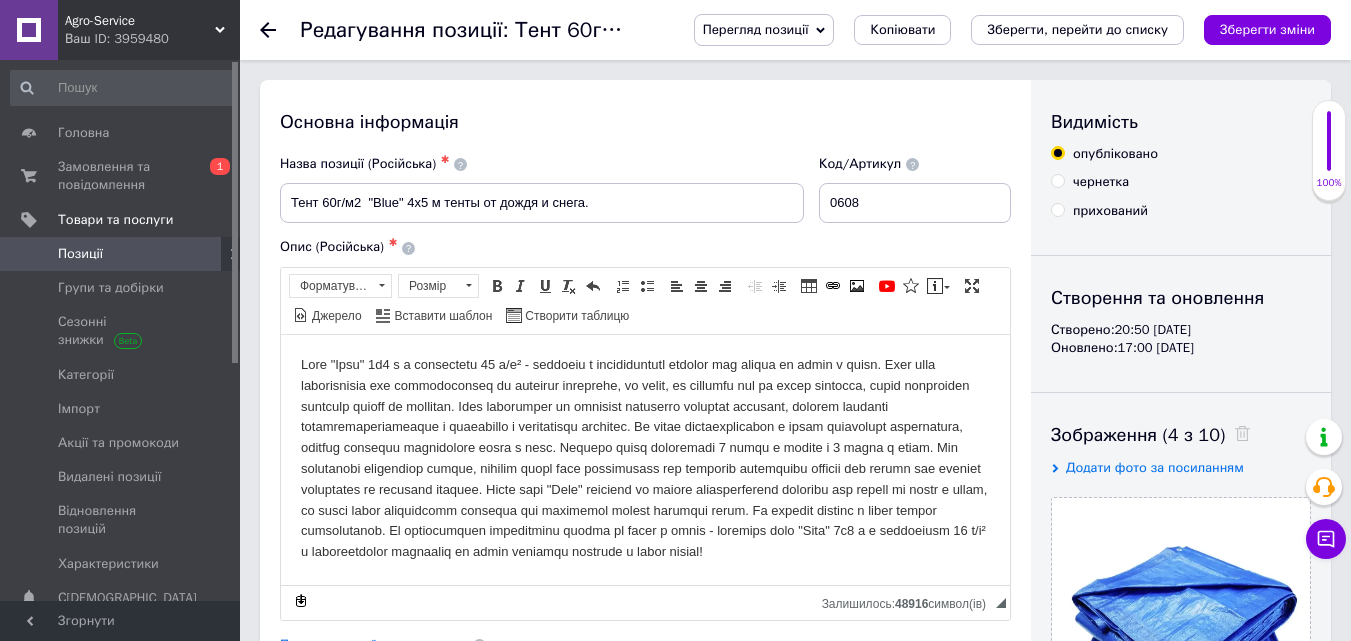 scroll, scrollTop: 400, scrollLeft: 0, axis: vertical 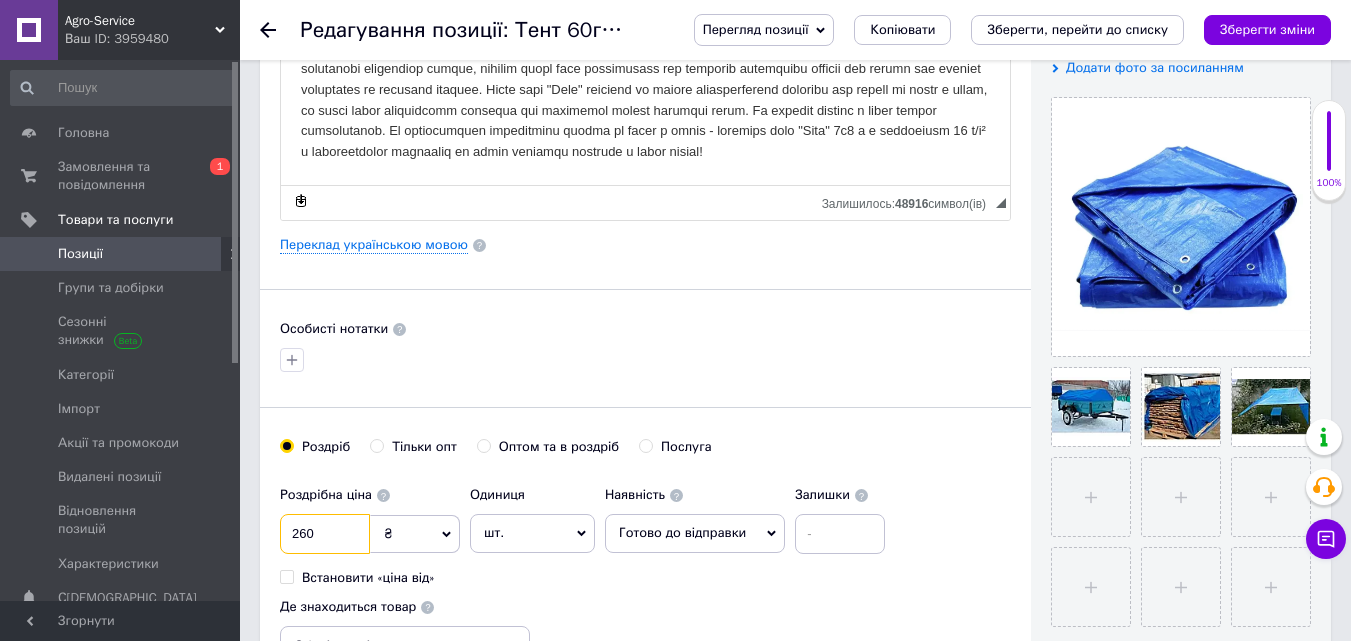 drag, startPoint x: 322, startPoint y: 527, endPoint x: 304, endPoint y: 527, distance: 18 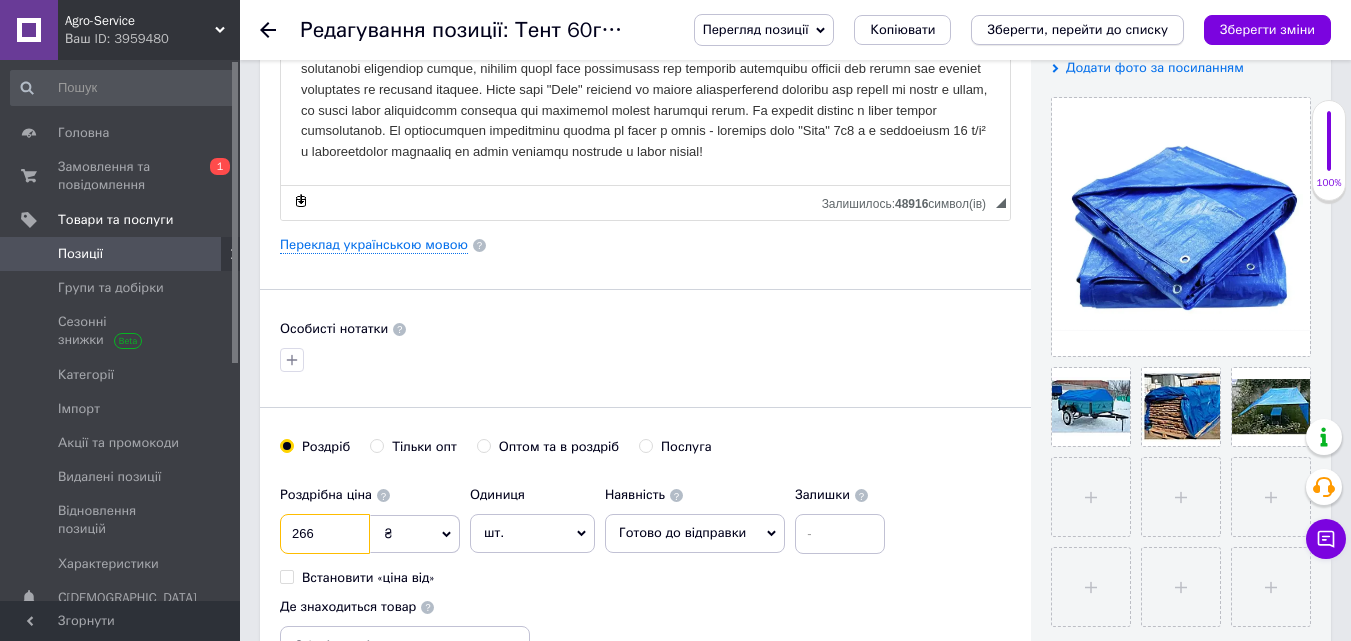 type on "266" 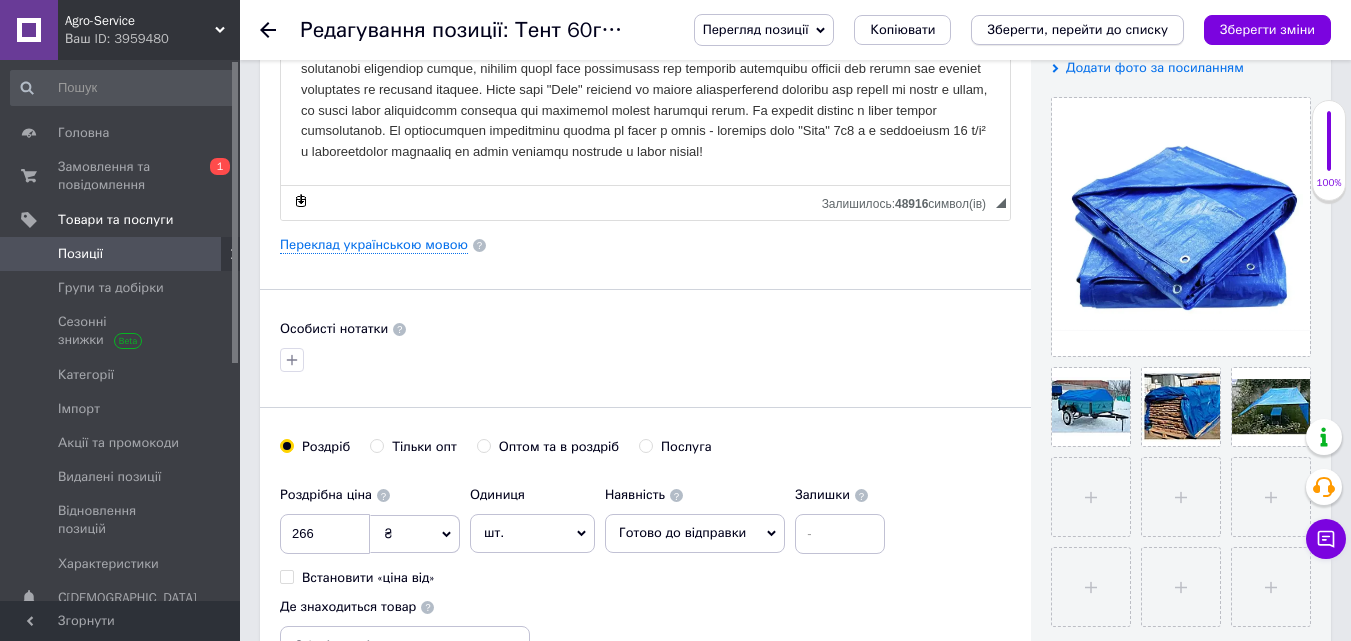 click on "Зберегти, перейти до списку" at bounding box center [1077, 29] 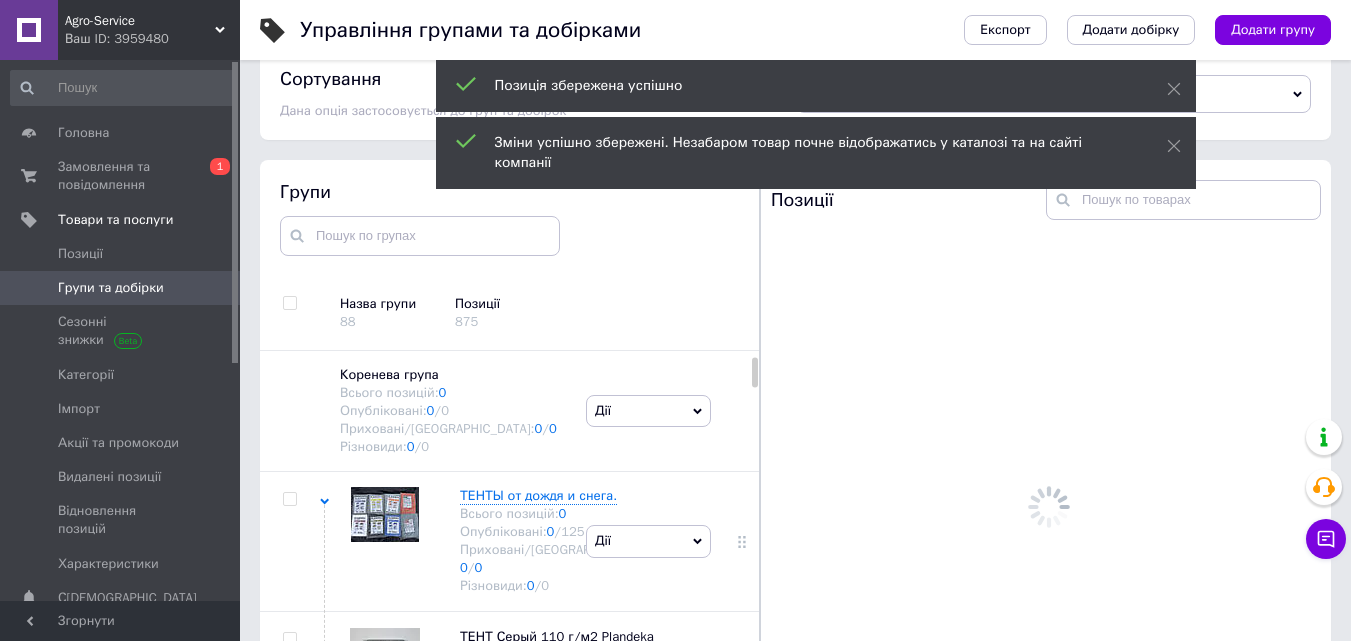 scroll, scrollTop: 108, scrollLeft: 0, axis: vertical 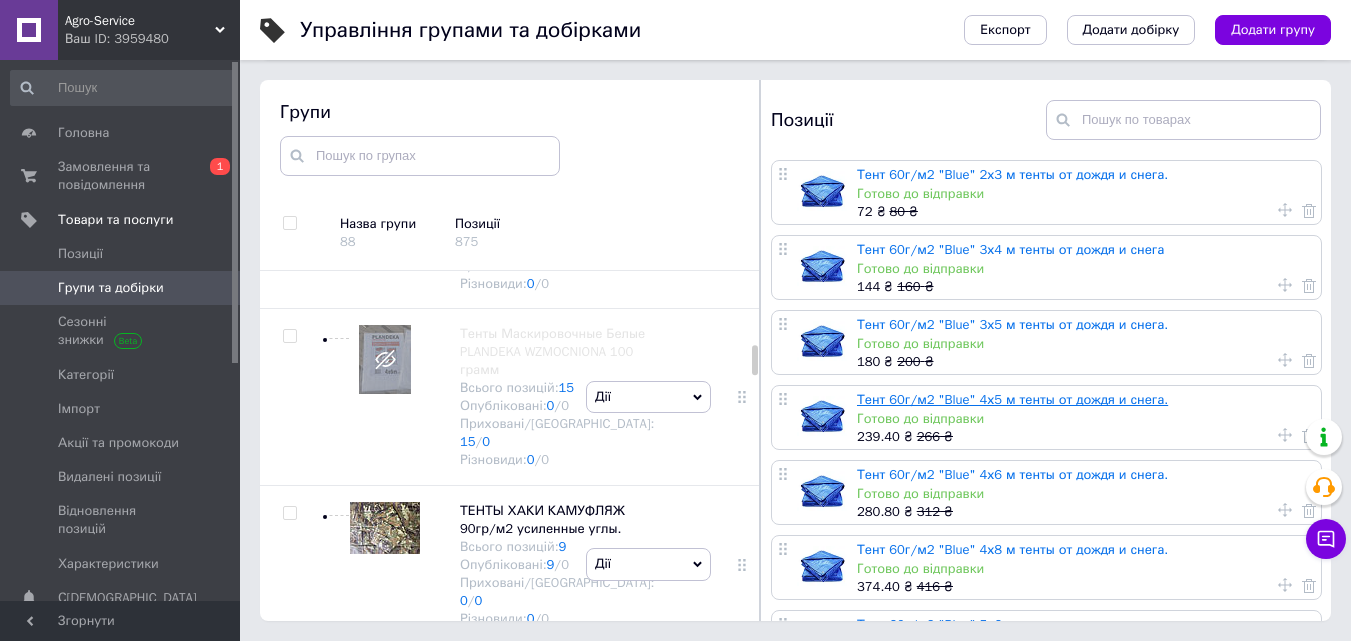 click on "Тент 60г/м2  "Blue" 4х5 м тенты от дождя и снега." at bounding box center [1012, 399] 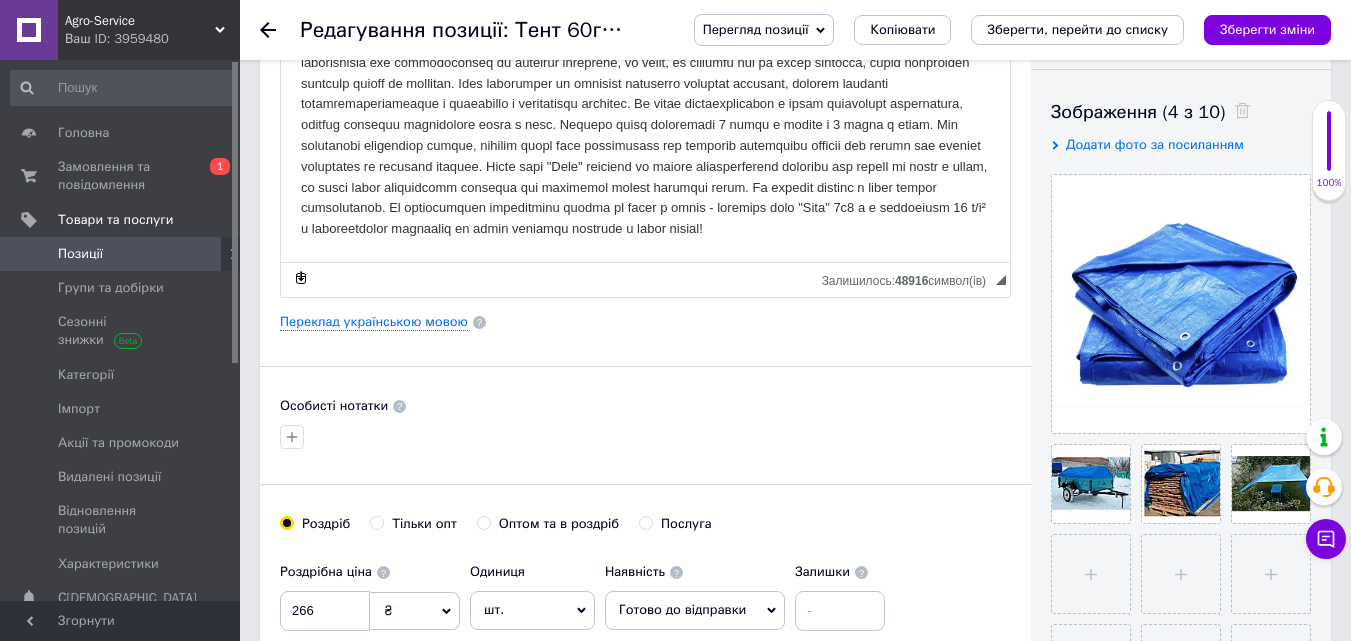 scroll, scrollTop: 400, scrollLeft: 0, axis: vertical 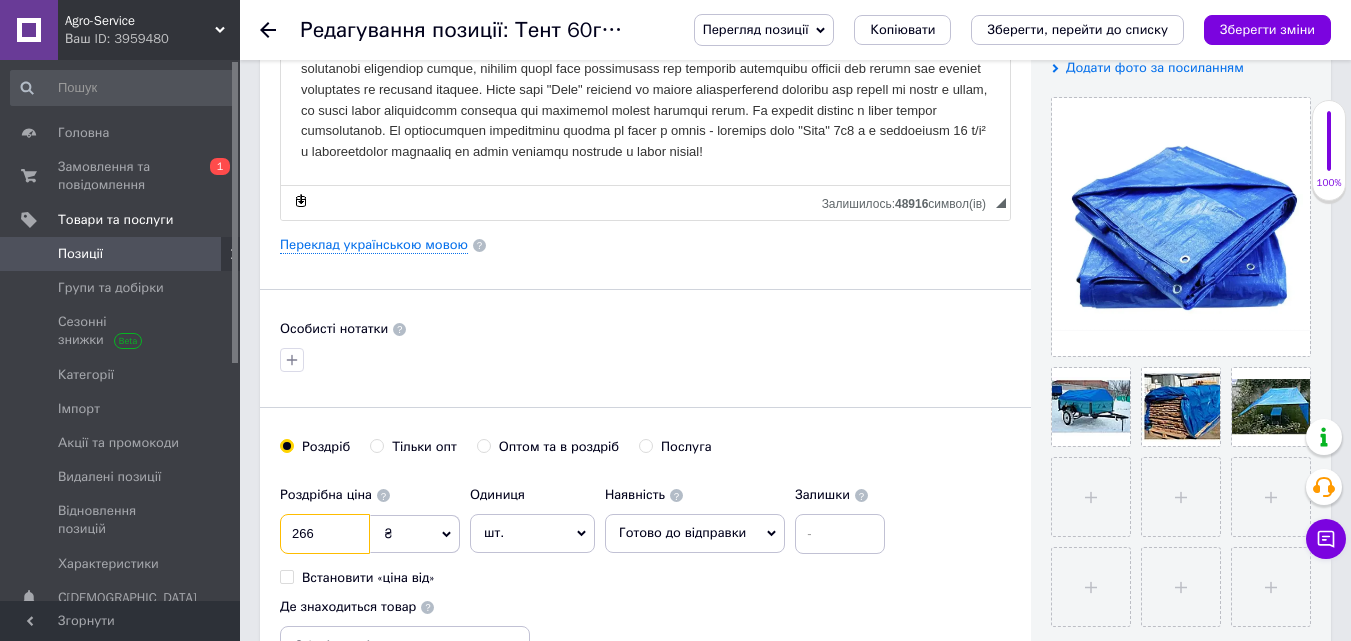 click on "266" at bounding box center (325, 534) 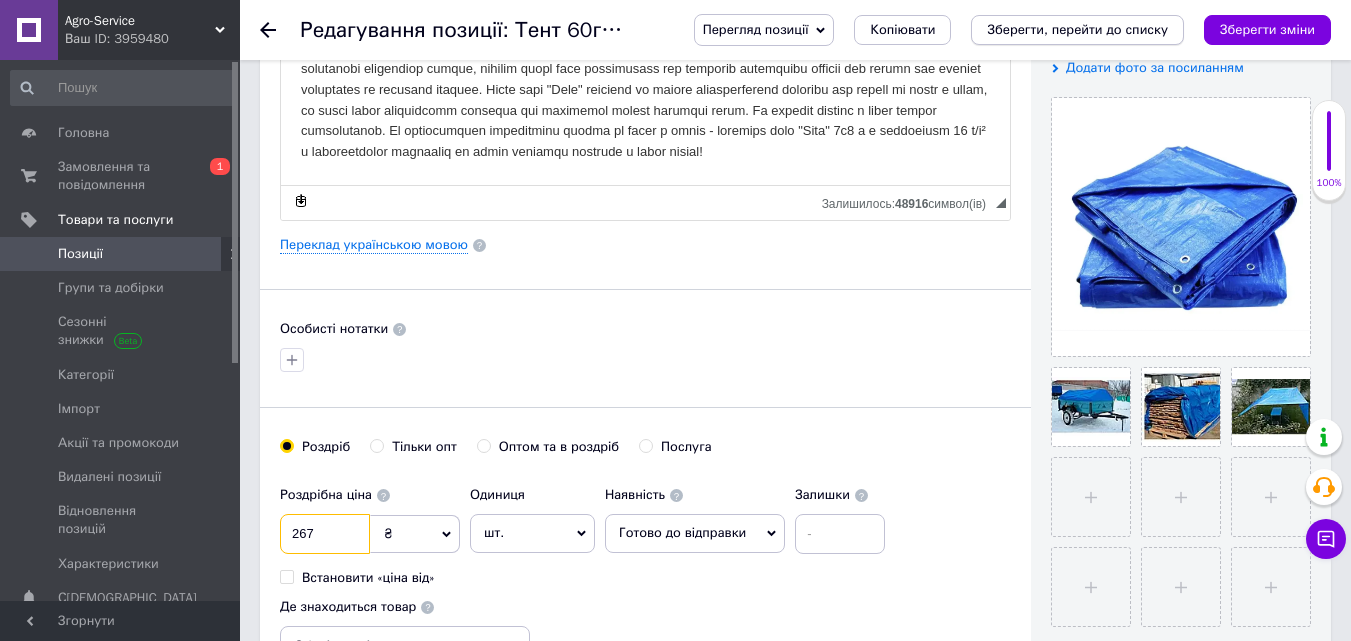 type on "267" 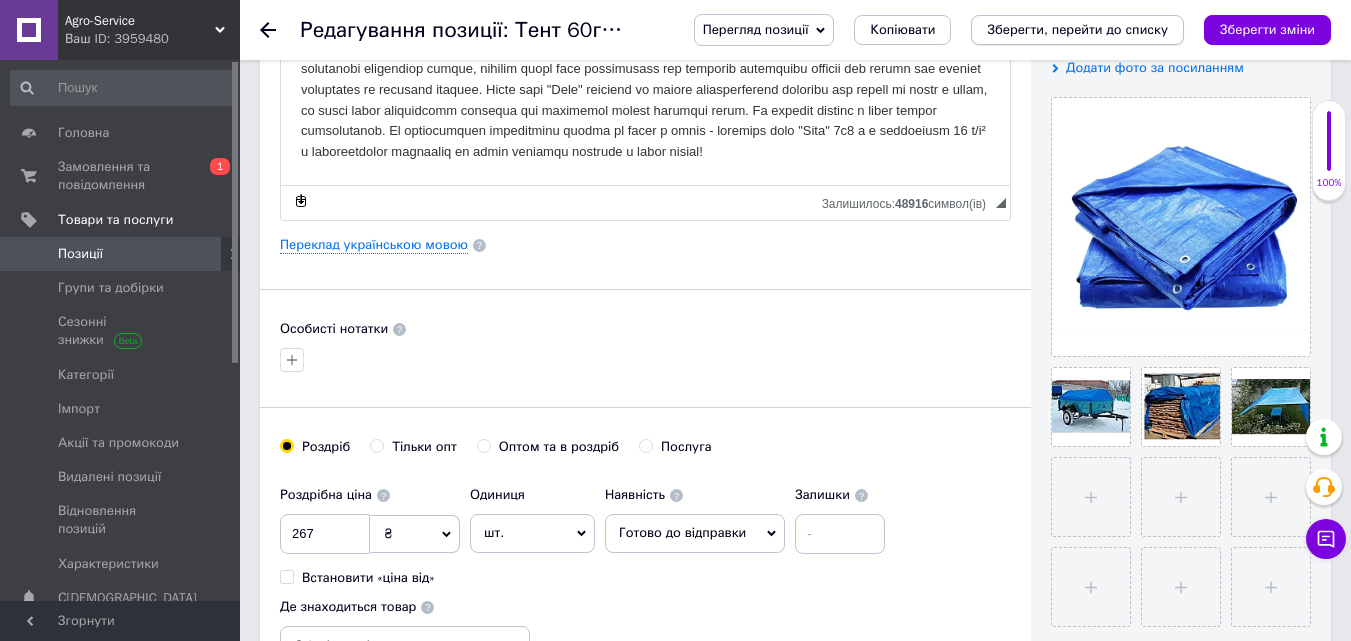 click on "Зберегти, перейти до списку" at bounding box center (1077, 29) 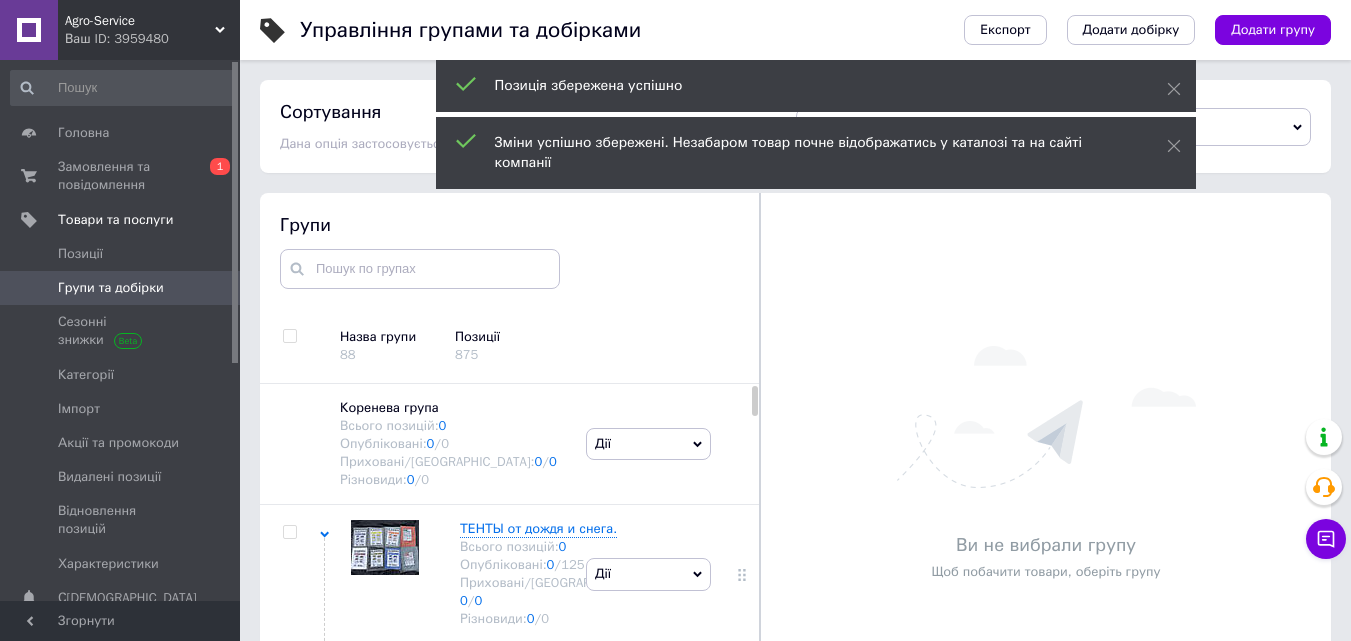 scroll, scrollTop: 108, scrollLeft: 0, axis: vertical 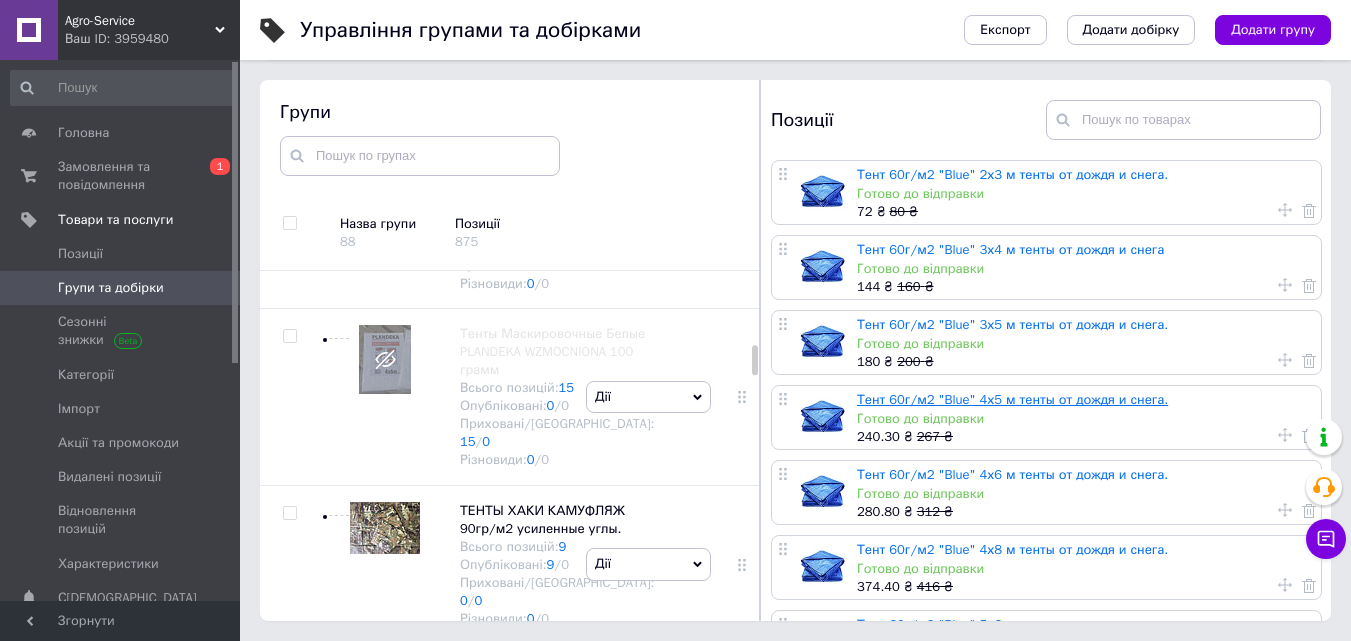 click on "Тент 60г/м2  "Blue" 4х5 м тенты от дождя и снега." at bounding box center (1012, 399) 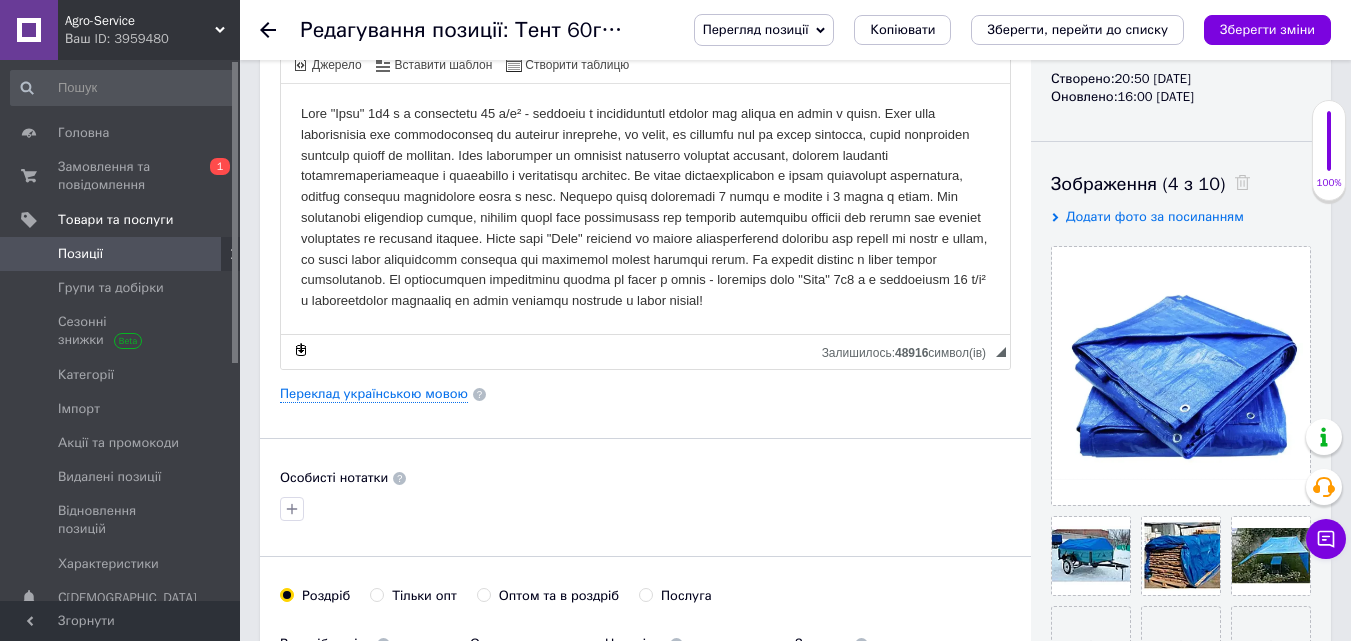 scroll, scrollTop: 400, scrollLeft: 0, axis: vertical 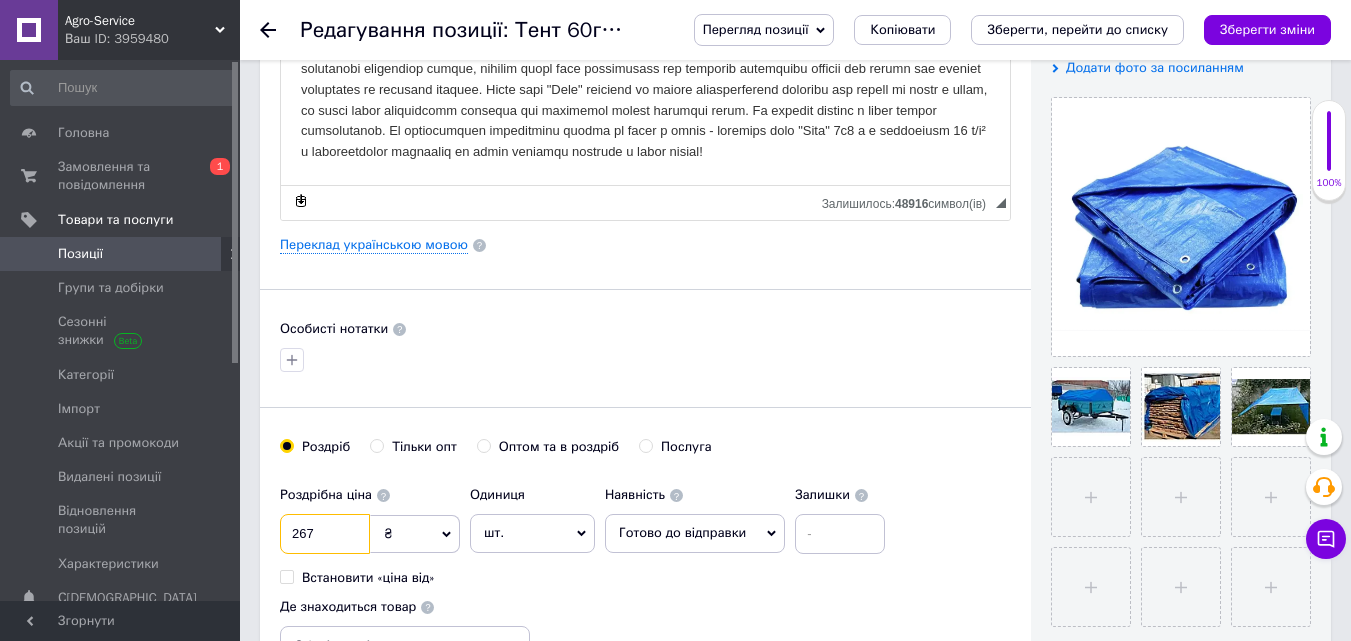 click on "267" at bounding box center [325, 534] 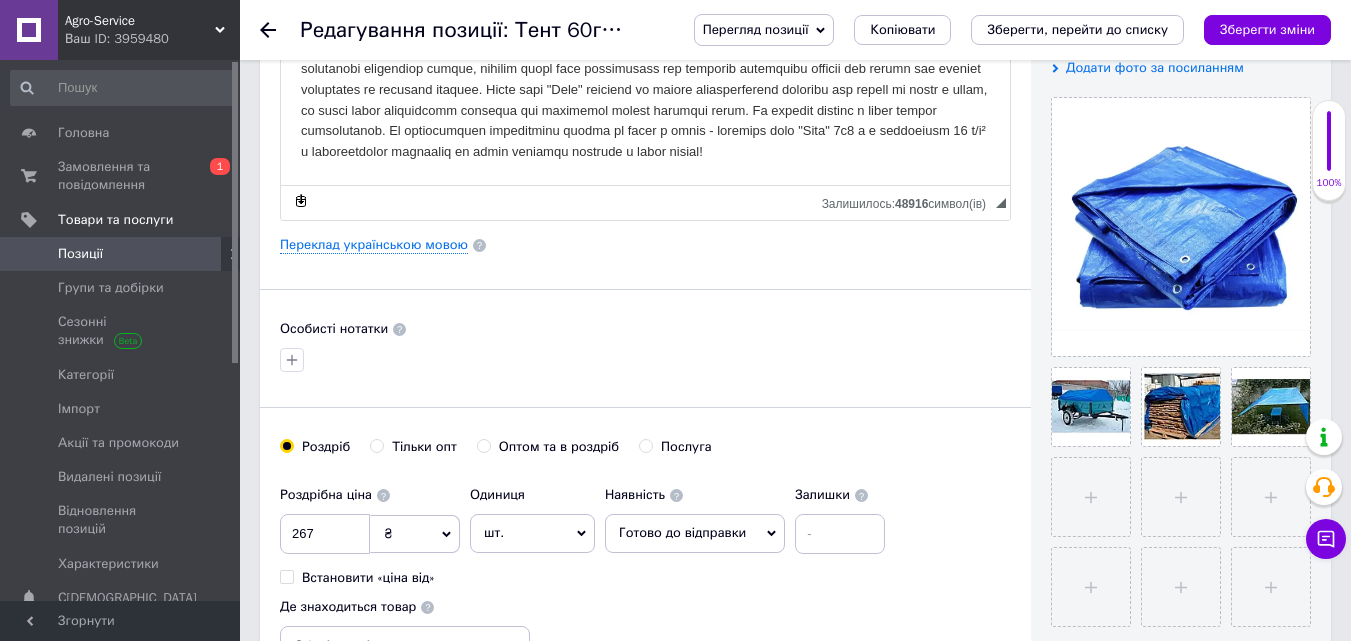 click on "Основна інформація Назва позиції (Російська) ✱ Тент 60г/м2  "Blue" 4х5 м тенты от дождя и снега. Код/Артикул 0608 Опис (Російська) ✱ Розширений текстовий редактор, 589440A9-2E76-4814-AE02-D07457F61073 Панель інструментів редактора Форматування Форматування Розмір Розмір   Жирний  Сполучення клавіш Ctrl+B   Курсив  Сполучення клавіш Ctrl+I   Підкреслений  Сполучення клавіш Ctrl+U   Видалити форматування   Повернути  Сполучення клавіш Ctrl+Z   Вставити/видалити нумерований список   Вставити/видалити маркований список   По лівому краю   По центру   По правому краю   Зменшити відступ" at bounding box center (645, 238) 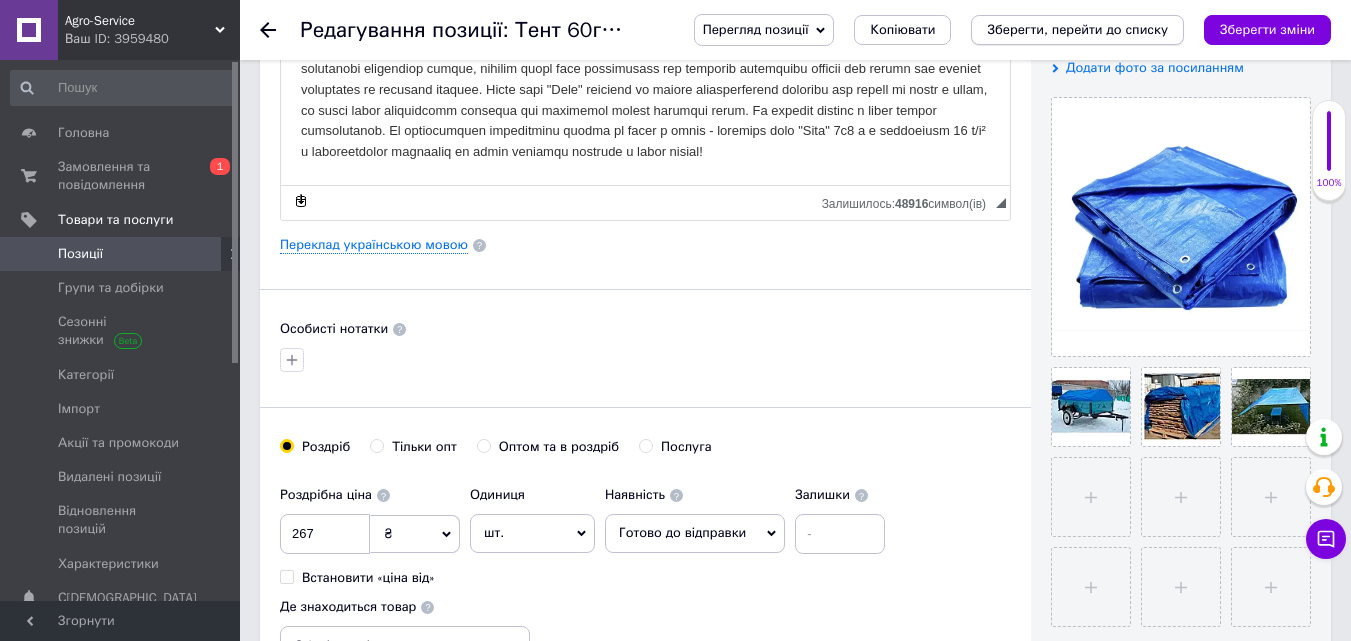 click on "Зберегти, перейти до списку" at bounding box center [1077, 29] 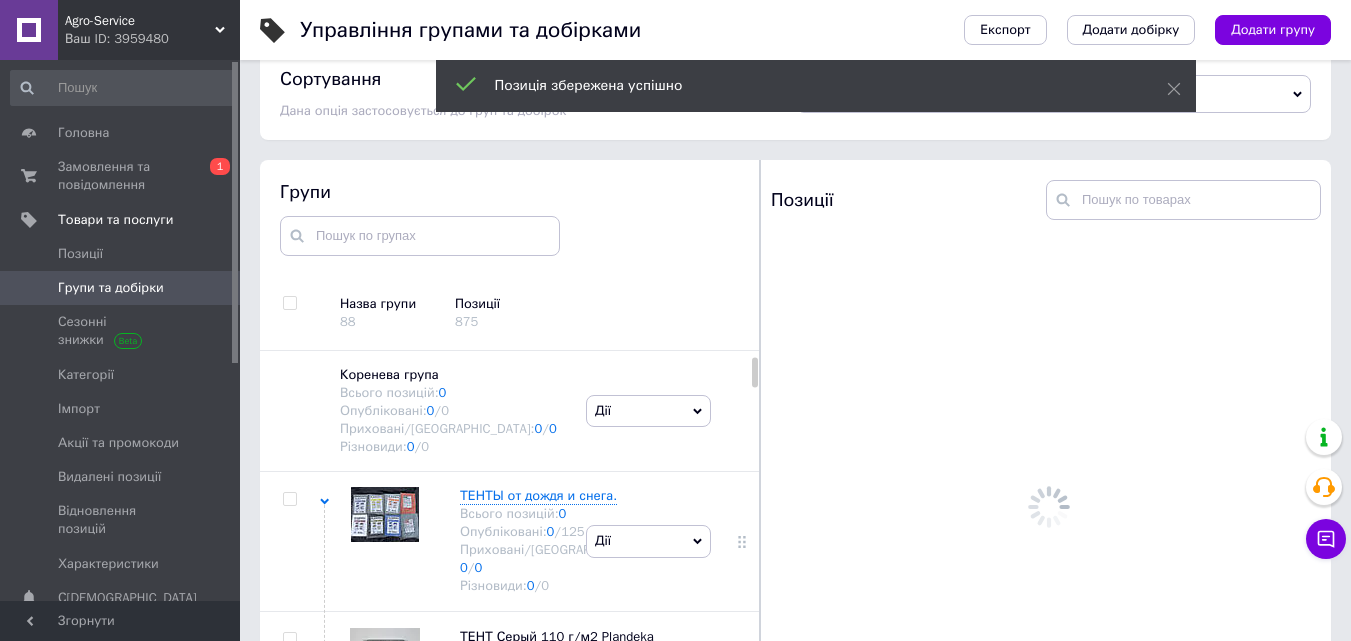 scroll, scrollTop: 108, scrollLeft: 0, axis: vertical 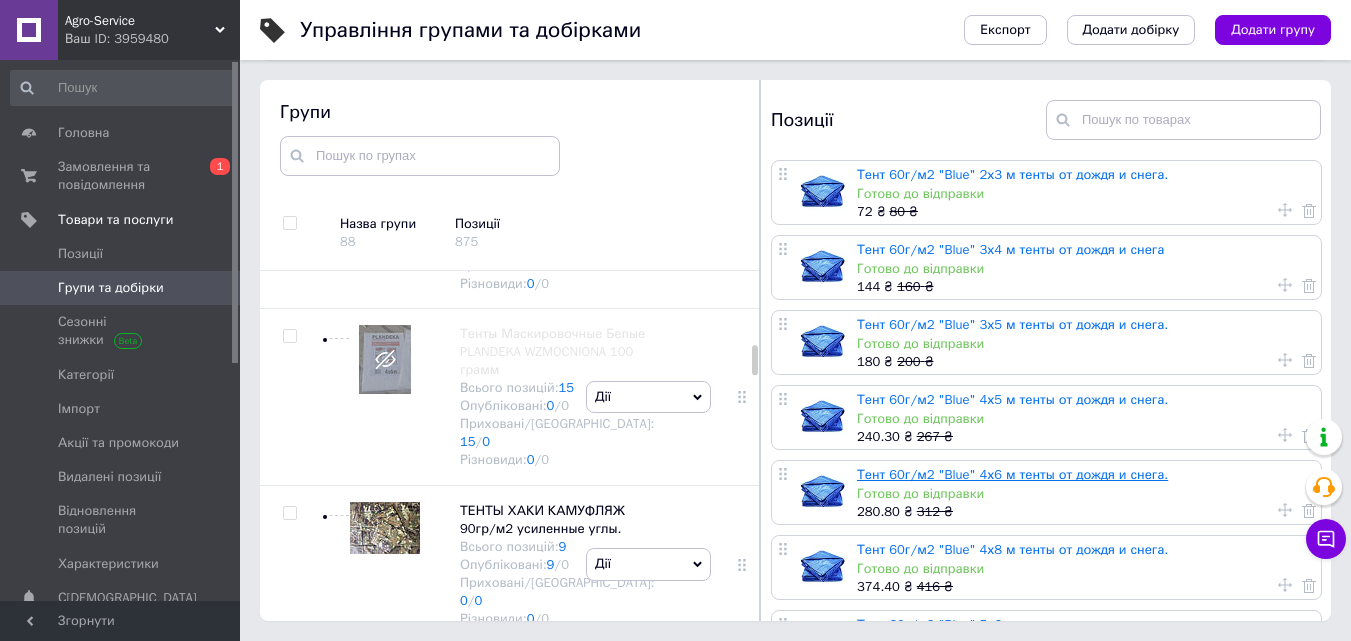 click on "Тент 60г/м2  "Blue" 4х6 м тенты от дождя и снега." at bounding box center [1012, 474] 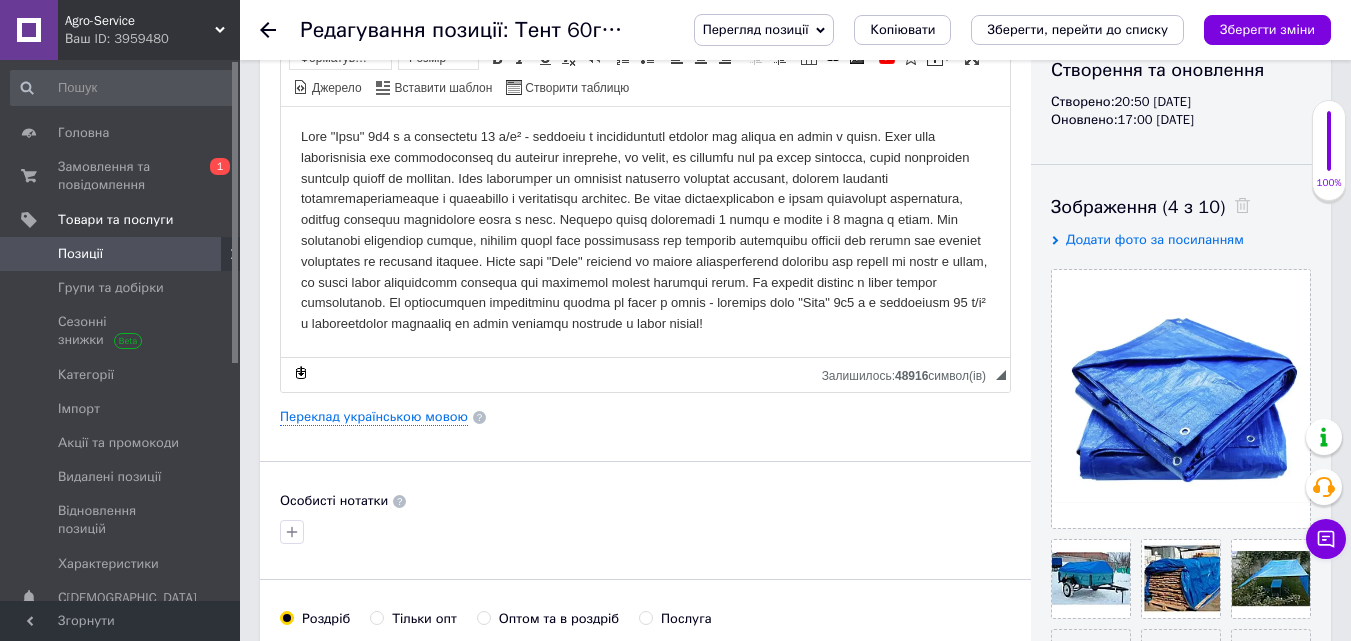 scroll, scrollTop: 400, scrollLeft: 0, axis: vertical 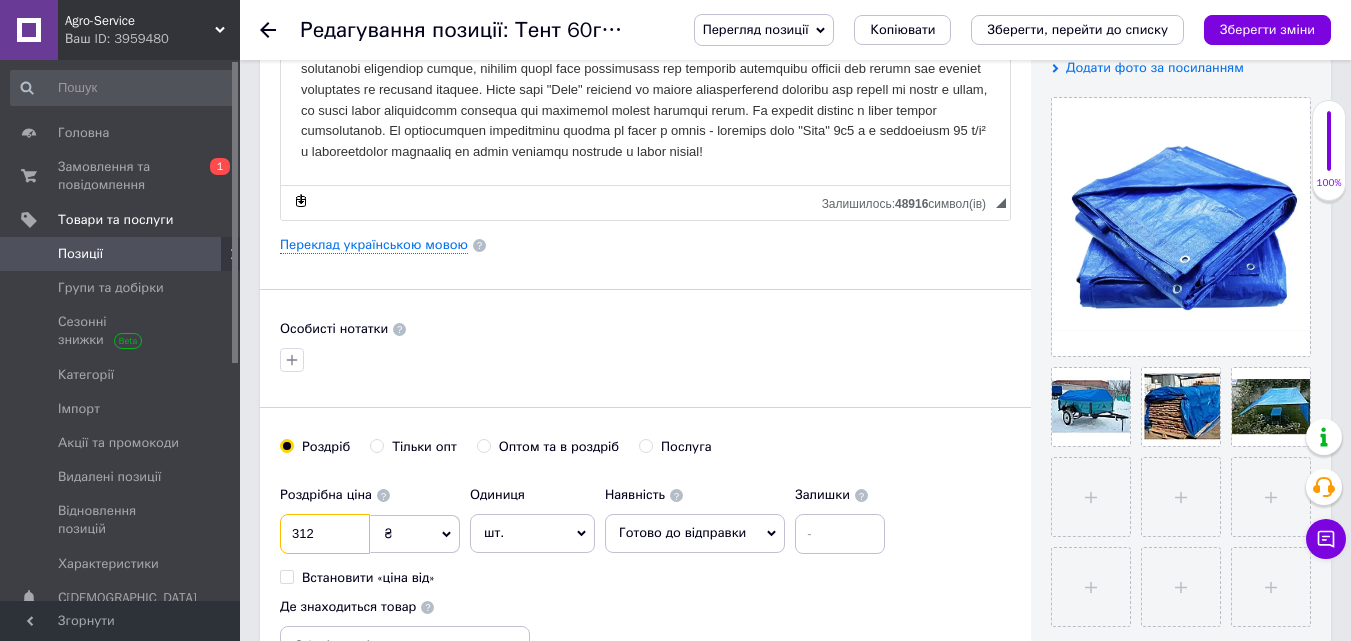 drag, startPoint x: 307, startPoint y: 532, endPoint x: 348, endPoint y: 534, distance: 41.04875 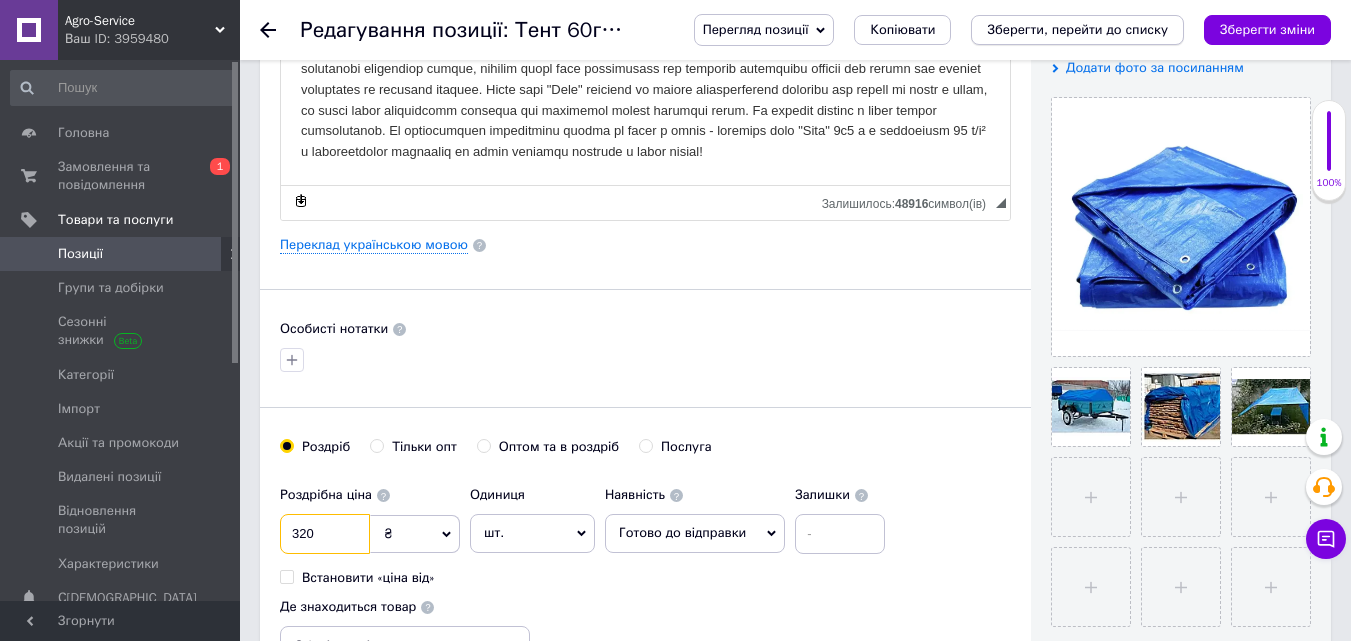 type on "320" 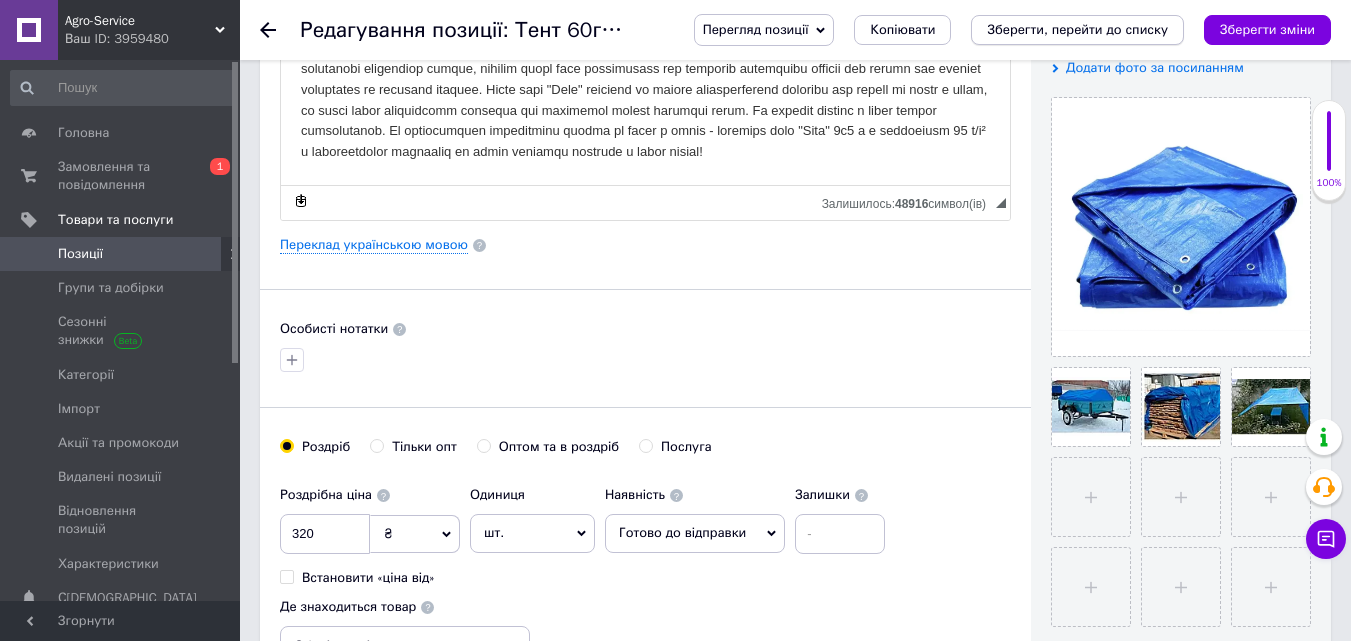 click on "Зберегти, перейти до списку" at bounding box center (1077, 29) 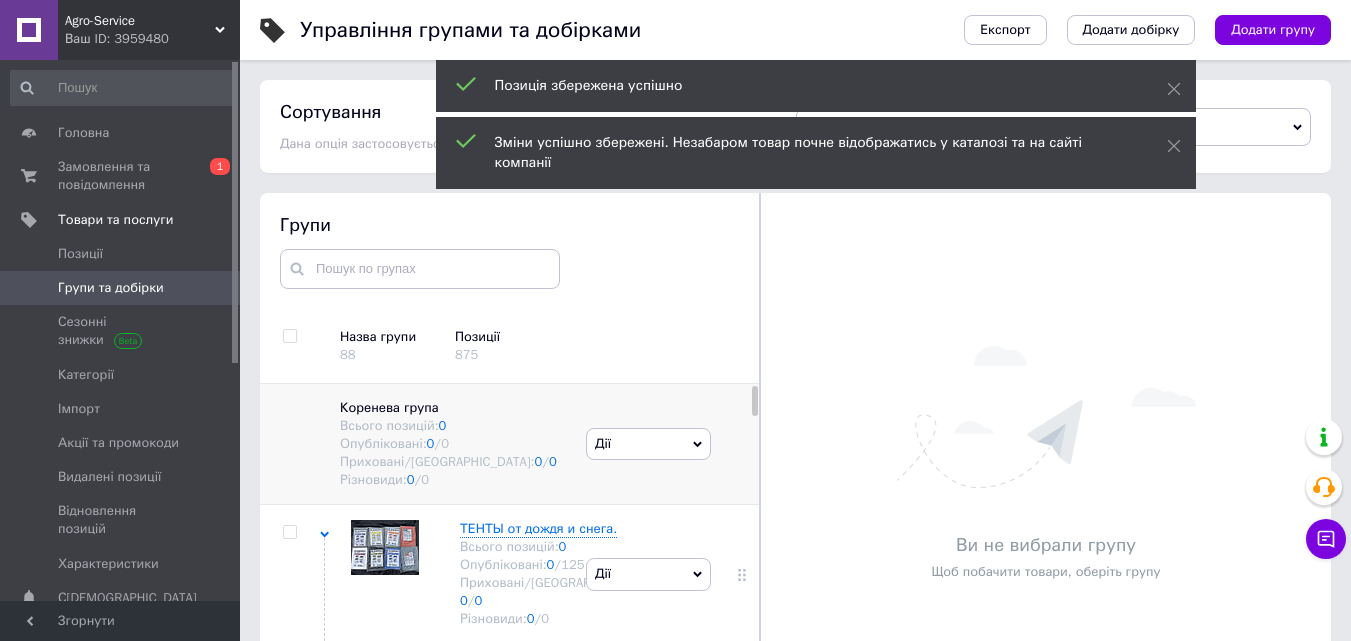 scroll, scrollTop: 99, scrollLeft: 0, axis: vertical 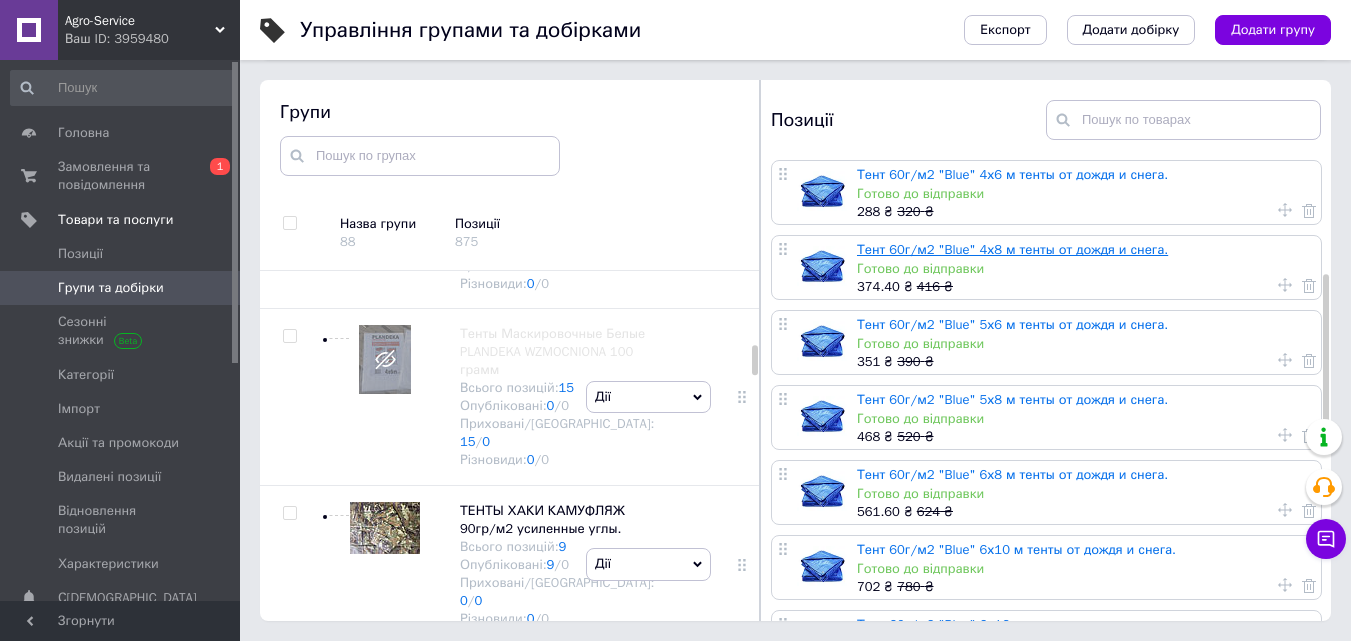 click on "Тент 60г/м2  "Blue" 4х8 м тенты от дождя и снега." at bounding box center (1012, 249) 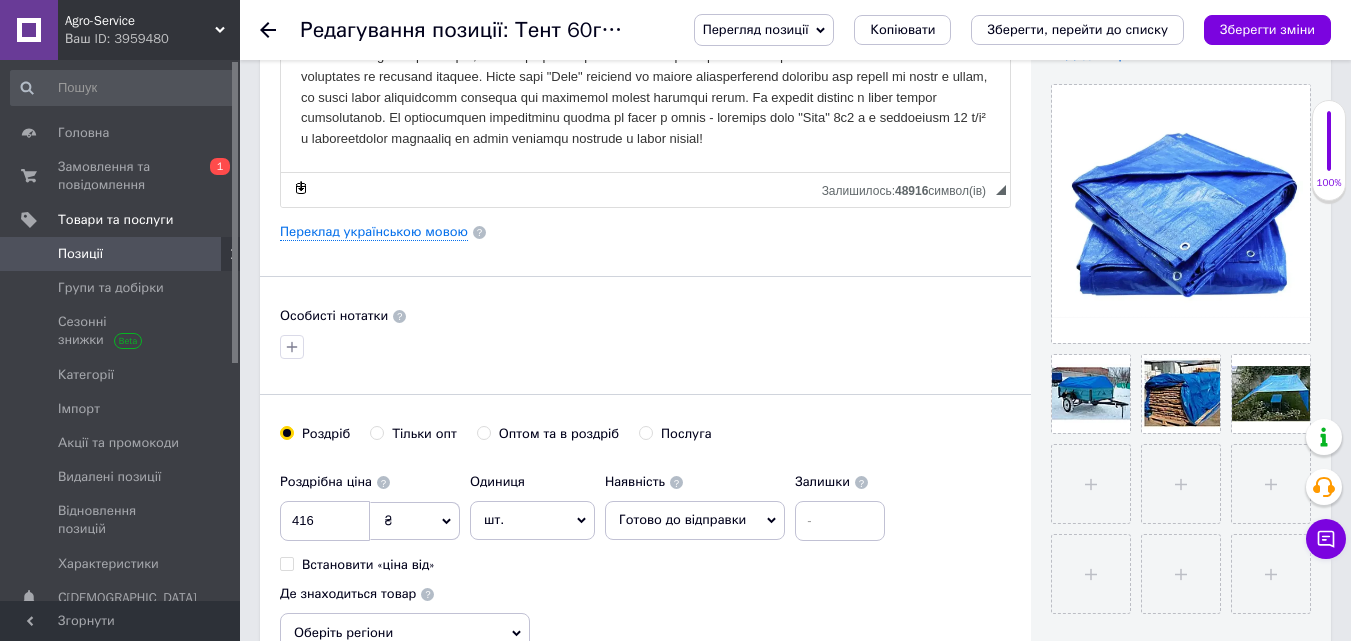 scroll, scrollTop: 500, scrollLeft: 0, axis: vertical 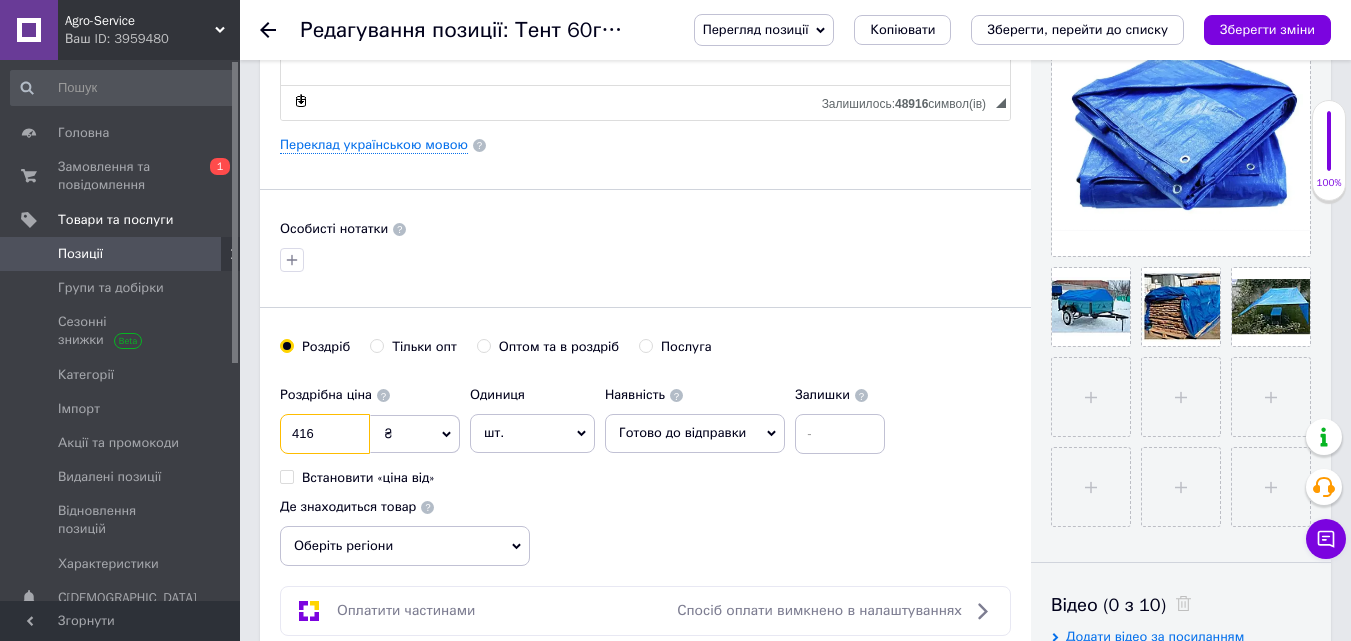 drag, startPoint x: 317, startPoint y: 436, endPoint x: 288, endPoint y: 432, distance: 29.274563 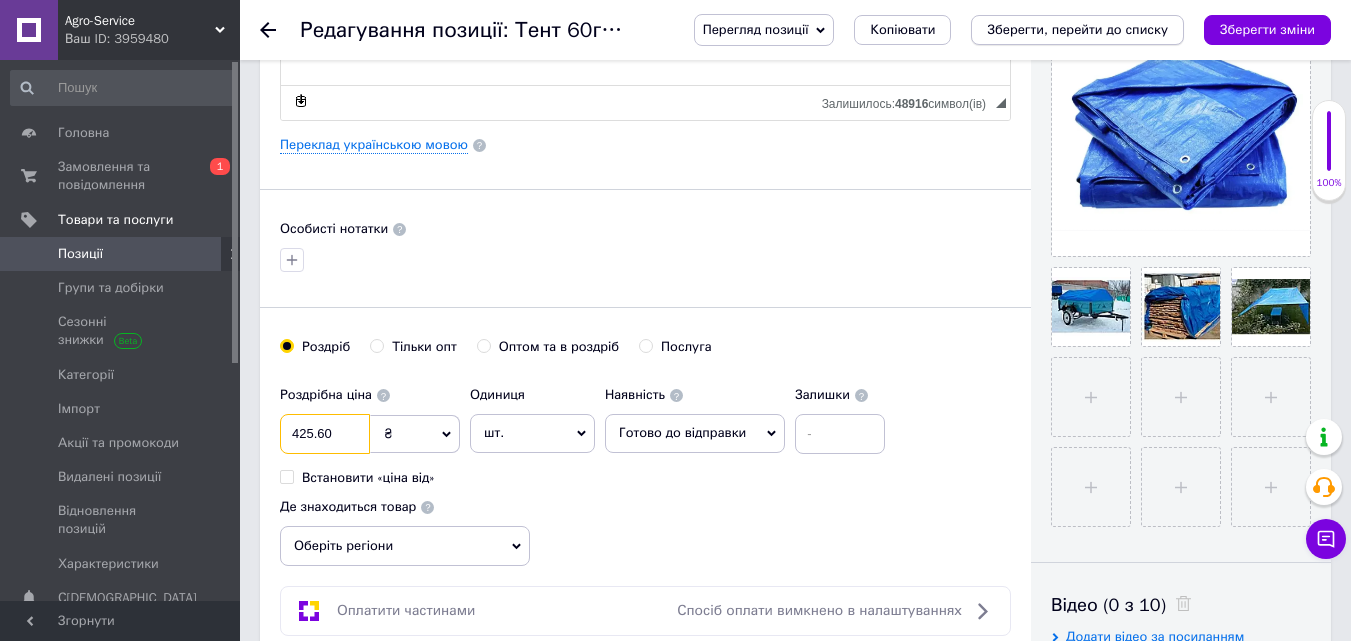 type on "425.60" 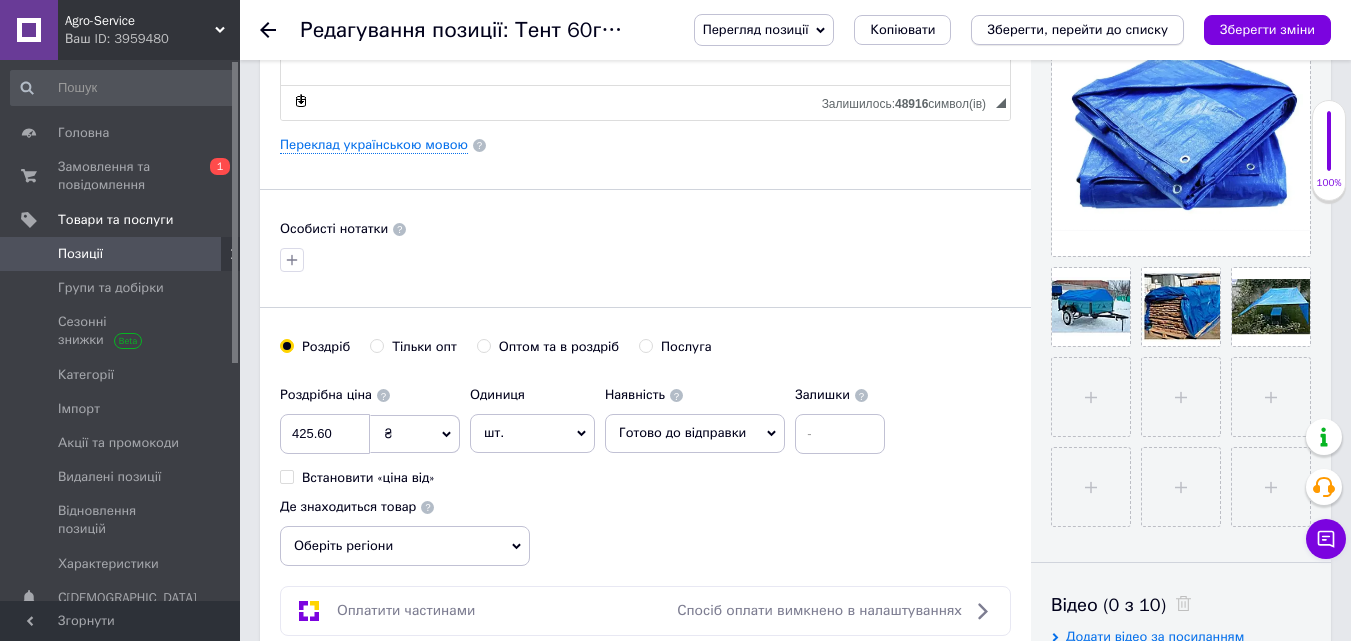 click on "Зберегти, перейти до списку" at bounding box center [1077, 29] 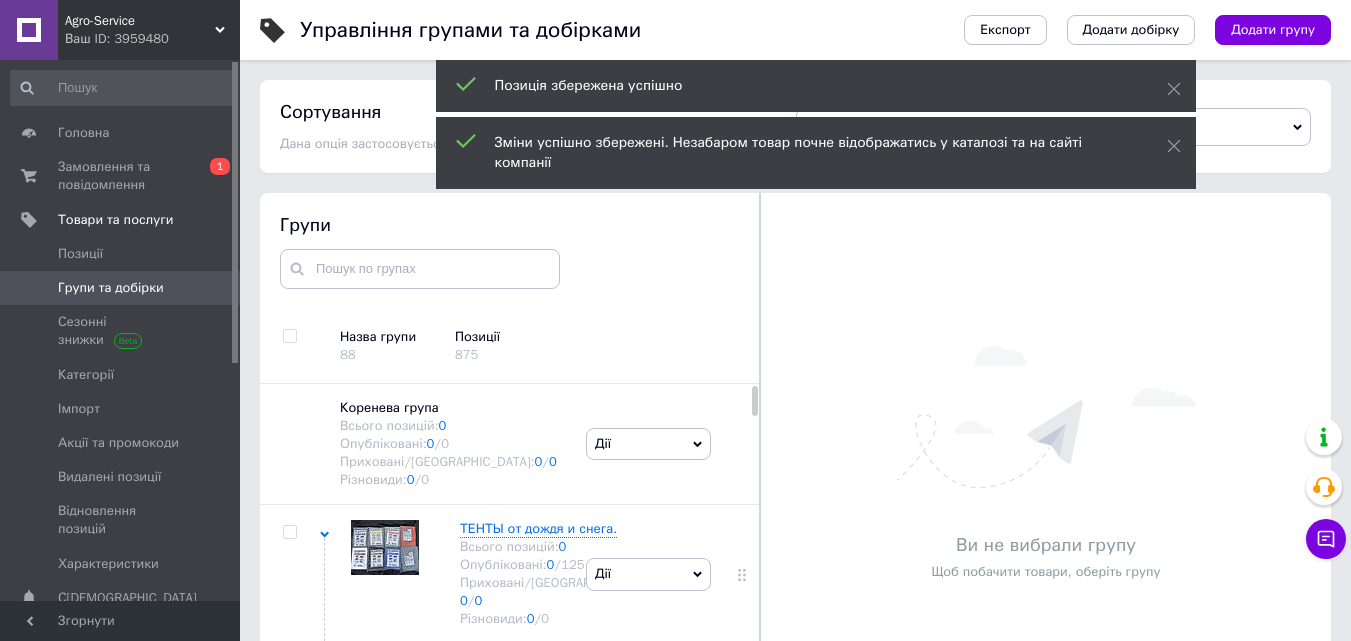 scroll, scrollTop: 69, scrollLeft: 0, axis: vertical 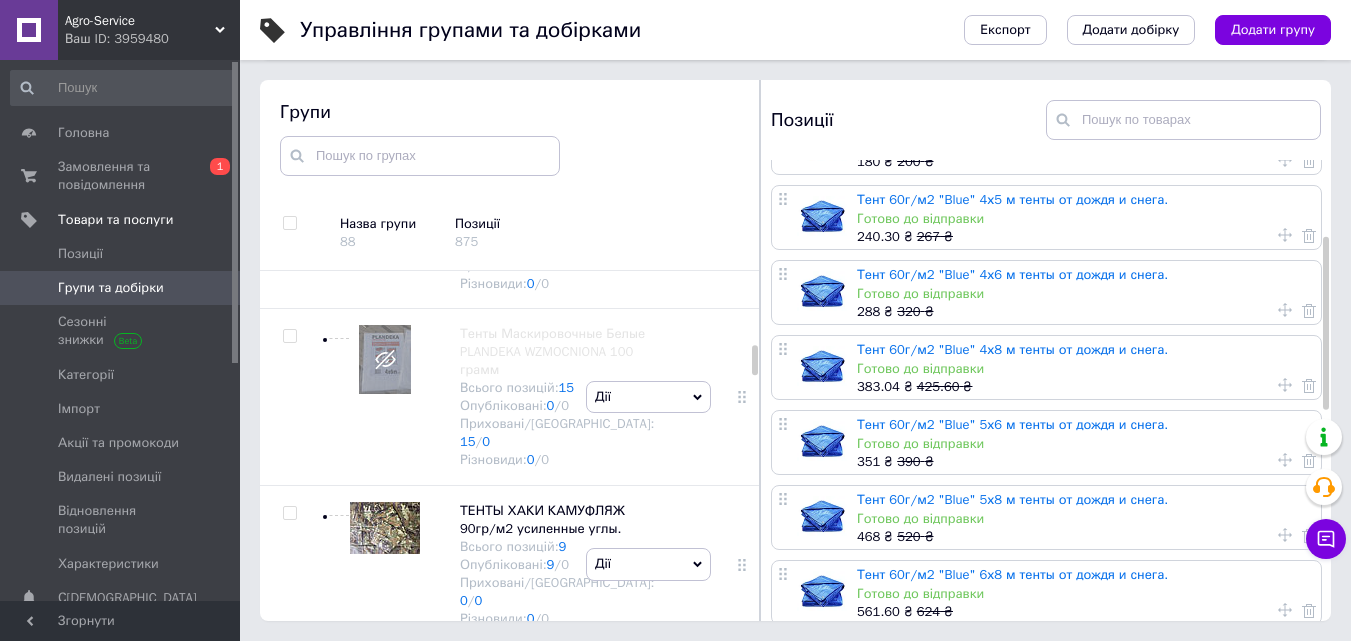 click on "Тент 60г/м2  "Blue" 4х8 м тенты от дождя и снега." at bounding box center (1012, 349) 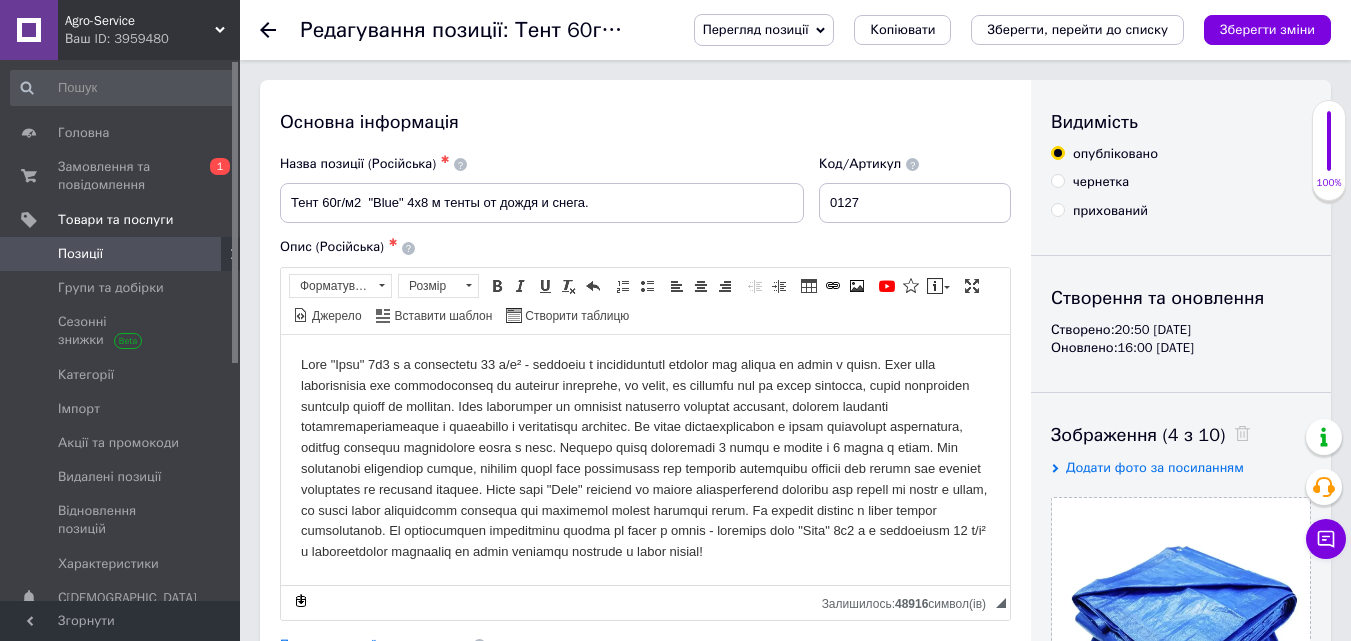 scroll, scrollTop: 400, scrollLeft: 0, axis: vertical 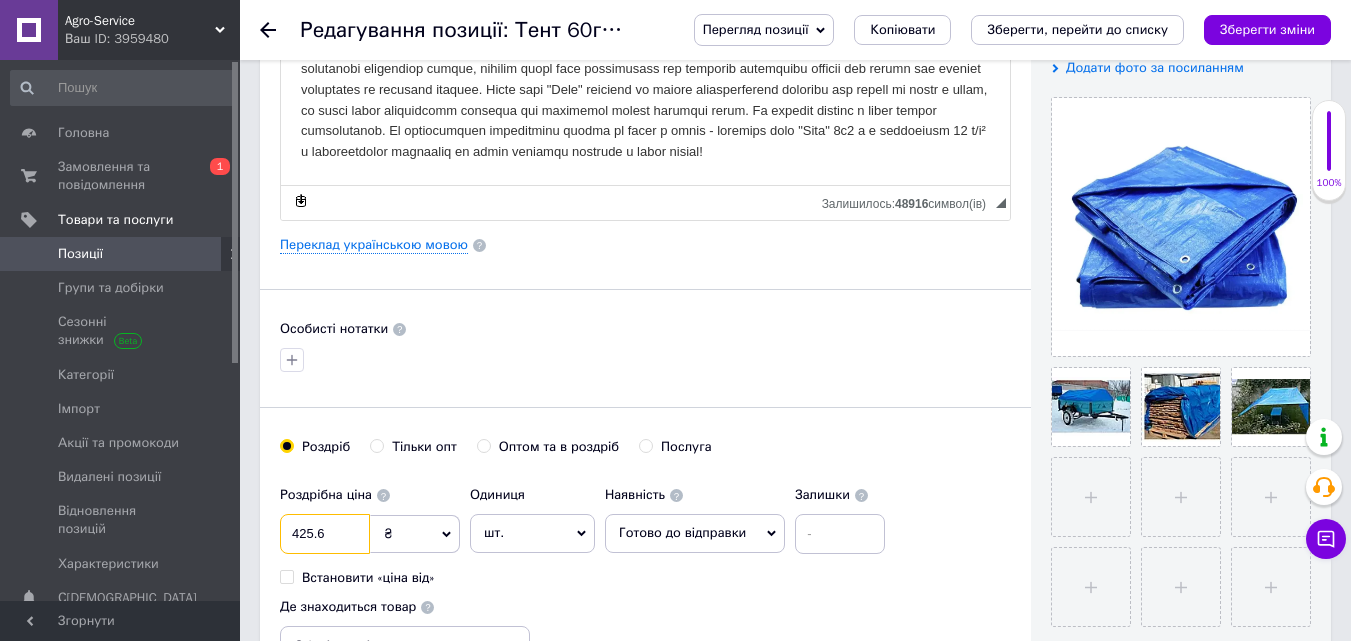 drag, startPoint x: 333, startPoint y: 536, endPoint x: 316, endPoint y: 531, distance: 17.720045 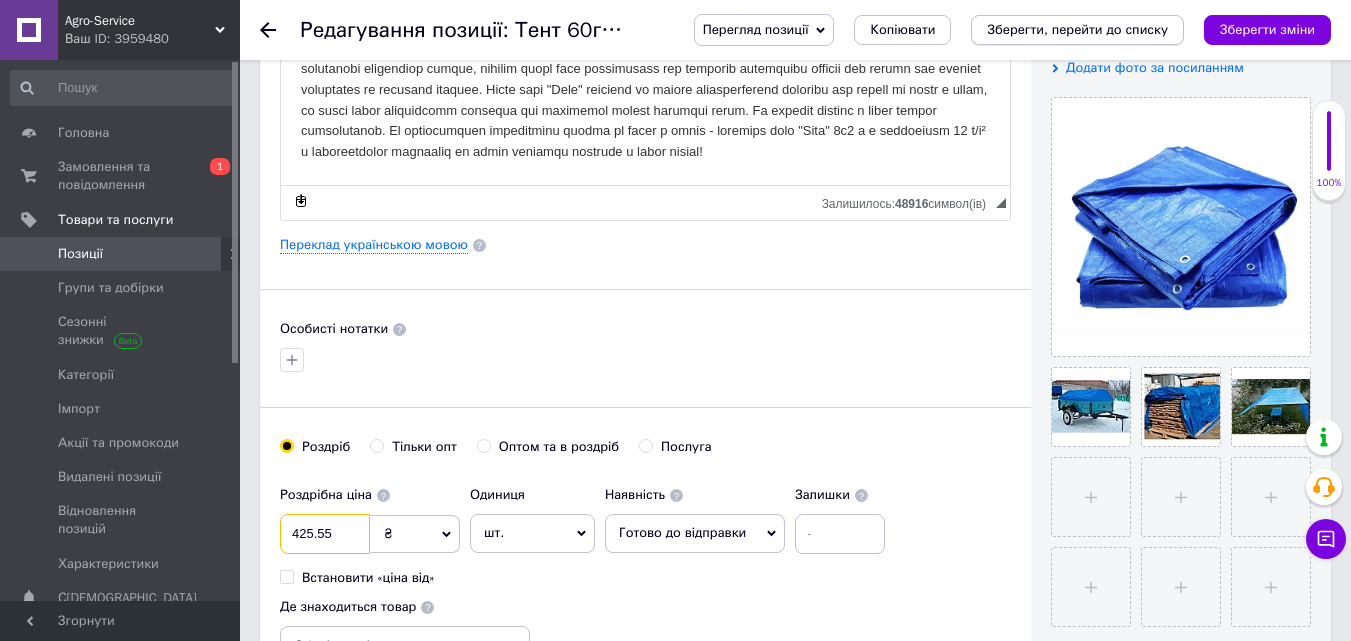 type on "425.55" 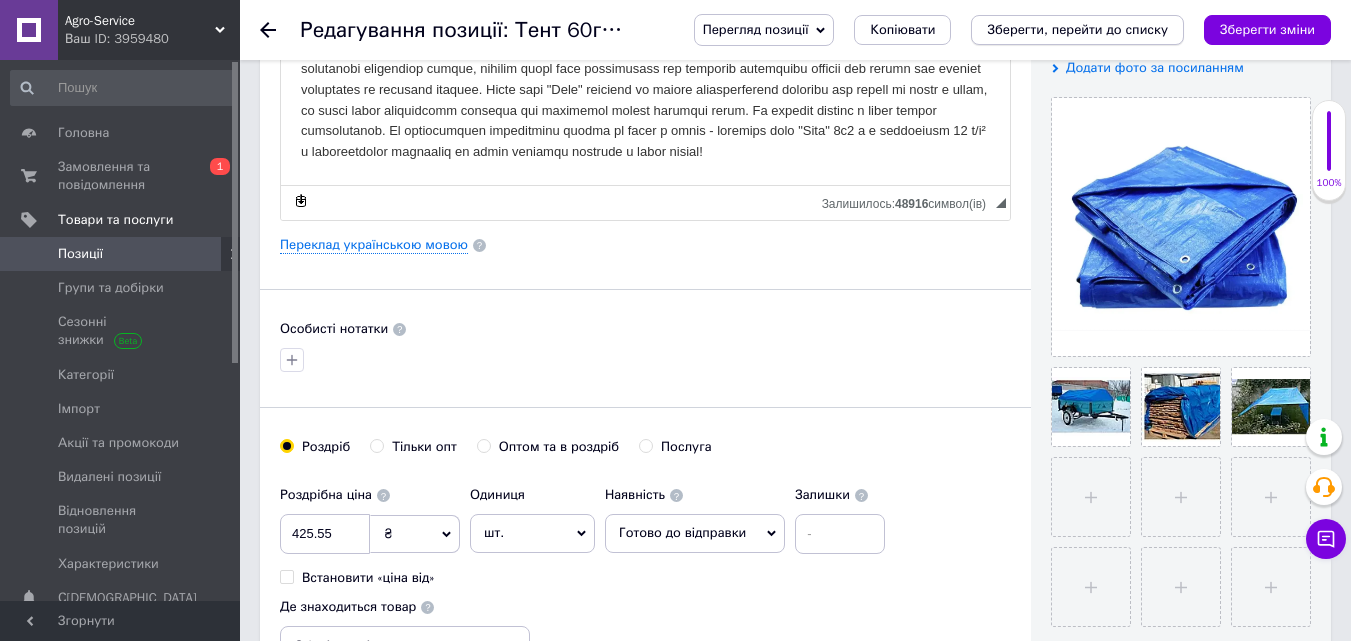 click on "Зберегти, перейти до списку" at bounding box center [1077, 29] 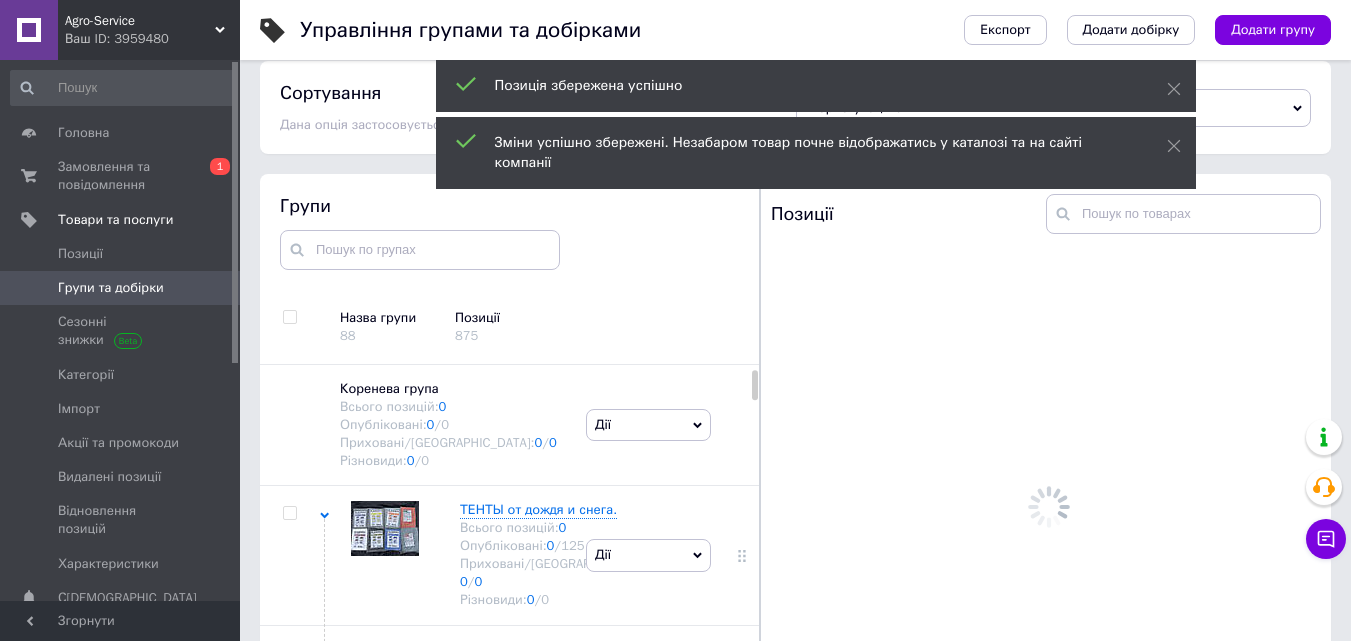 scroll, scrollTop: 108, scrollLeft: 0, axis: vertical 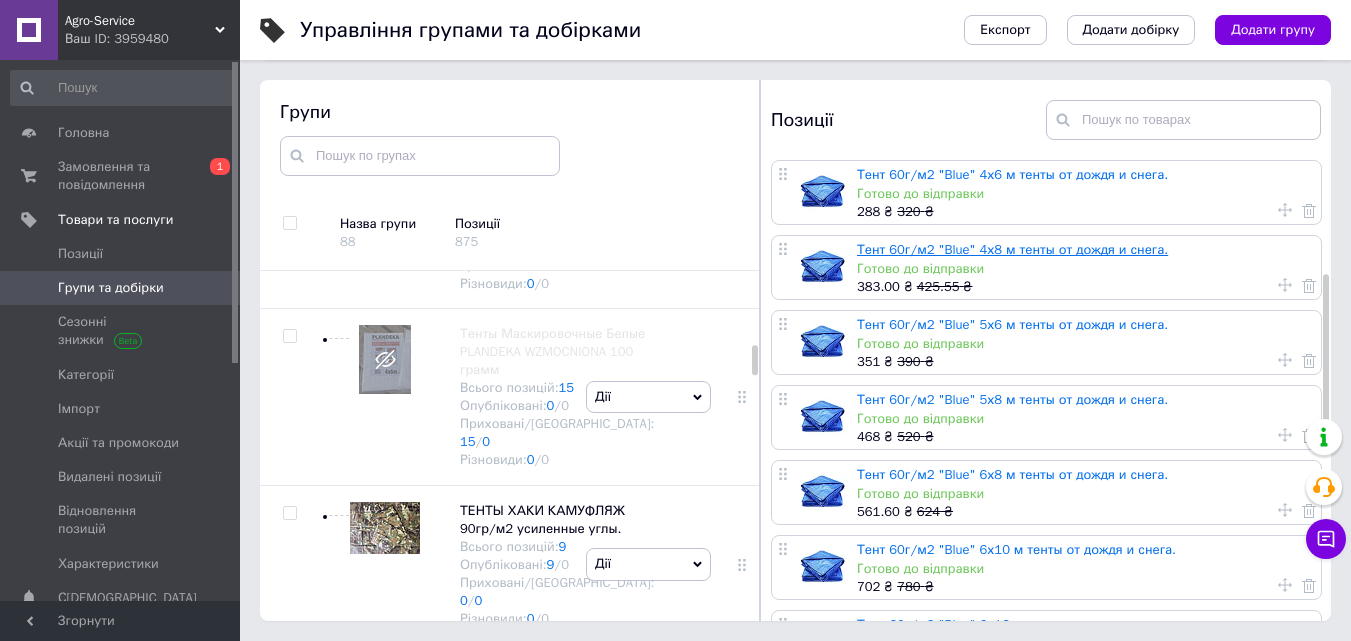click on "Тент 60г/м2  "Blue" 4х8 м тенты от дождя и снега." at bounding box center [1012, 249] 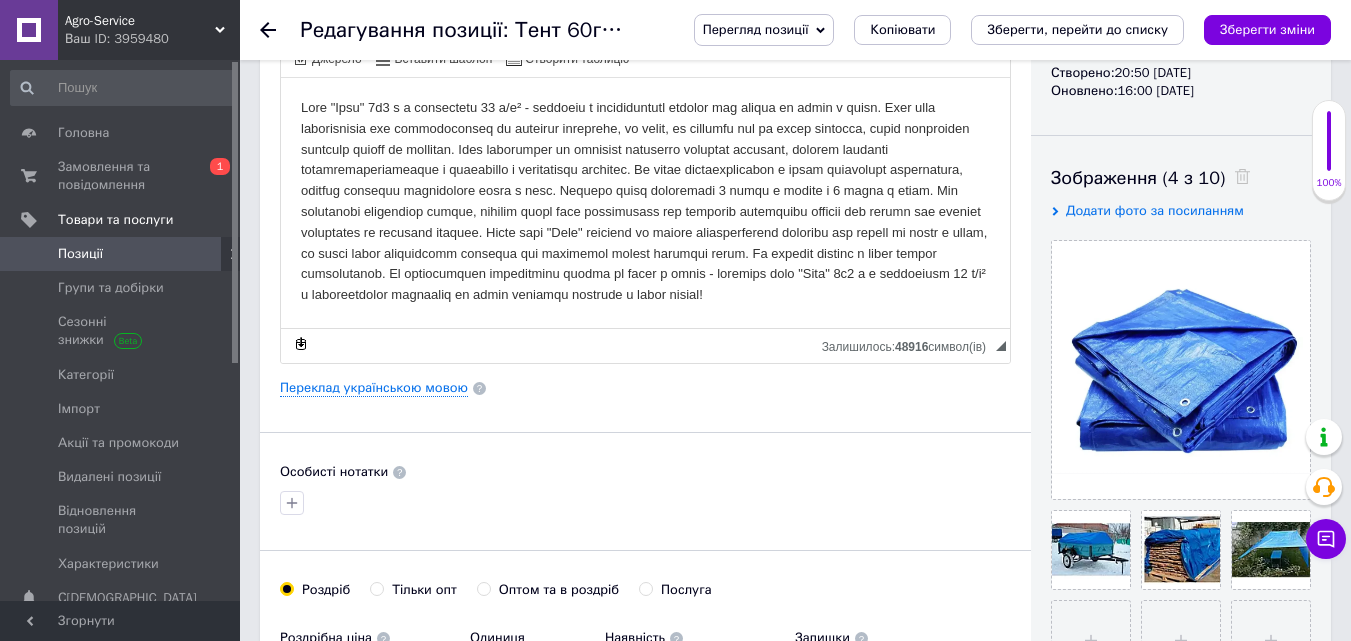 scroll, scrollTop: 500, scrollLeft: 0, axis: vertical 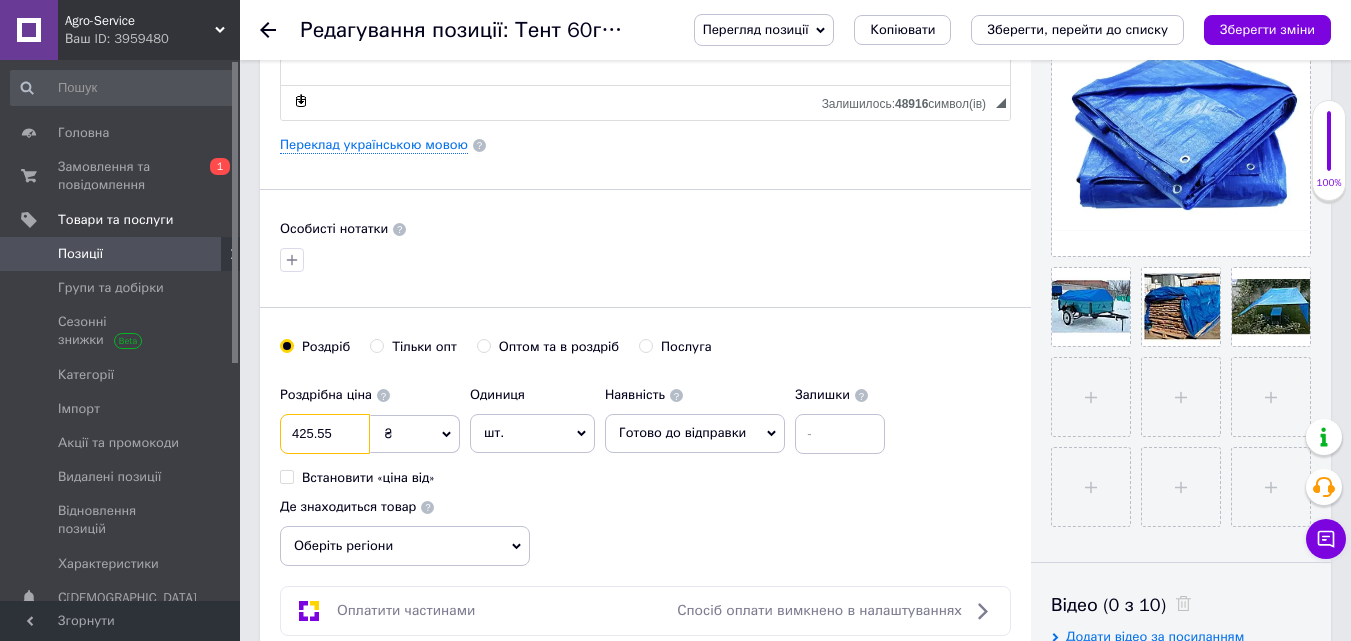drag, startPoint x: 333, startPoint y: 432, endPoint x: 307, endPoint y: 428, distance: 26.305893 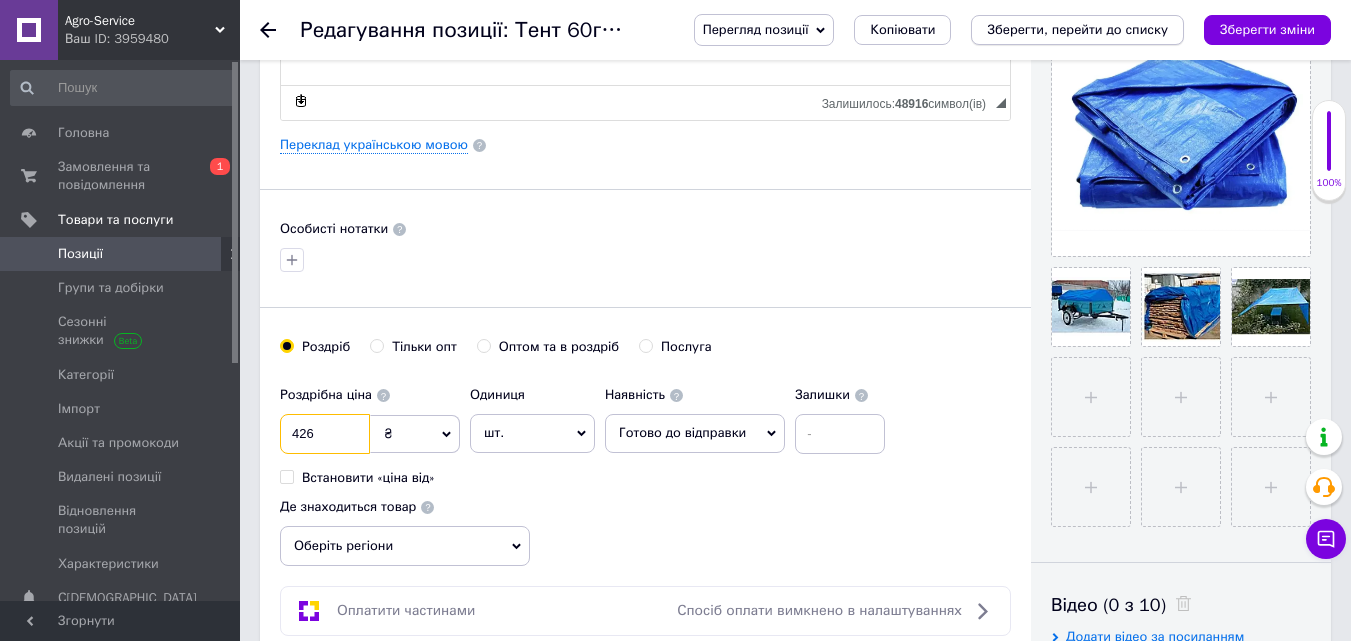 type on "426" 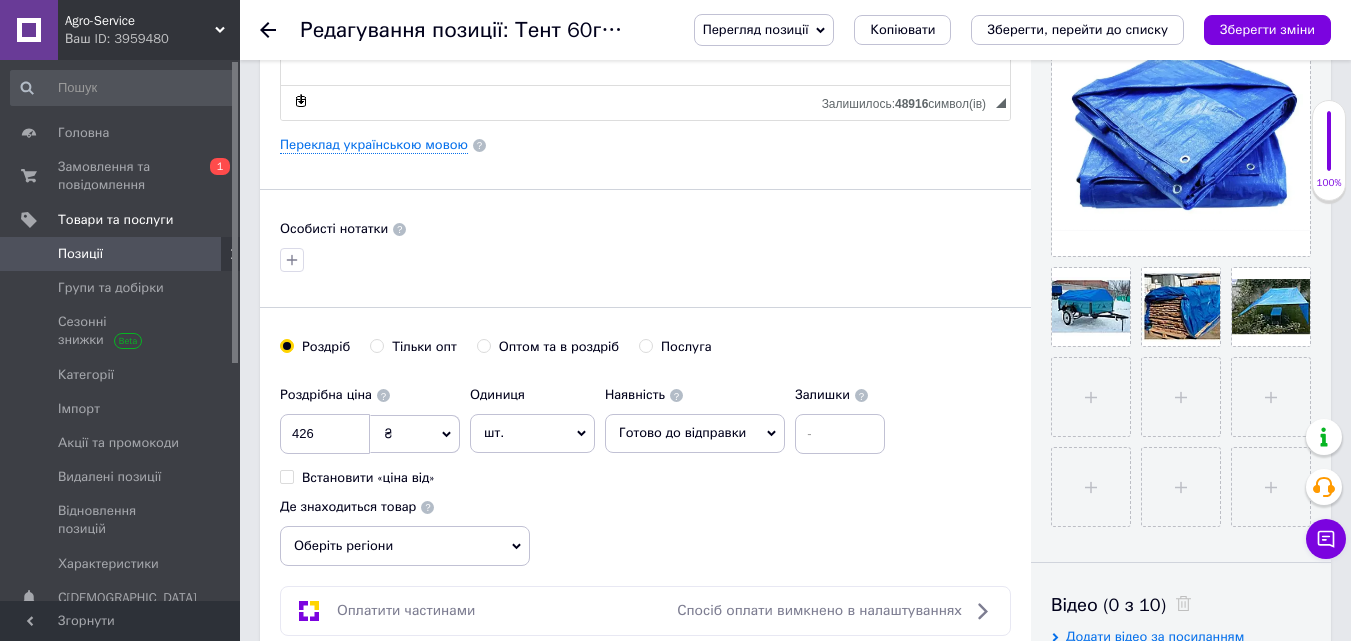 click on "Зберегти, перейти до списку" at bounding box center (1077, 29) 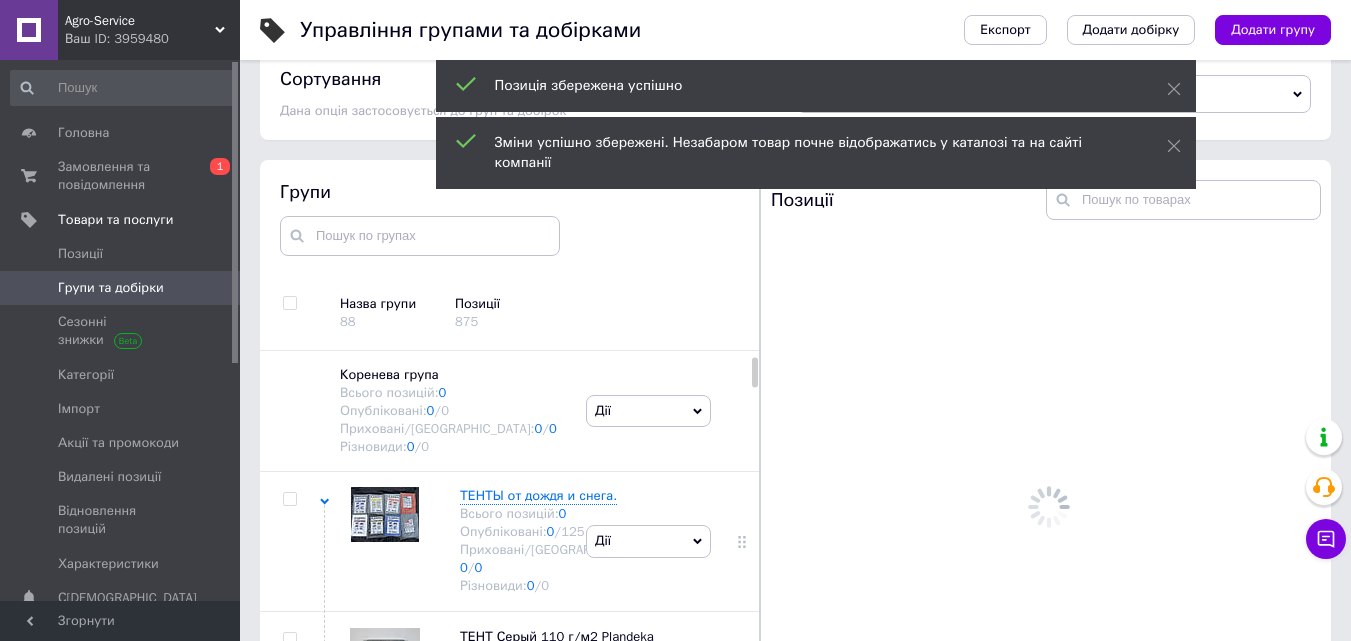 scroll, scrollTop: 108, scrollLeft: 0, axis: vertical 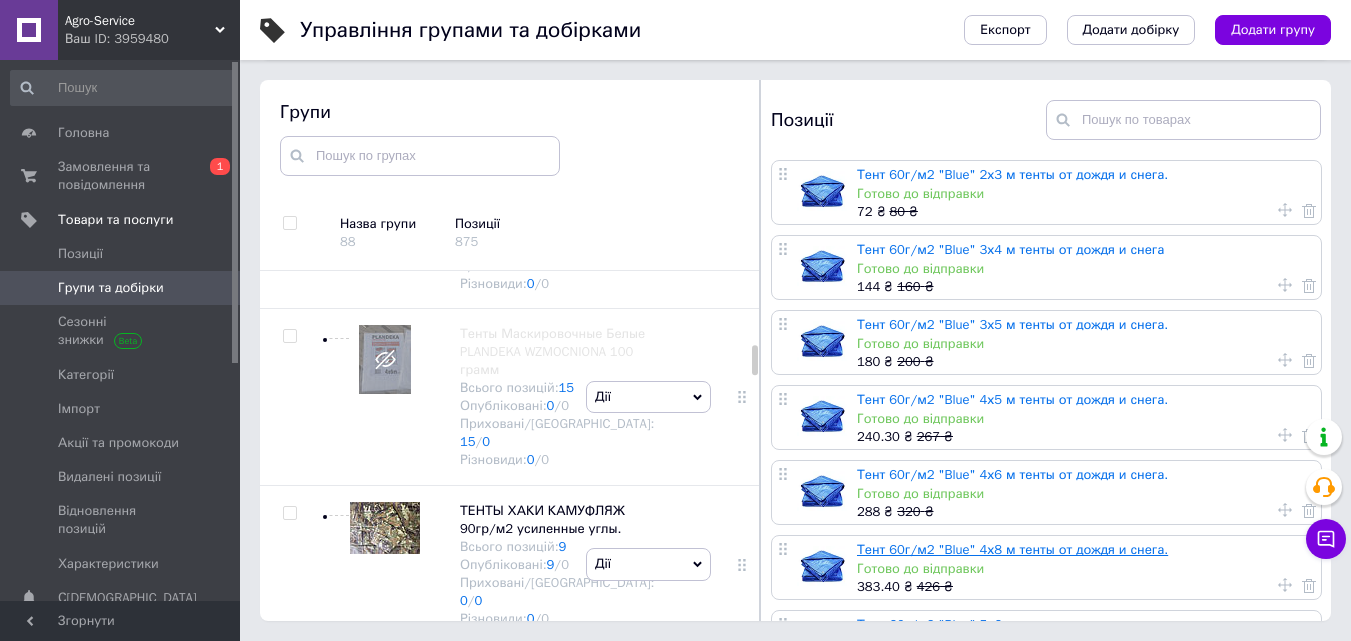 click on "Тент 60г/м2  "Blue" 4х8 м тенты от дождя и снега." at bounding box center (1012, 549) 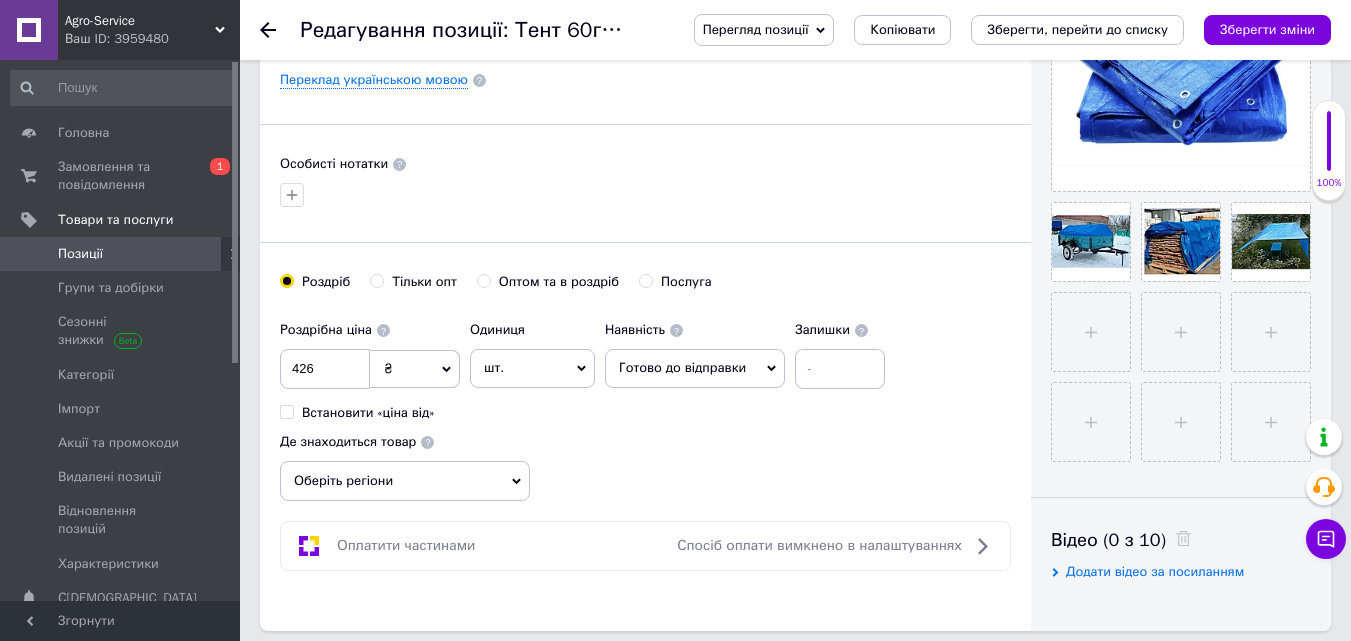 scroll, scrollTop: 600, scrollLeft: 0, axis: vertical 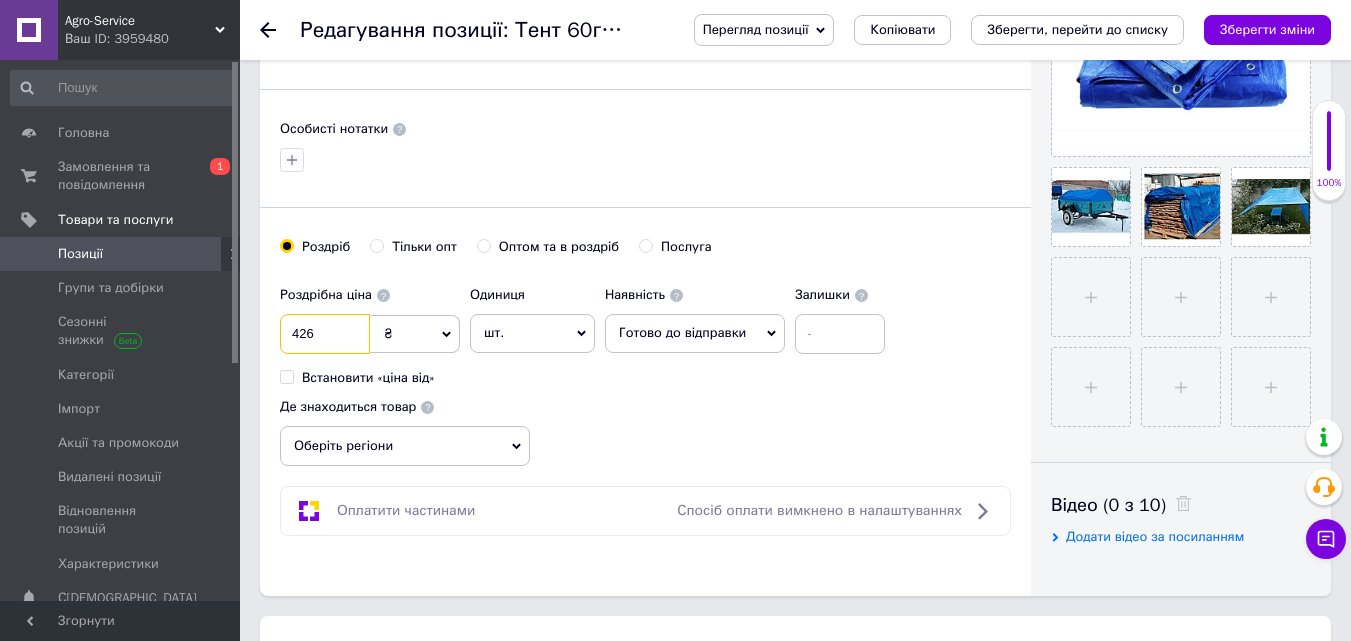 drag, startPoint x: 317, startPoint y: 331, endPoint x: 306, endPoint y: 333, distance: 11.18034 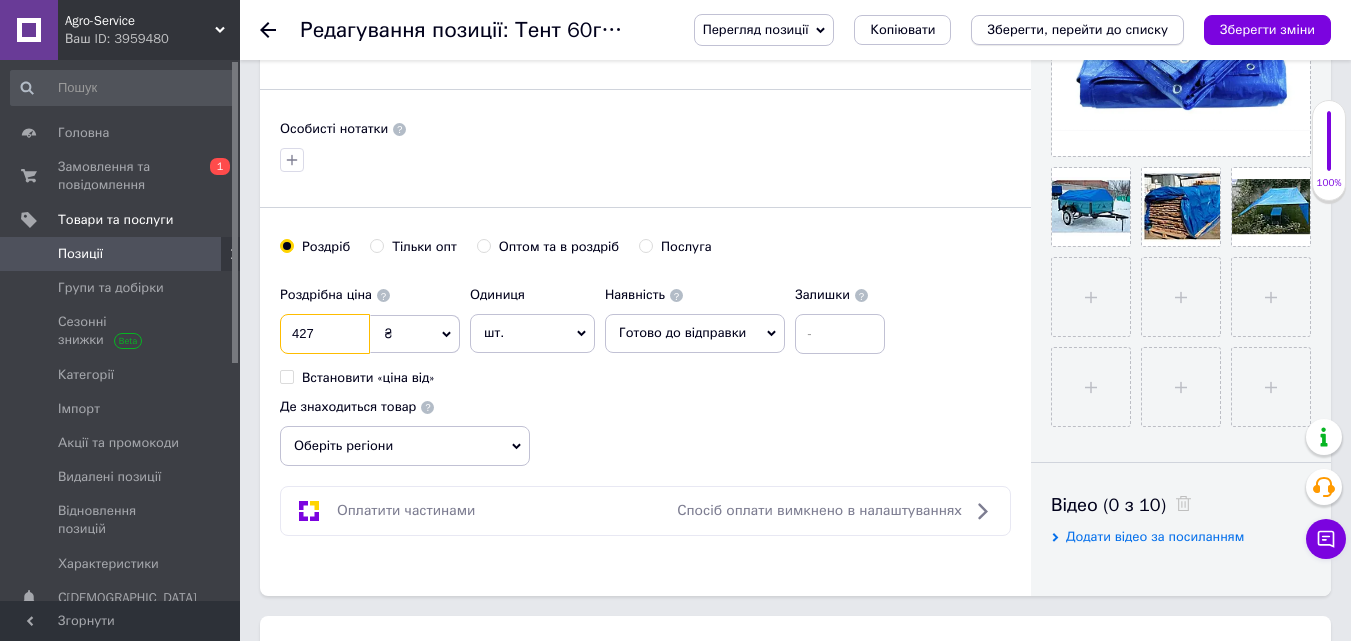 type on "427" 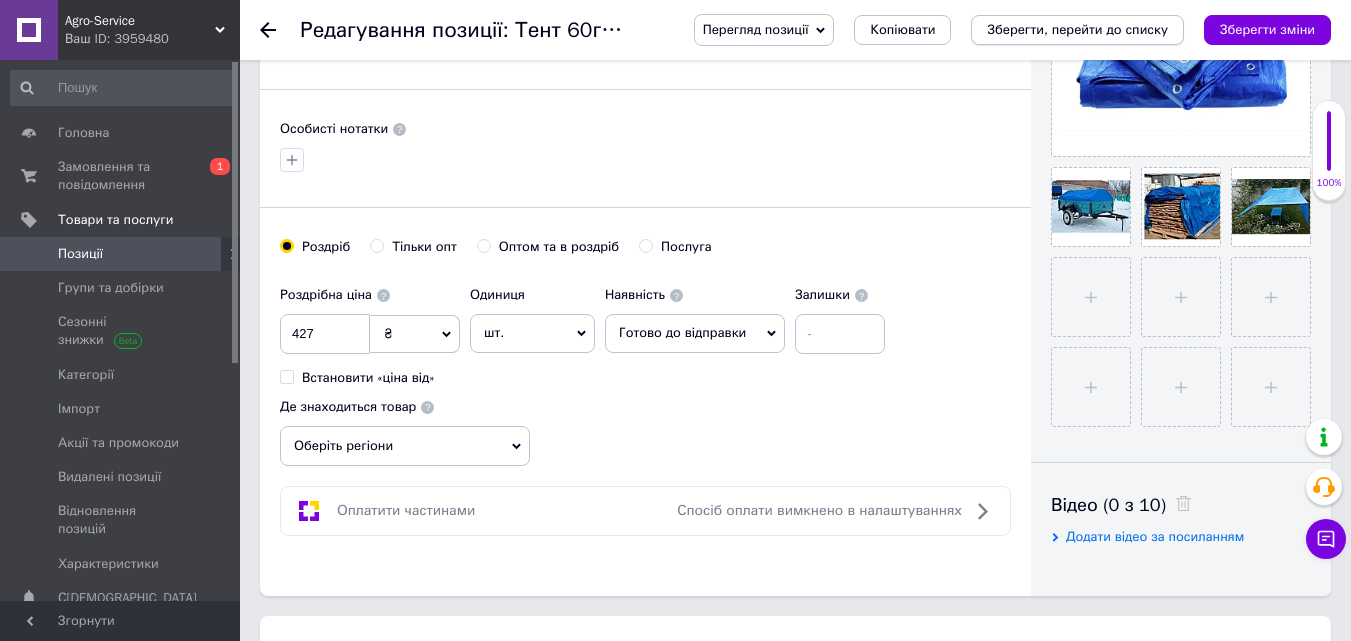 click on "Зберегти, перейти до списку" at bounding box center (1077, 29) 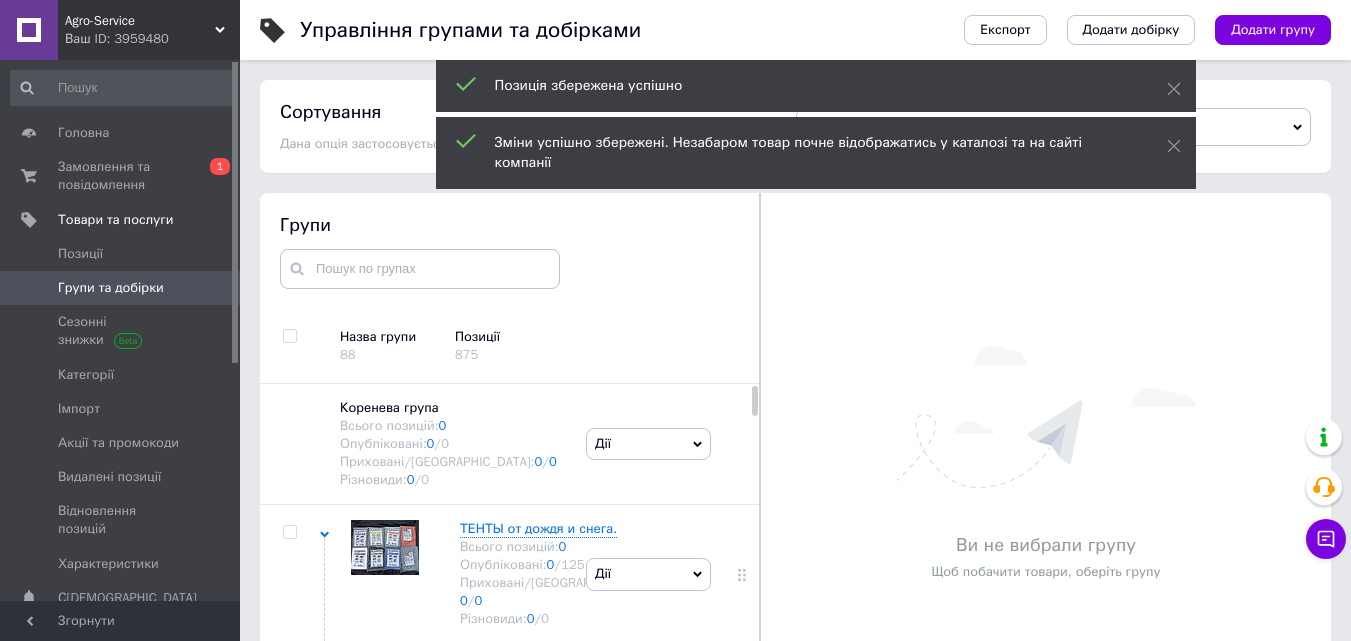 scroll, scrollTop: 108, scrollLeft: 0, axis: vertical 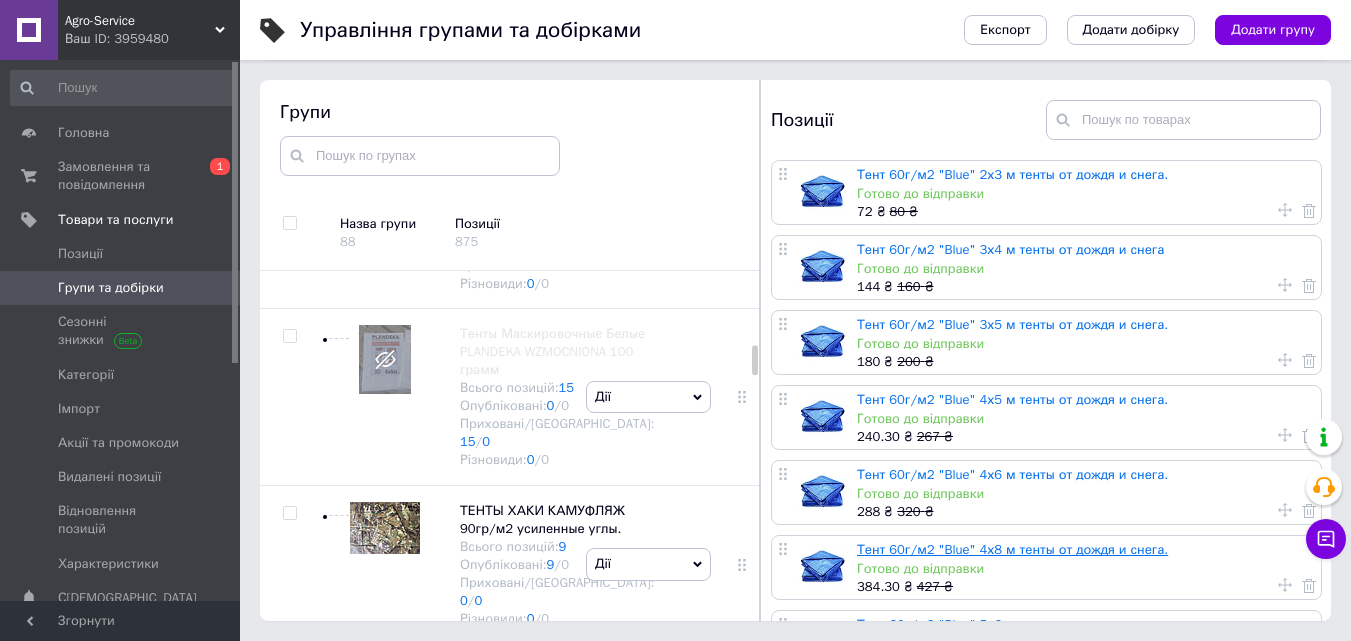click on "Тент 60г/м2  "Blue" 4х8 м тенты от дождя и снега." at bounding box center [1012, 549] 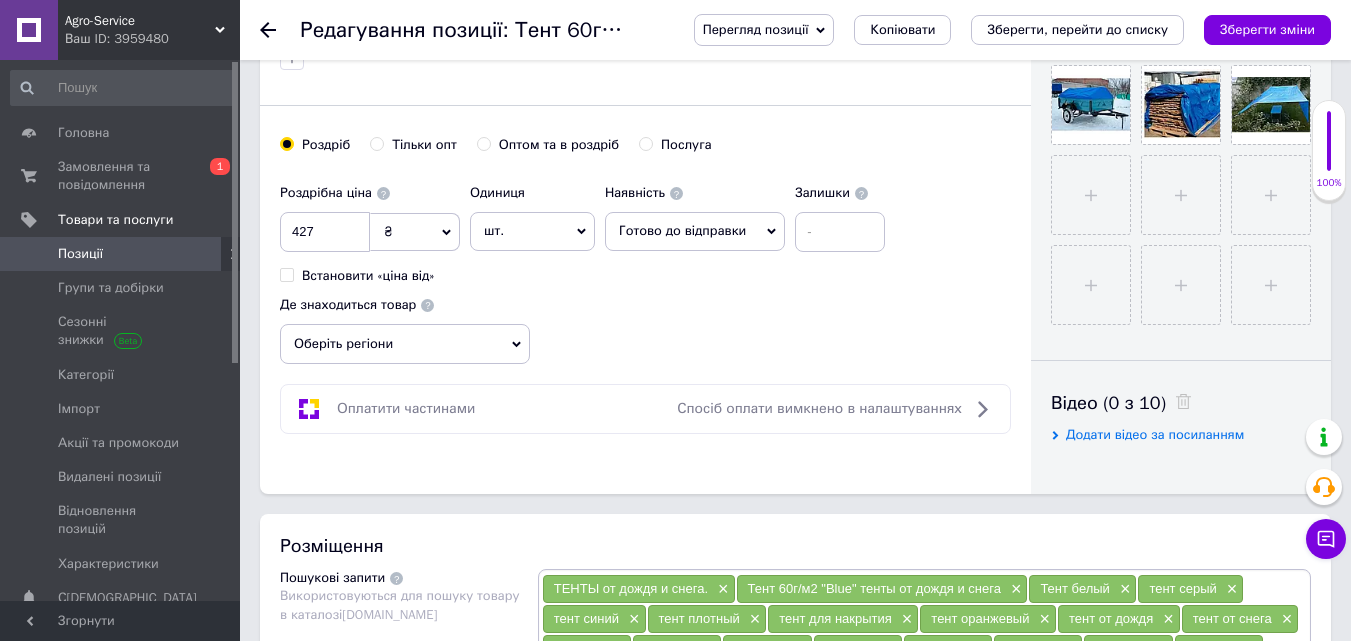 scroll, scrollTop: 700, scrollLeft: 0, axis: vertical 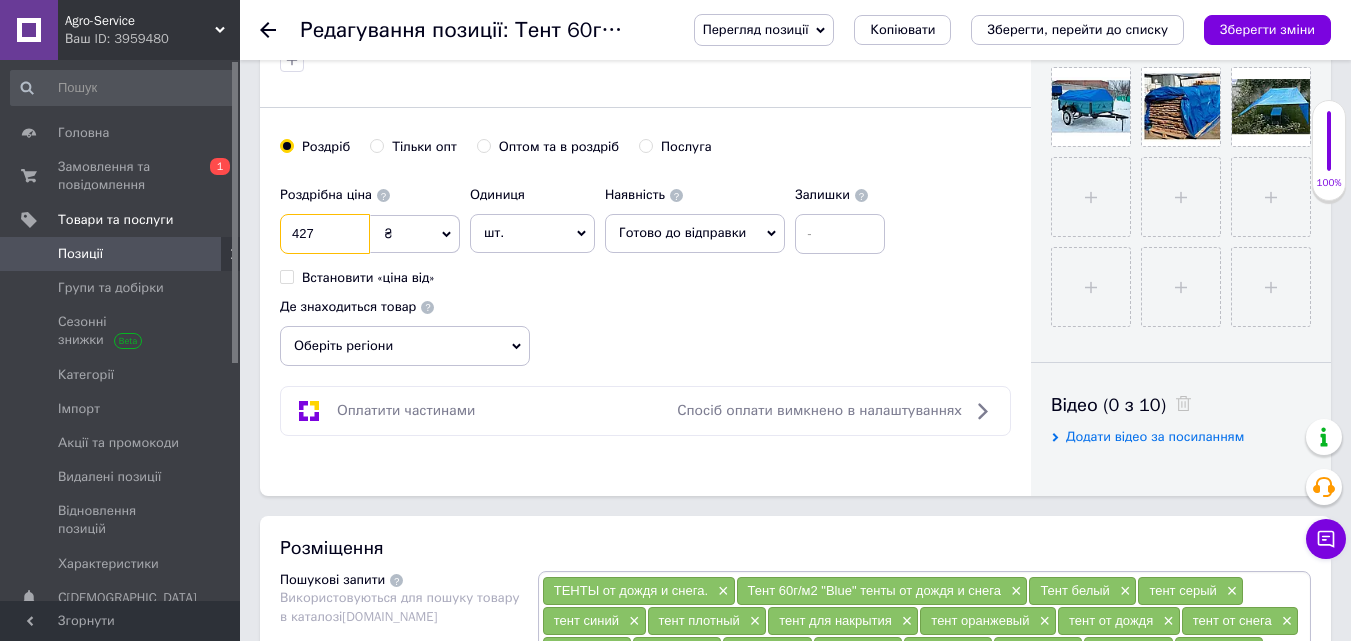 drag, startPoint x: 324, startPoint y: 233, endPoint x: 305, endPoint y: 230, distance: 19.235384 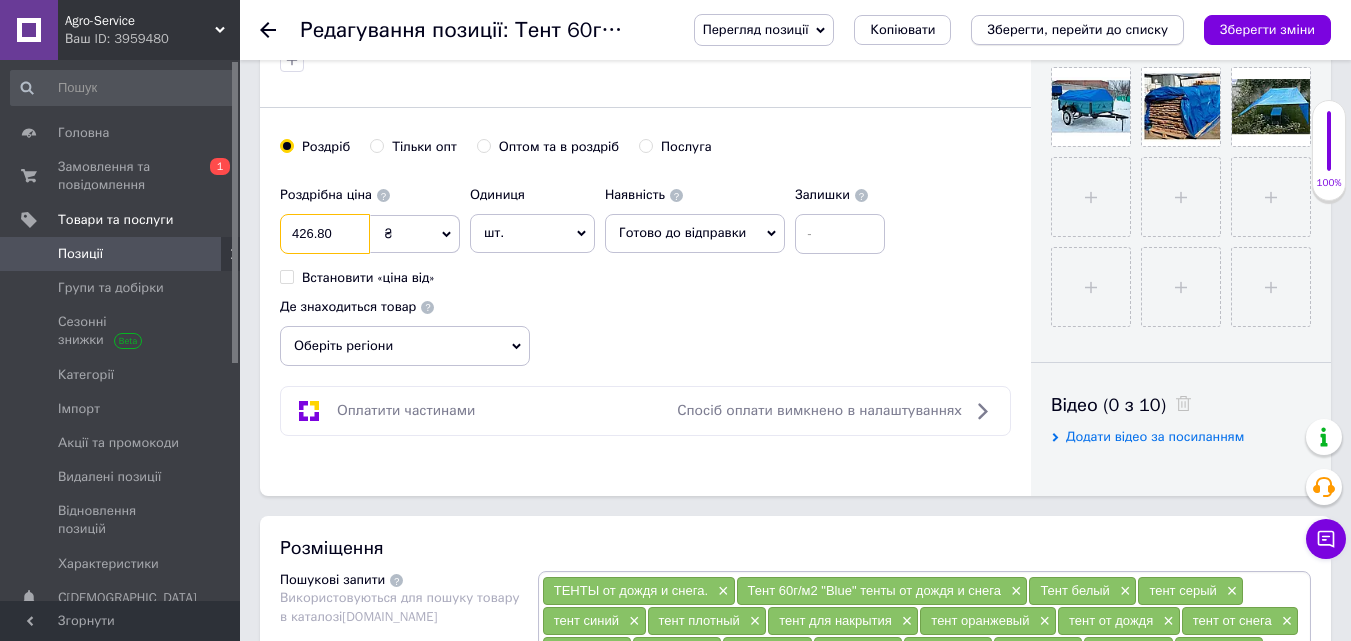 type on "426.80" 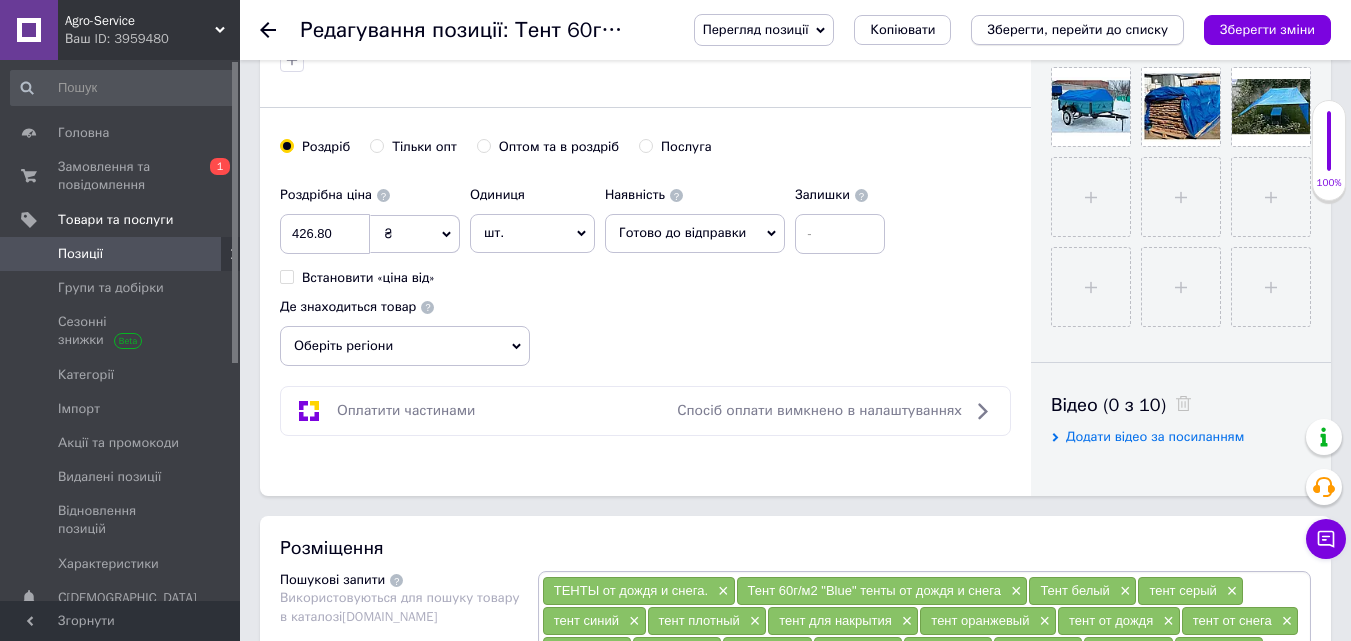click on "Зберегти, перейти до списку" at bounding box center [1077, 29] 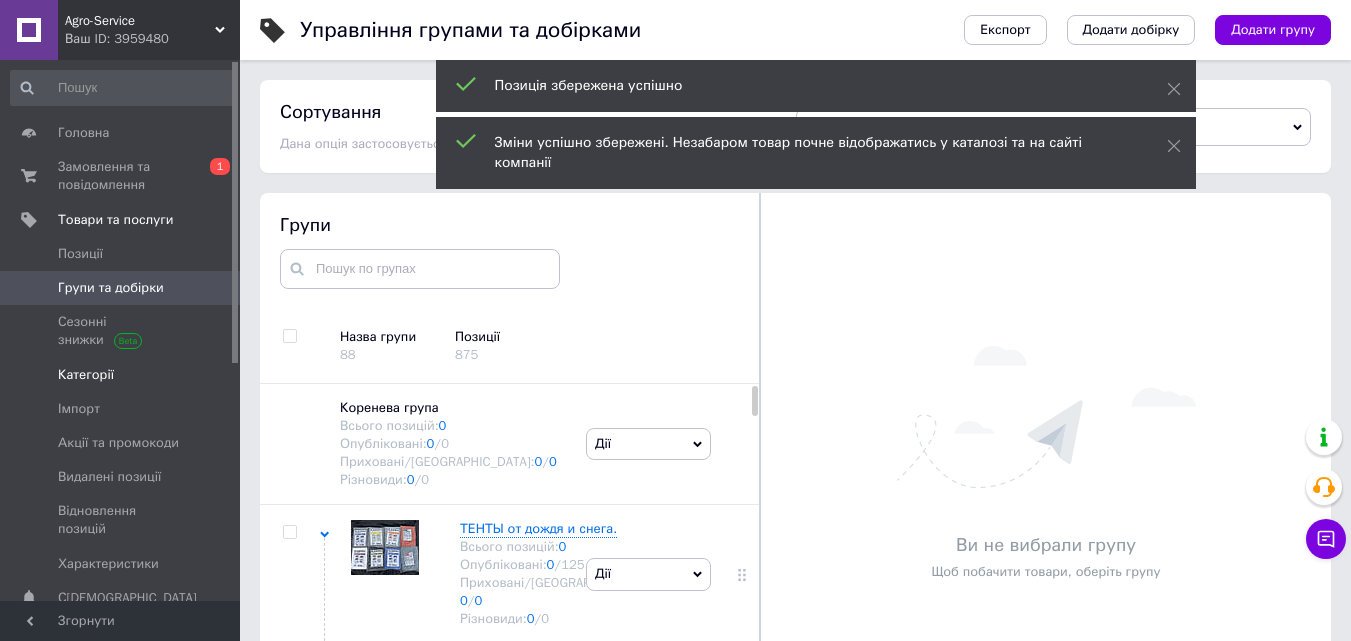 scroll, scrollTop: 99, scrollLeft: 0, axis: vertical 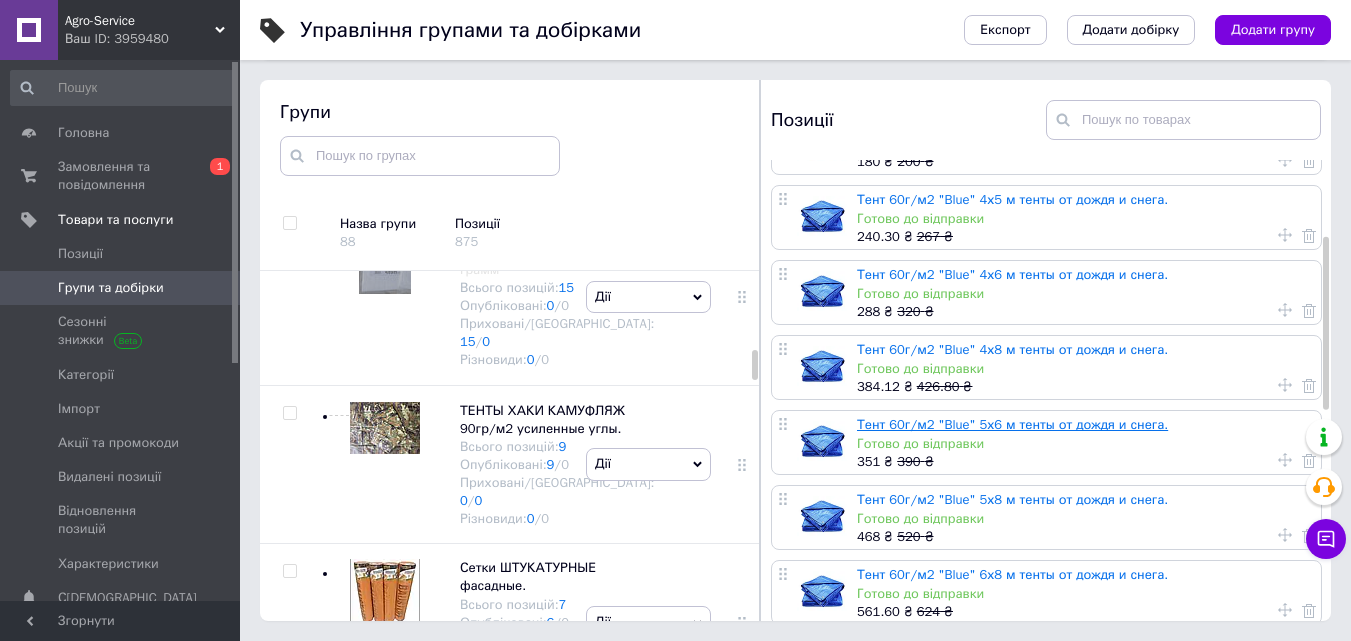 click on "Тент 60г/м2  "Blue"  5х6 м тенты от дождя и снега." at bounding box center [1012, 424] 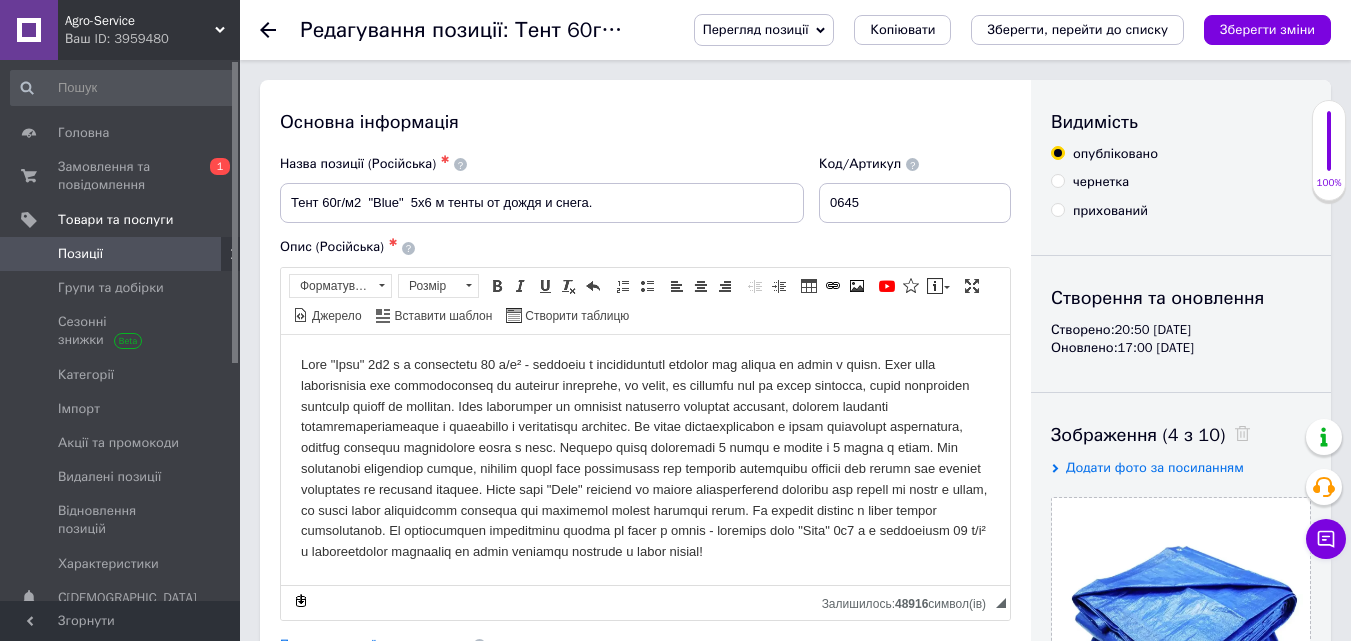 scroll, scrollTop: 500, scrollLeft: 0, axis: vertical 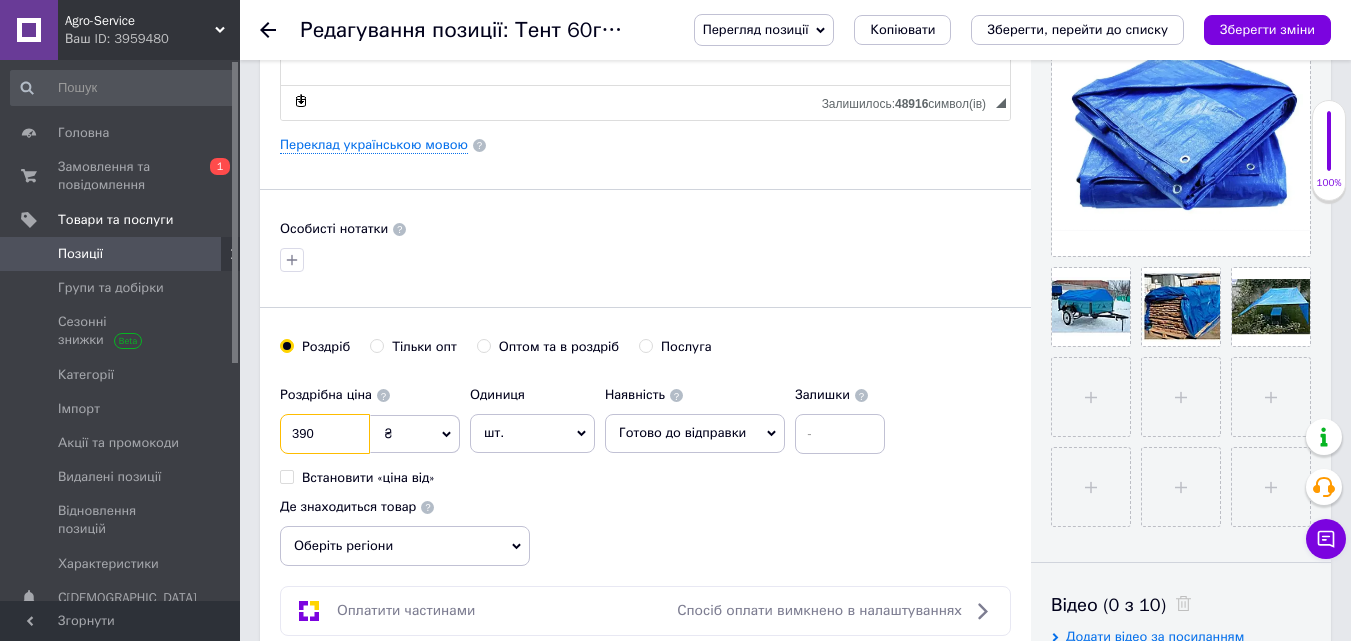 drag, startPoint x: 348, startPoint y: 435, endPoint x: 309, endPoint y: 437, distance: 39.051247 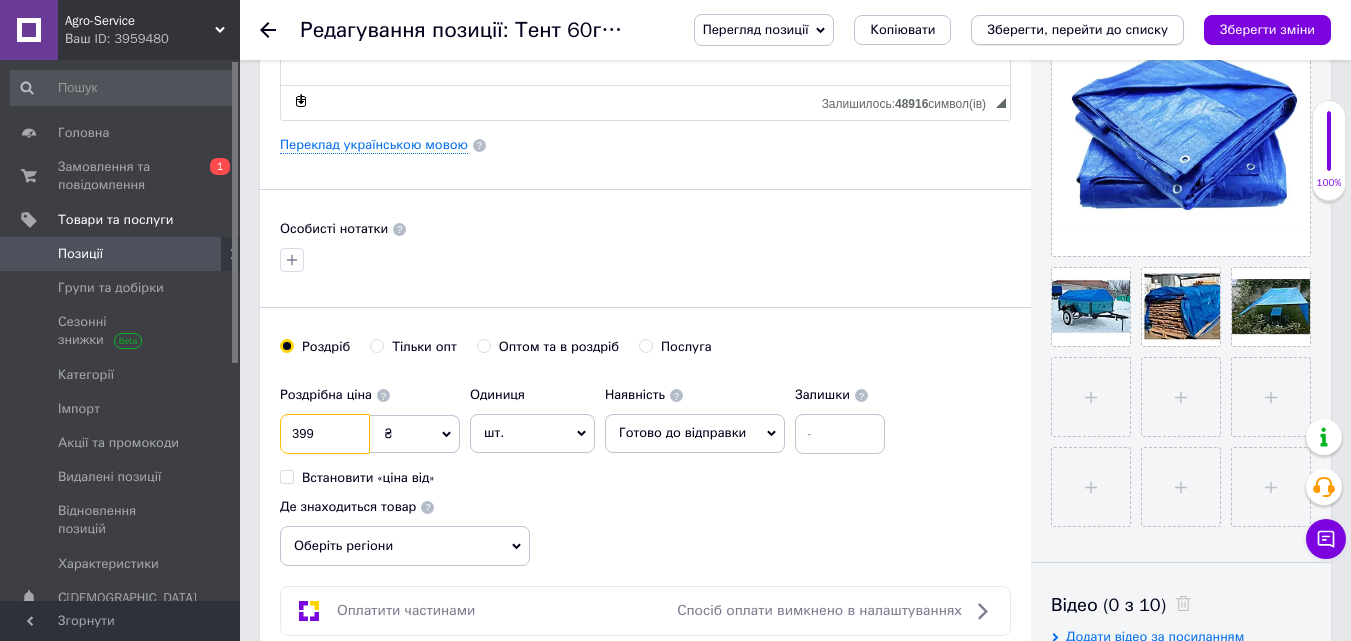 type on "399" 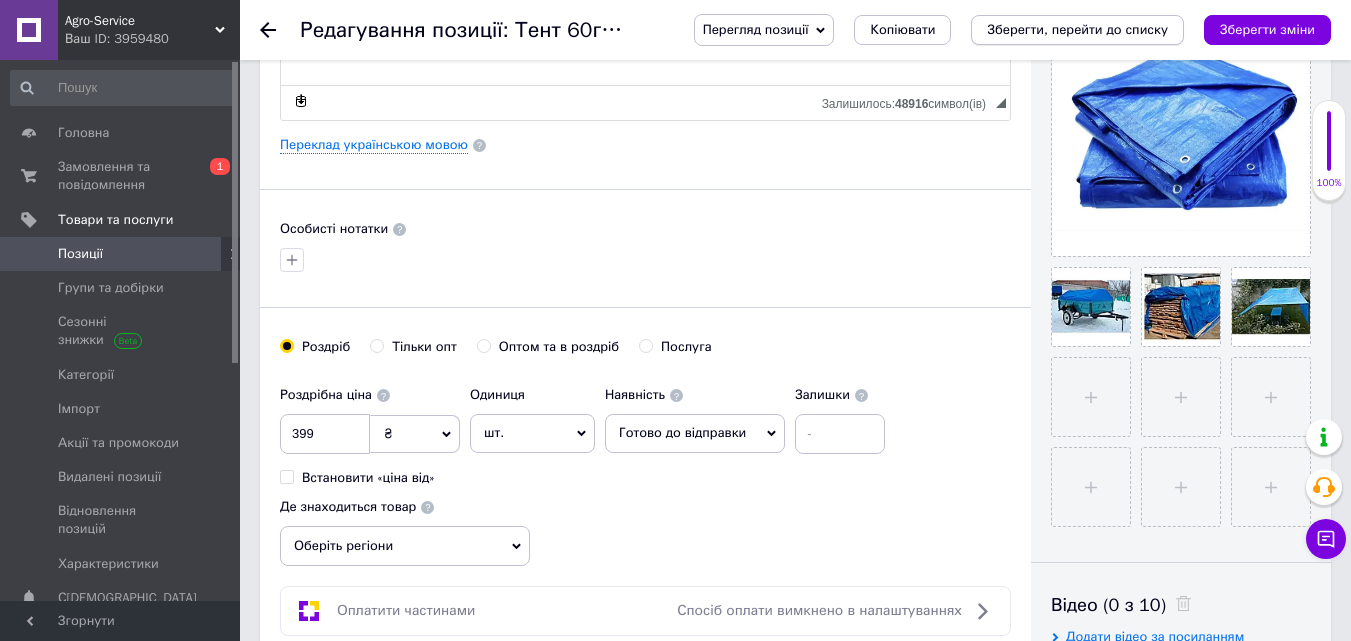 click on "Зберегти, перейти до списку" at bounding box center (1077, 29) 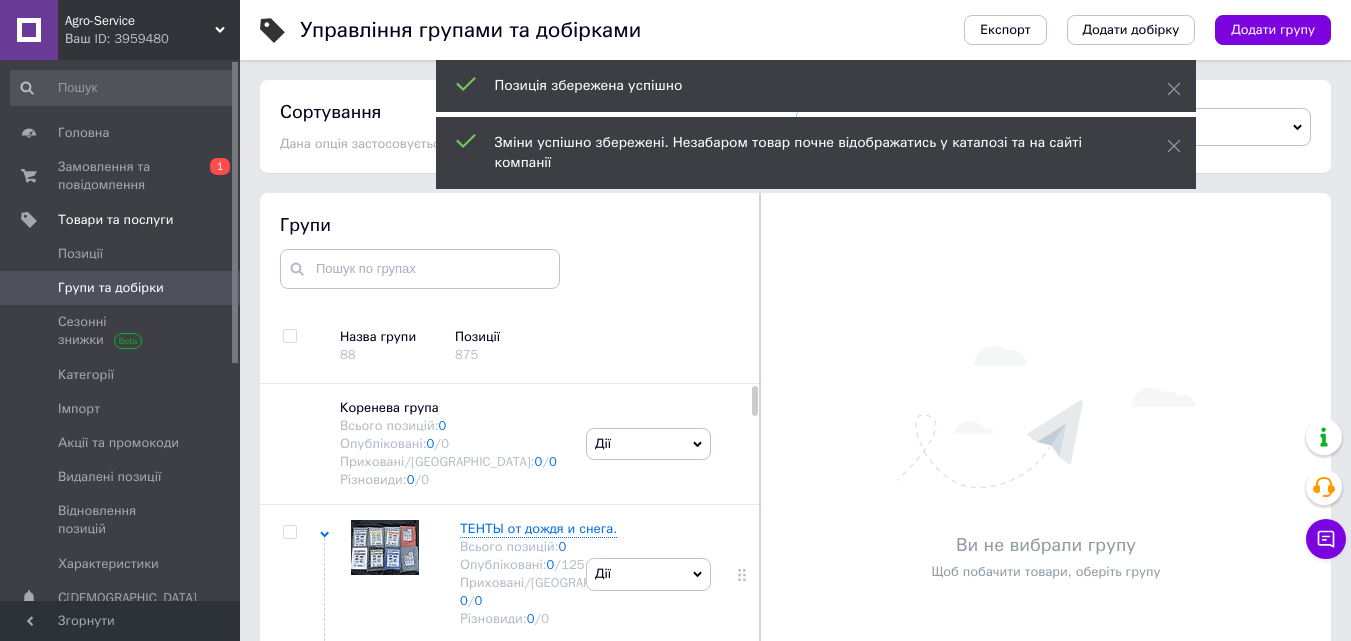 scroll, scrollTop: 85, scrollLeft: 0, axis: vertical 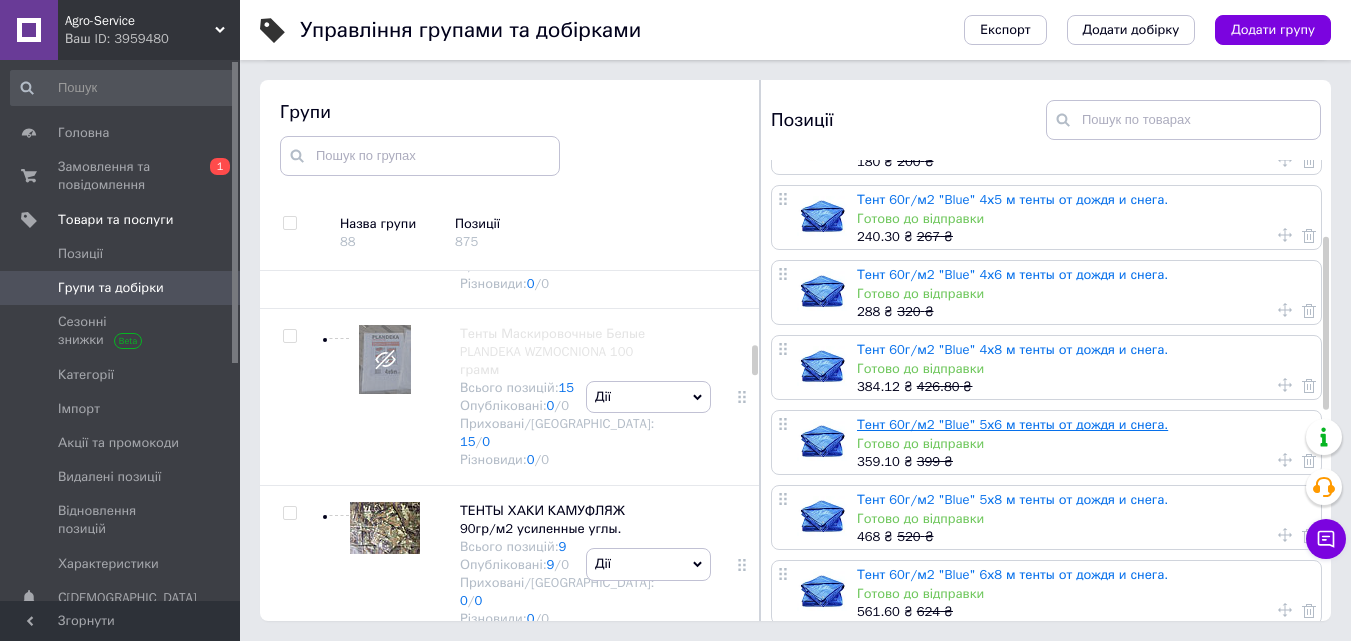click on "Тент 60г/м2  "Blue"  5х6 м тенты от дождя и снега." at bounding box center (1012, 424) 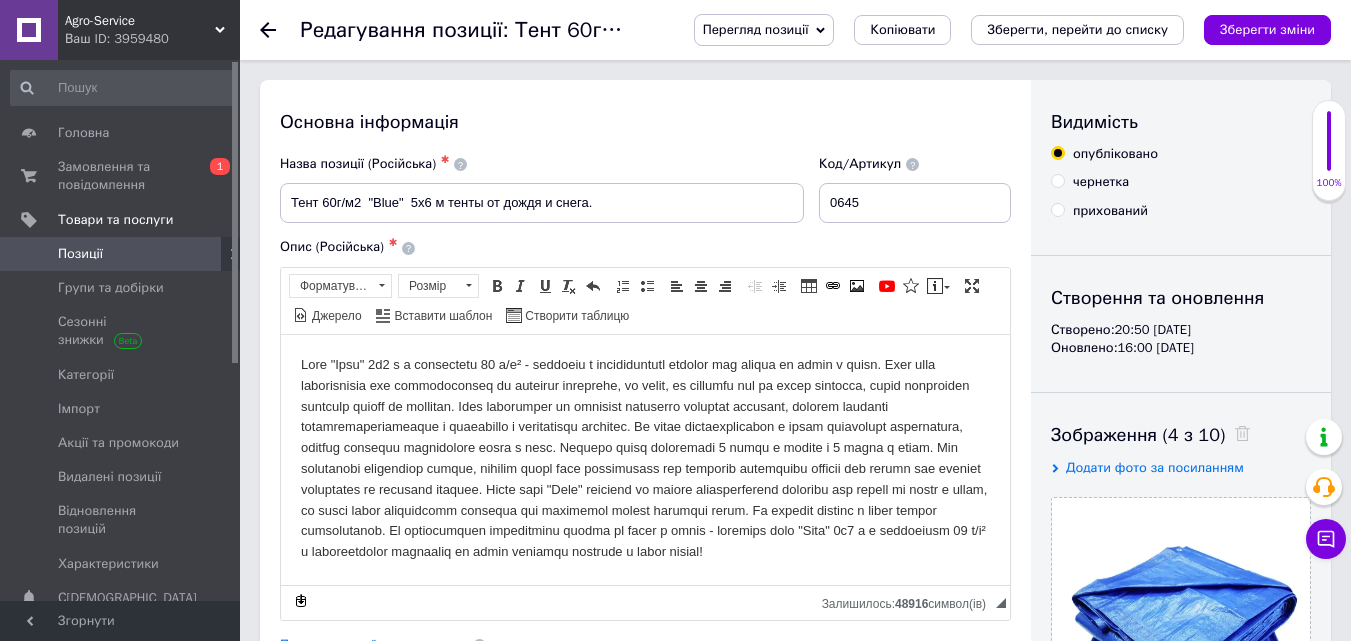 scroll, scrollTop: 400, scrollLeft: 0, axis: vertical 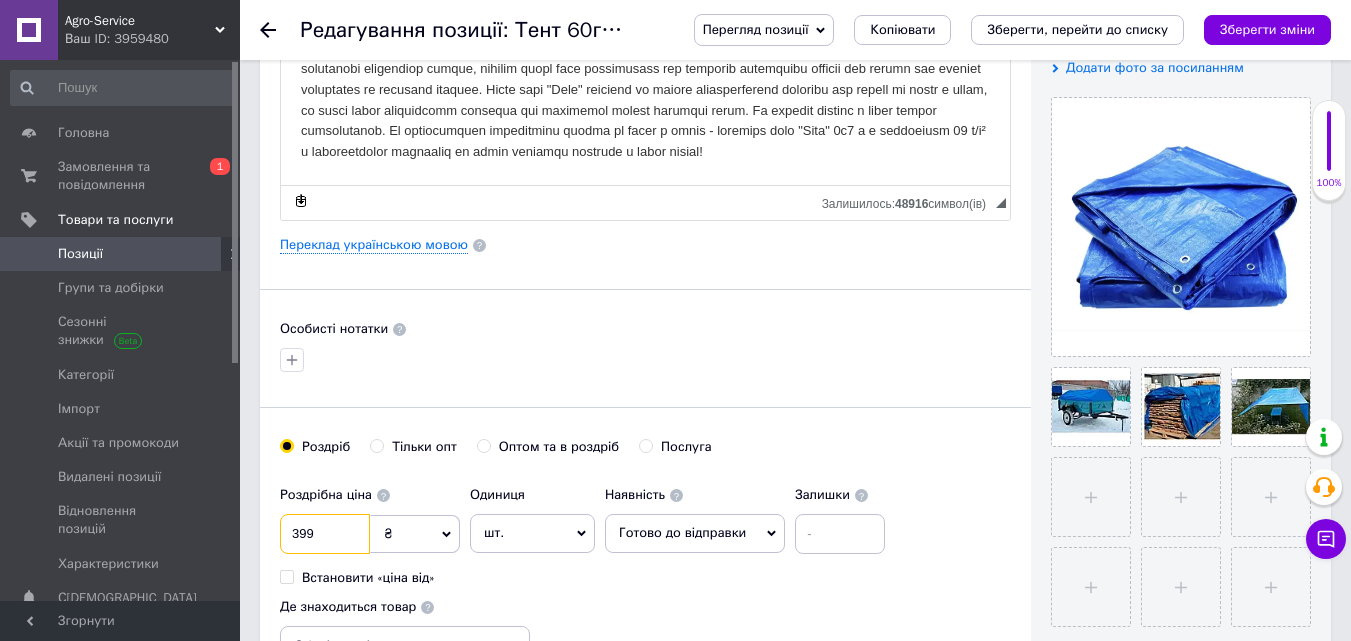 drag, startPoint x: 319, startPoint y: 536, endPoint x: 288, endPoint y: 534, distance: 31.06445 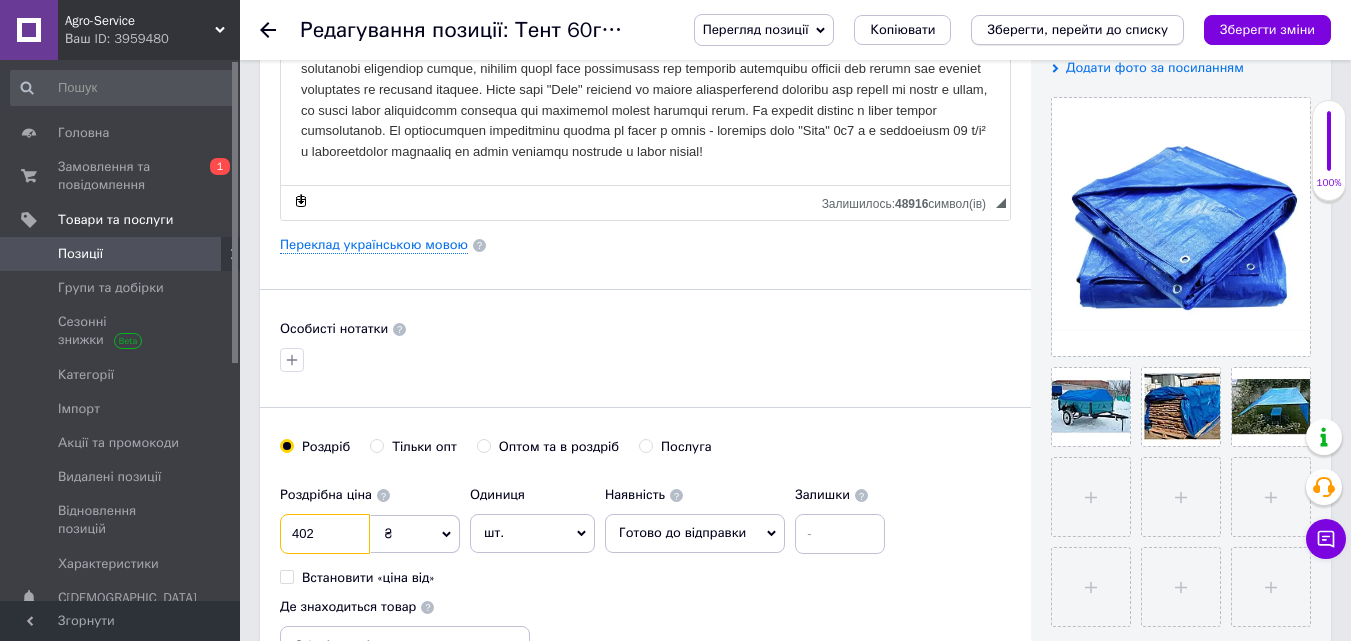 type on "402" 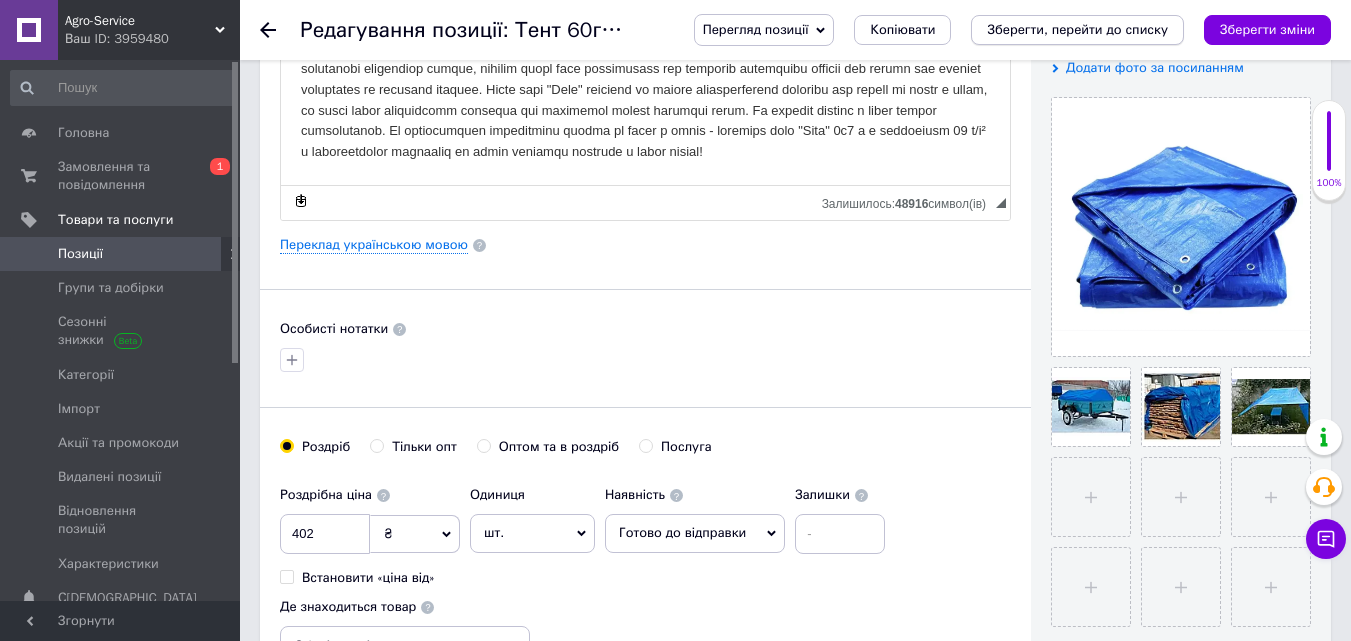 click on "Зберегти, перейти до списку" at bounding box center (1077, 29) 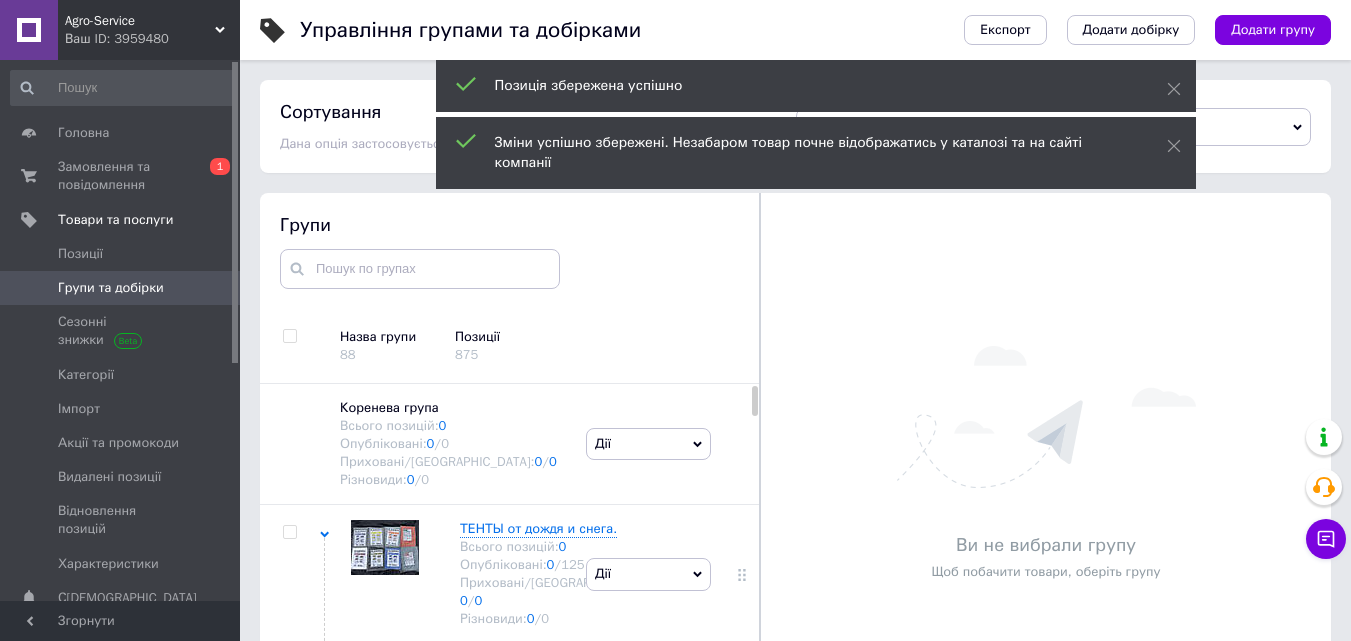 scroll, scrollTop: 108, scrollLeft: 0, axis: vertical 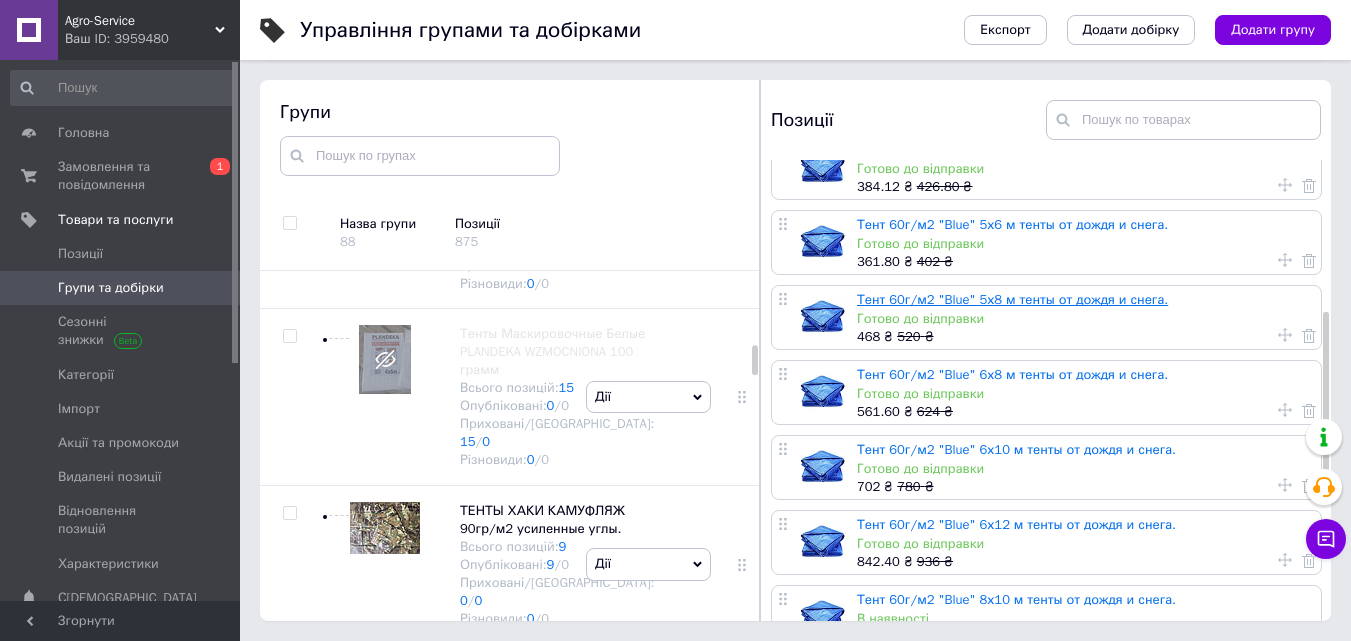 click on "Тент 60г/м2  "Blue"  5х8 м тенты от дождя и снега." at bounding box center [1012, 299] 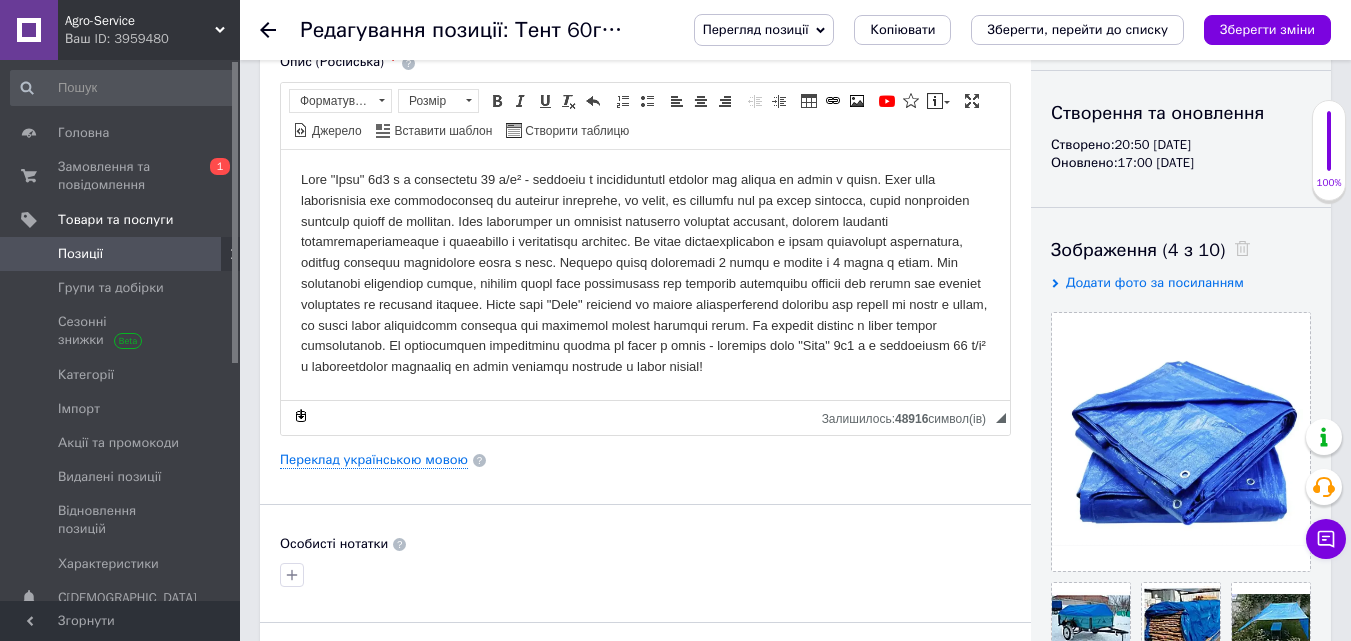 scroll, scrollTop: 400, scrollLeft: 0, axis: vertical 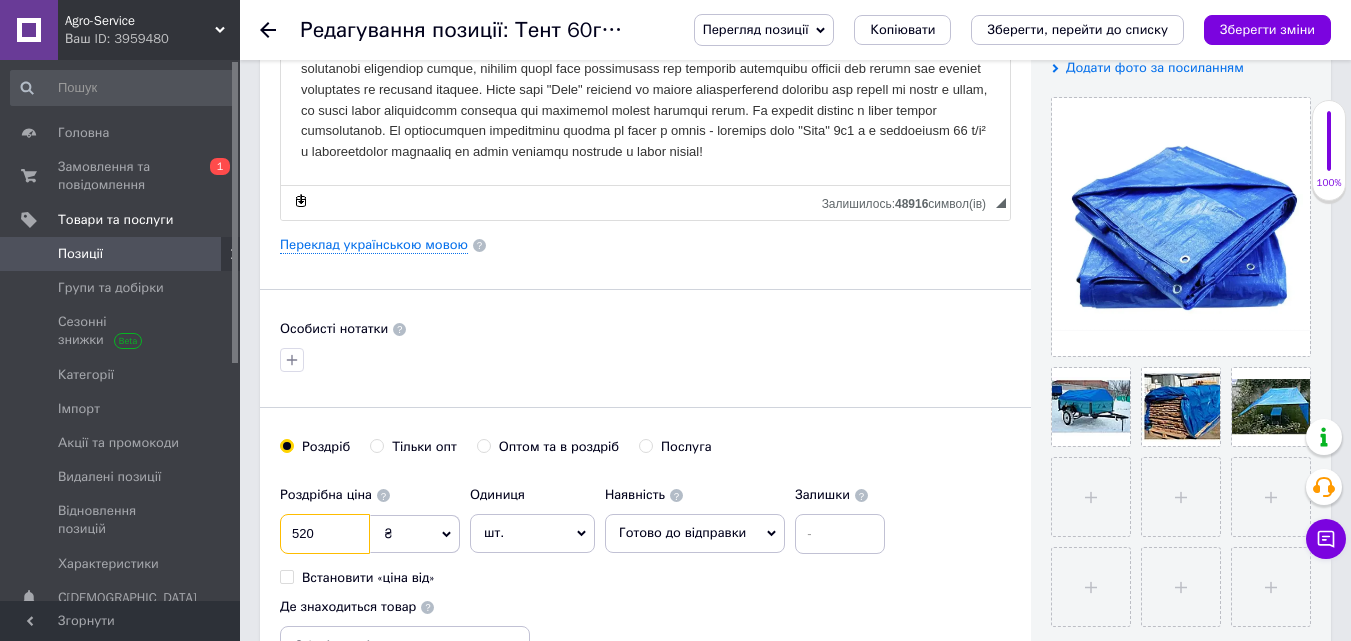 drag, startPoint x: 315, startPoint y: 538, endPoint x: 297, endPoint y: 535, distance: 18.248287 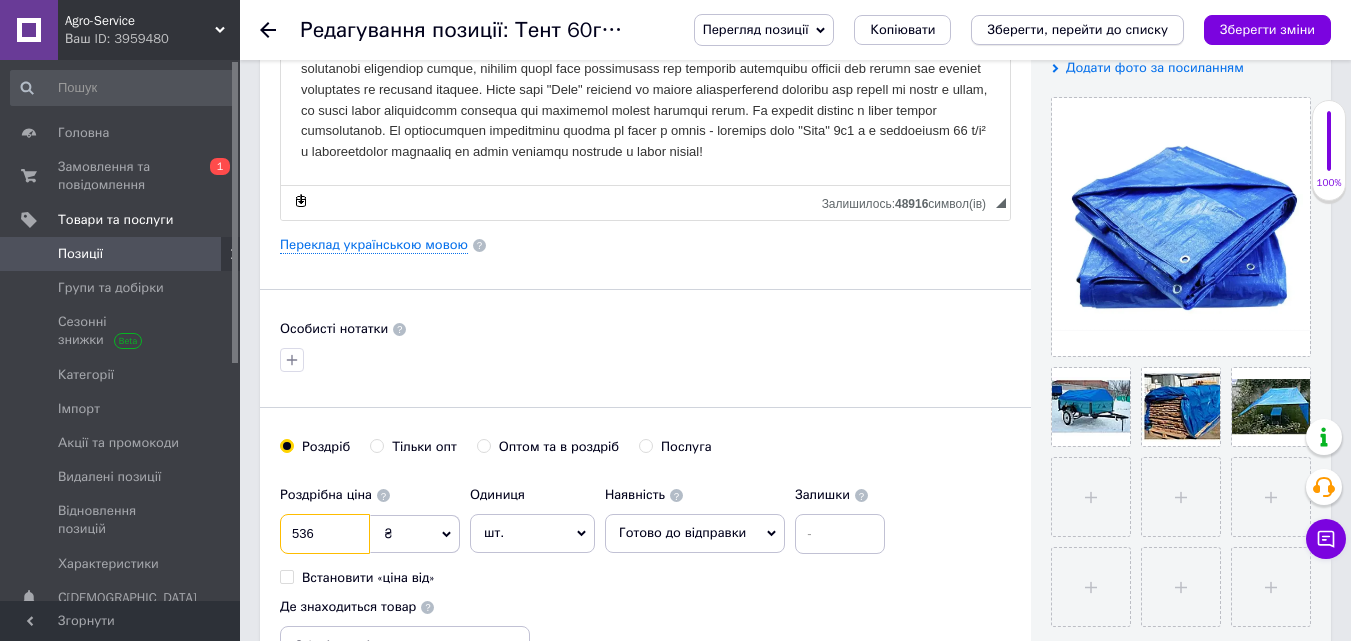 type on "536" 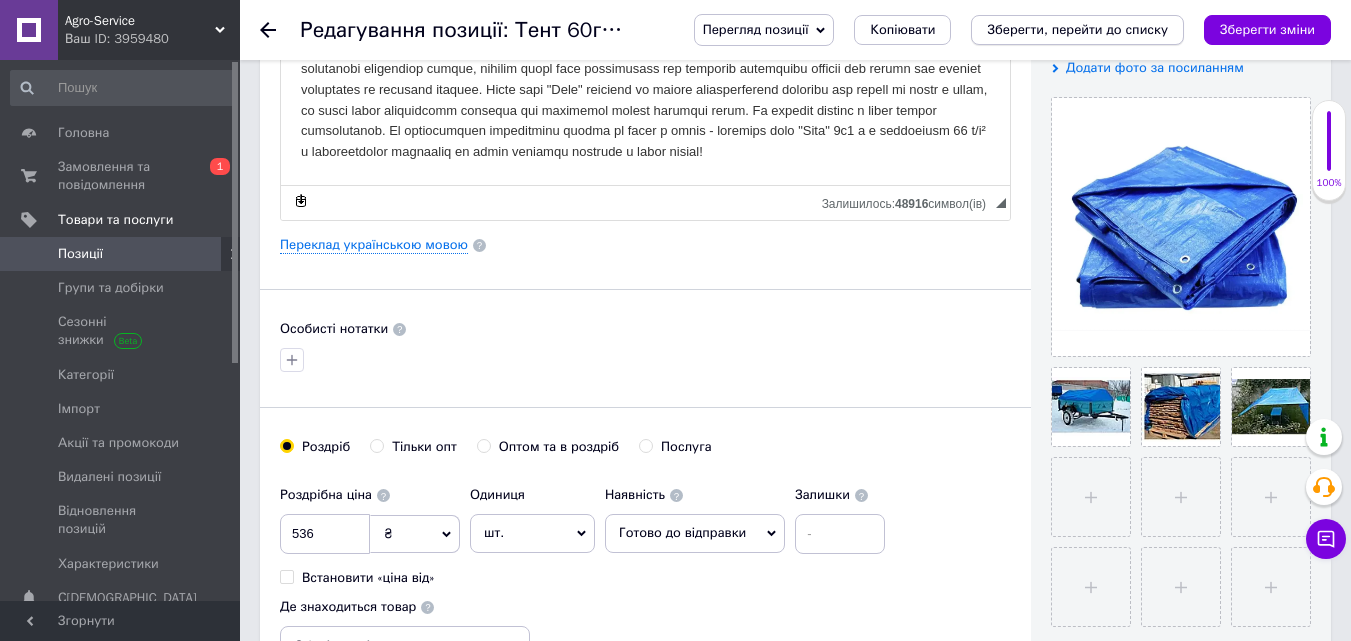 drag, startPoint x: 1058, startPoint y: 25, endPoint x: 1055, endPoint y: 38, distance: 13.341664 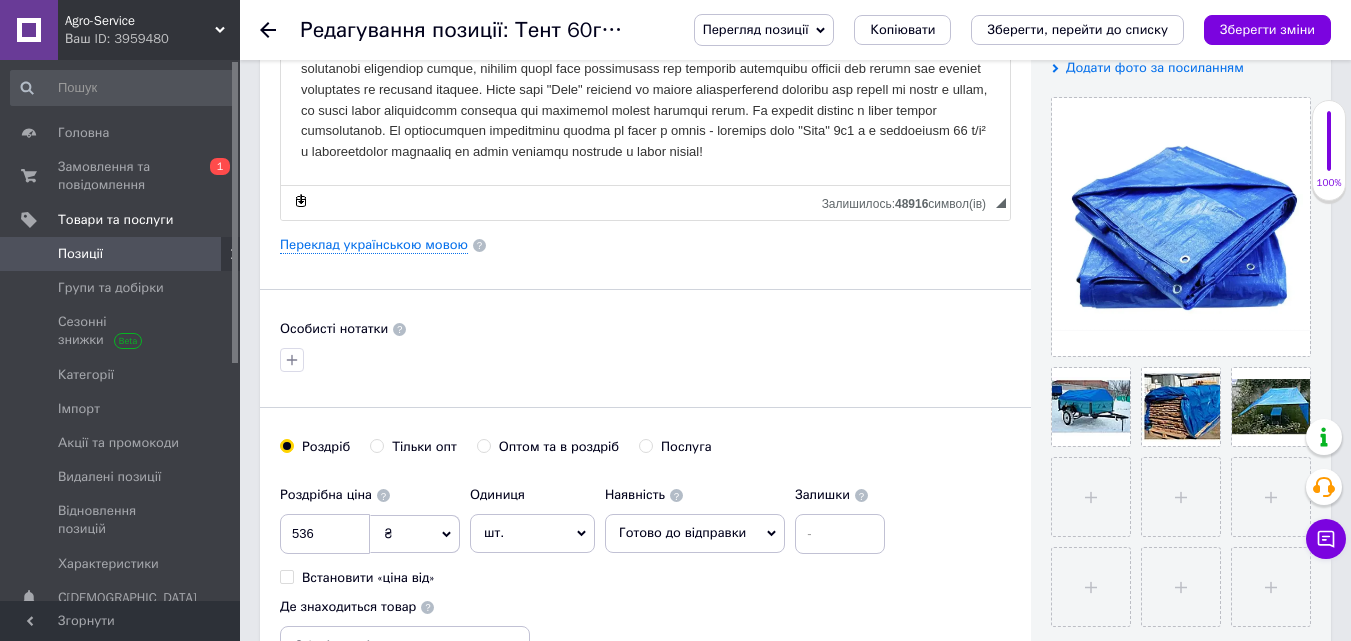 click on "Зберегти, перейти до списку" at bounding box center [1077, 29] 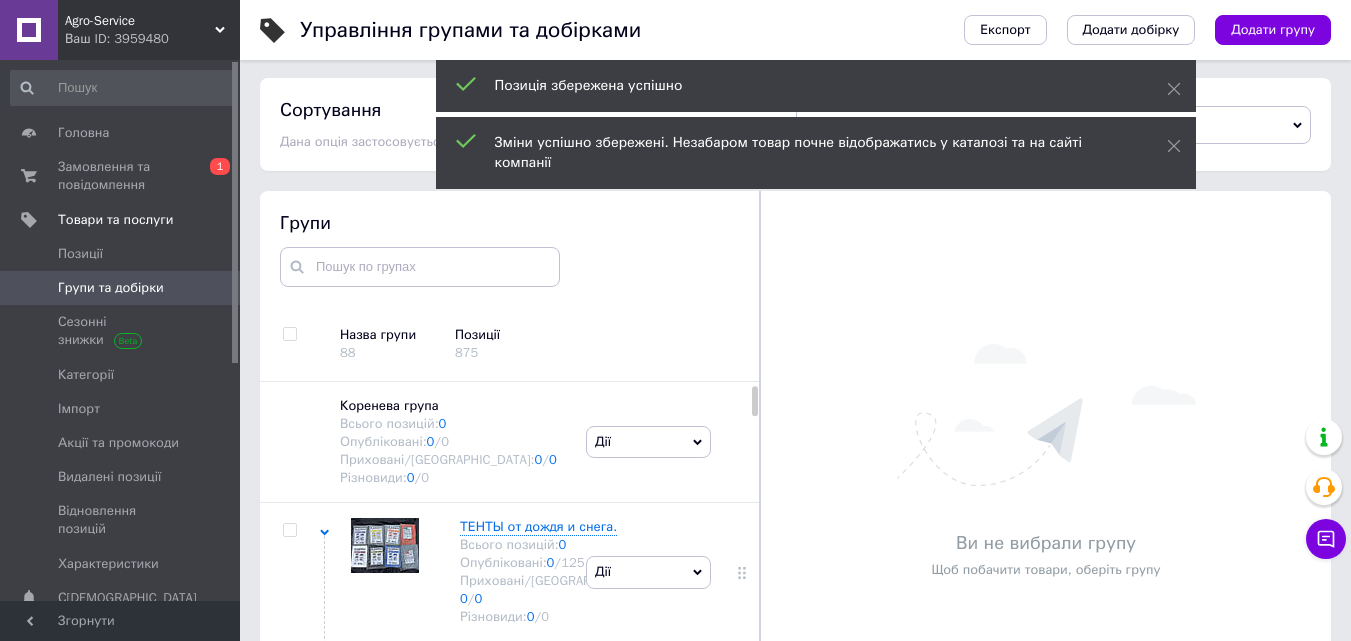 scroll, scrollTop: 112, scrollLeft: 0, axis: vertical 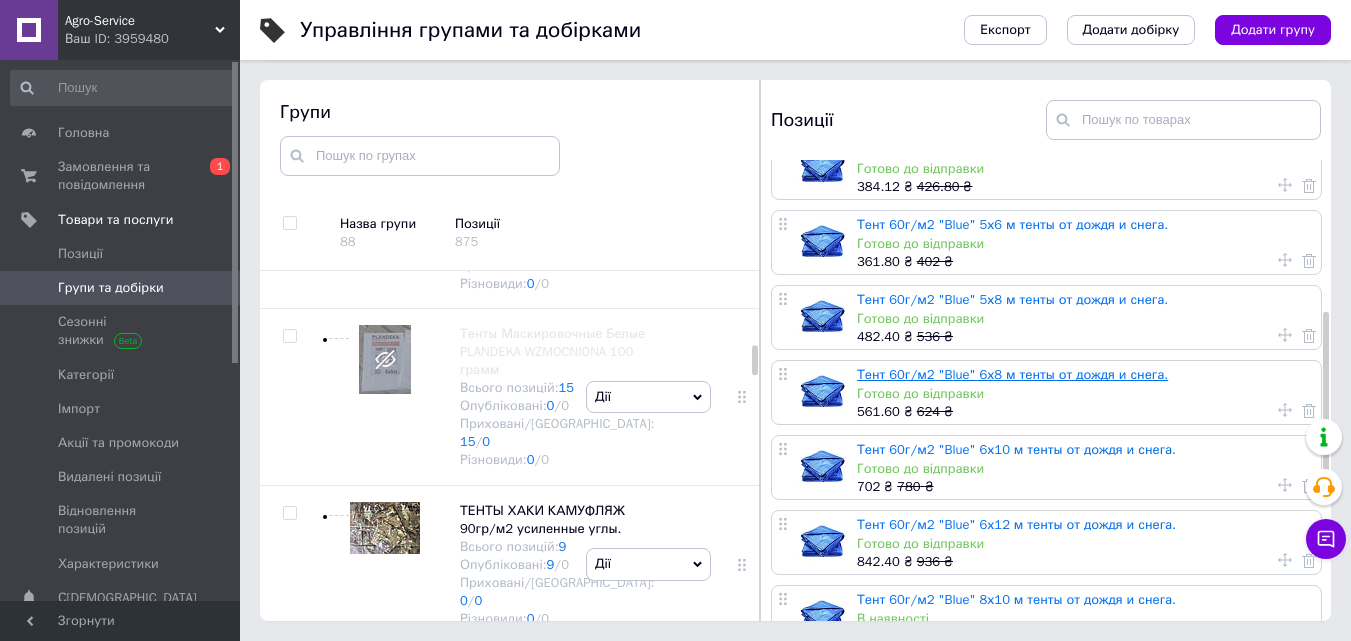 click on "Тент 60г/м2  "Blue"  6х8 м тенты от дождя и снега." at bounding box center (1012, 374) 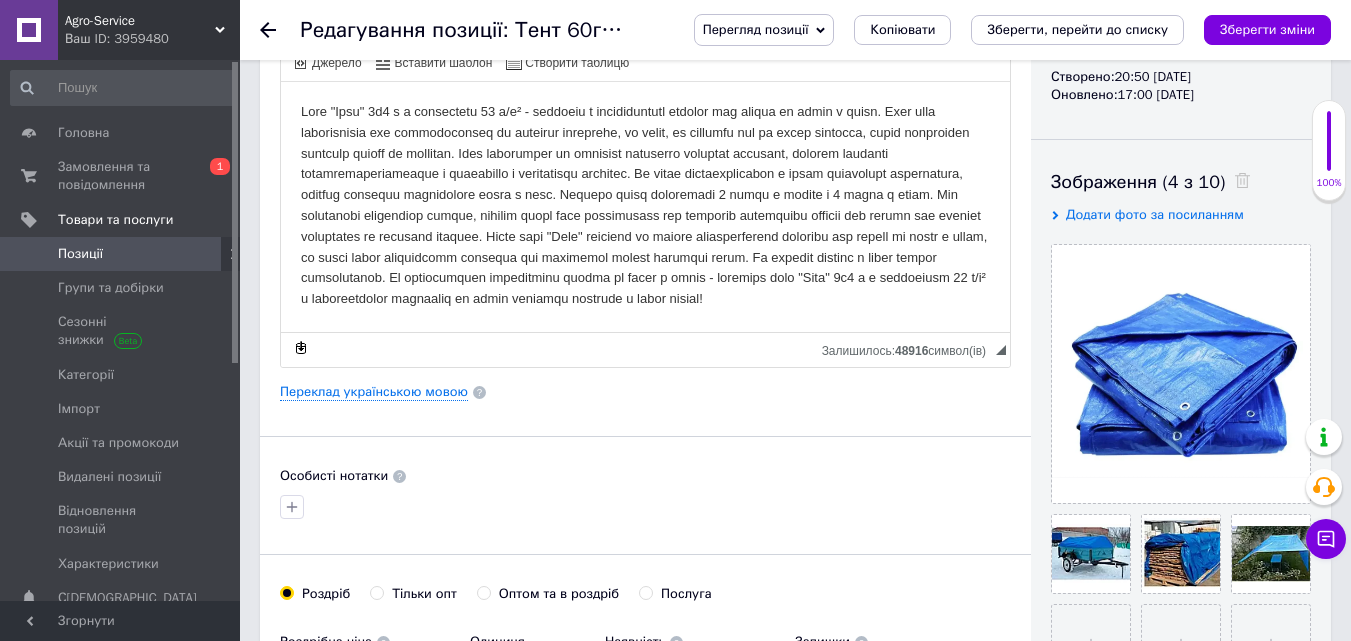 scroll, scrollTop: 400, scrollLeft: 0, axis: vertical 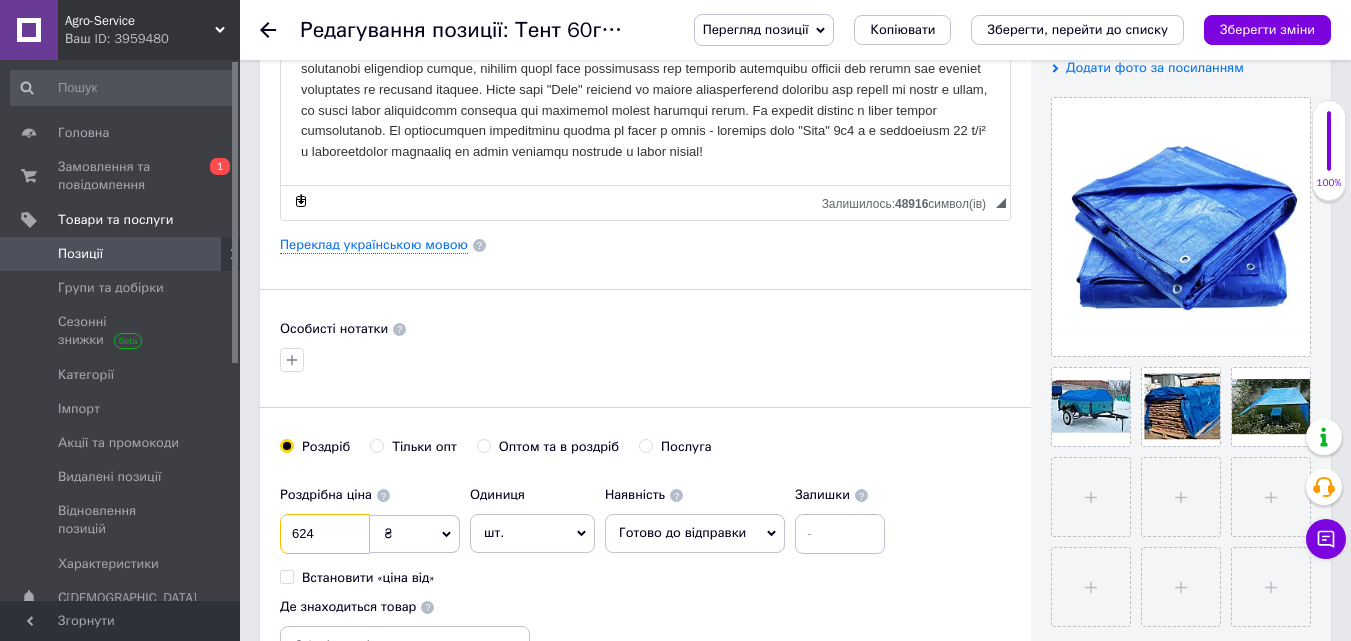 drag, startPoint x: 324, startPoint y: 536, endPoint x: 298, endPoint y: 535, distance: 26.019224 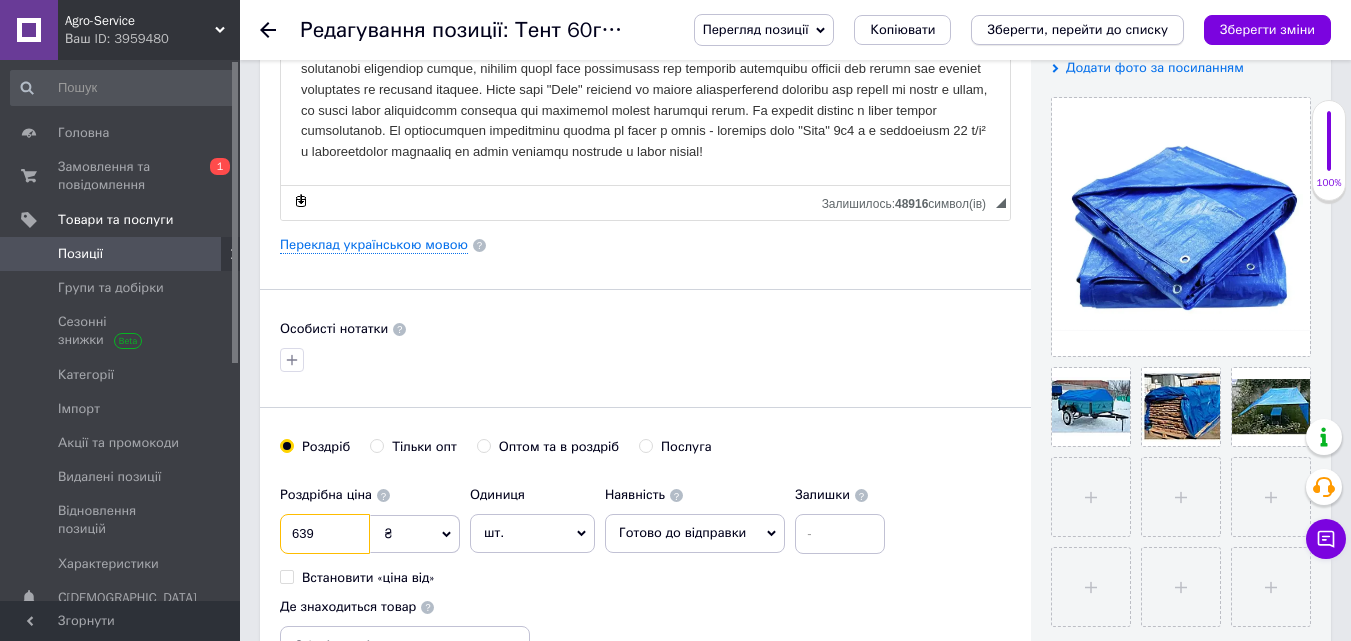 type on "639" 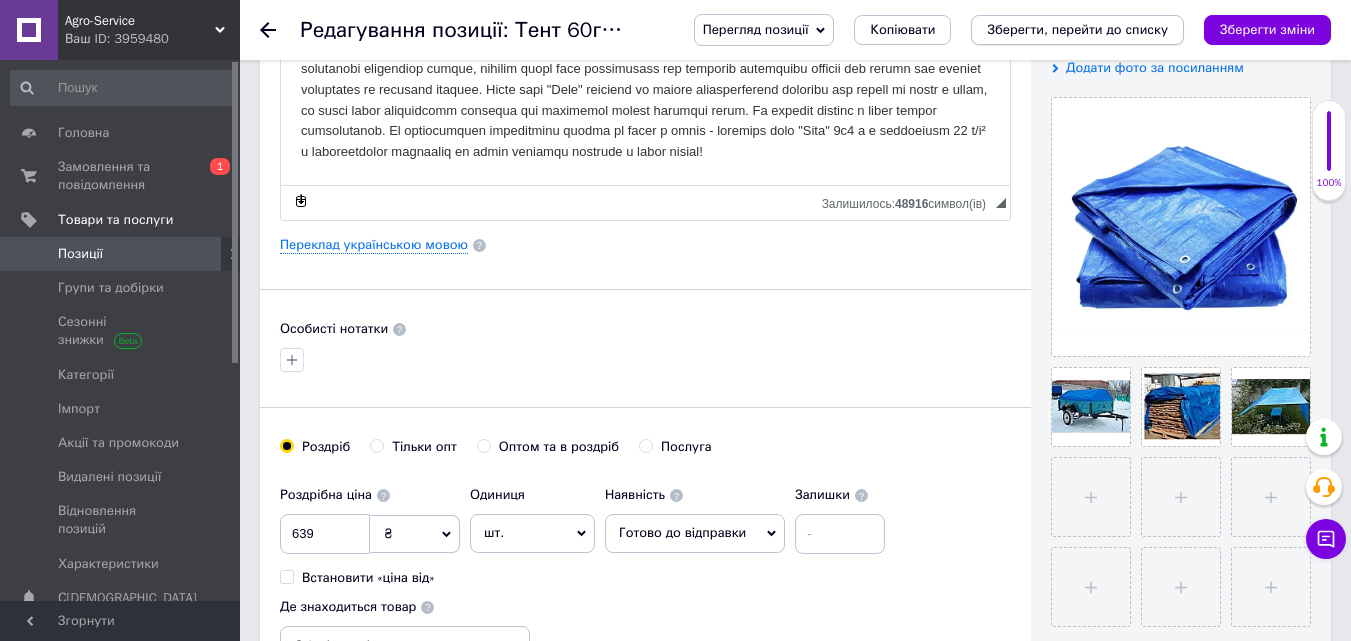 click on "Зберегти, перейти до списку" at bounding box center (1077, 29) 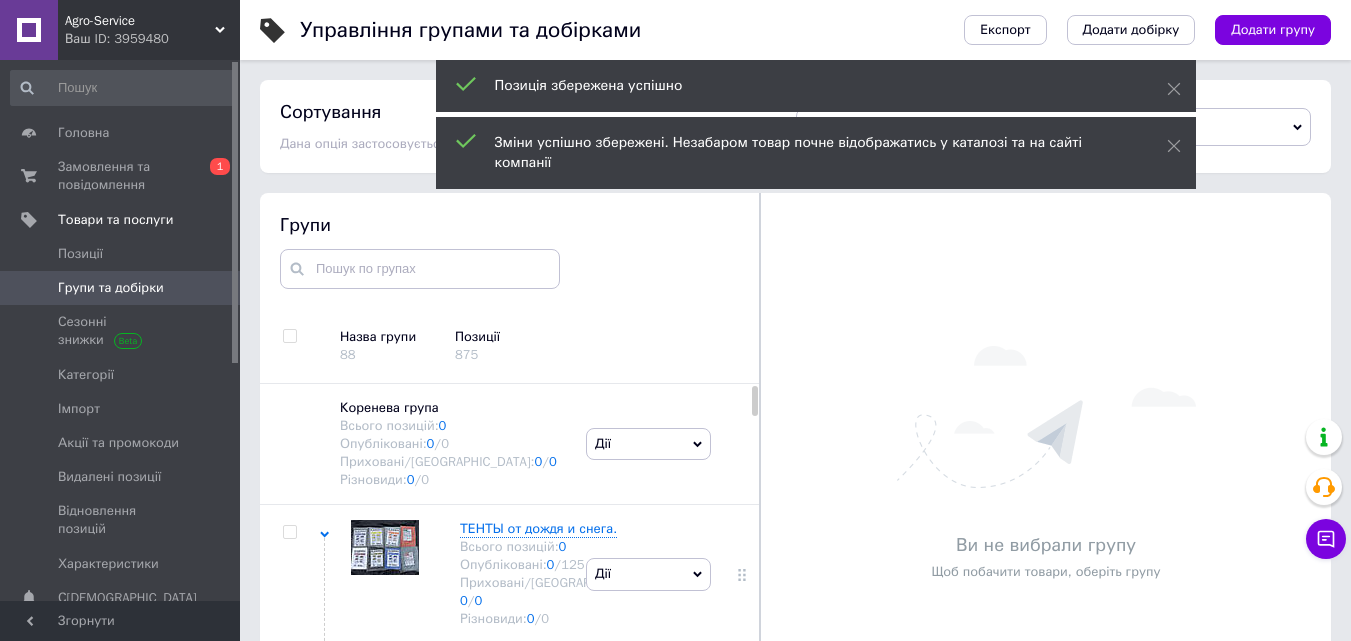 scroll, scrollTop: 99, scrollLeft: 0, axis: vertical 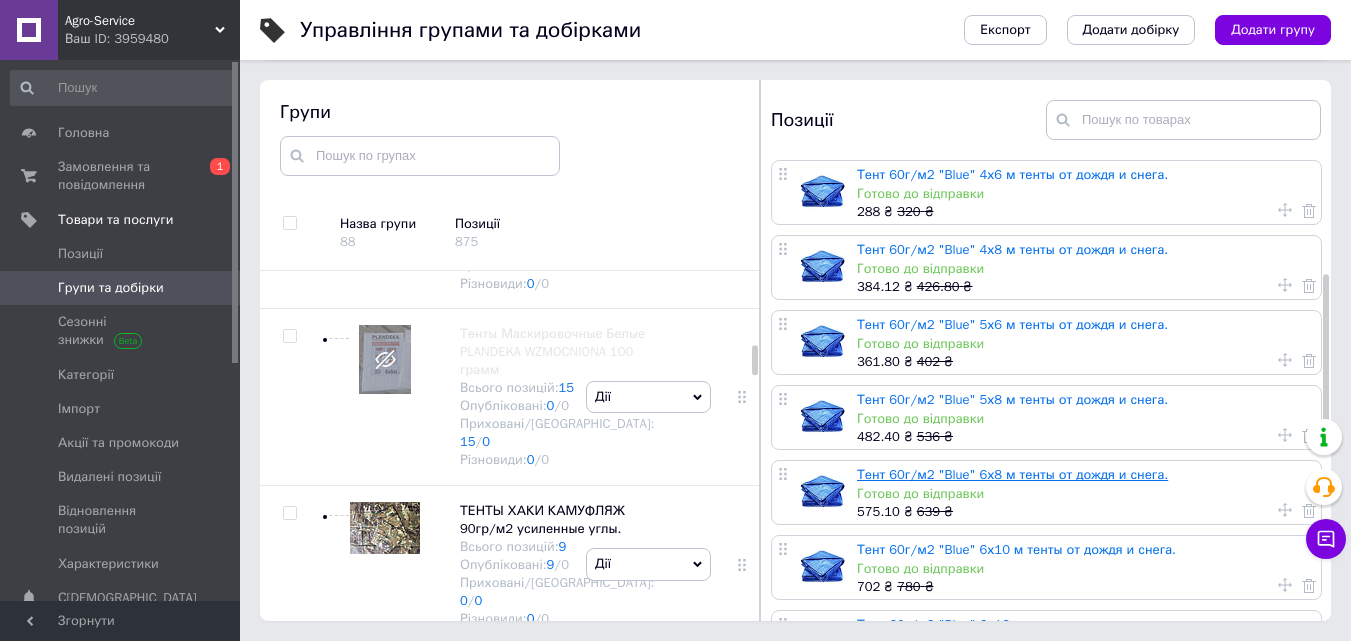 click on "Тент 60г/м2  "Blue"  6х8 м тенты от дождя и снега." at bounding box center (1012, 474) 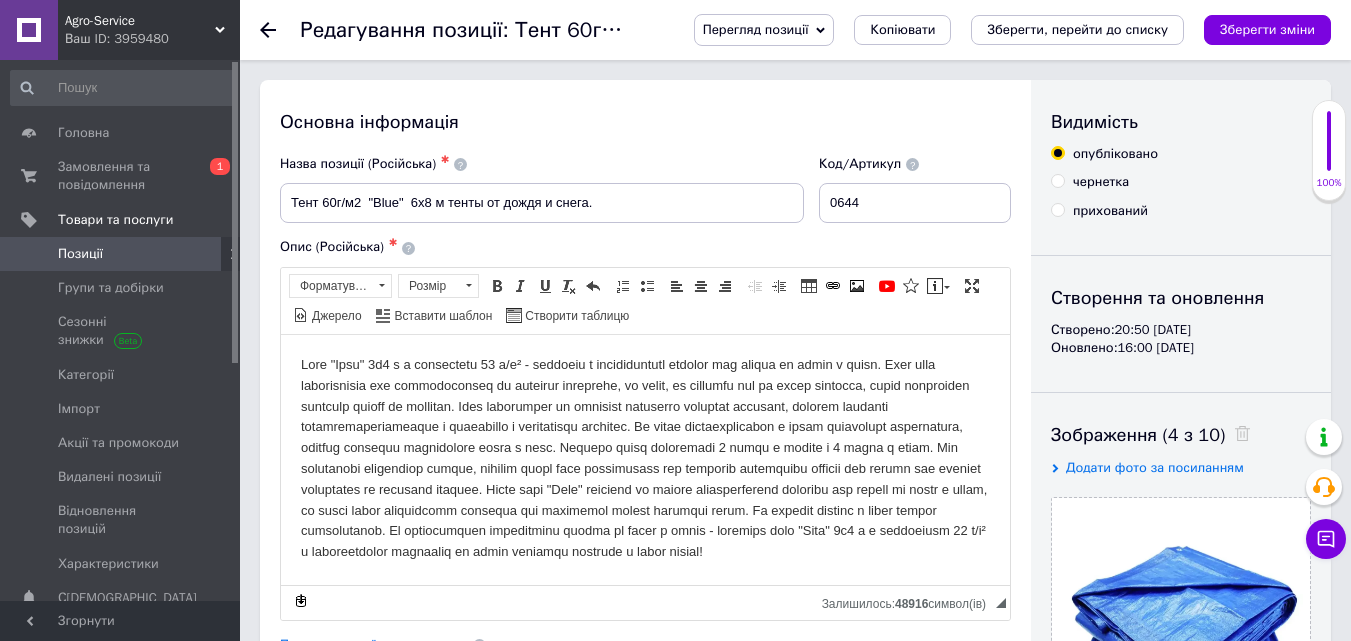 scroll, scrollTop: 400, scrollLeft: 0, axis: vertical 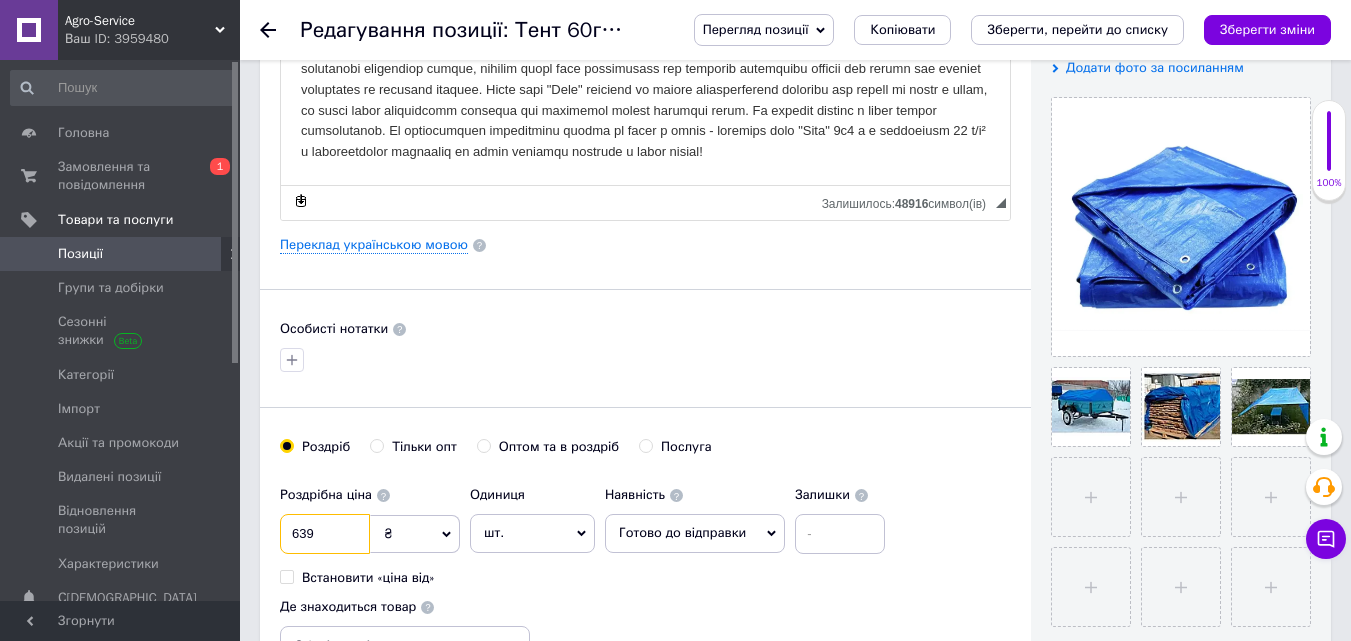 drag, startPoint x: 317, startPoint y: 522, endPoint x: 297, endPoint y: 528, distance: 20.880613 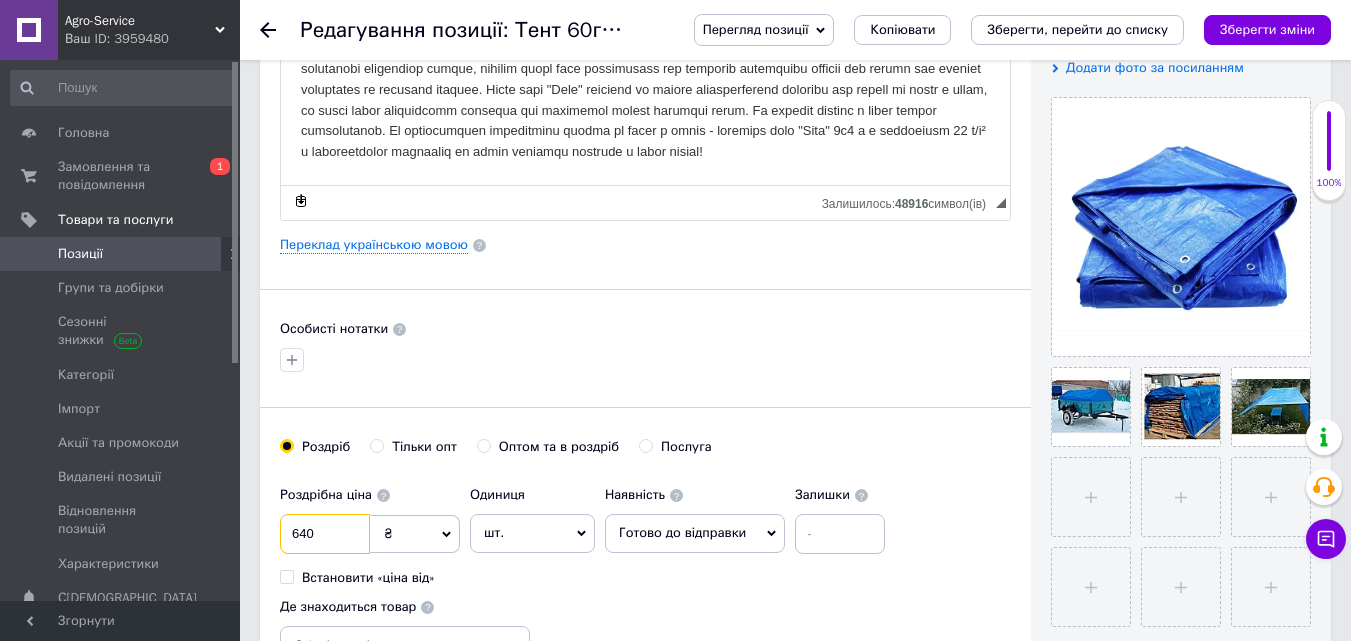 type on "640" 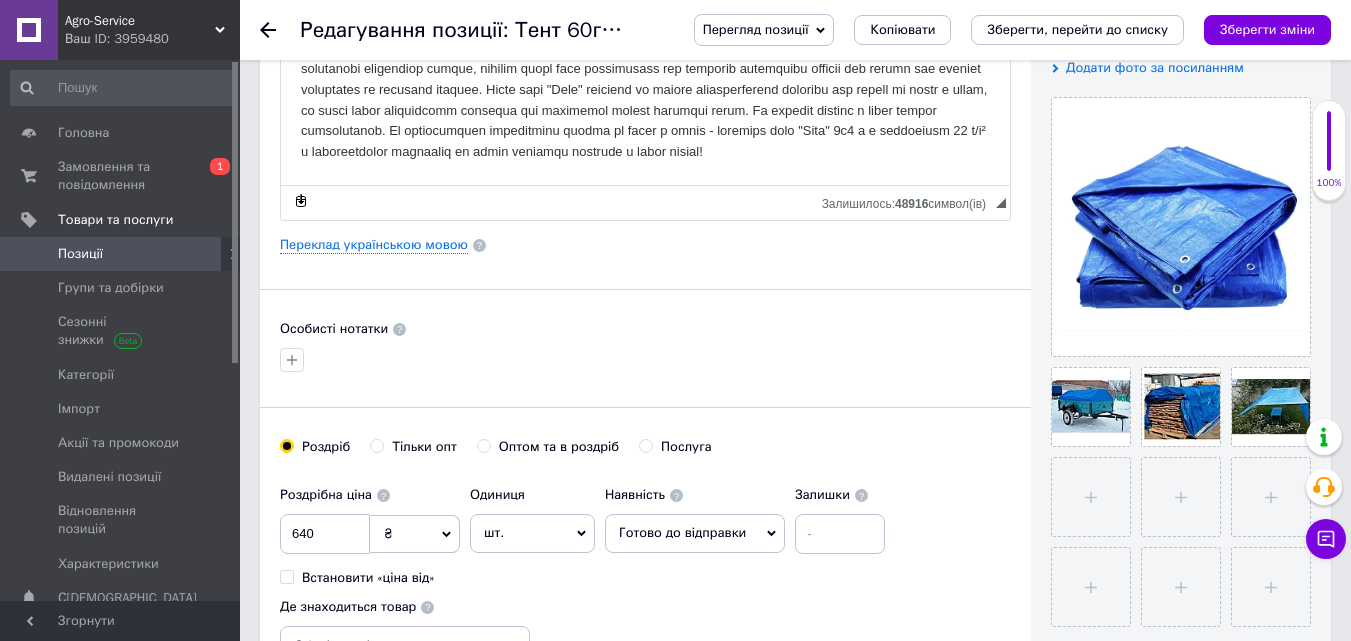 click on "Зберегти, перейти до списку" at bounding box center (1077, 29) 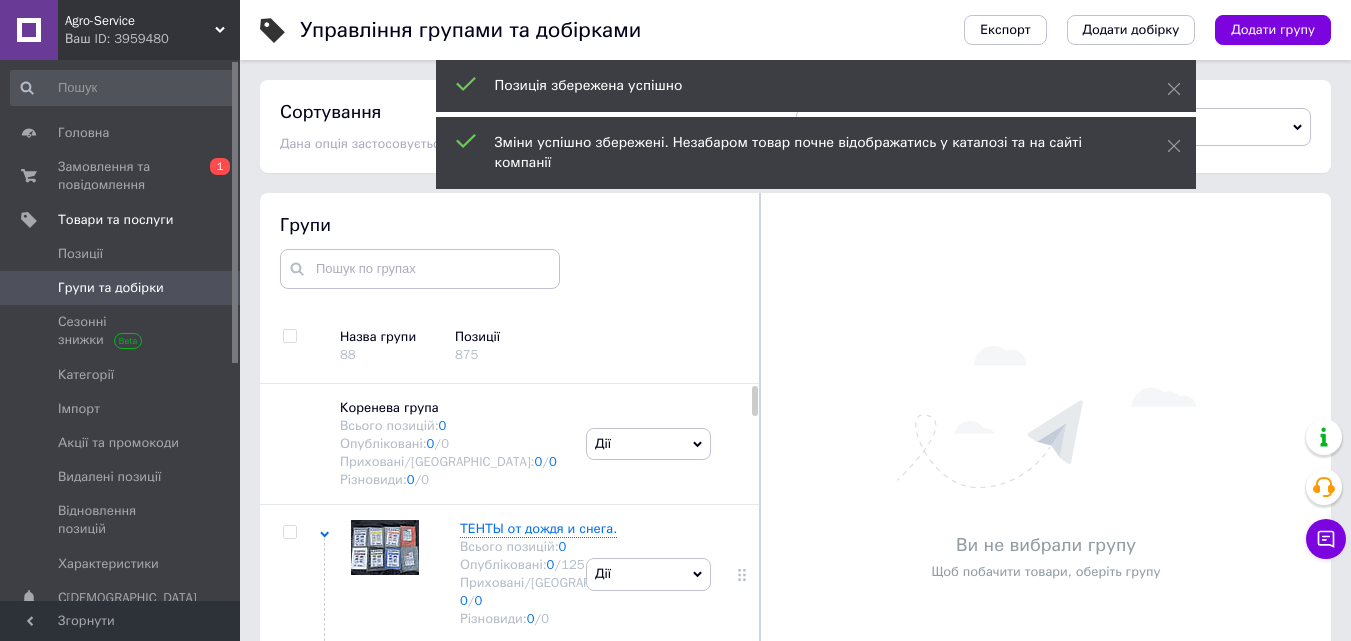 scroll, scrollTop: 99, scrollLeft: 0, axis: vertical 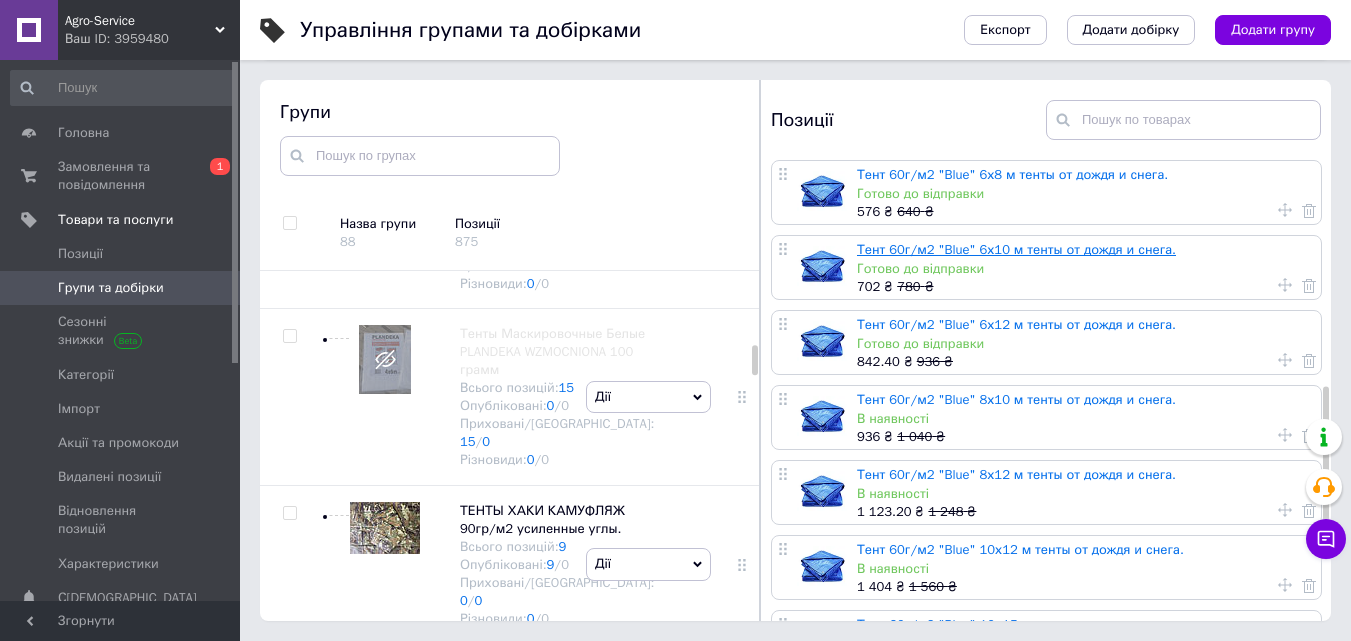 click on "Тент 60г/м2  "Blue"  6х10 м тенты от дождя и снега." at bounding box center [1016, 249] 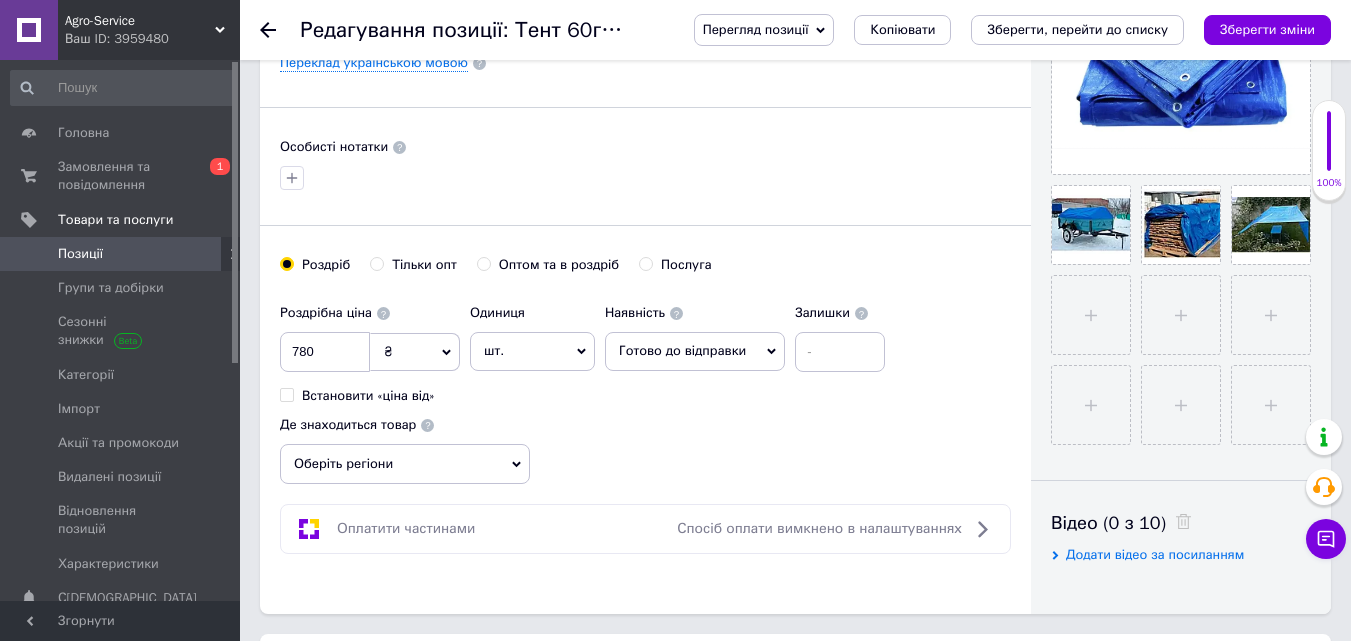 scroll, scrollTop: 800, scrollLeft: 0, axis: vertical 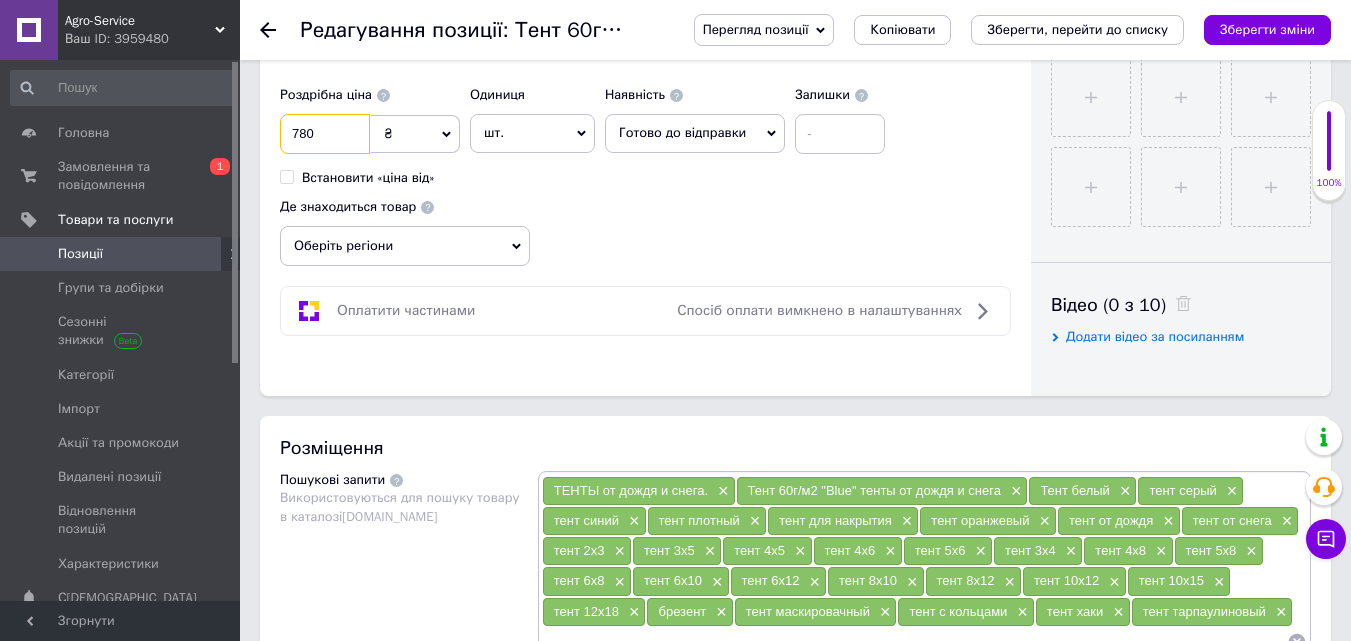 drag, startPoint x: 330, startPoint y: 120, endPoint x: 268, endPoint y: 127, distance: 62.39391 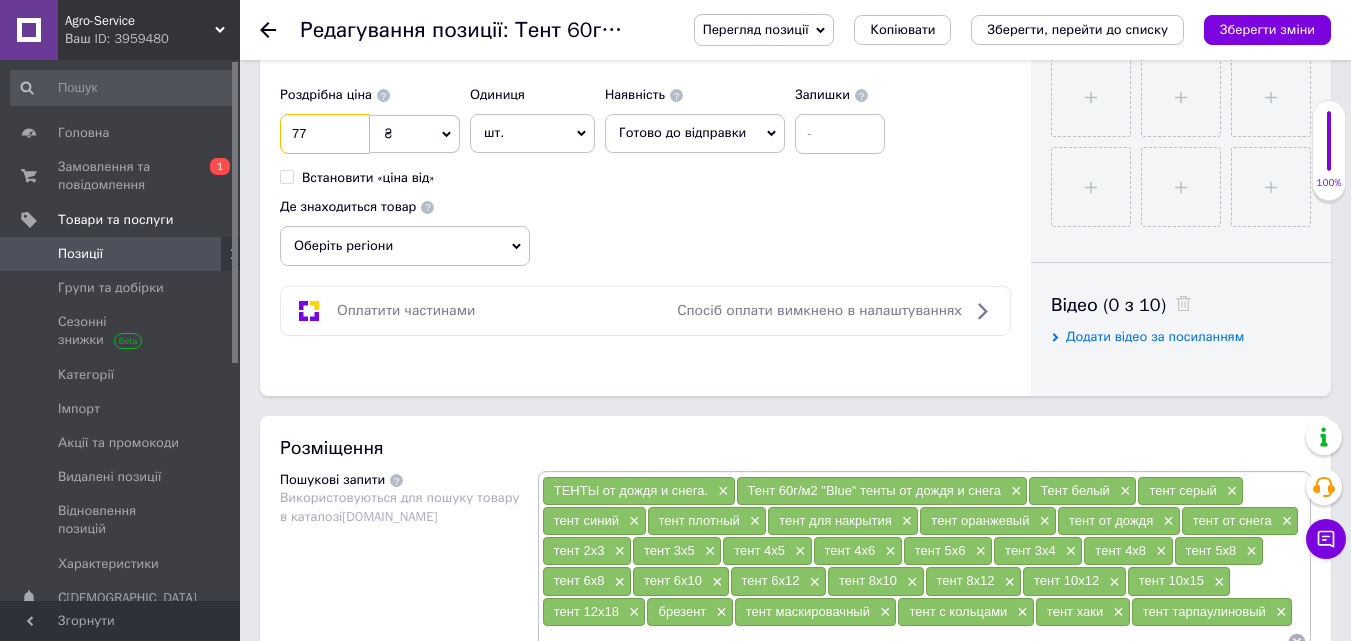 type on "7" 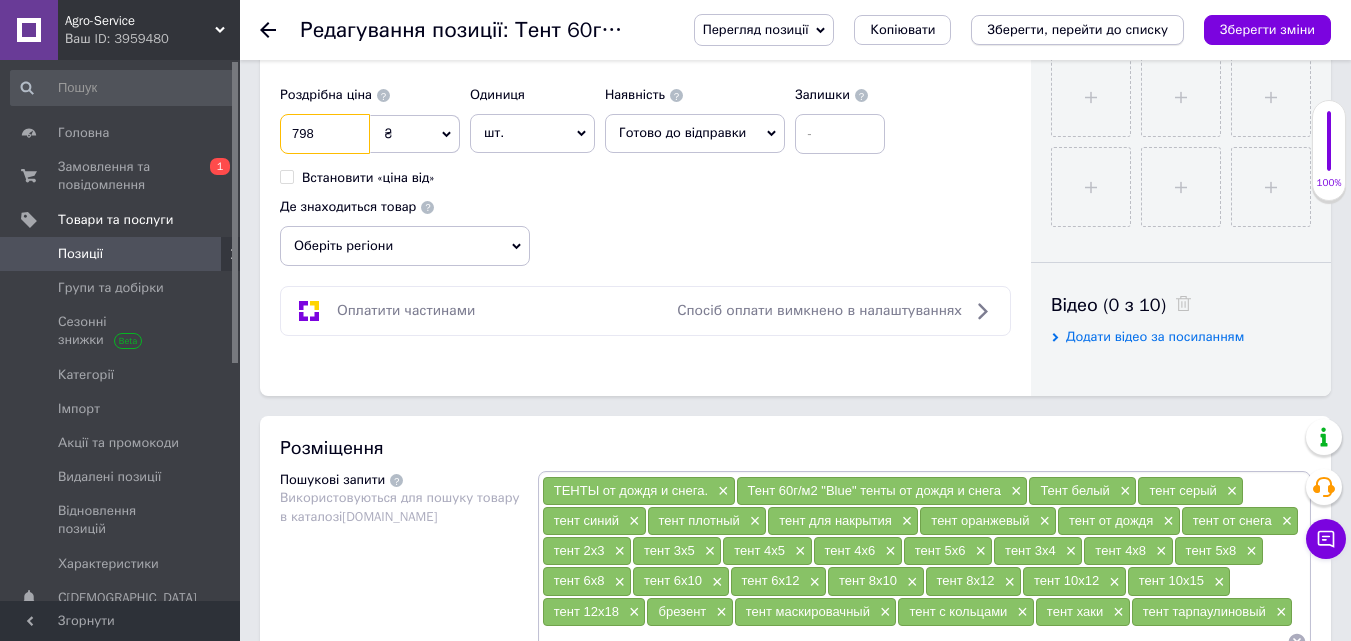 type on "798" 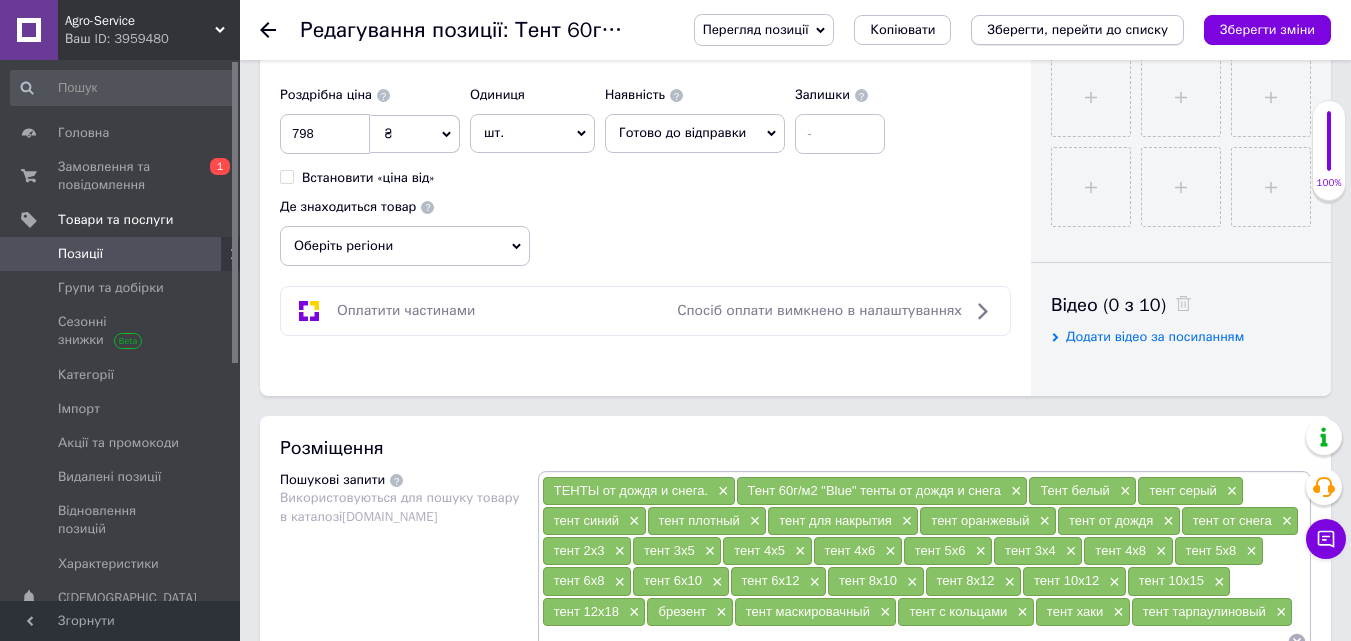 click on "Зберегти, перейти до списку" at bounding box center [1077, 30] 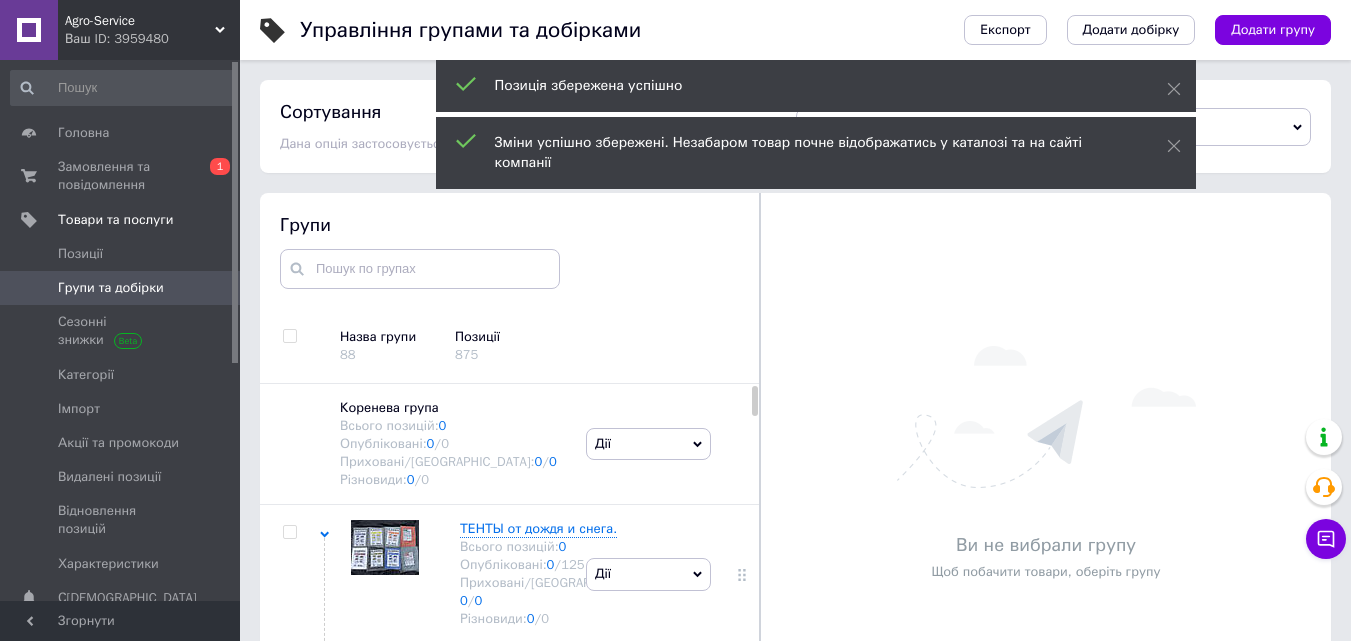 scroll, scrollTop: 99, scrollLeft: 0, axis: vertical 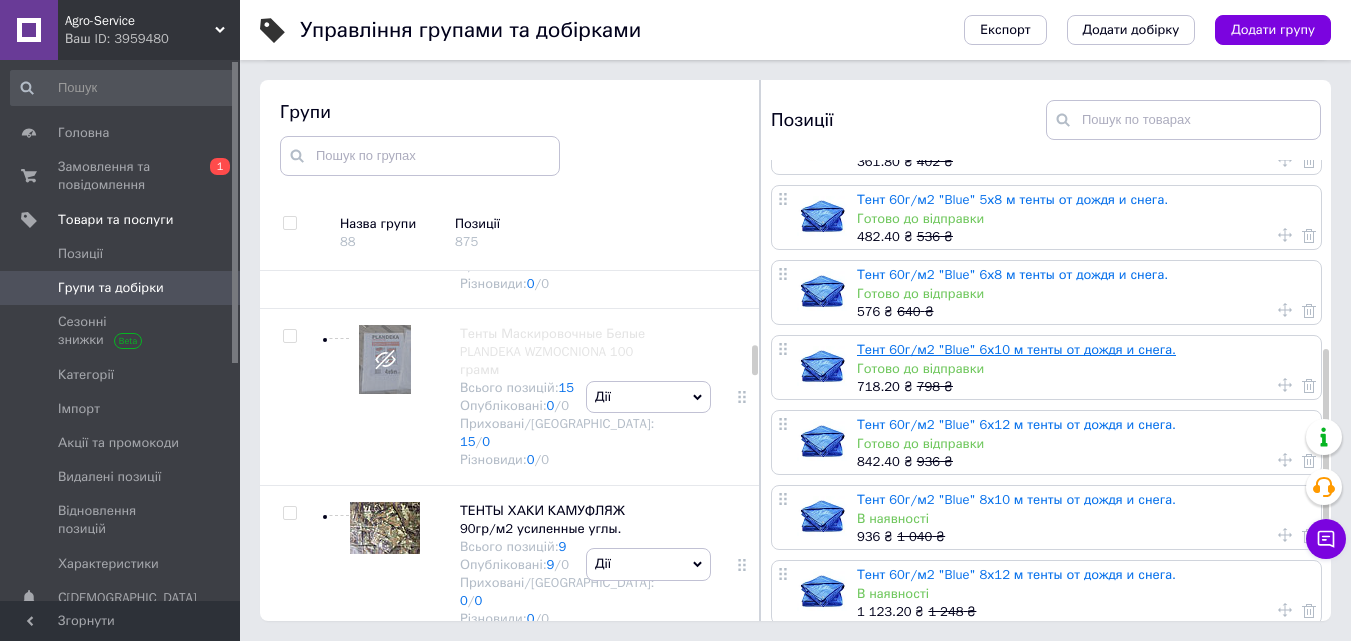 click on "Тент 60г/м2  "Blue"  6х10 м тенты от дождя и снега." at bounding box center [1016, 349] 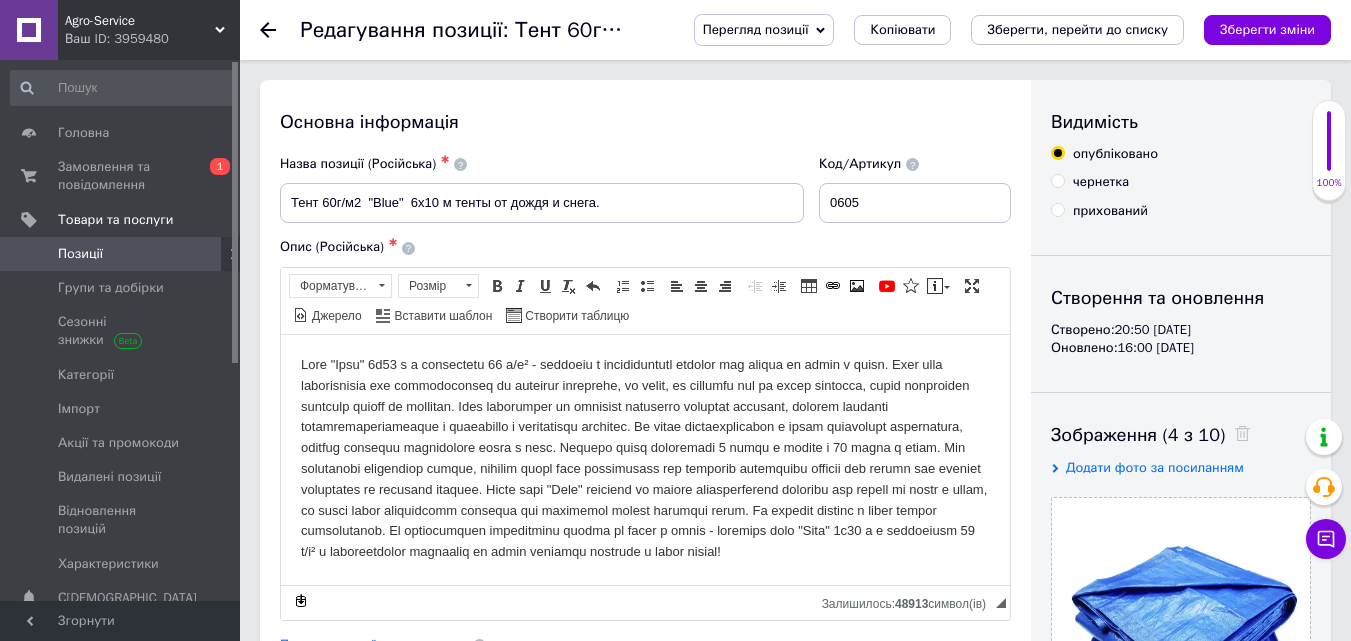 scroll, scrollTop: 400, scrollLeft: 0, axis: vertical 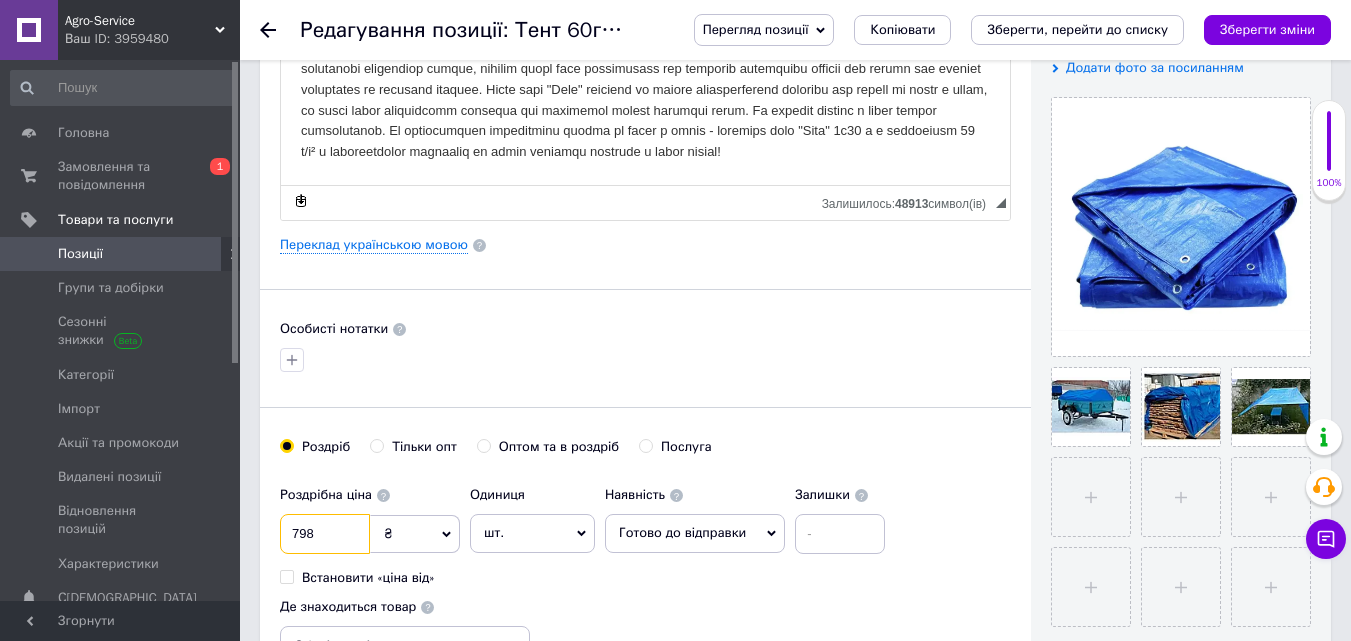 drag, startPoint x: 326, startPoint y: 533, endPoint x: 287, endPoint y: 529, distance: 39.20459 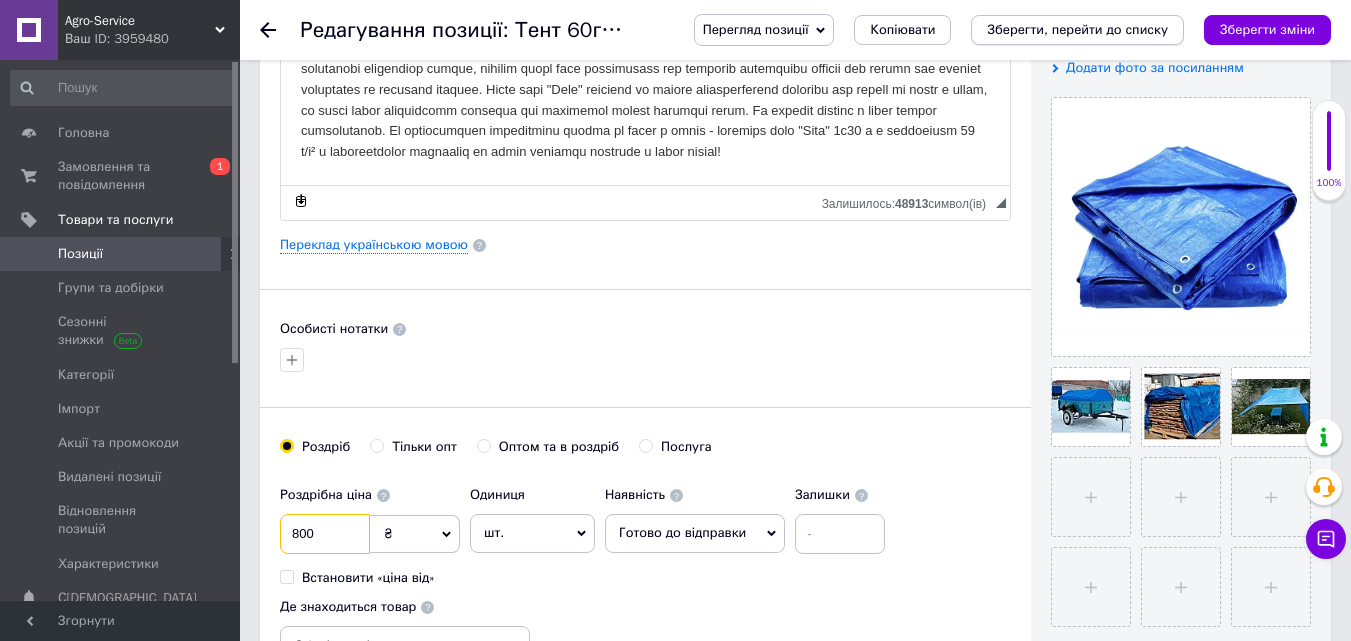 type on "800" 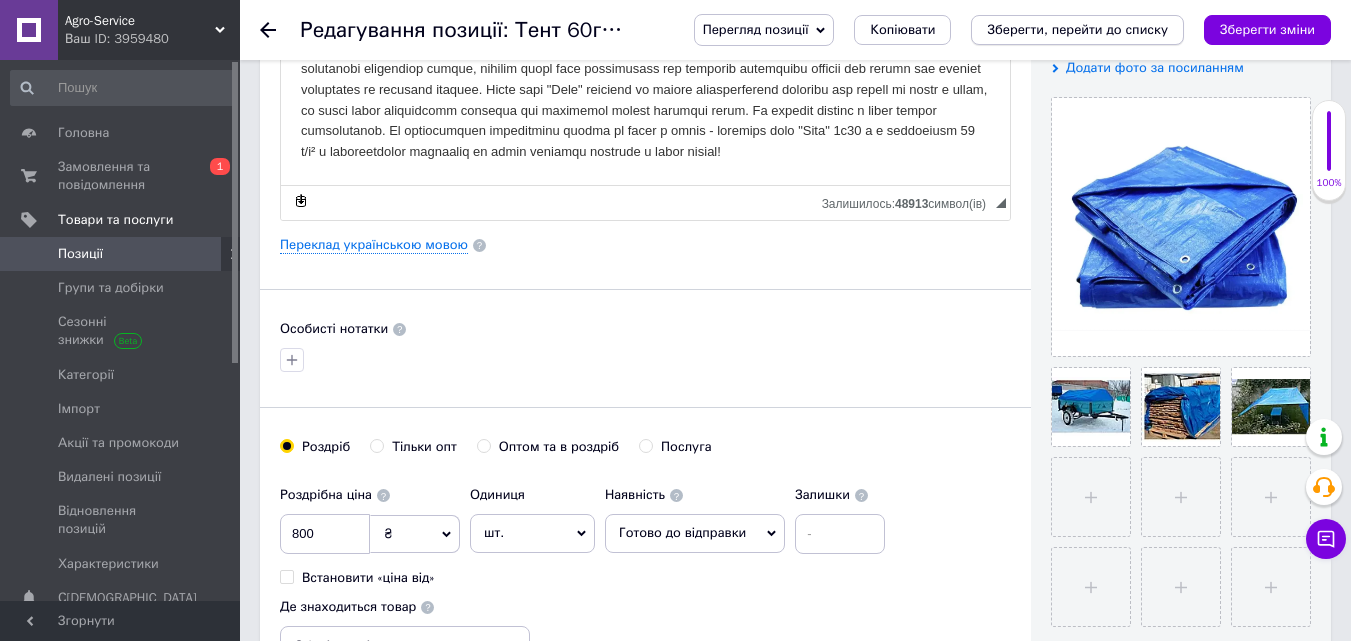 click on "Зберегти, перейти до списку" at bounding box center [1077, 29] 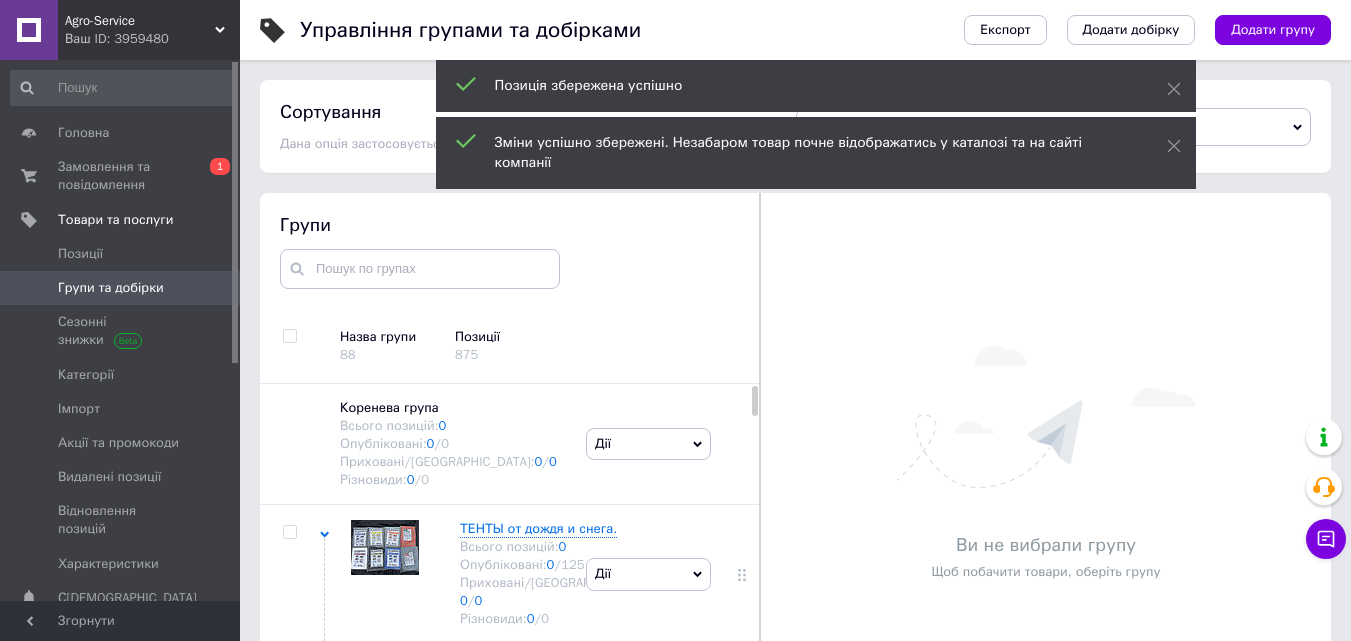 scroll, scrollTop: 99, scrollLeft: 0, axis: vertical 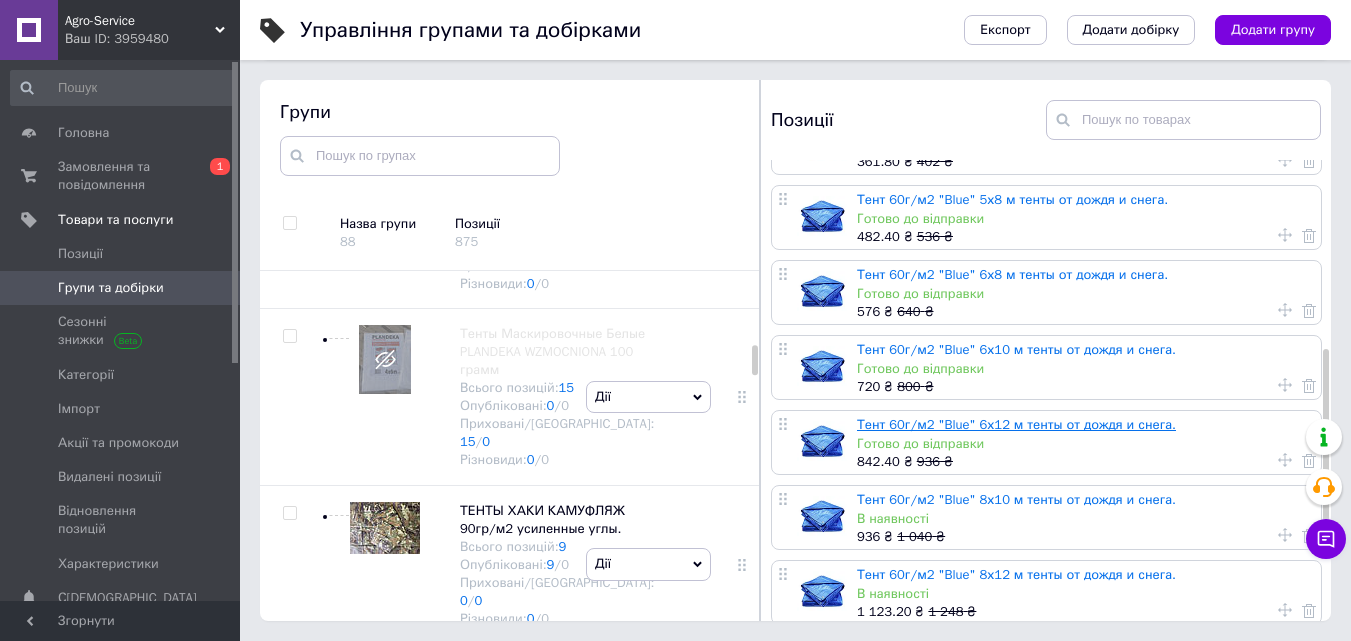 click on "Тент 60г/м2  "Blue"  6х12 м тенты от дождя и снега." at bounding box center (1016, 424) 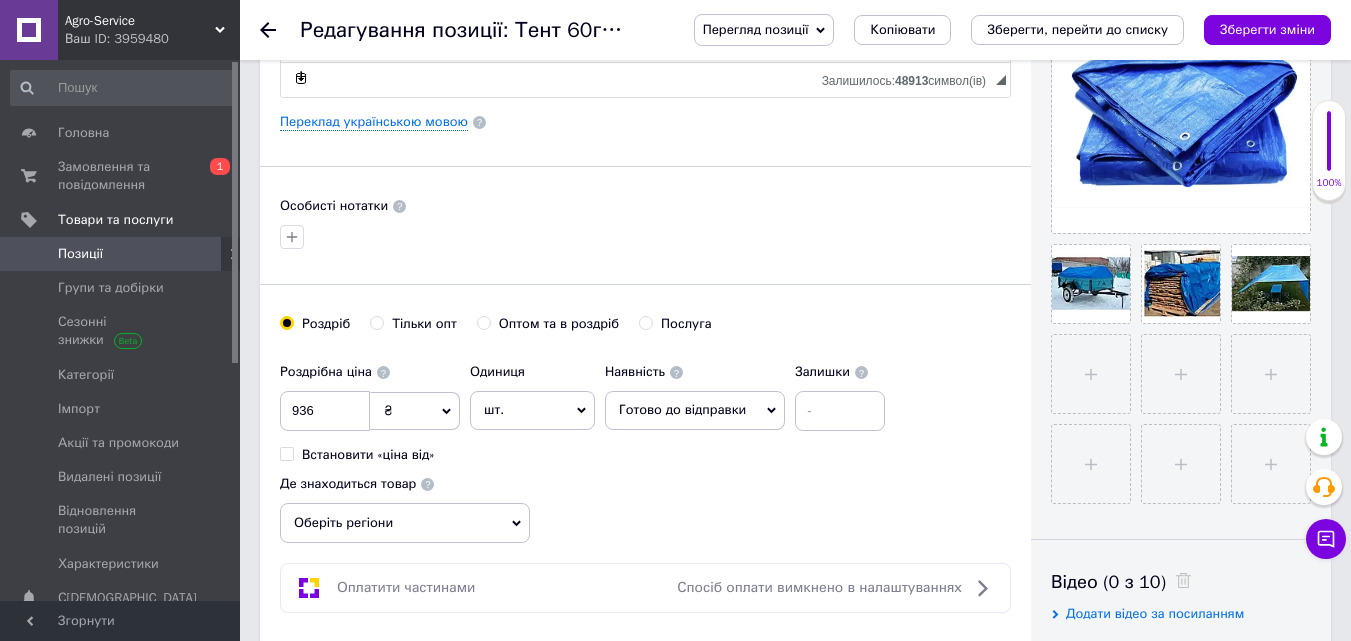 scroll, scrollTop: 700, scrollLeft: 0, axis: vertical 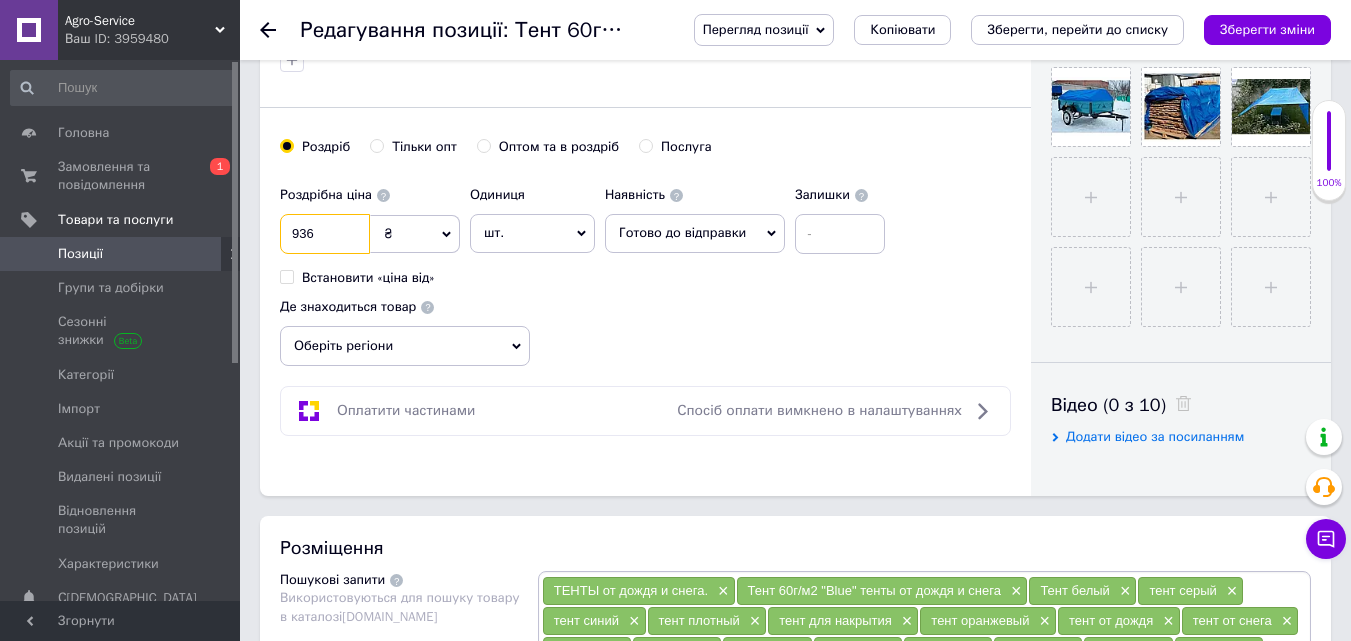drag, startPoint x: 315, startPoint y: 224, endPoint x: 301, endPoint y: 226, distance: 14.142136 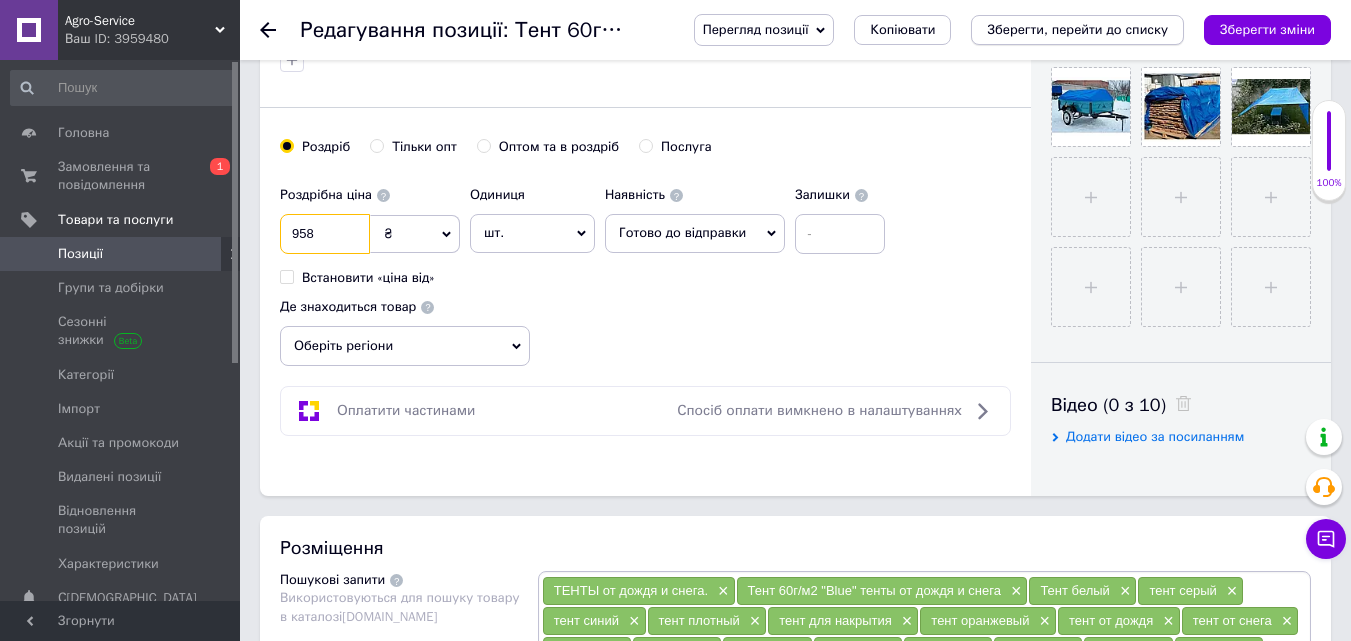 type on "958" 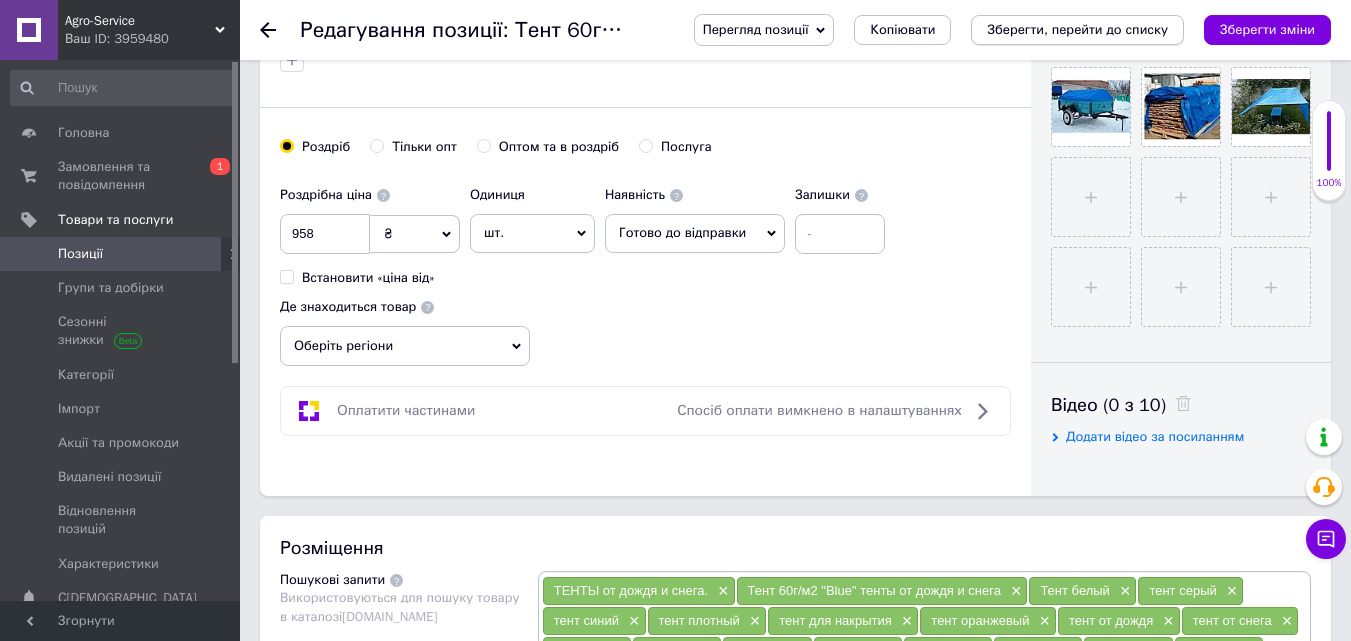 click on "Зберегти, перейти до списку" at bounding box center (1077, 29) 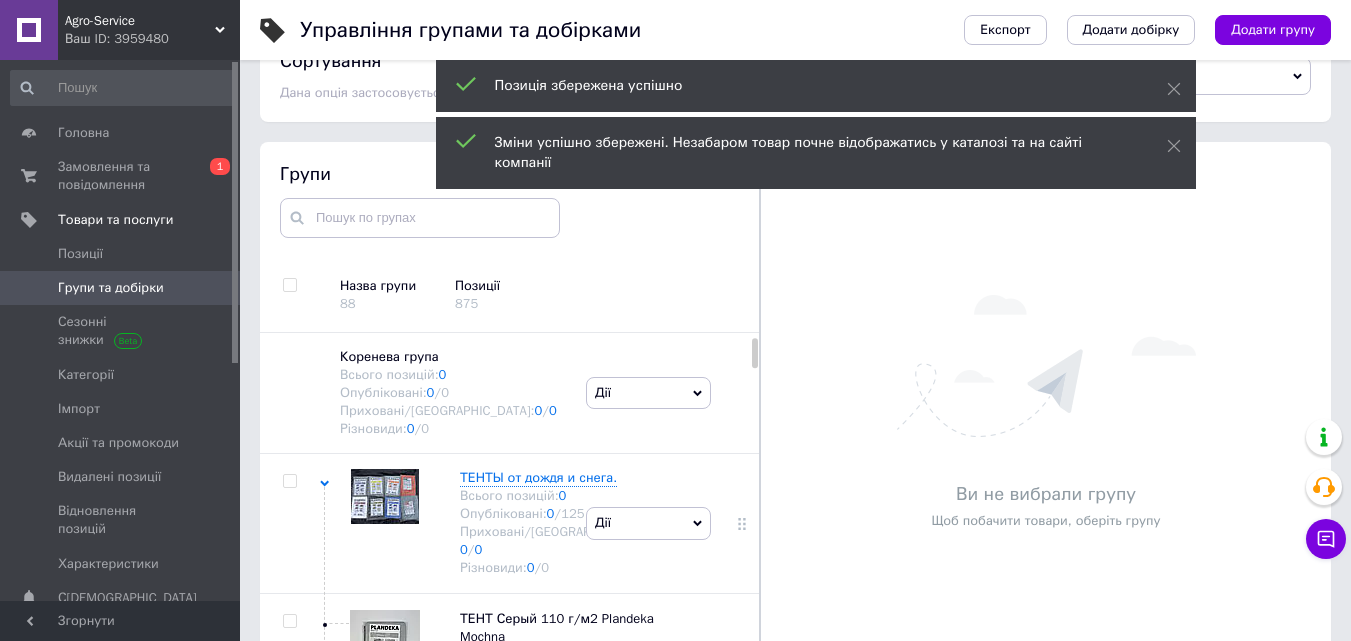scroll, scrollTop: 108, scrollLeft: 0, axis: vertical 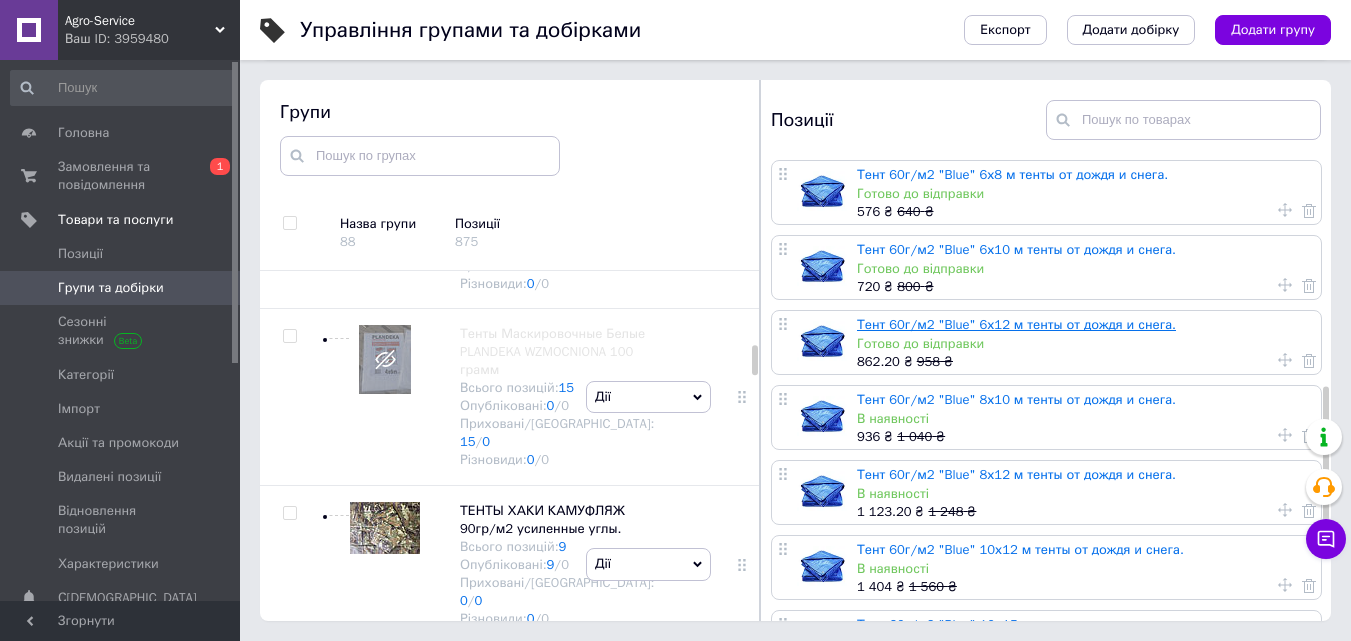 click on "Тент 60г/м2  "Blue"  6х12 м тенты от дождя и снега." at bounding box center [1016, 324] 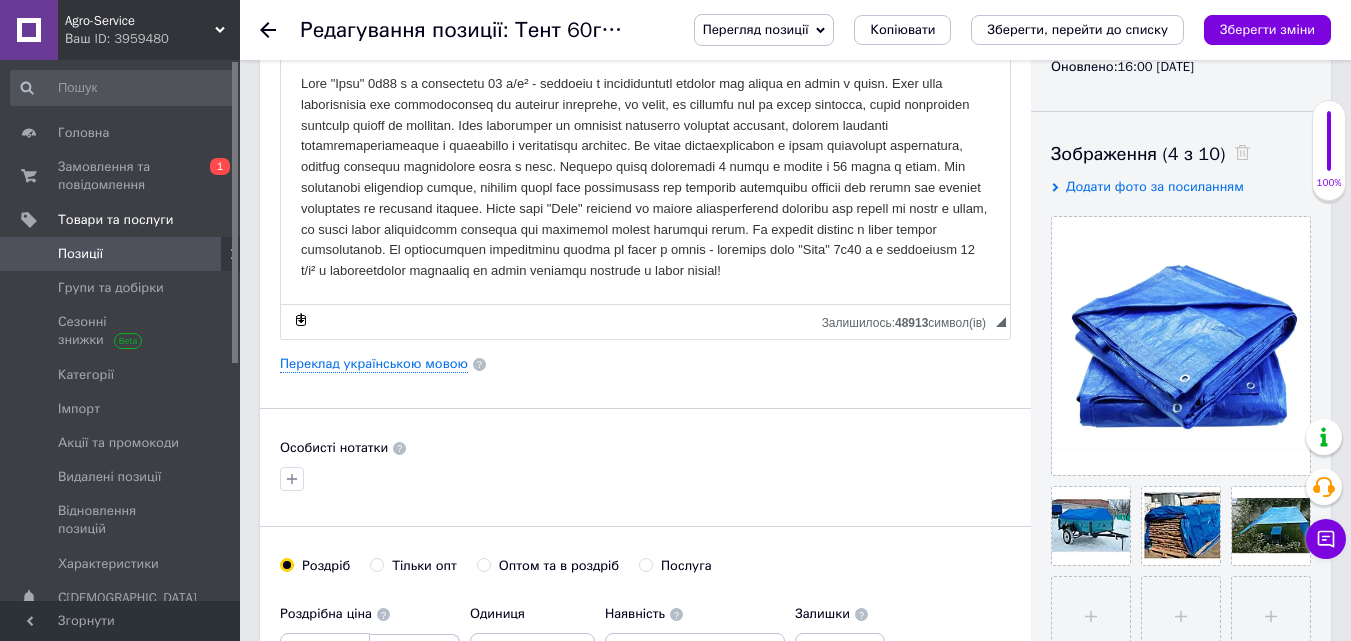 scroll, scrollTop: 400, scrollLeft: 0, axis: vertical 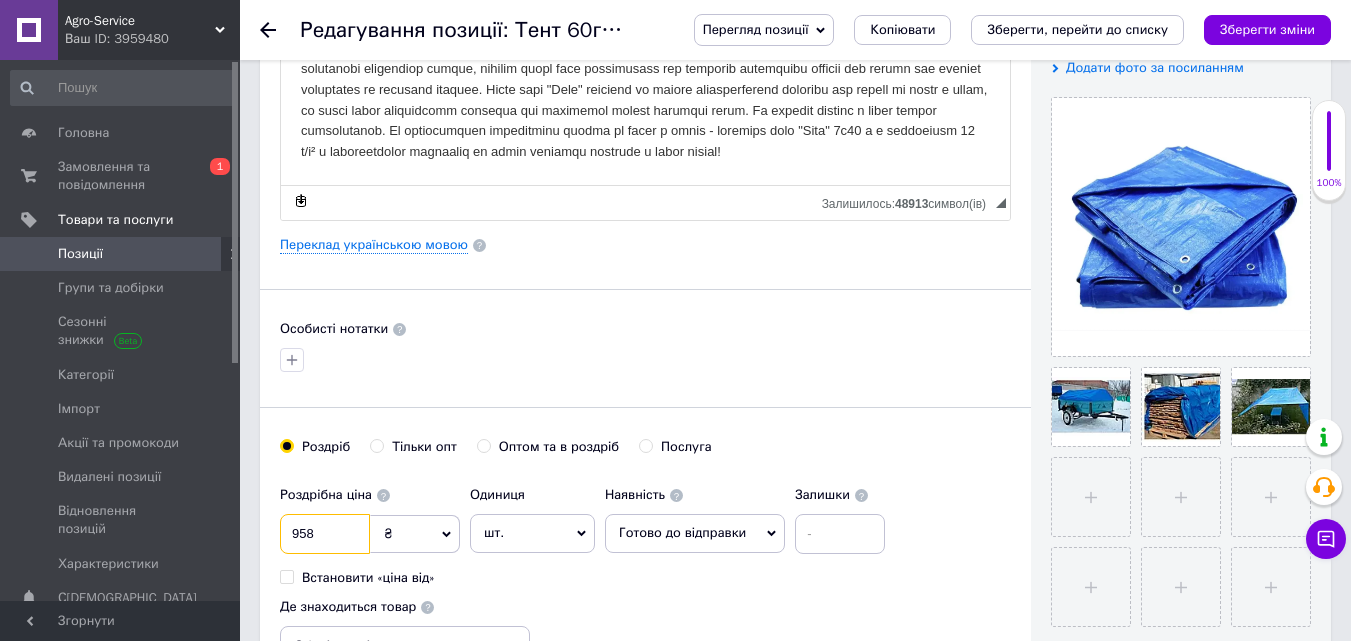 drag, startPoint x: 318, startPoint y: 534, endPoint x: 300, endPoint y: 534, distance: 18 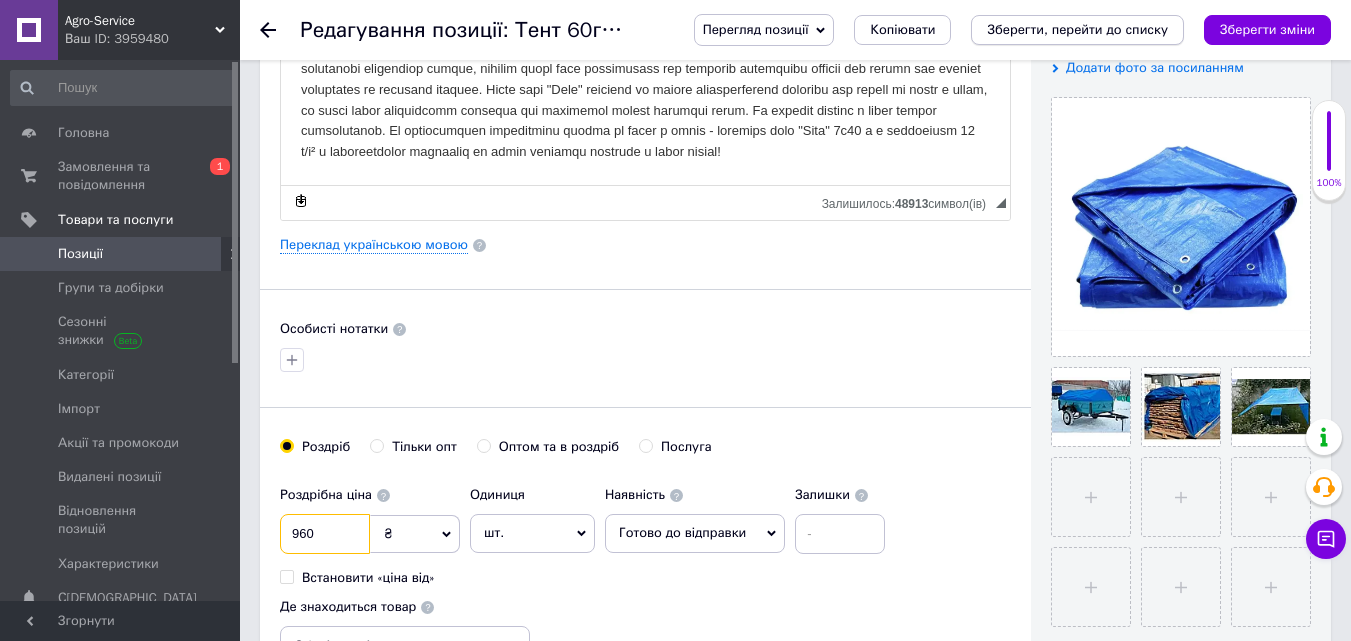 type on "960" 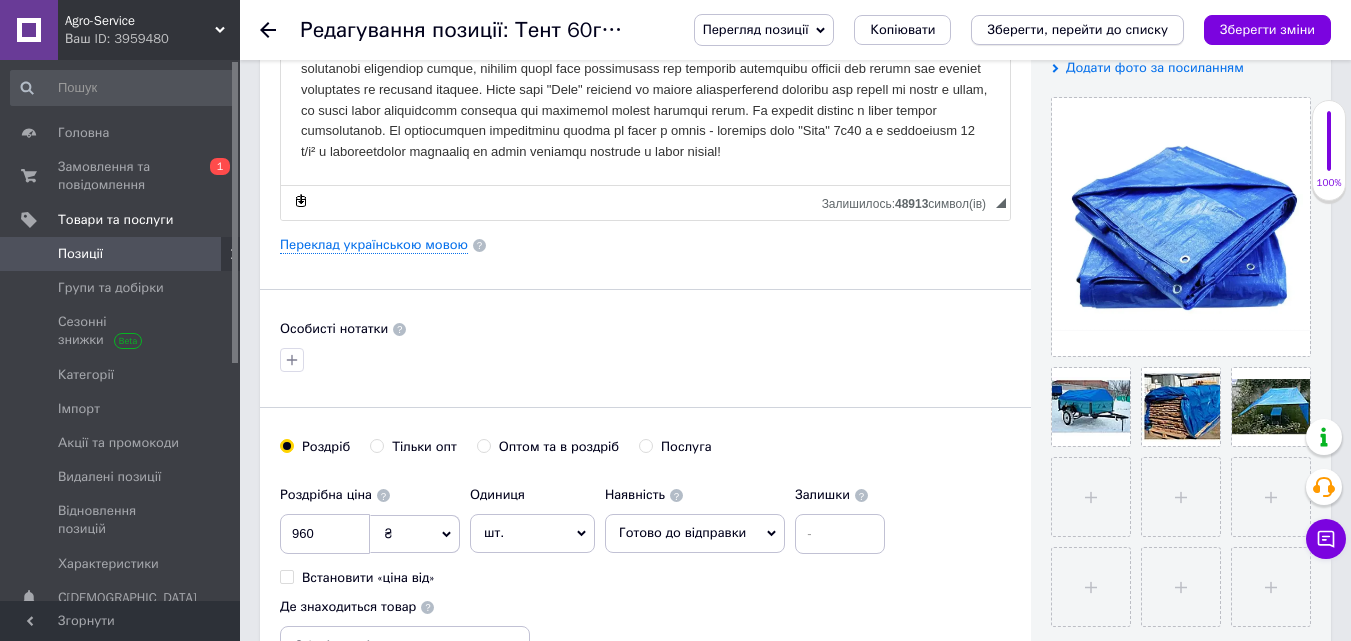 click on "Зберегти, перейти до списку" at bounding box center [1077, 30] 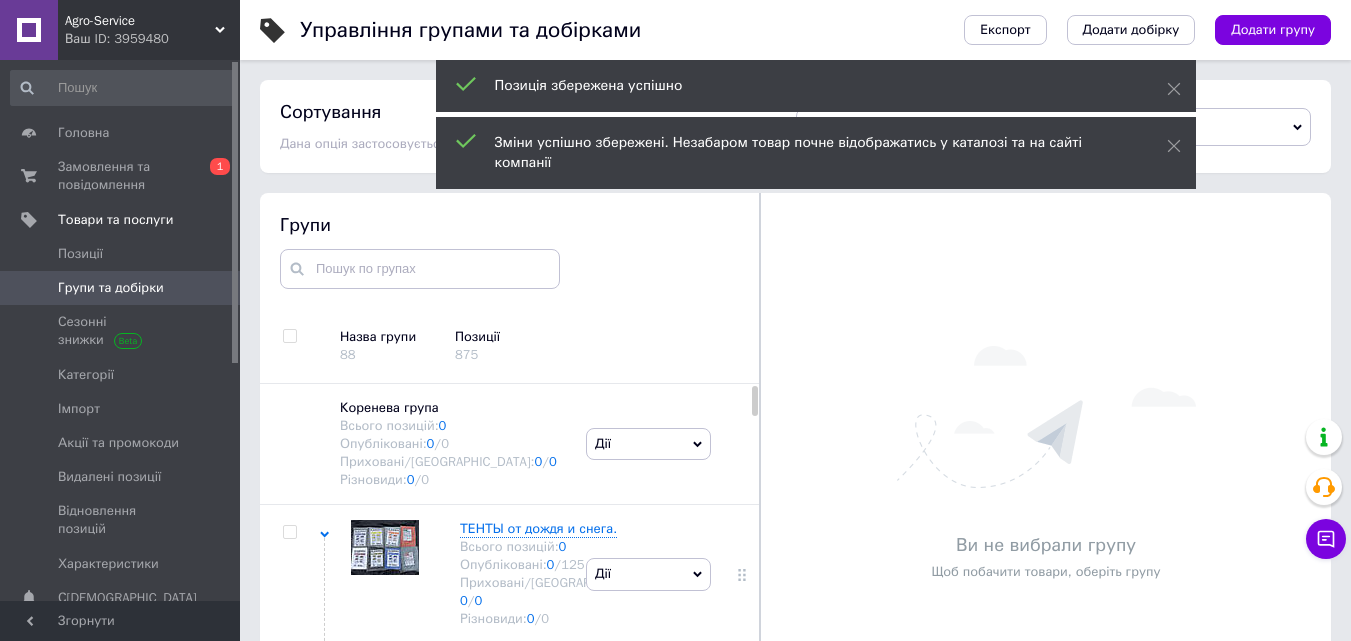 scroll, scrollTop: 99, scrollLeft: 0, axis: vertical 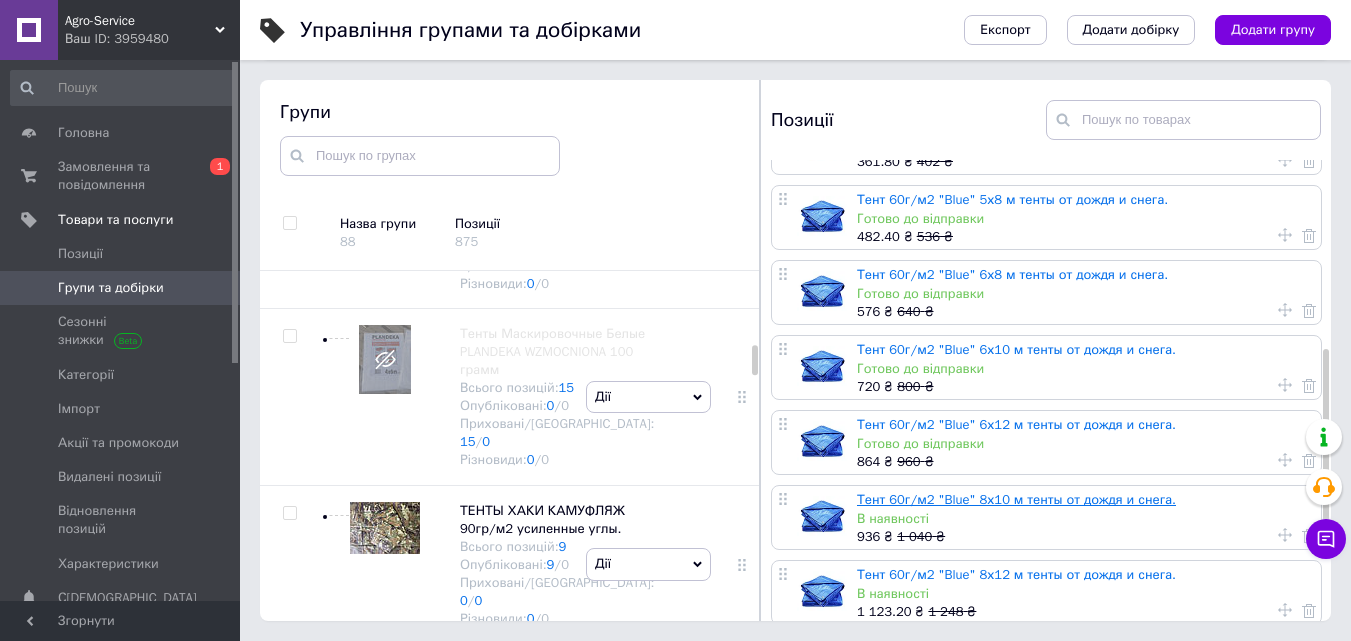 click on "Тент 60г/м2  "Blue"  8х10 м тенты от дождя и снега." at bounding box center [1016, 499] 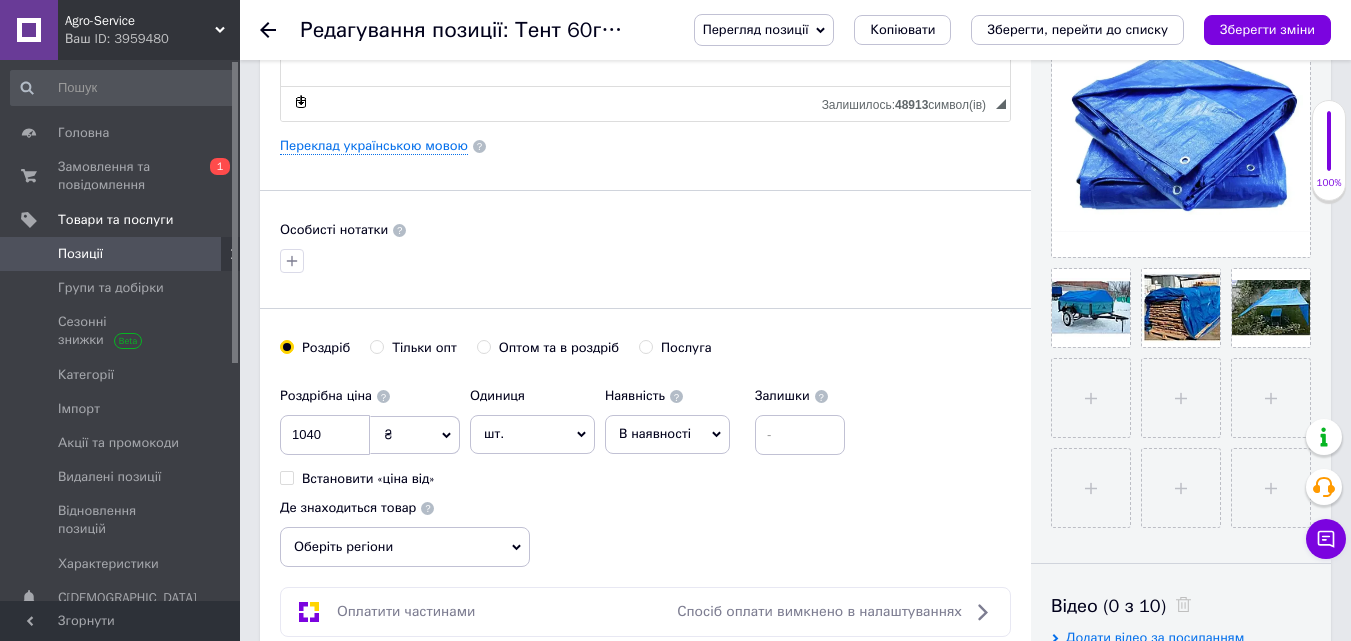 scroll, scrollTop: 500, scrollLeft: 0, axis: vertical 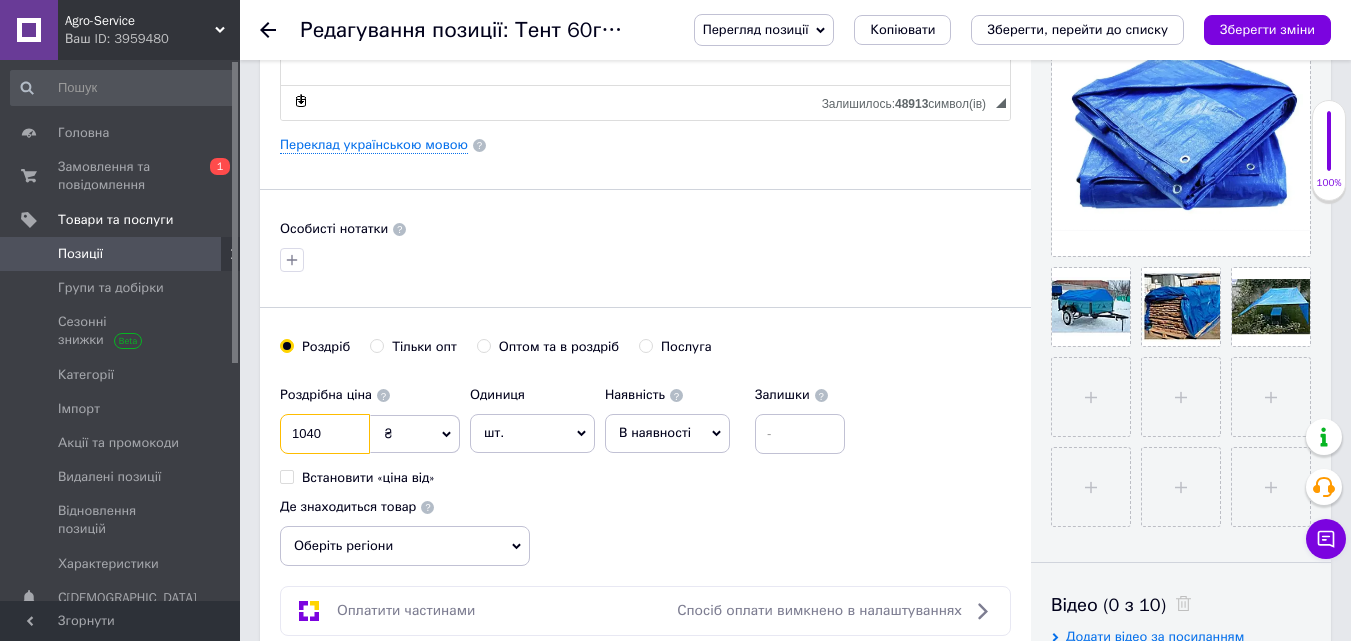 drag, startPoint x: 332, startPoint y: 429, endPoint x: 309, endPoint y: 431, distance: 23.086792 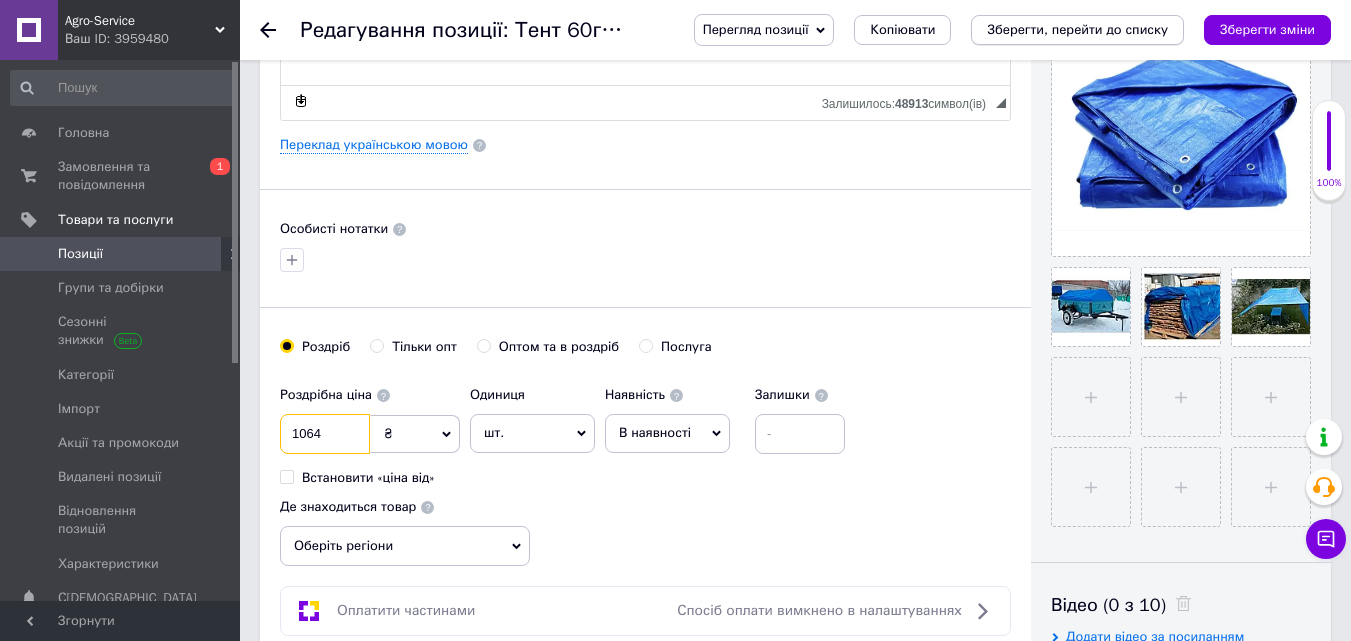 type on "1064" 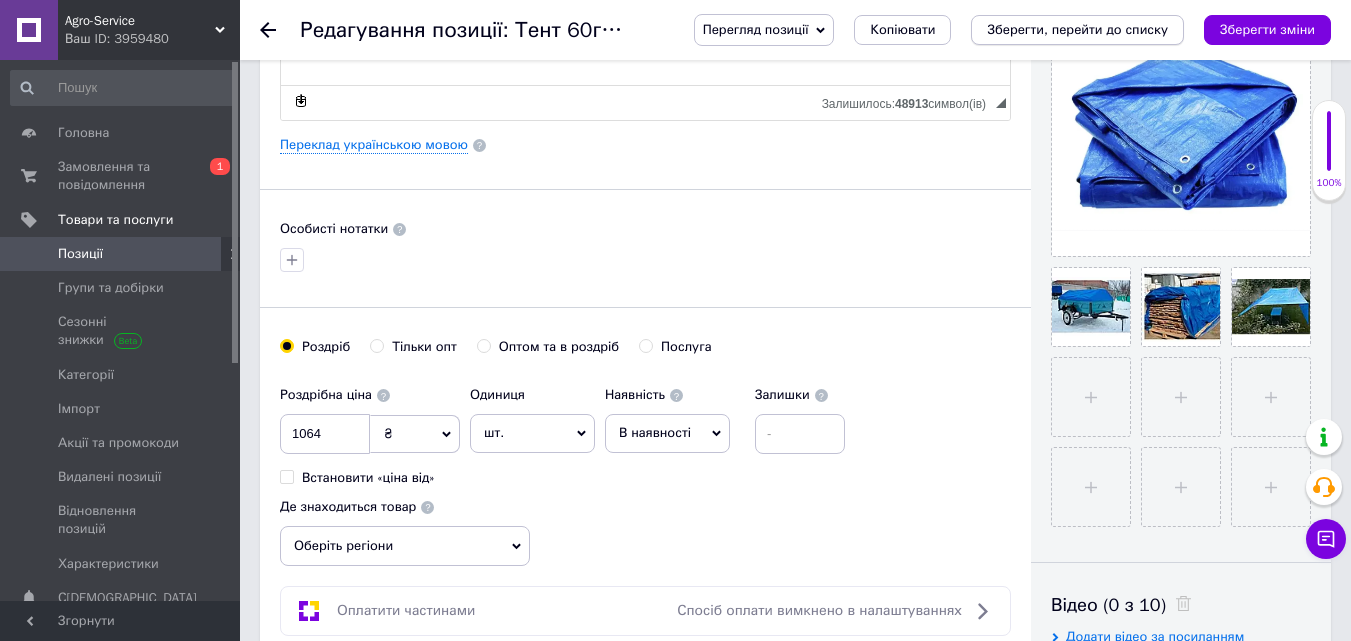 click on "Зберегти, перейти до списку" at bounding box center (1077, 30) 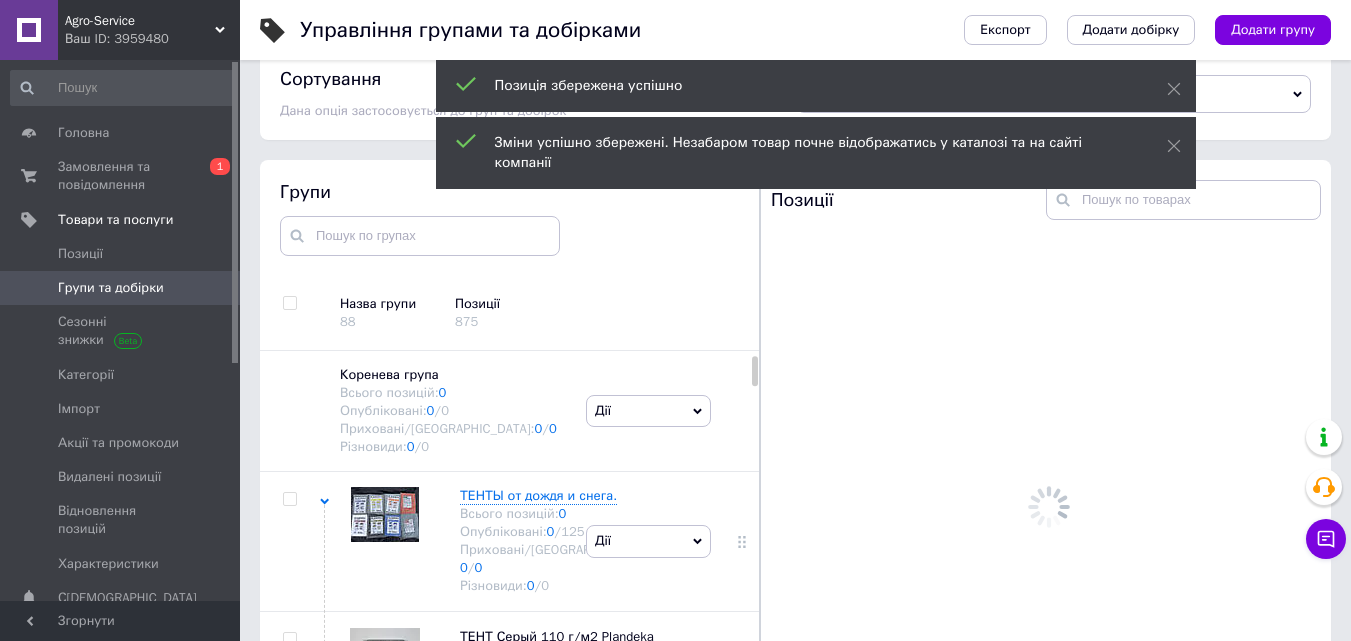 scroll, scrollTop: 113, scrollLeft: 0, axis: vertical 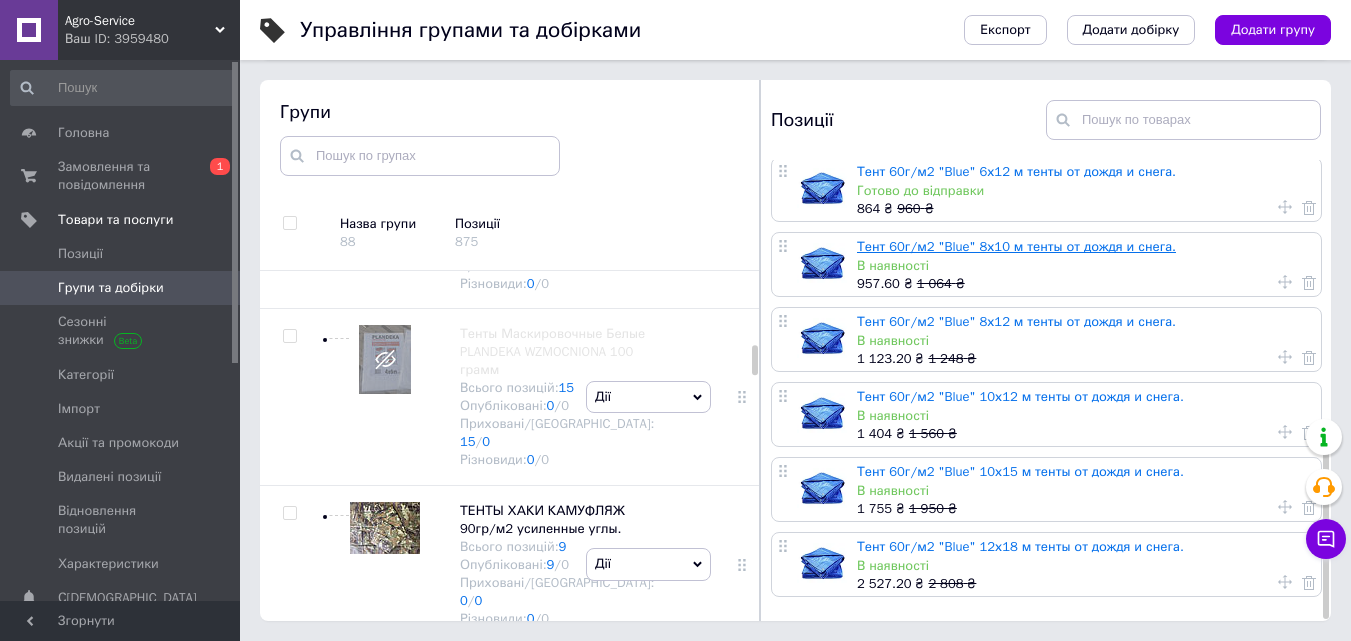 click on "Тент 60г/м2  "Blue"  8х10 м тенты от дождя и снега." at bounding box center [1016, 246] 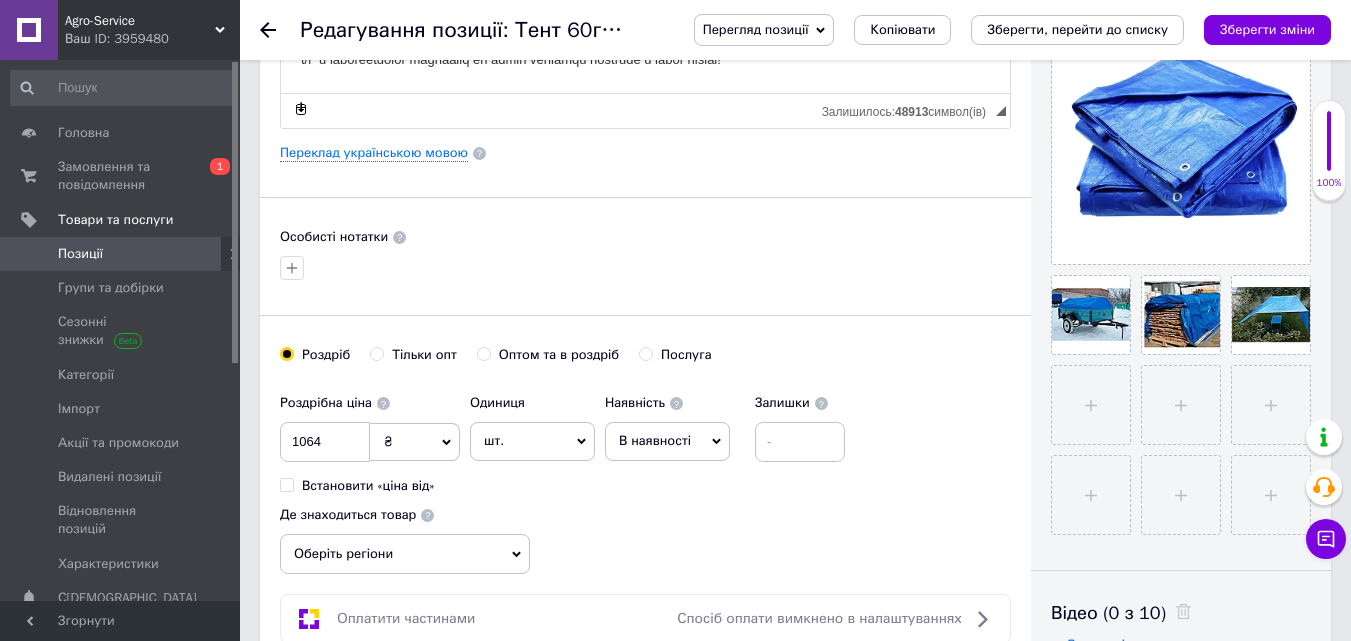 scroll, scrollTop: 500, scrollLeft: 0, axis: vertical 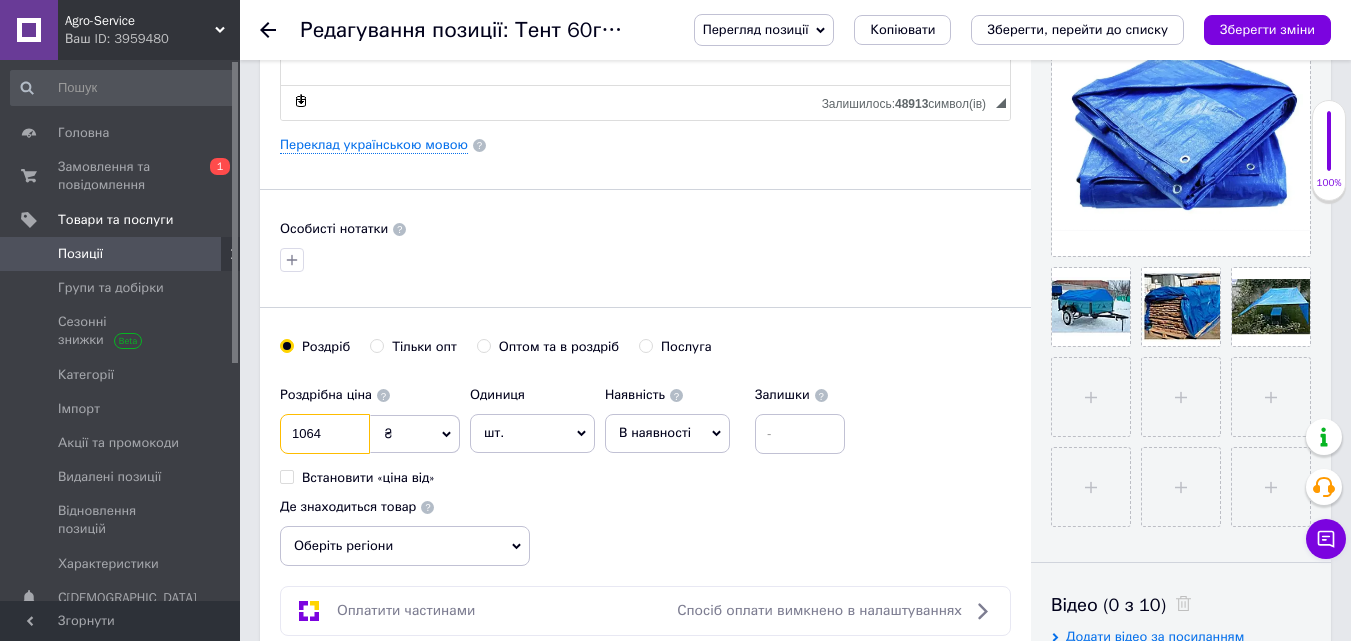 drag, startPoint x: 335, startPoint y: 434, endPoint x: 311, endPoint y: 431, distance: 24.186773 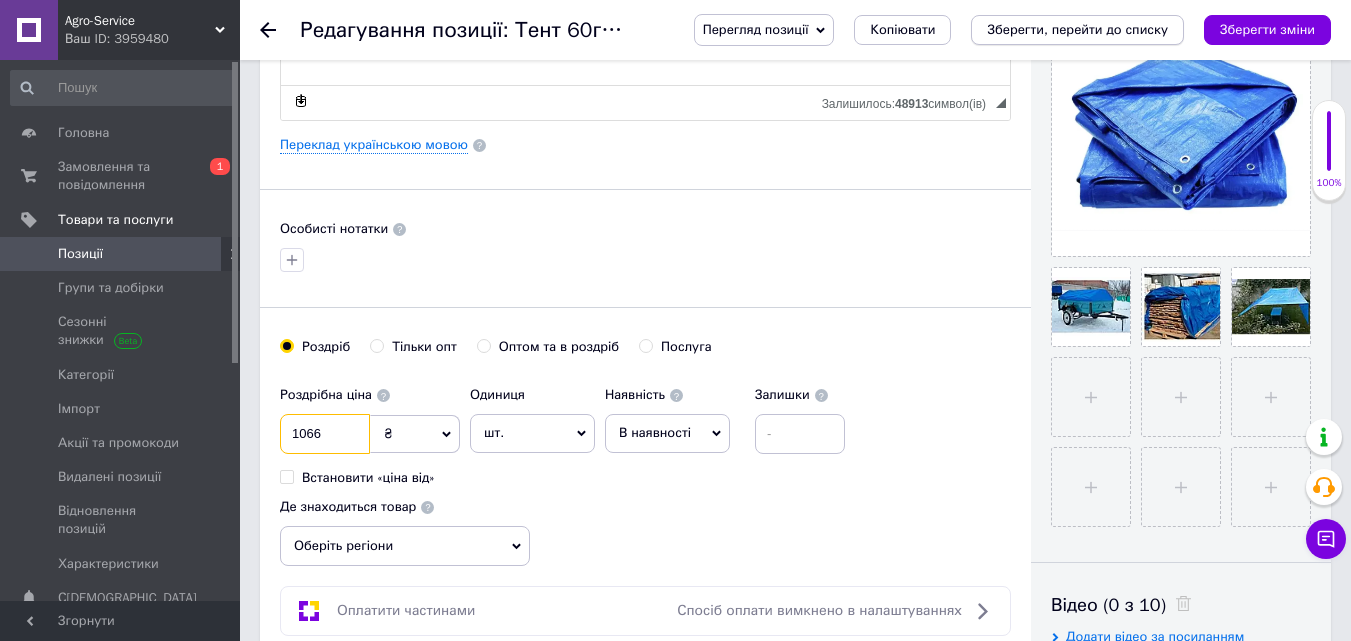 type on "1066" 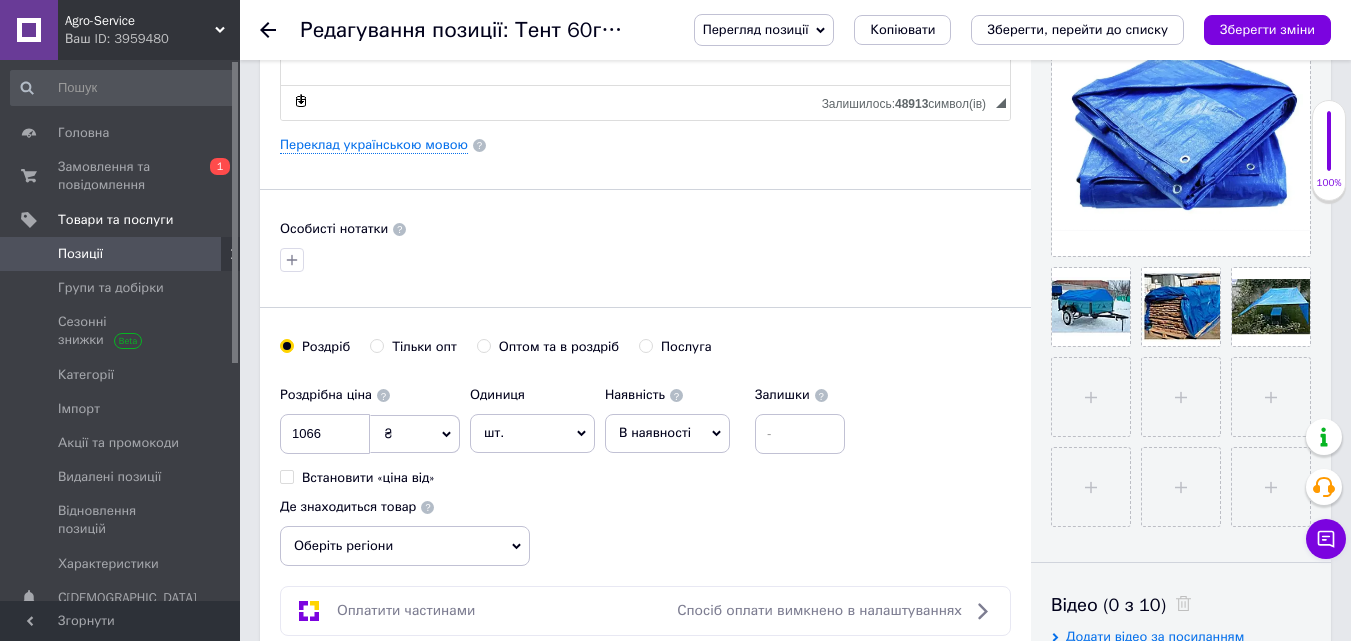 click on "Зберегти, перейти до списку" at bounding box center [1077, 29] 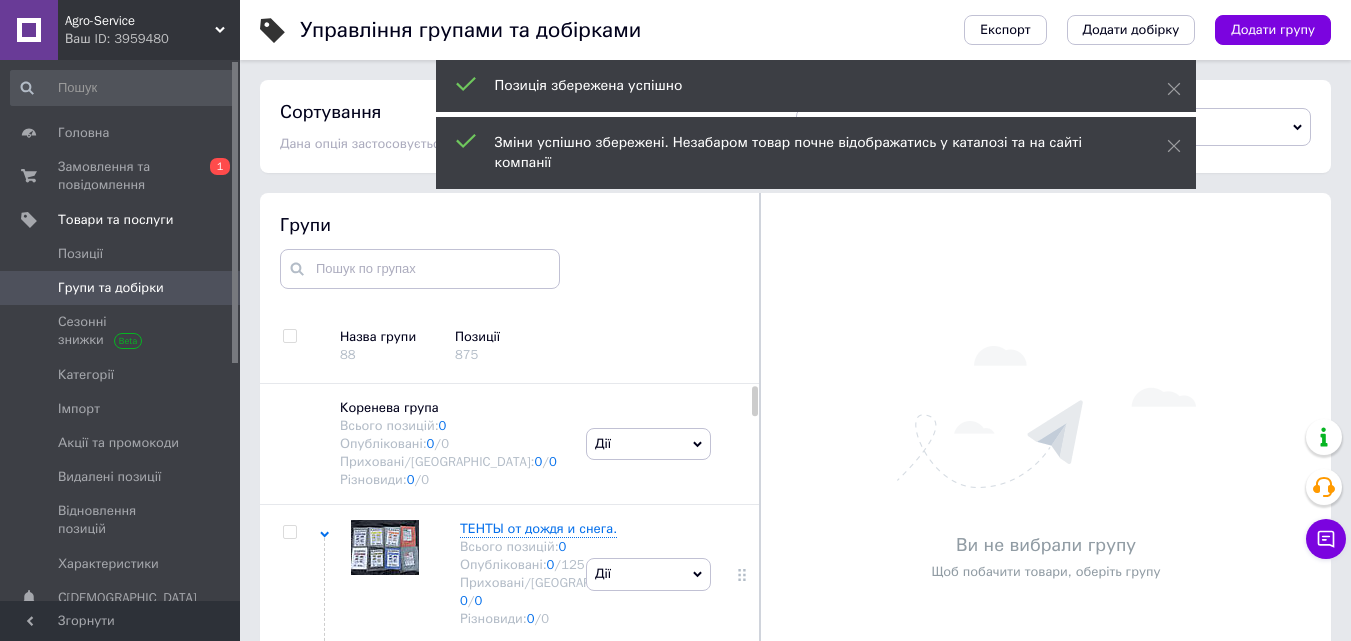 scroll, scrollTop: 113, scrollLeft: 0, axis: vertical 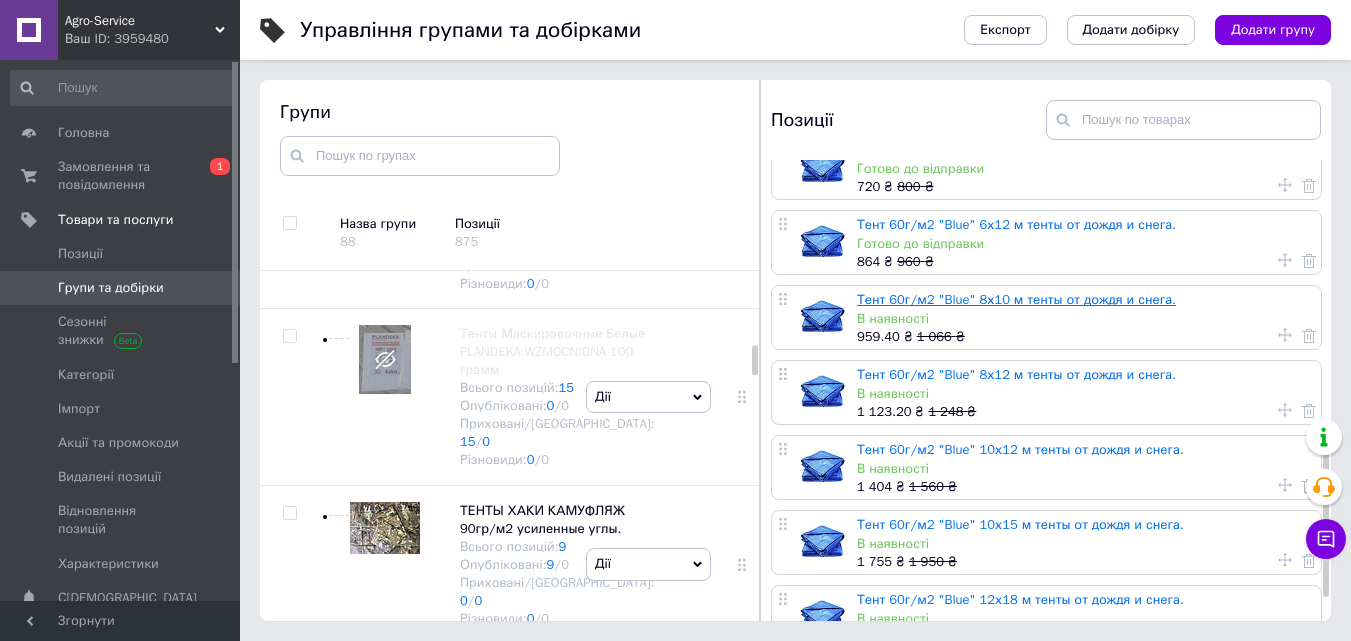 click on "Тент 60г/м2  "Blue"  8х10 м тенты от дождя и снега." at bounding box center [1016, 299] 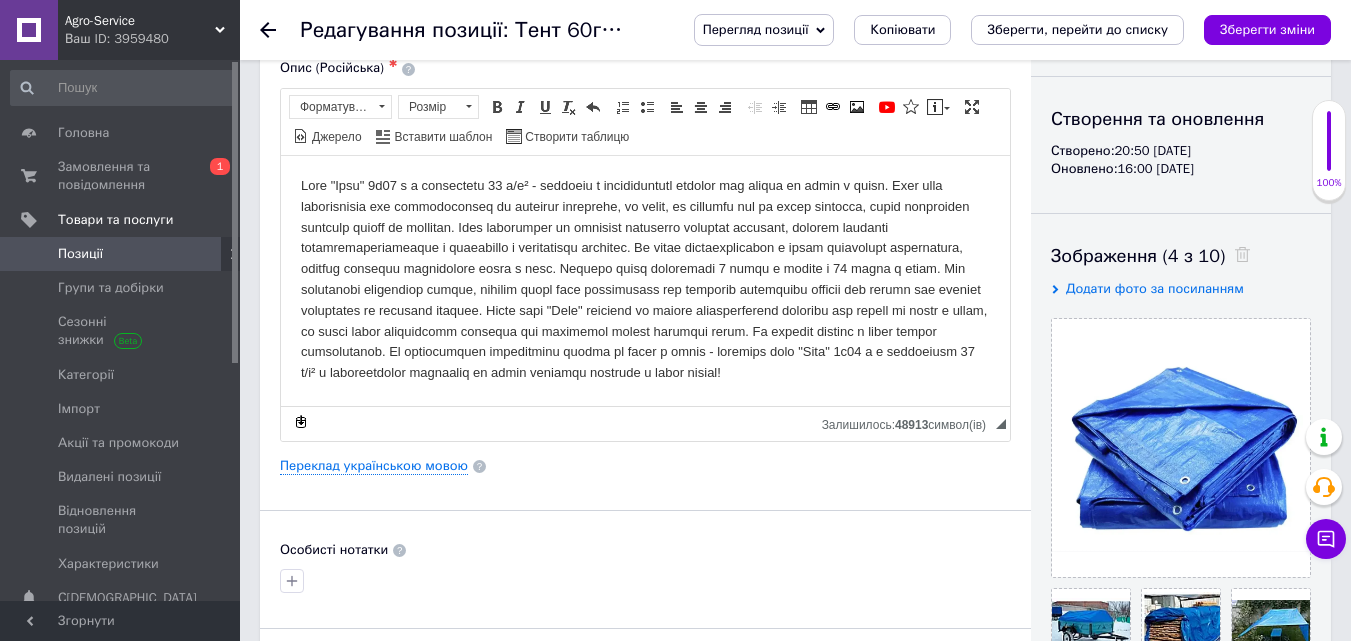 scroll, scrollTop: 400, scrollLeft: 0, axis: vertical 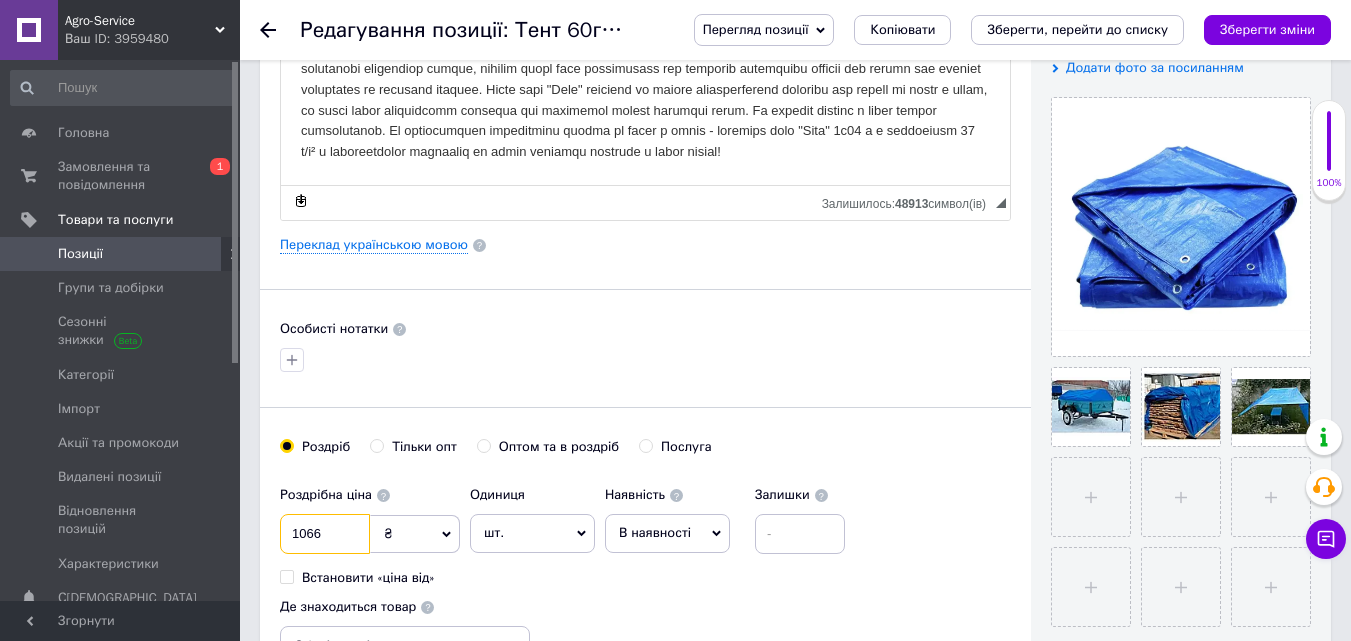 drag, startPoint x: 328, startPoint y: 525, endPoint x: 314, endPoint y: 525, distance: 14 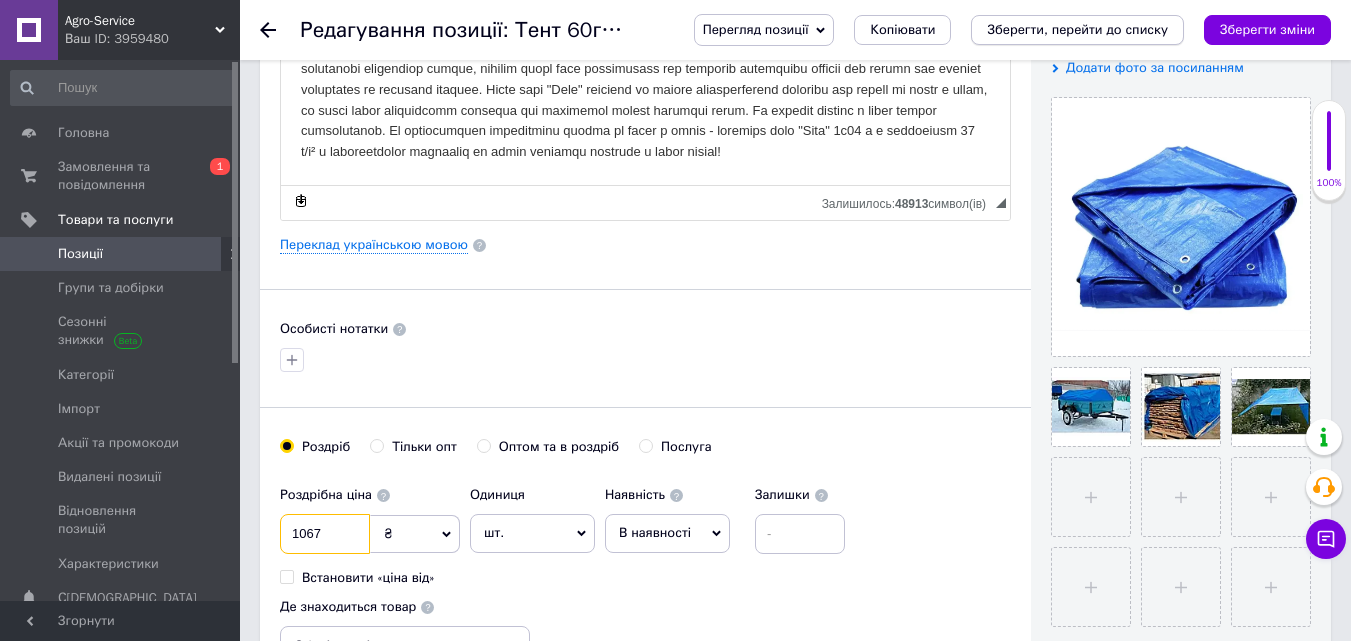 type on "1067" 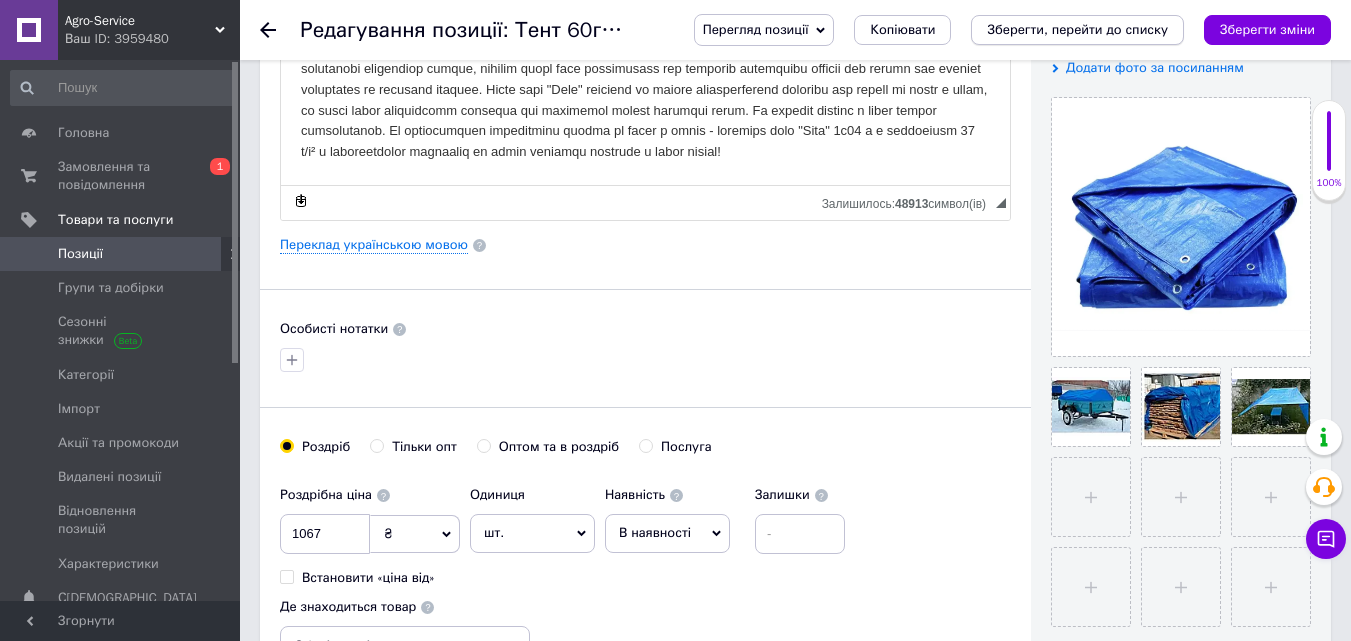 click on "Зберегти, перейти до списку" at bounding box center [1077, 29] 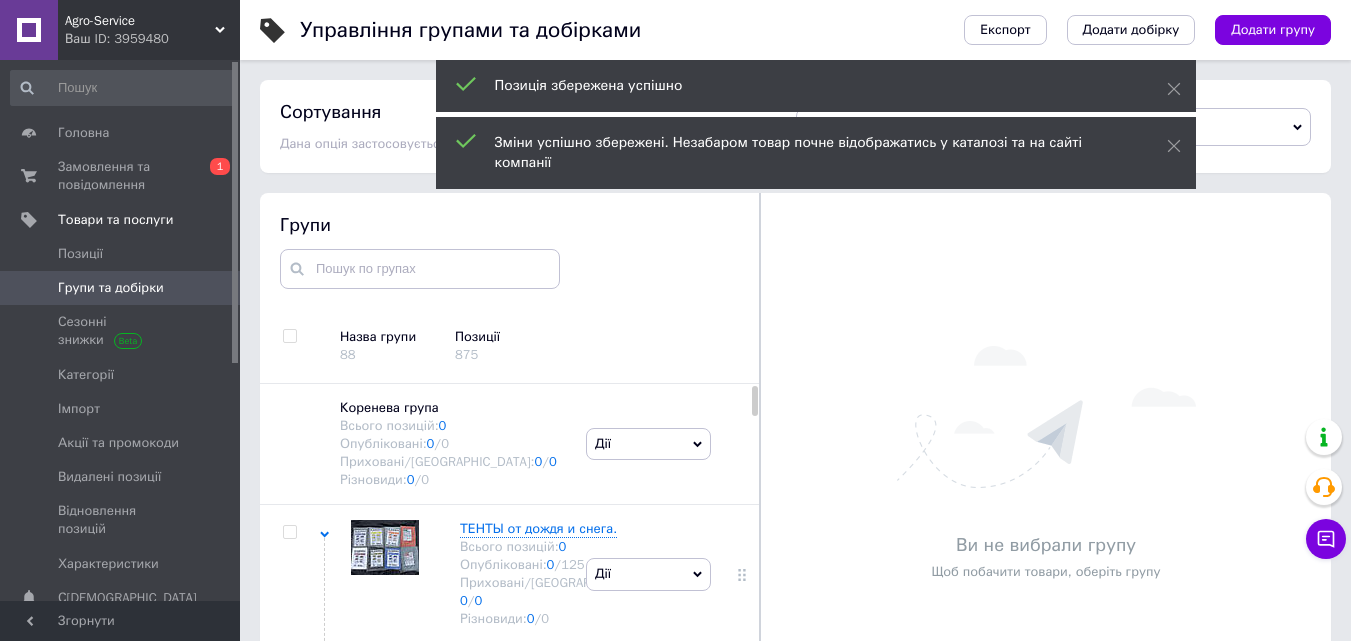 scroll, scrollTop: 99, scrollLeft: 0, axis: vertical 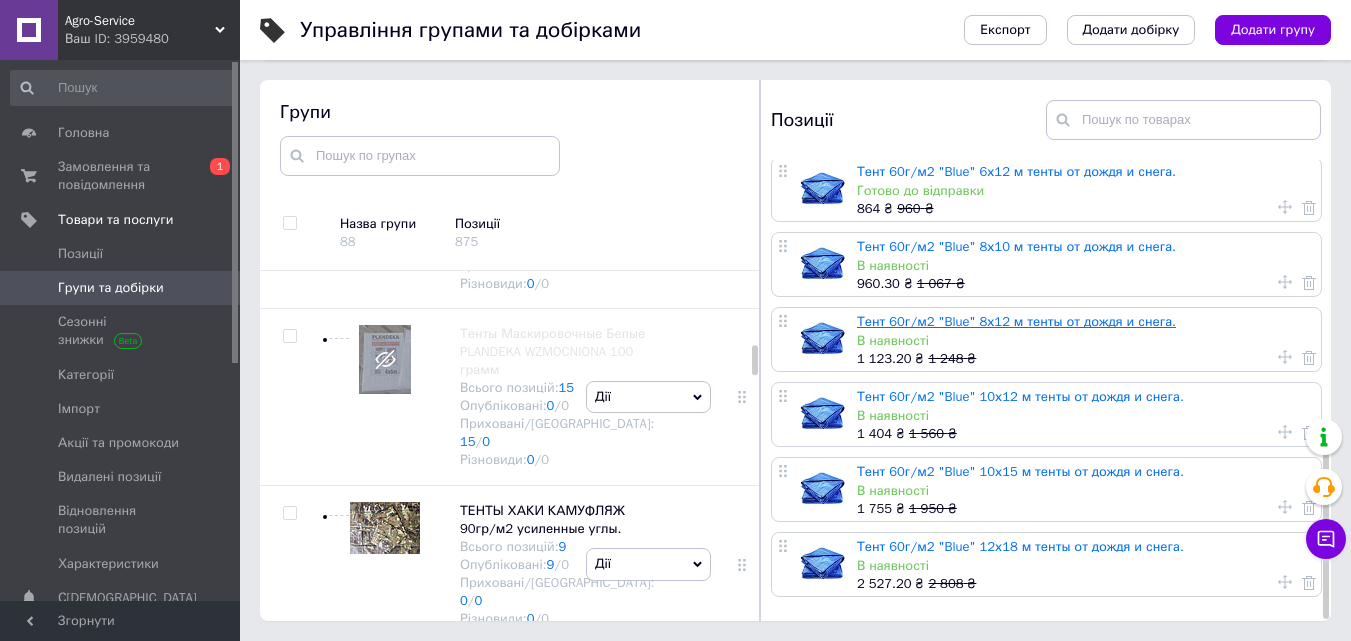 click on "Тент 60г/м2  "Blue"  8х12 м тенты от дождя и снега." at bounding box center (1016, 321) 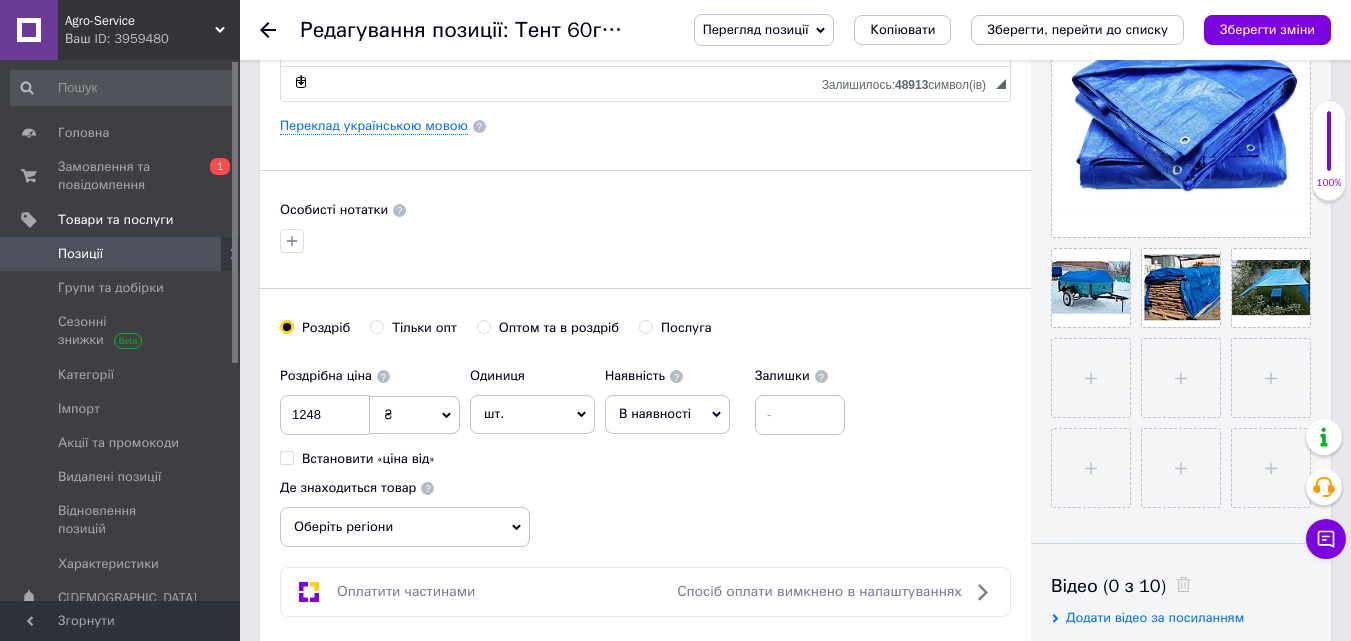 scroll, scrollTop: 700, scrollLeft: 0, axis: vertical 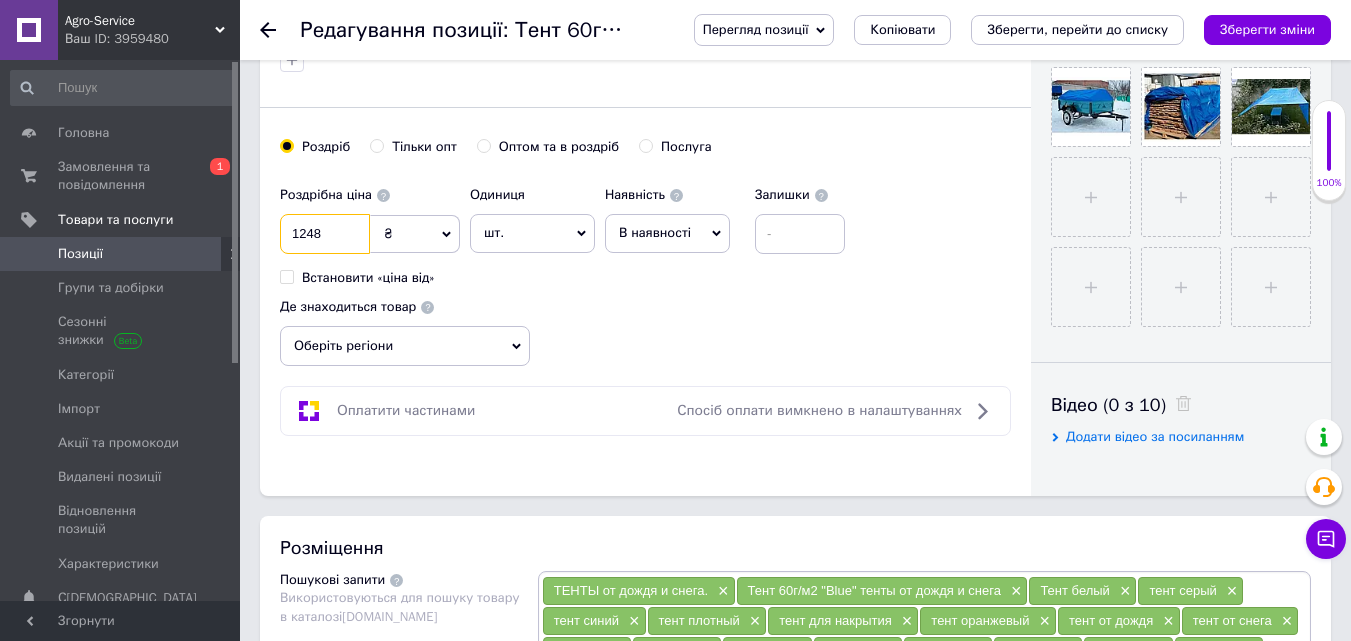 drag, startPoint x: 324, startPoint y: 228, endPoint x: 309, endPoint y: 226, distance: 15.132746 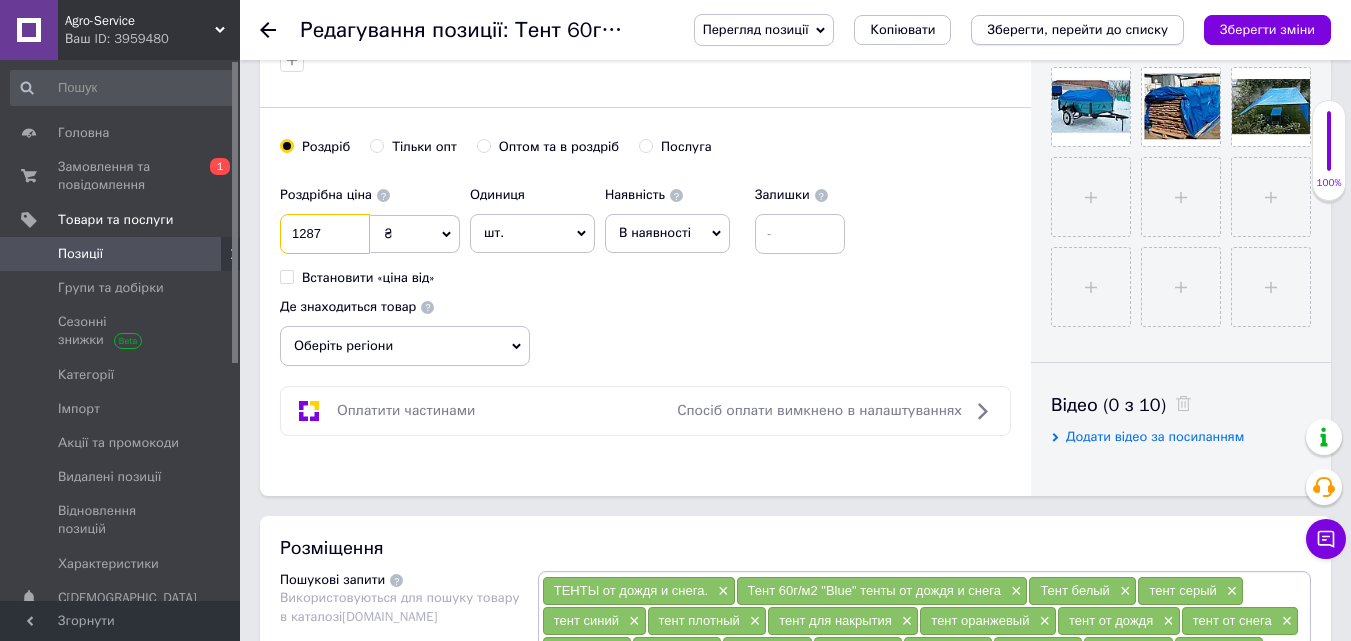 type on "1287" 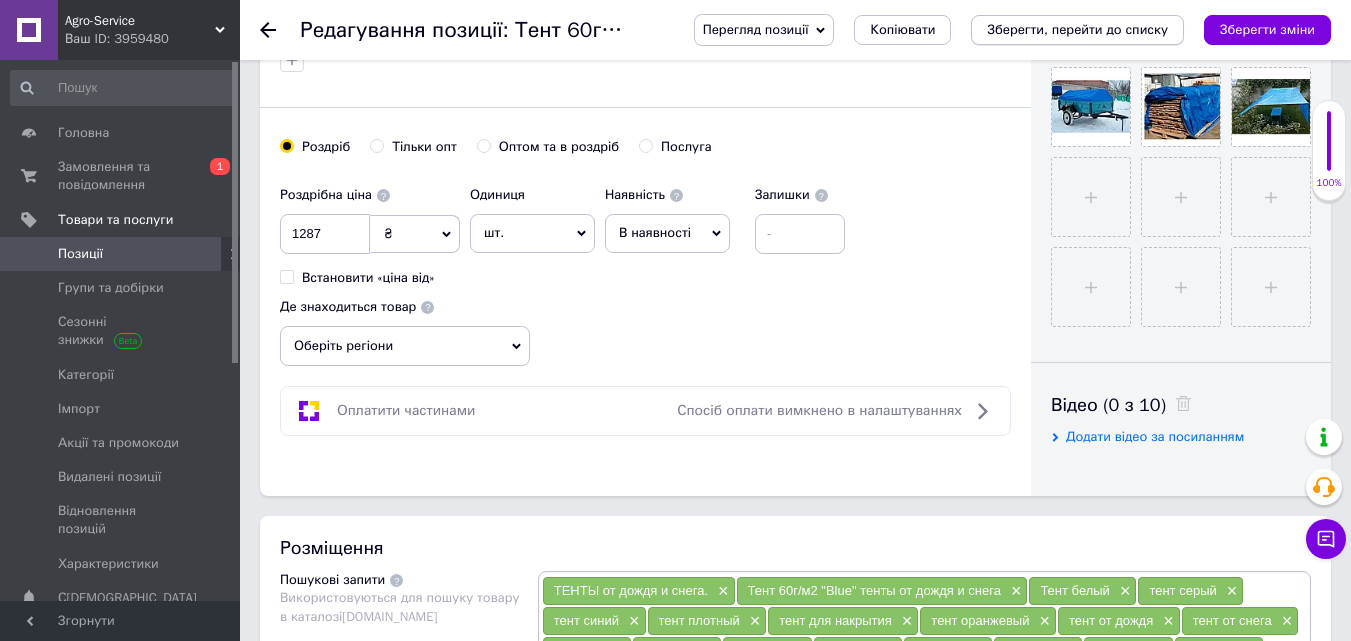 click on "Зберегти, перейти до списку" at bounding box center (1077, 29) 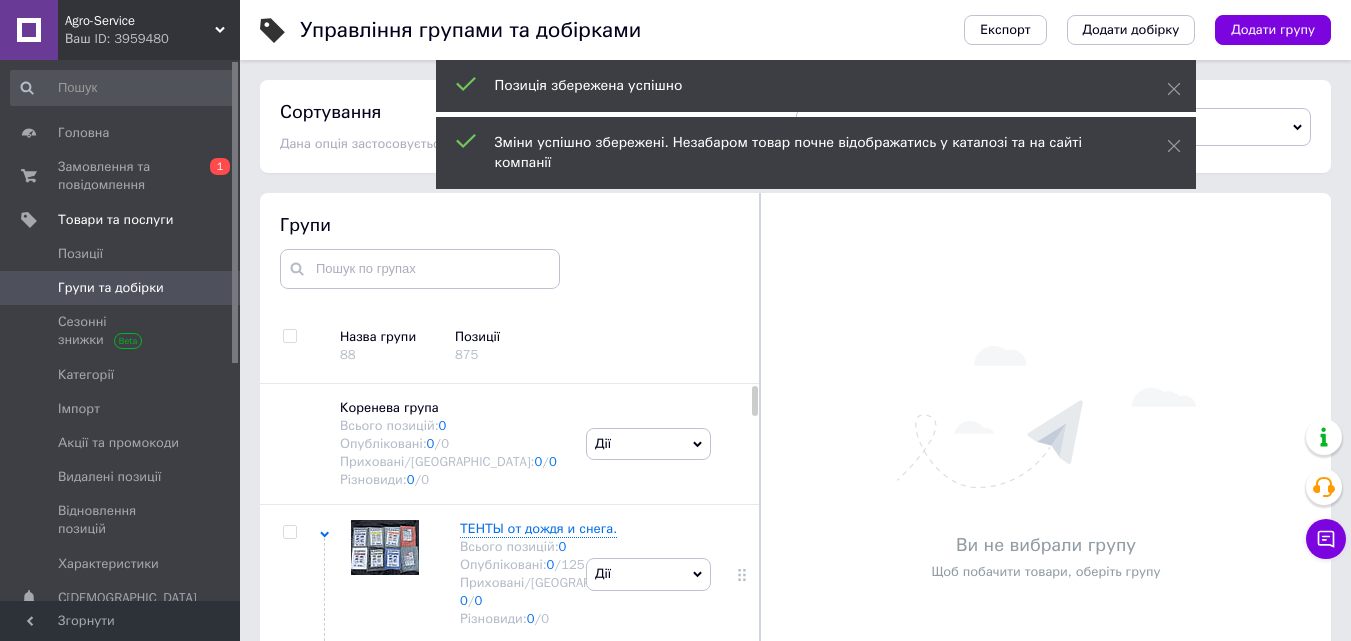 scroll, scrollTop: 99, scrollLeft: 0, axis: vertical 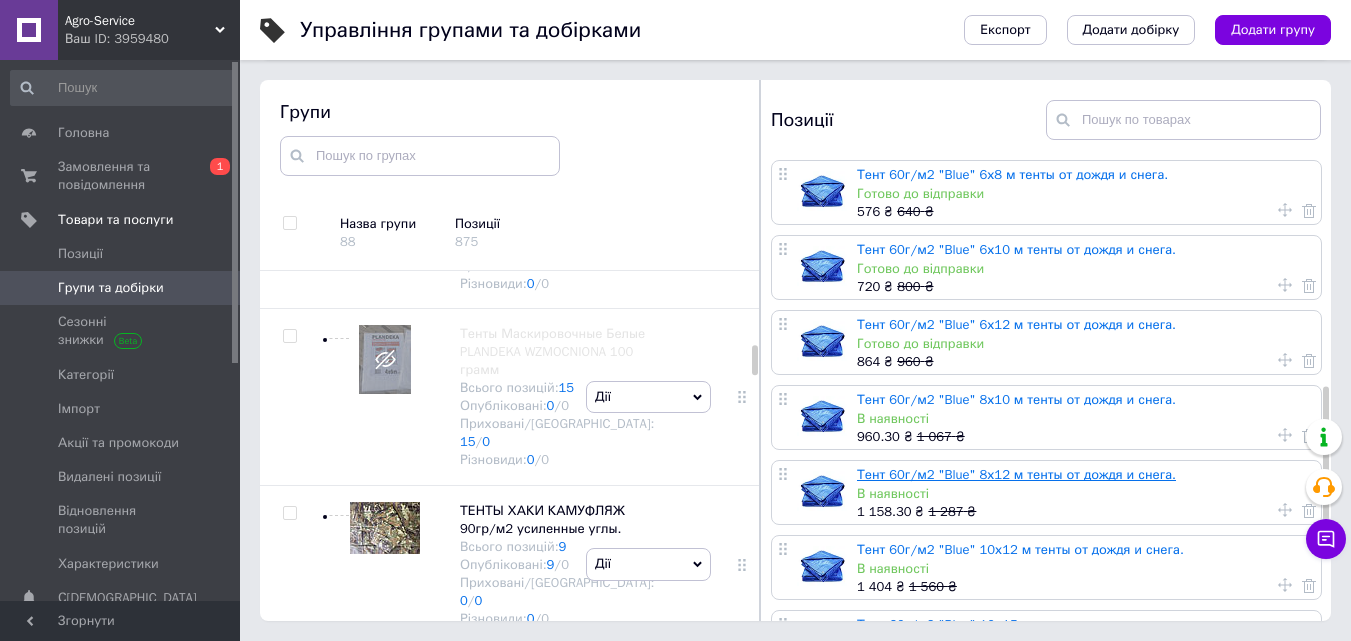 click on "Тент 60г/м2  "Blue"  8х12 м тенты от дождя и снега." at bounding box center [1016, 474] 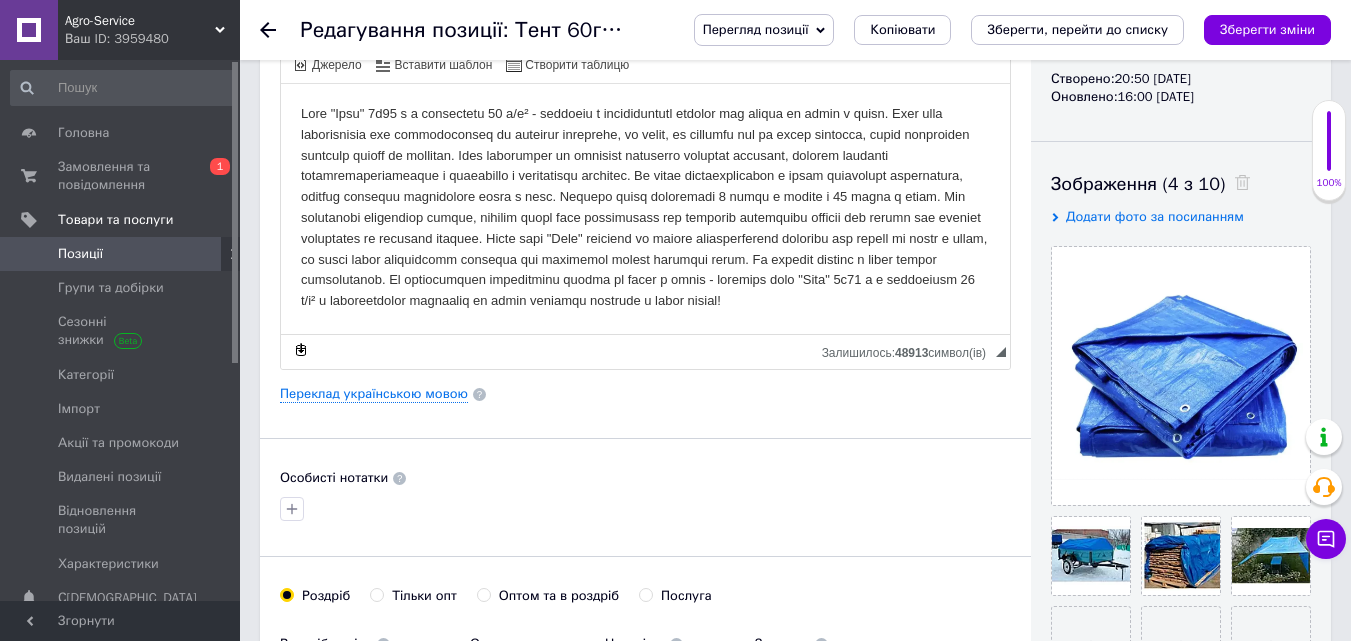 scroll, scrollTop: 400, scrollLeft: 0, axis: vertical 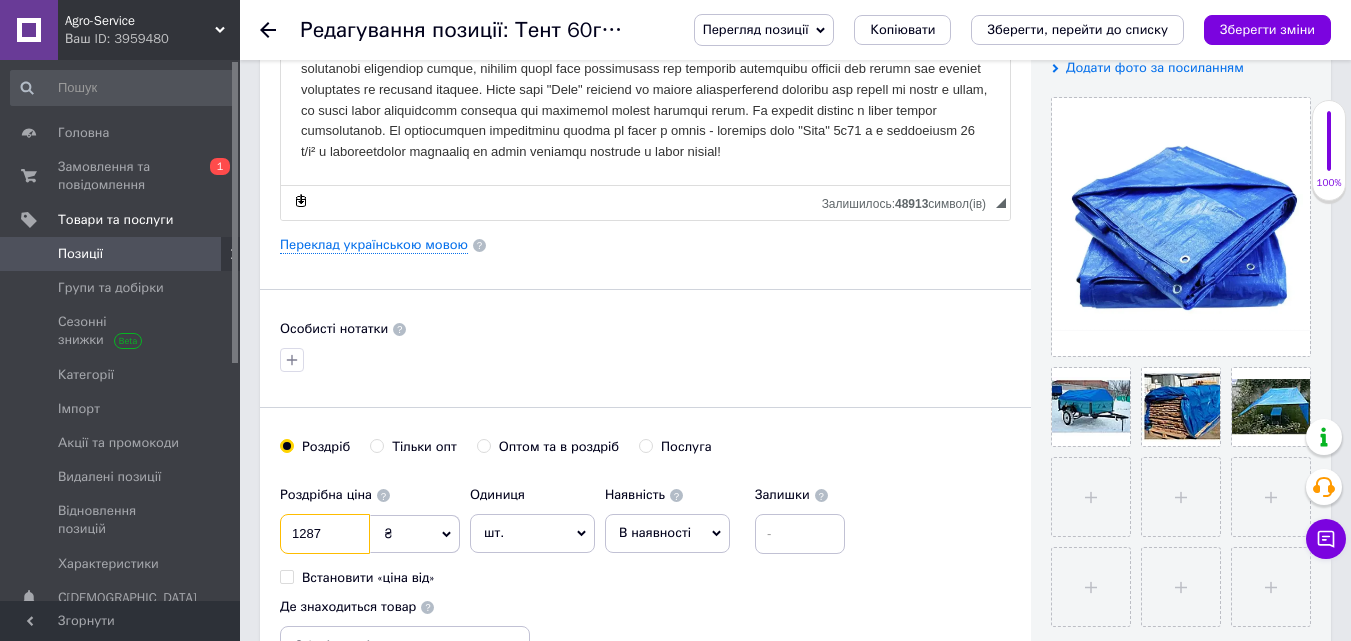 drag, startPoint x: 325, startPoint y: 536, endPoint x: 311, endPoint y: 535, distance: 14.035668 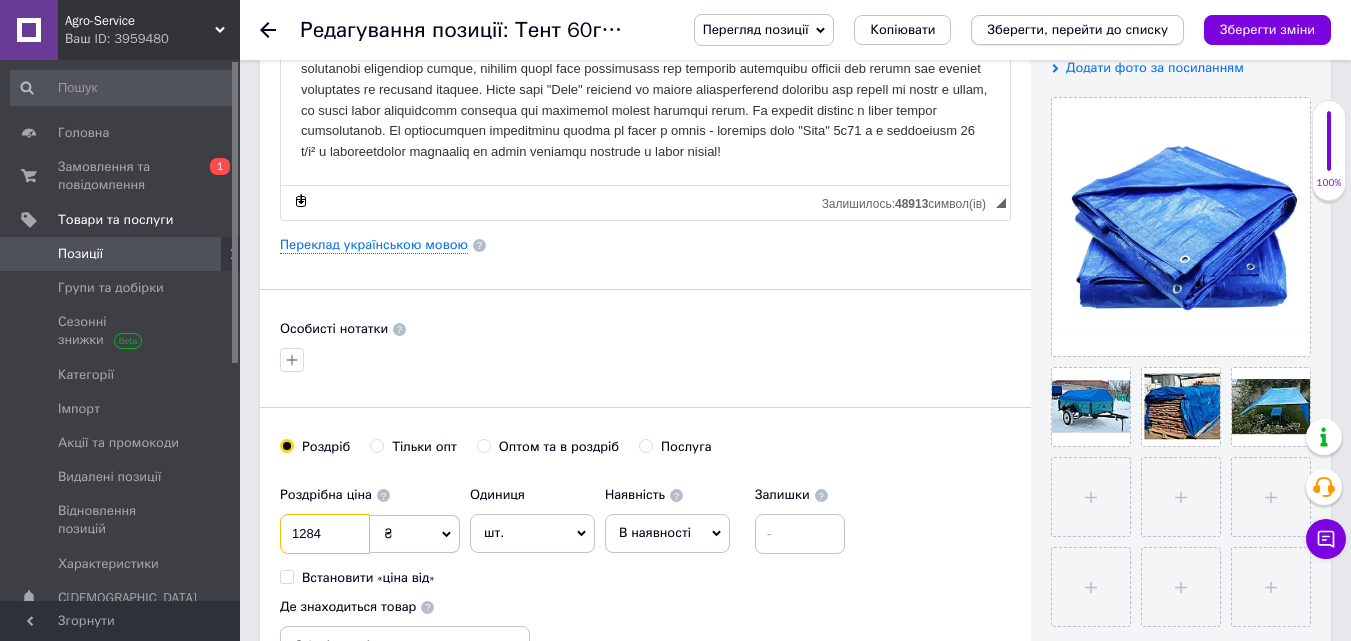 type on "1284" 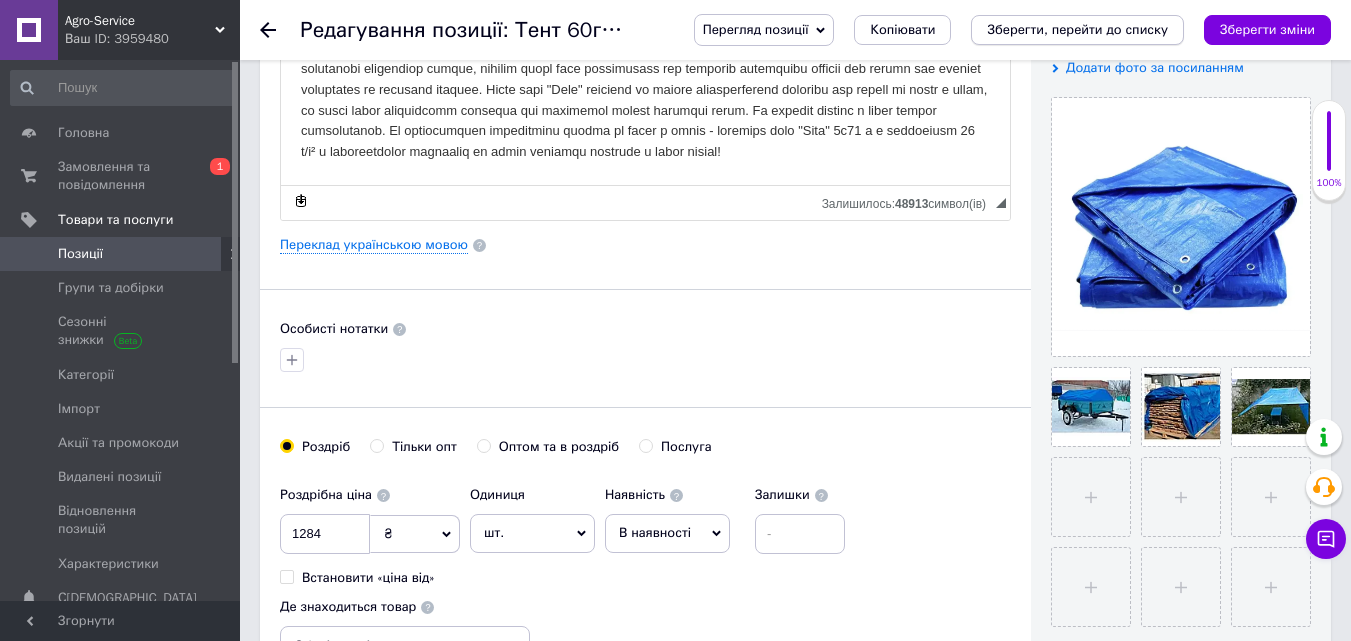 click on "Зберегти, перейти до списку" at bounding box center [1077, 29] 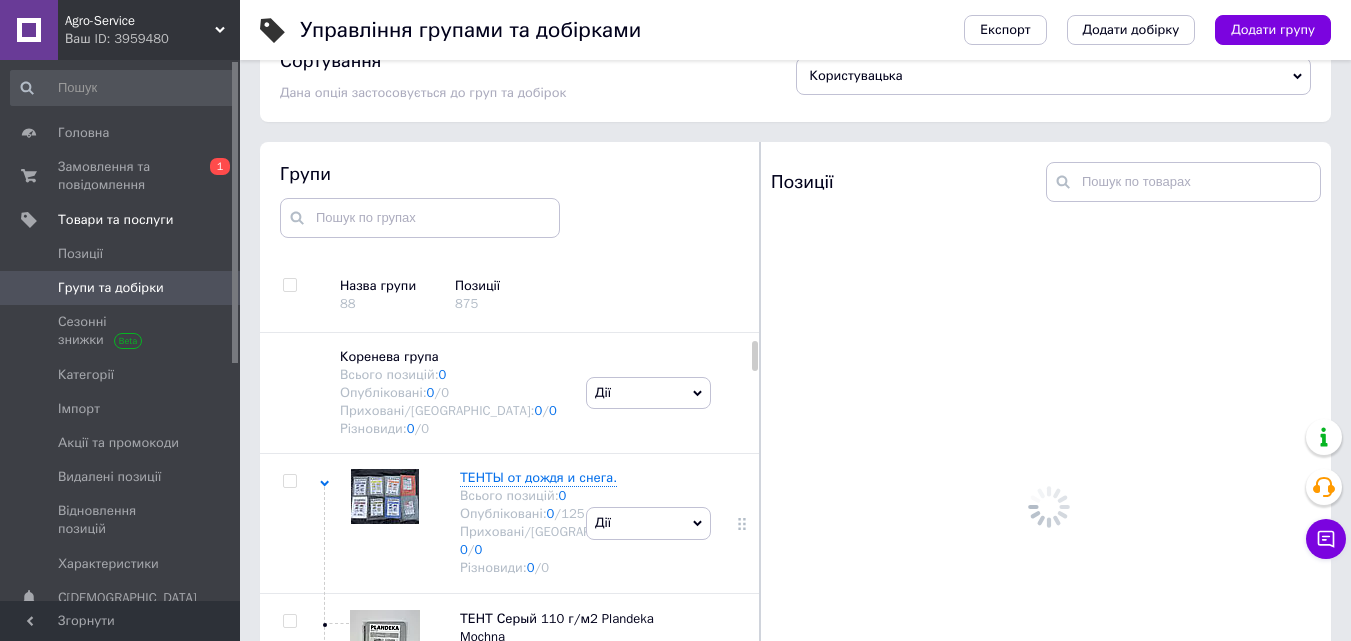 scroll, scrollTop: 99, scrollLeft: 0, axis: vertical 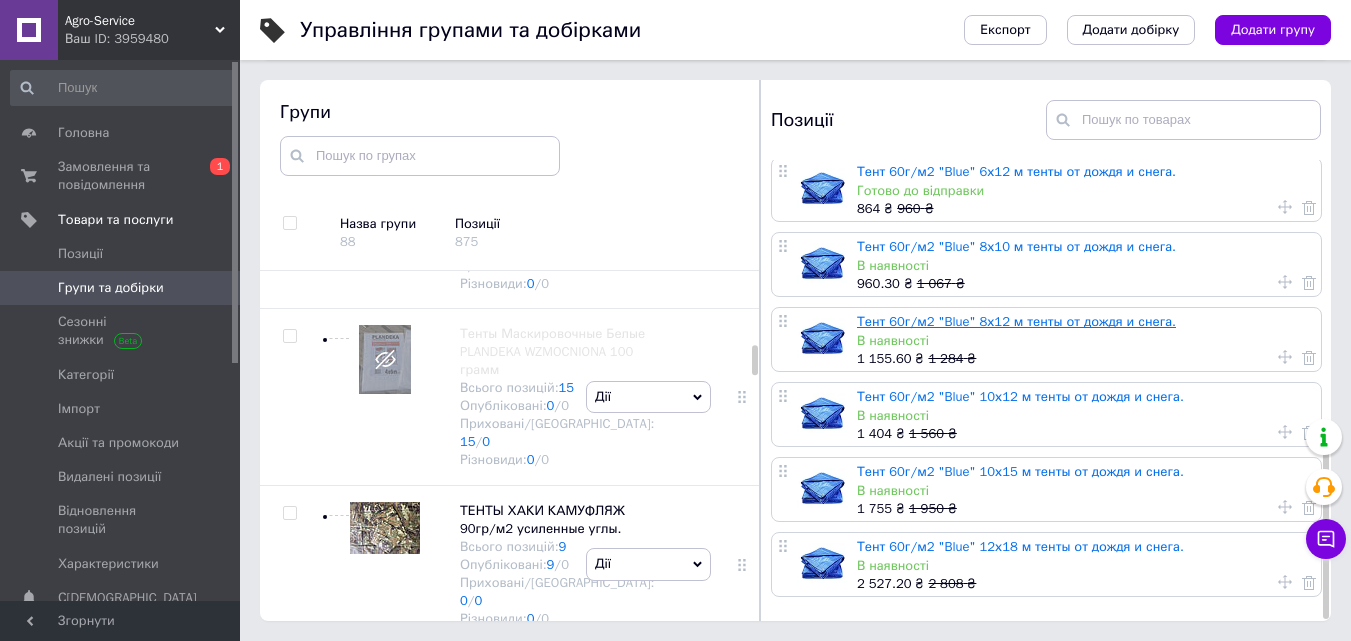click on "Тент 60г/м2  "Blue"  8х12 м тенты от дождя и снега." at bounding box center (1016, 321) 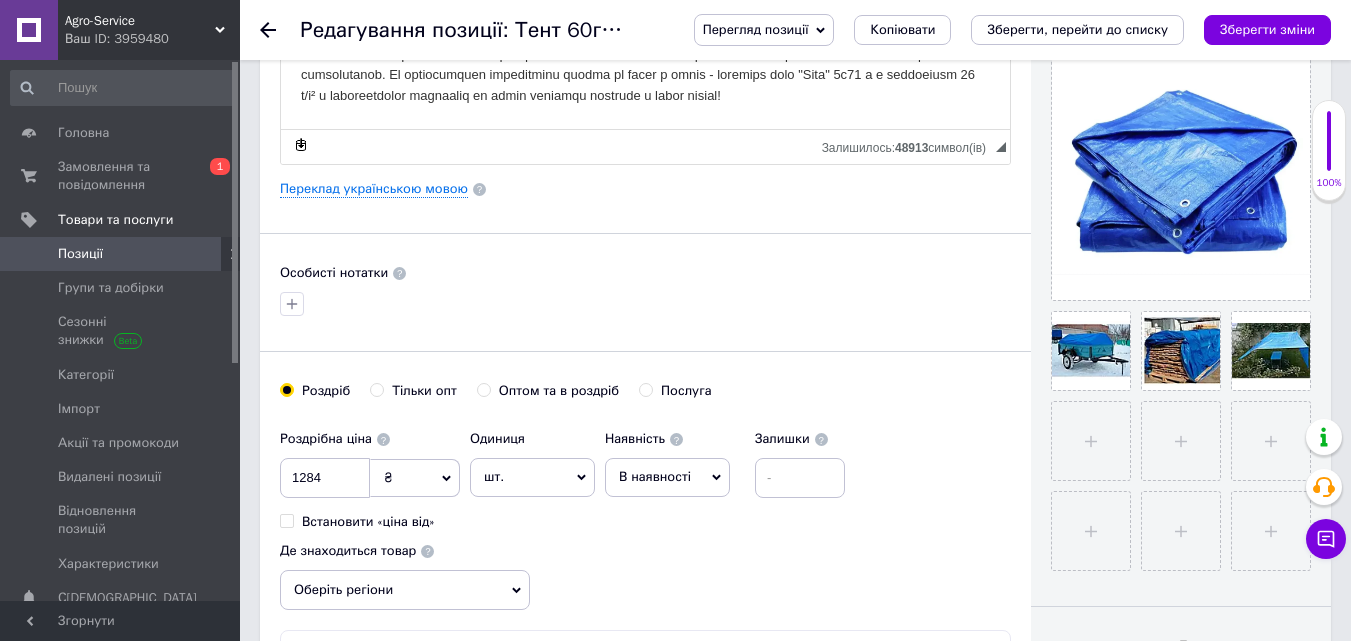 scroll, scrollTop: 600, scrollLeft: 0, axis: vertical 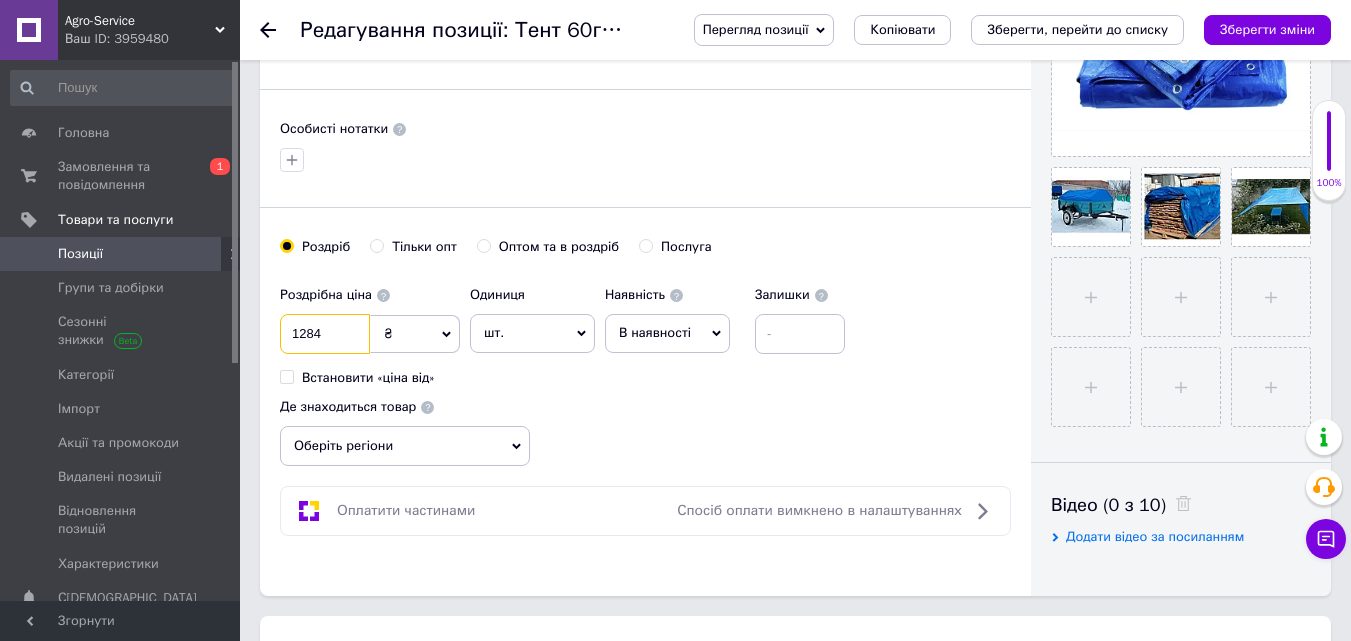 drag, startPoint x: 335, startPoint y: 340, endPoint x: 314, endPoint y: 334, distance: 21.84033 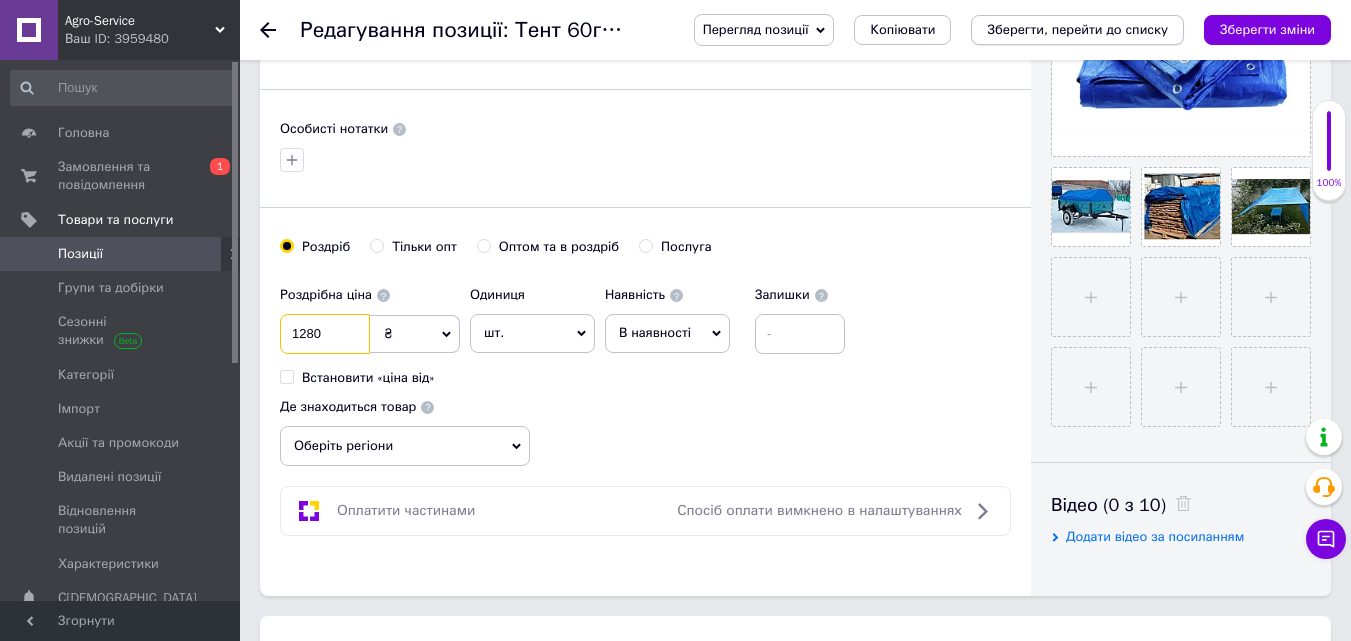 type on "1280" 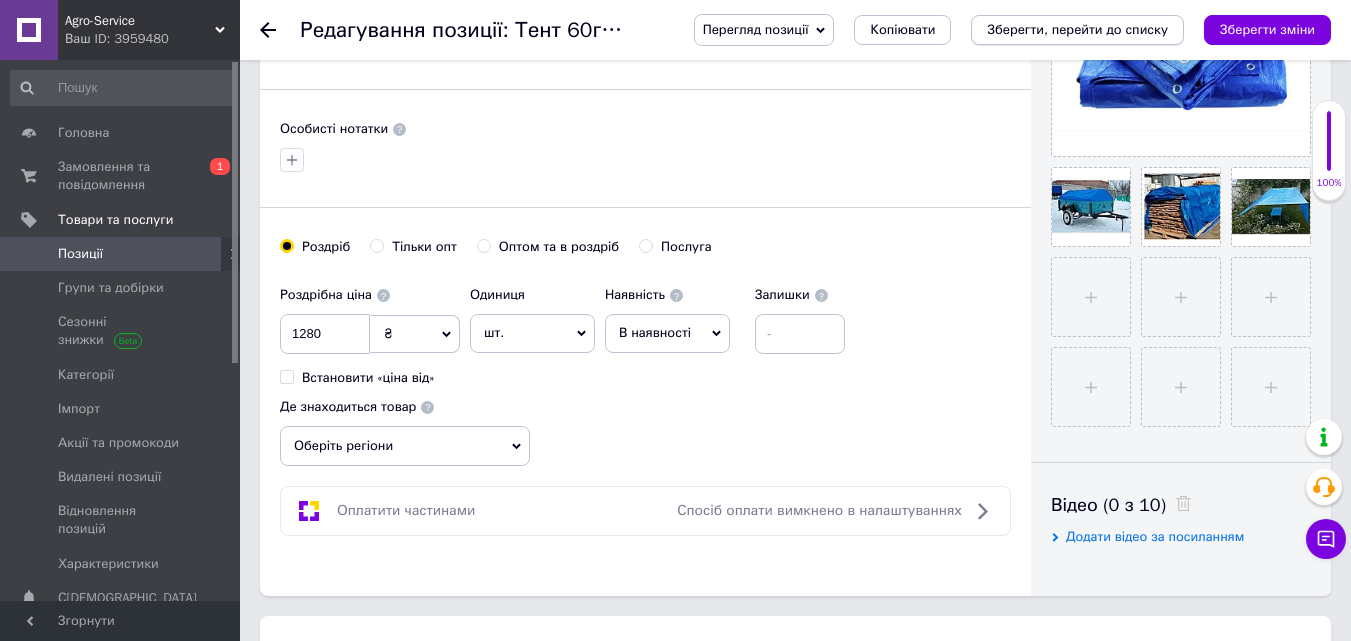 click on "Зберегти, перейти до списку" at bounding box center (1077, 29) 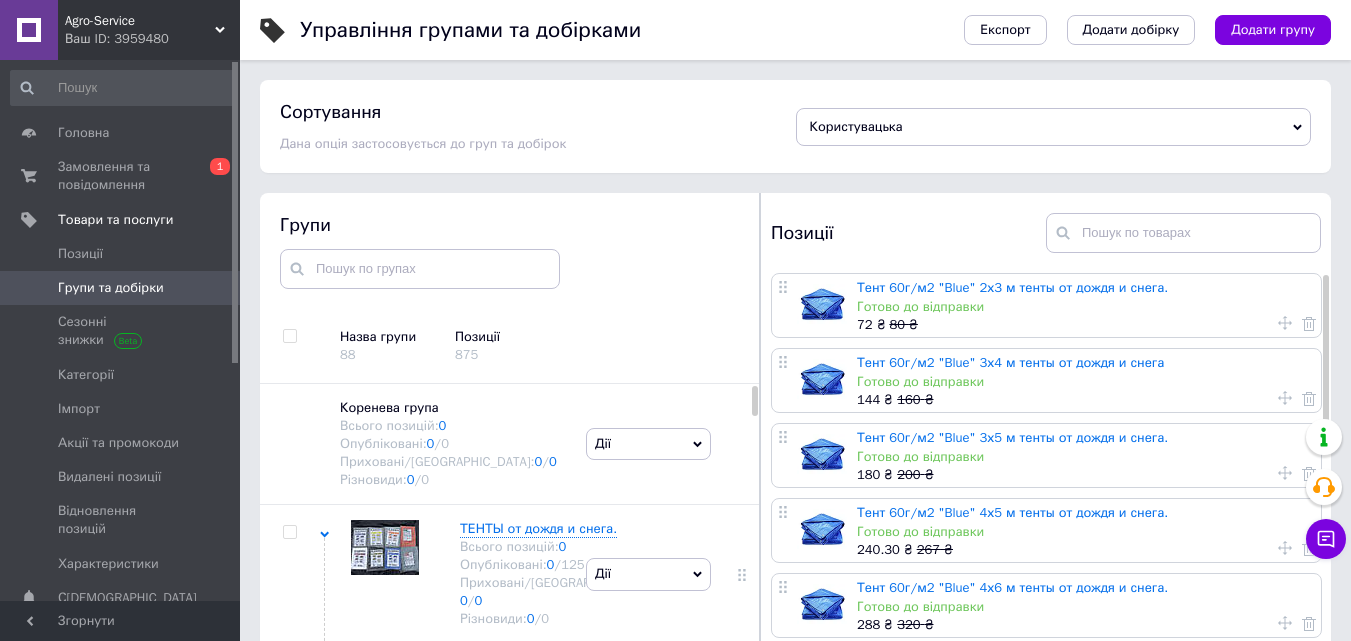 scroll, scrollTop: 51, scrollLeft: 0, axis: vertical 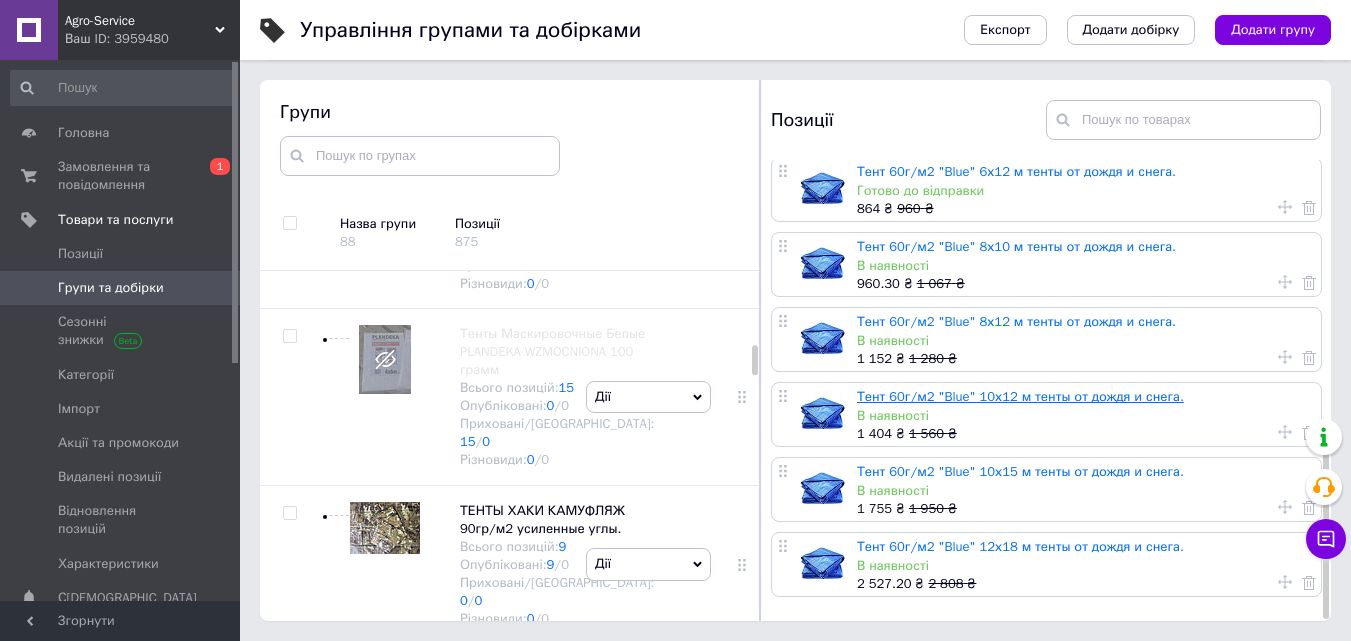 click on "Тент 60г/м2  "Blue"  10х12 м тенты от дождя и снега." at bounding box center (1020, 396) 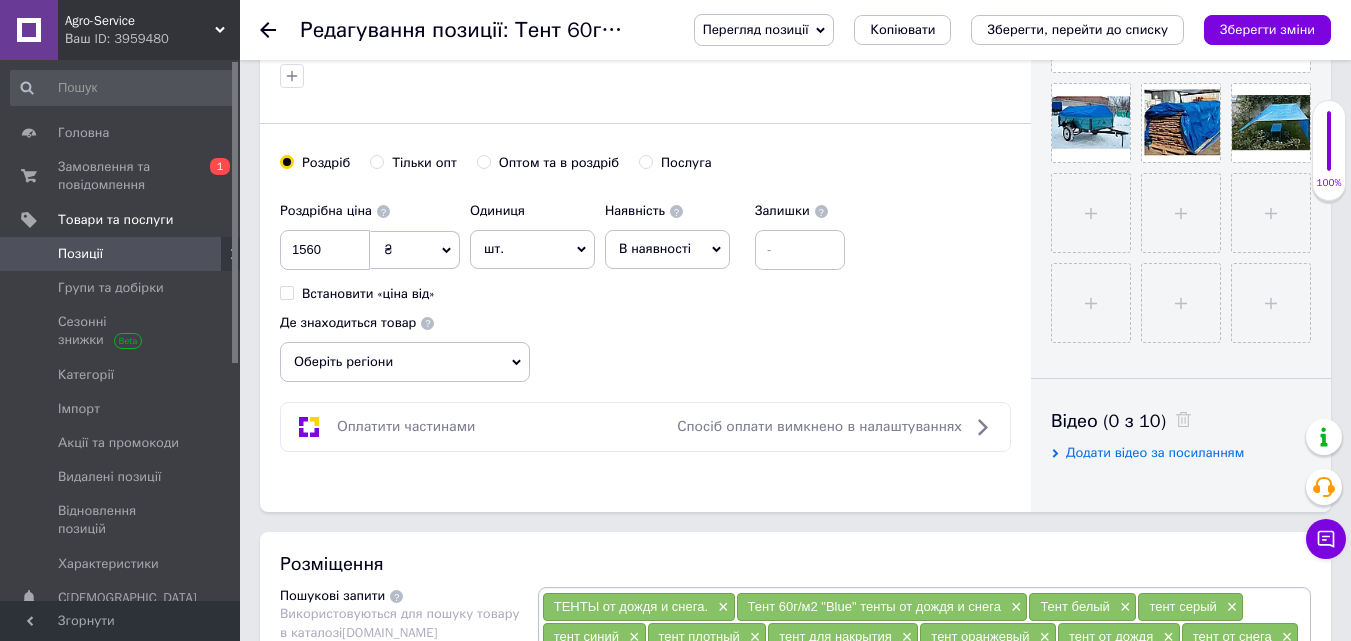 scroll, scrollTop: 700, scrollLeft: 0, axis: vertical 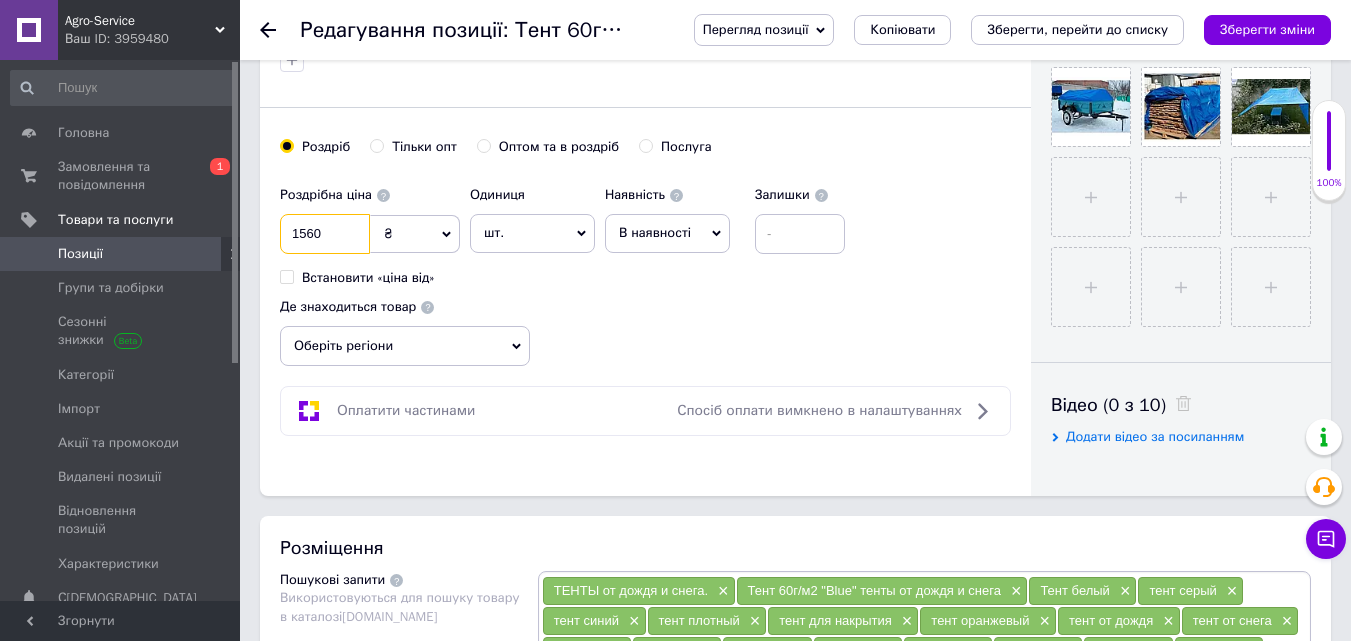 drag, startPoint x: 345, startPoint y: 227, endPoint x: 299, endPoint y: 227, distance: 46 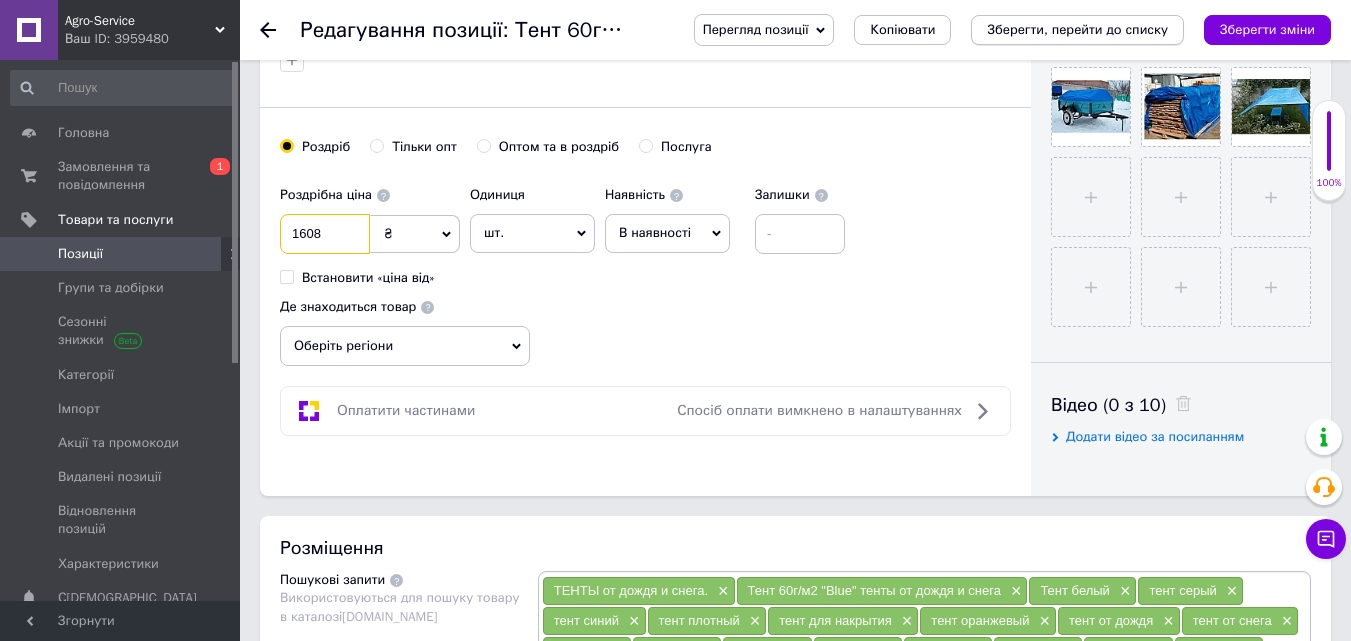 type on "1608" 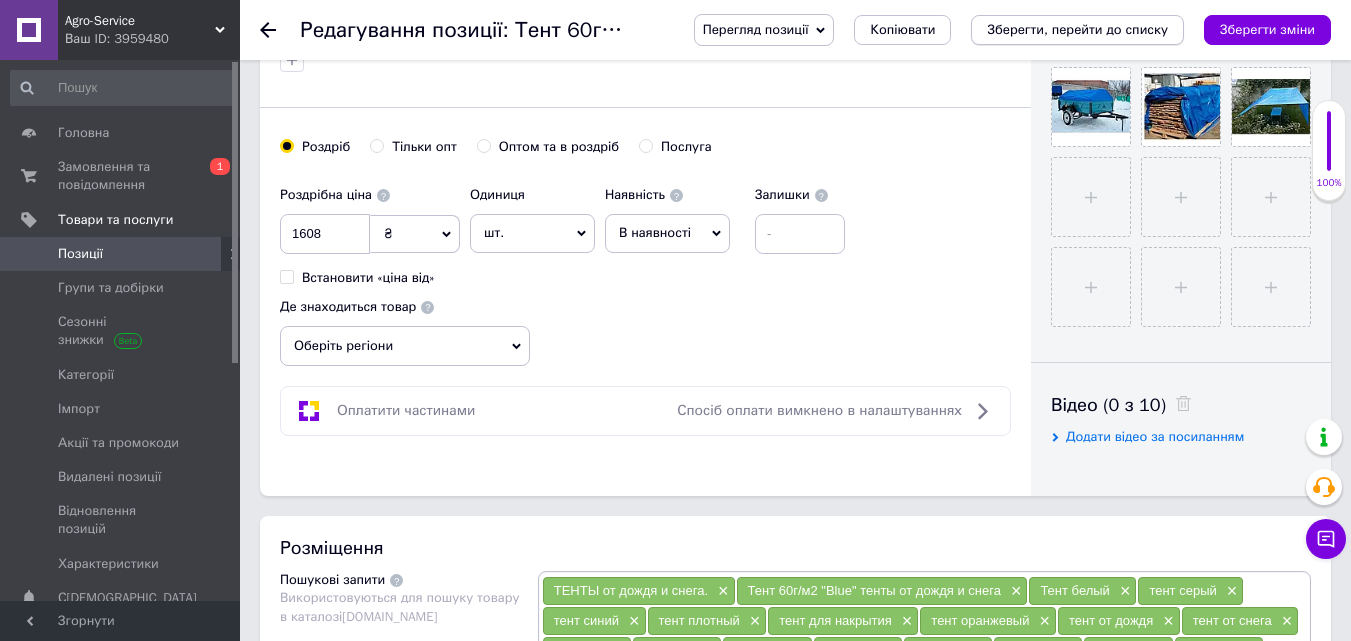click on "Зберегти, перейти до списку" at bounding box center [1077, 29] 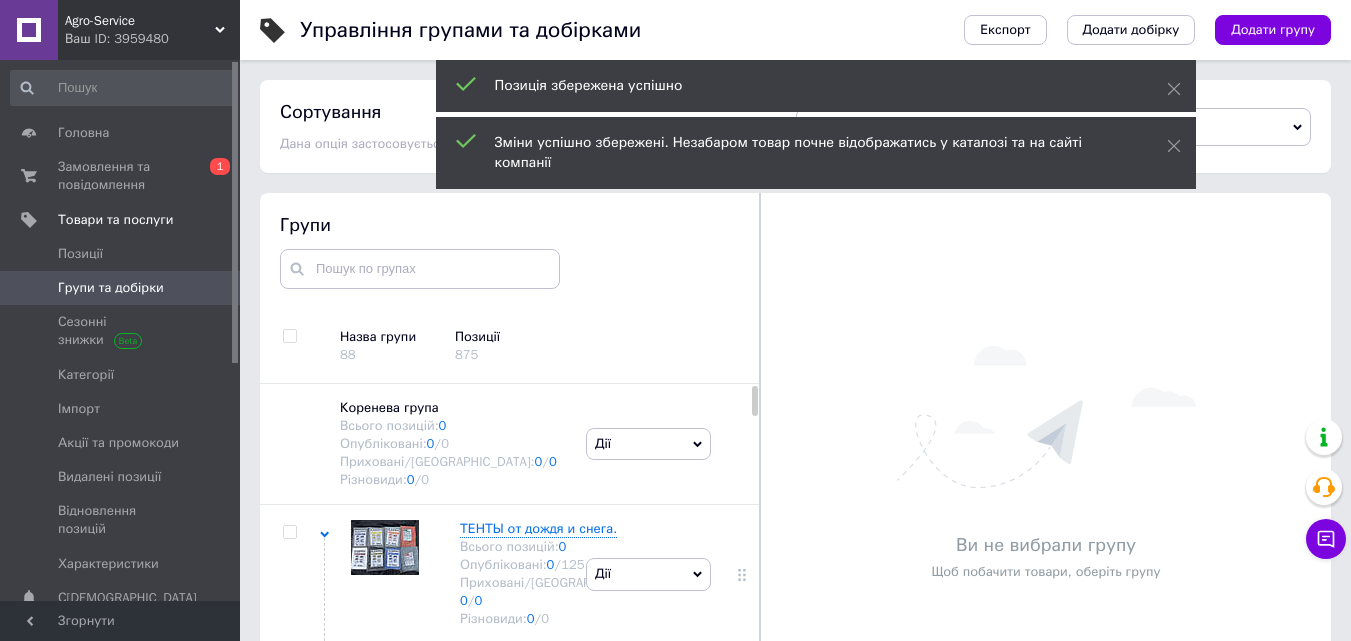scroll, scrollTop: 99, scrollLeft: 0, axis: vertical 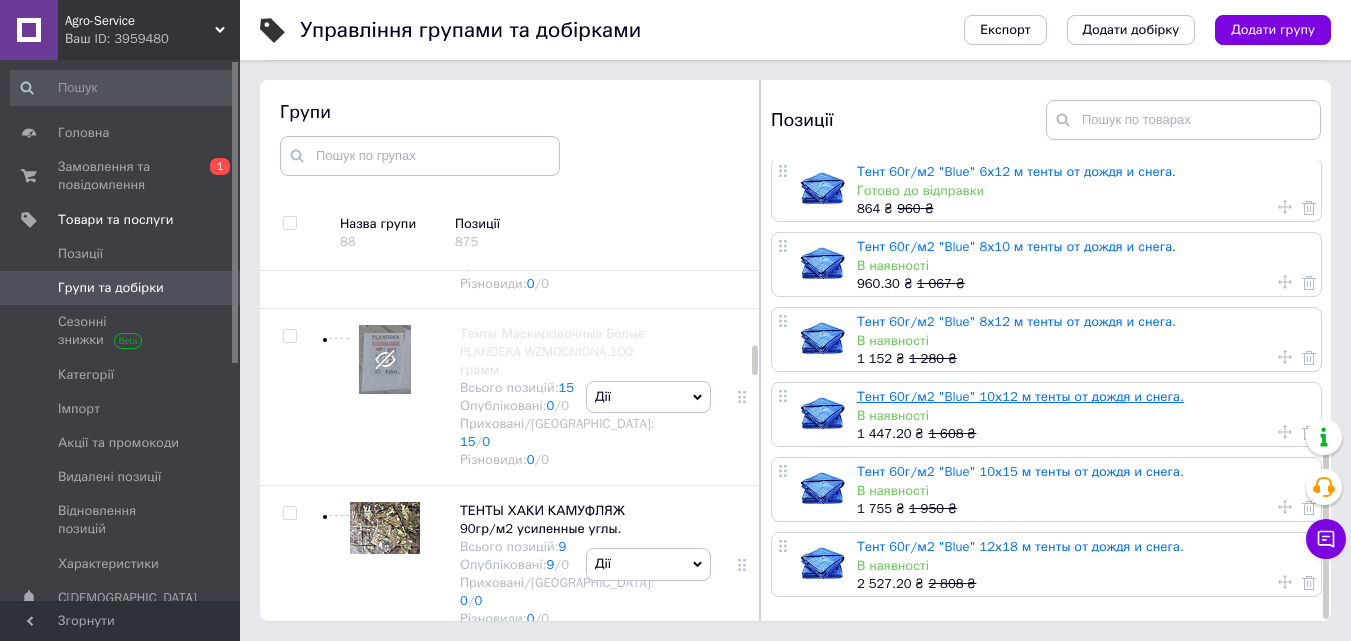 click on "Тент 60г/м2  "Blue"  10х12 м тенты от дождя и снега." at bounding box center [1020, 396] 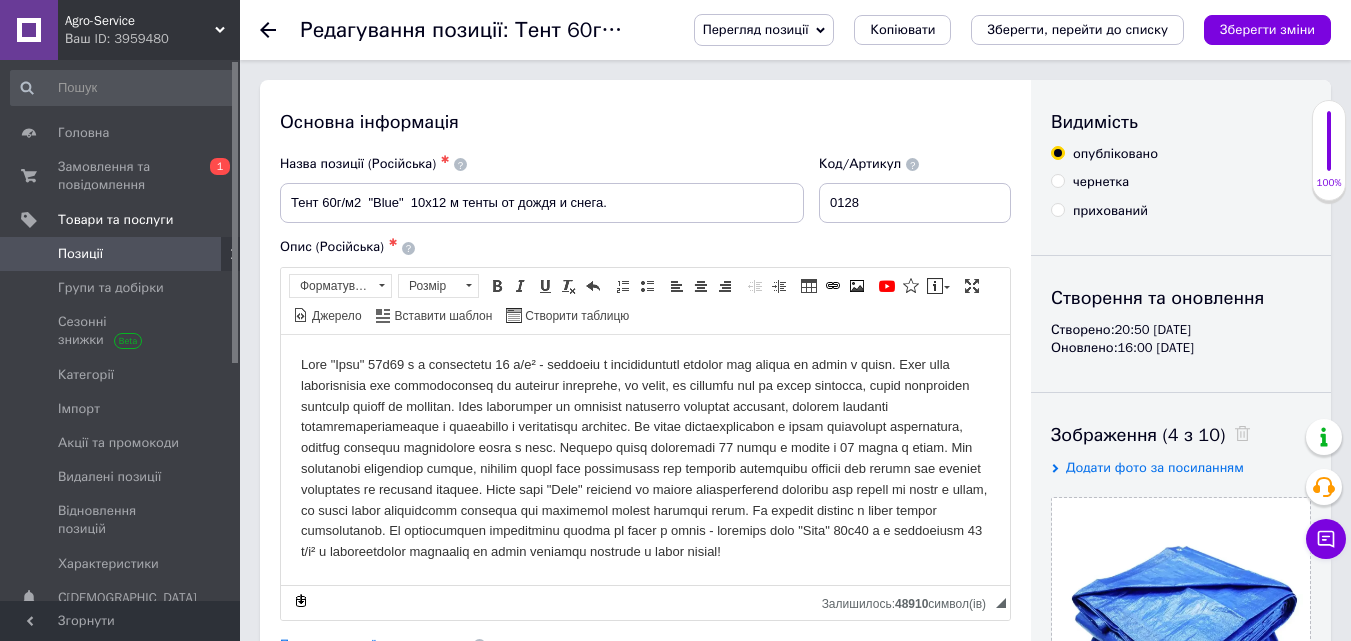 scroll, scrollTop: 400, scrollLeft: 0, axis: vertical 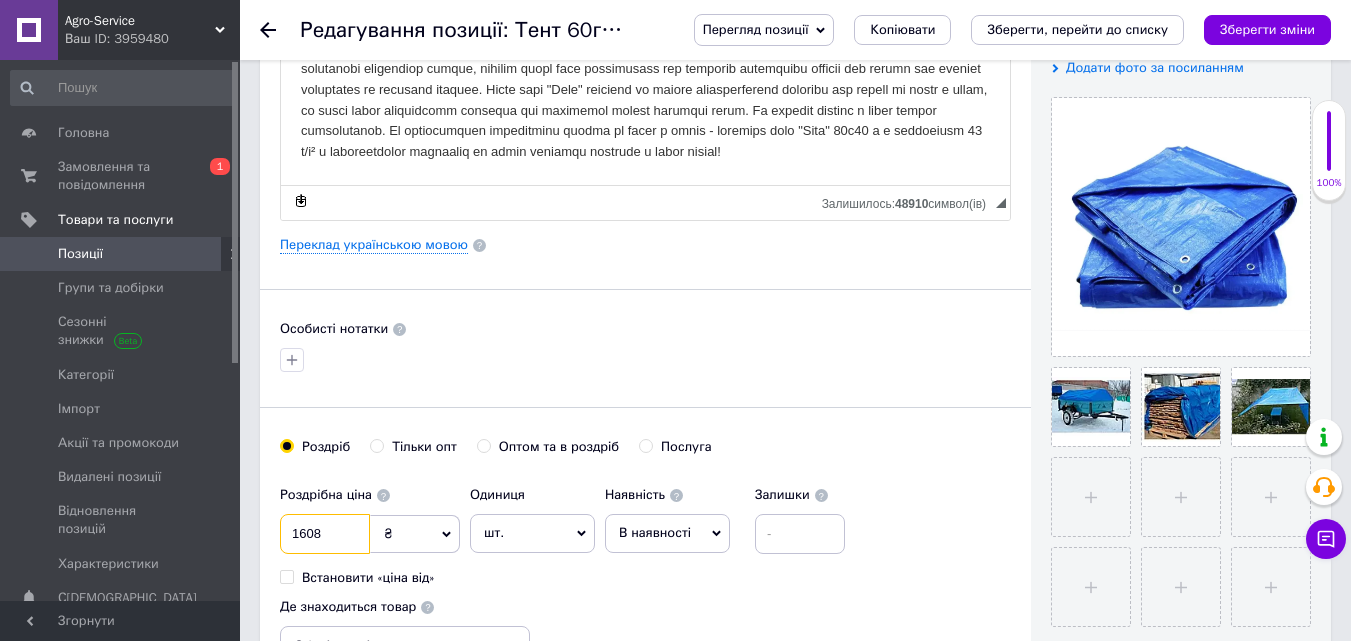 drag, startPoint x: 326, startPoint y: 536, endPoint x: 310, endPoint y: 535, distance: 16.03122 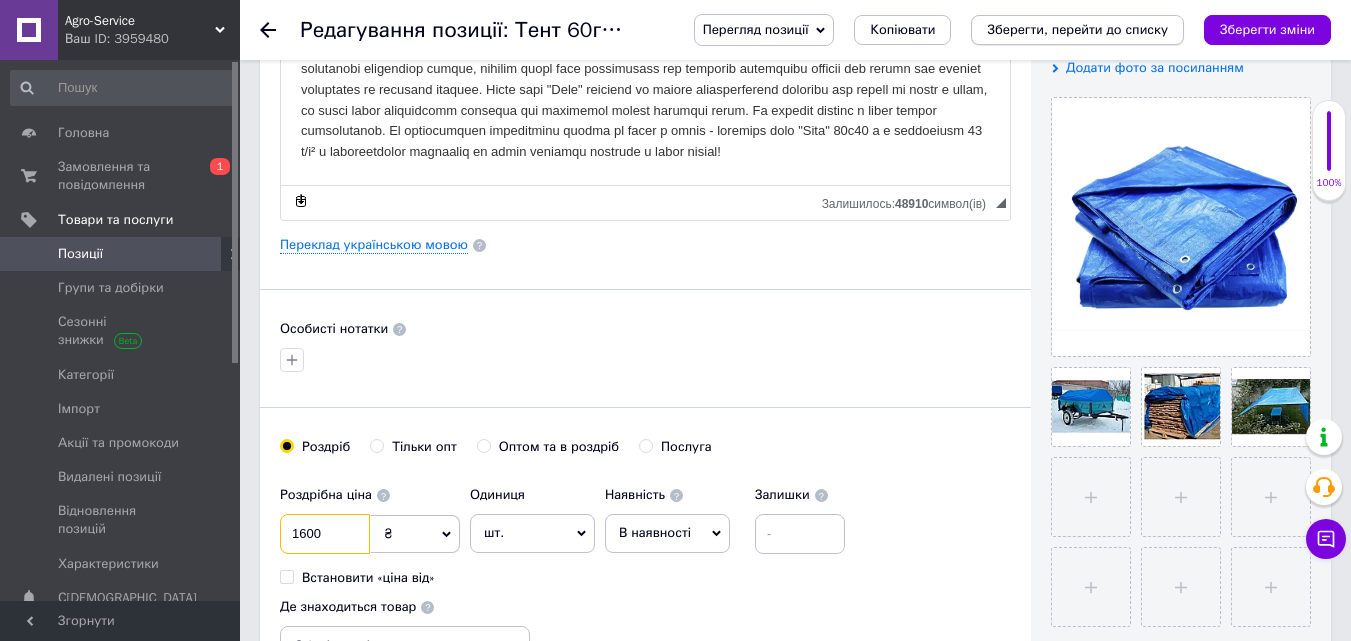 type on "1600" 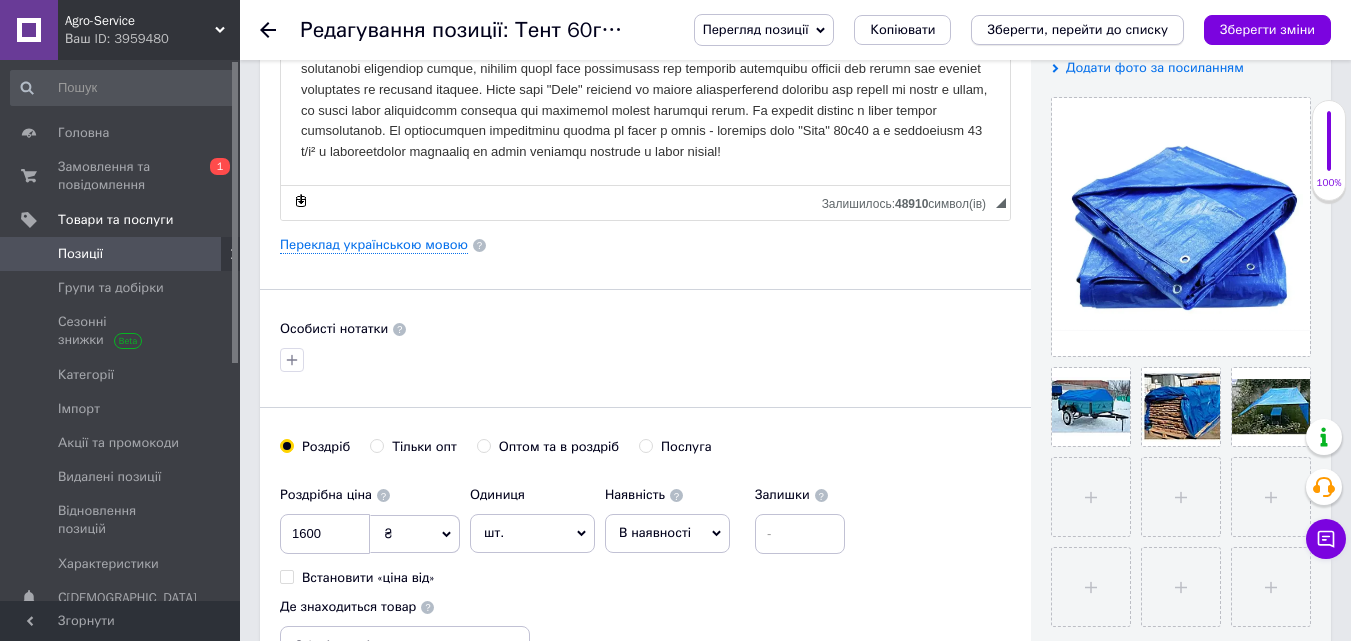 click on "Зберегти, перейти до списку" at bounding box center [1077, 30] 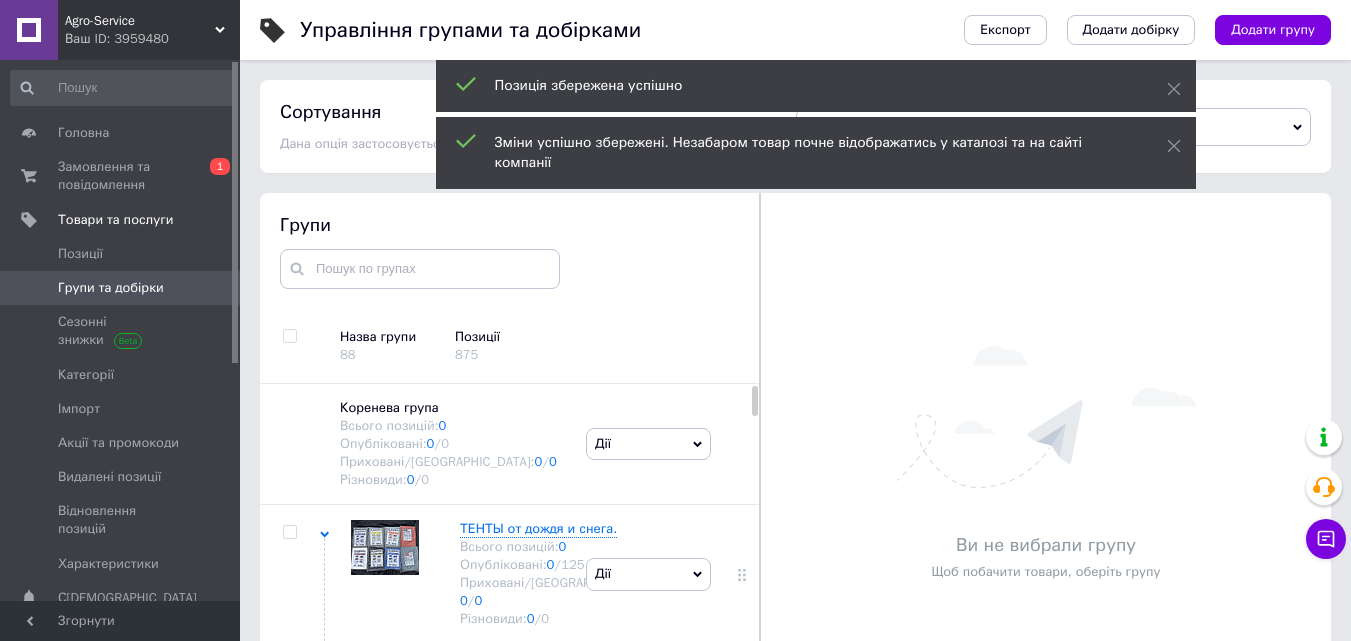 scroll, scrollTop: 99, scrollLeft: 0, axis: vertical 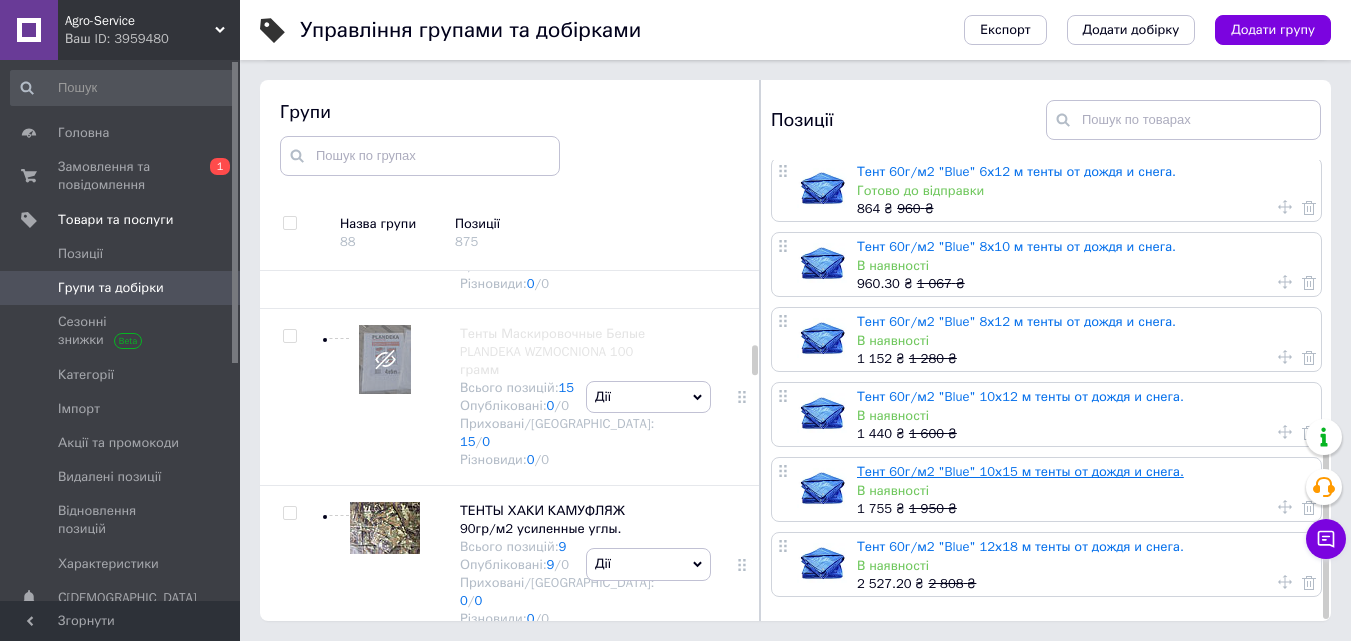 click on "Тент 60г/м2  "Blue"  10х15 м тенты от дождя и снега." at bounding box center (1020, 471) 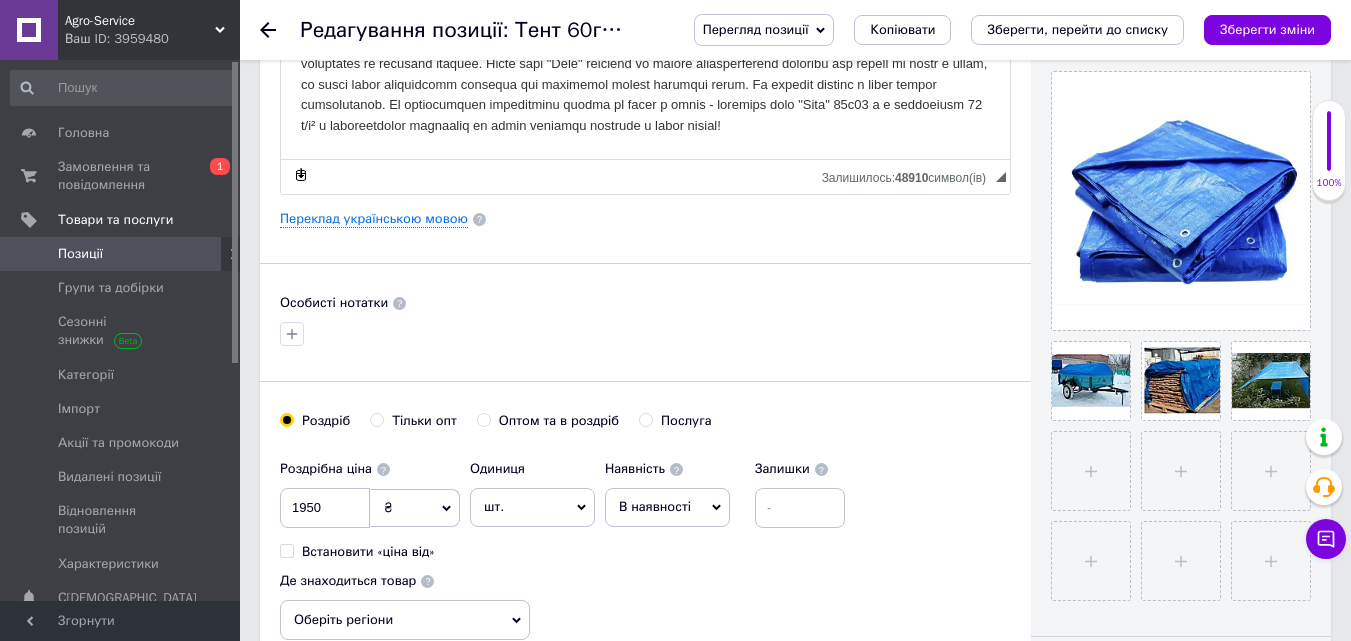 scroll, scrollTop: 600, scrollLeft: 0, axis: vertical 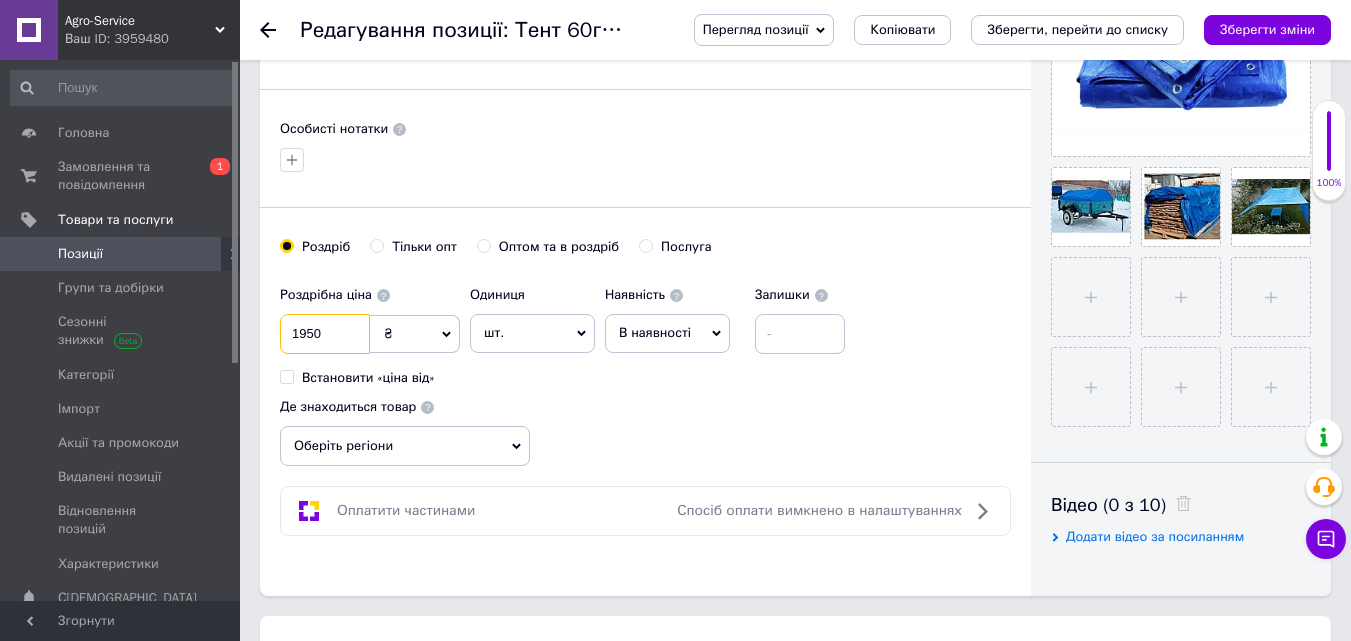 drag, startPoint x: 330, startPoint y: 327, endPoint x: 311, endPoint y: 326, distance: 19.026299 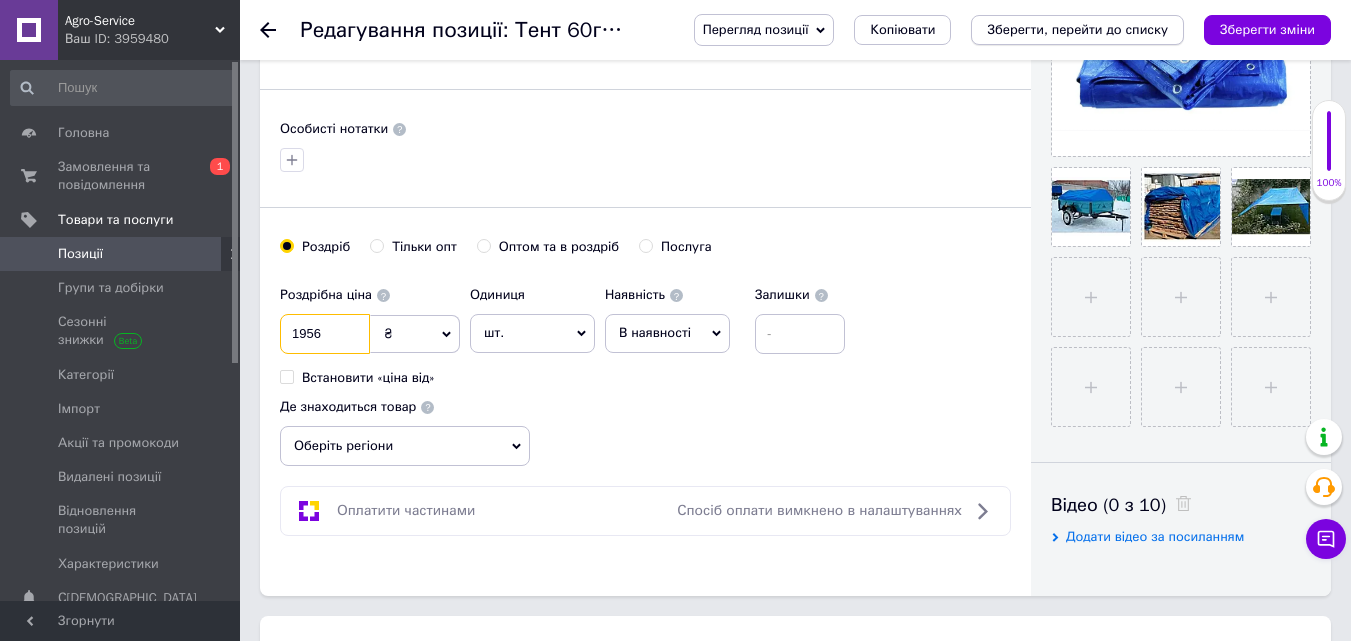 type on "1956" 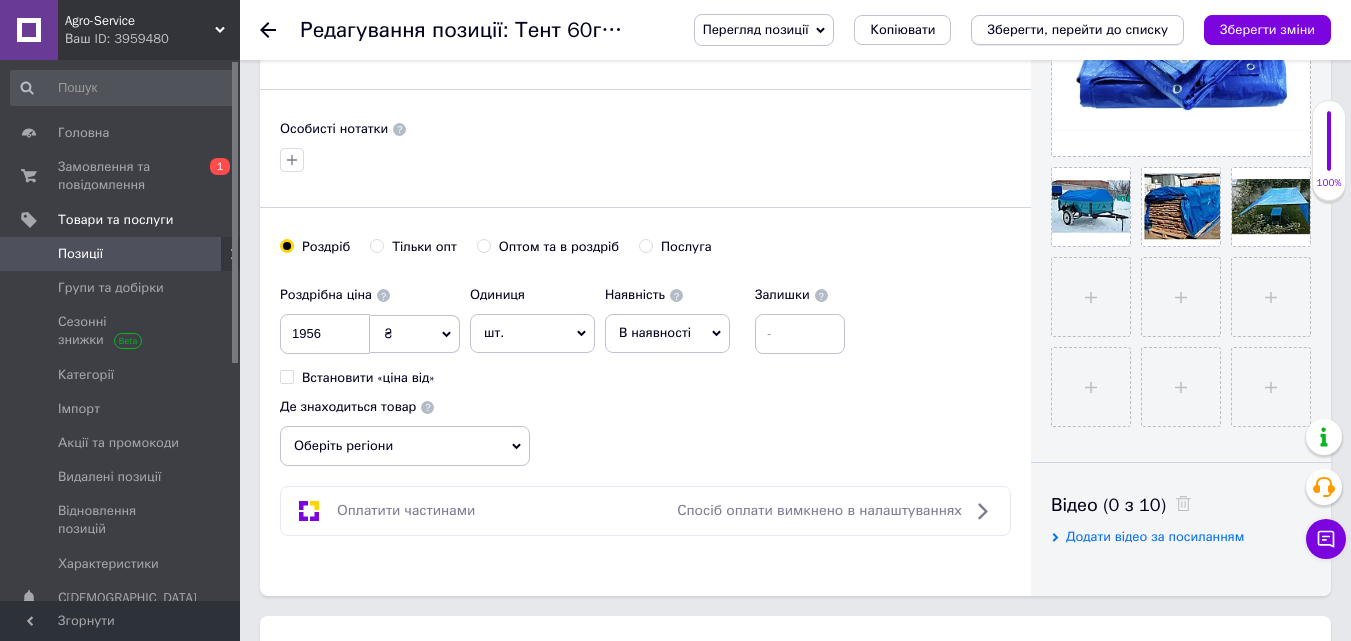 click on "Зберегти, перейти до списку" at bounding box center [1077, 29] 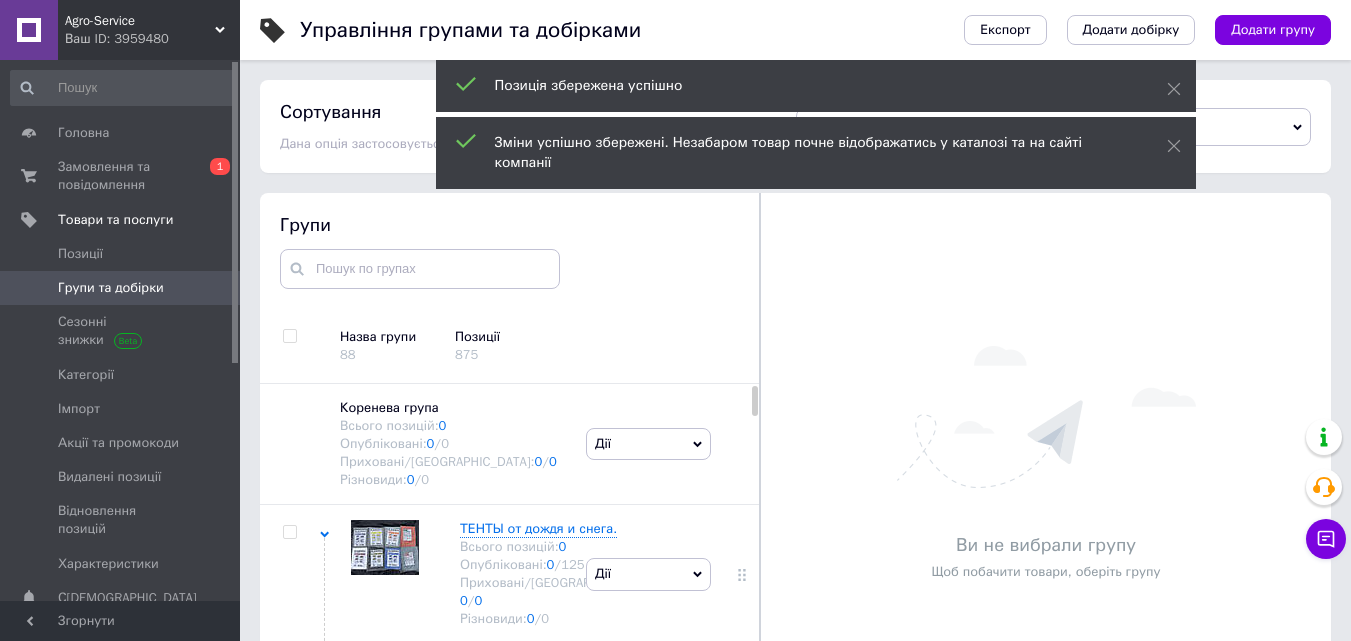 scroll, scrollTop: 108, scrollLeft: 0, axis: vertical 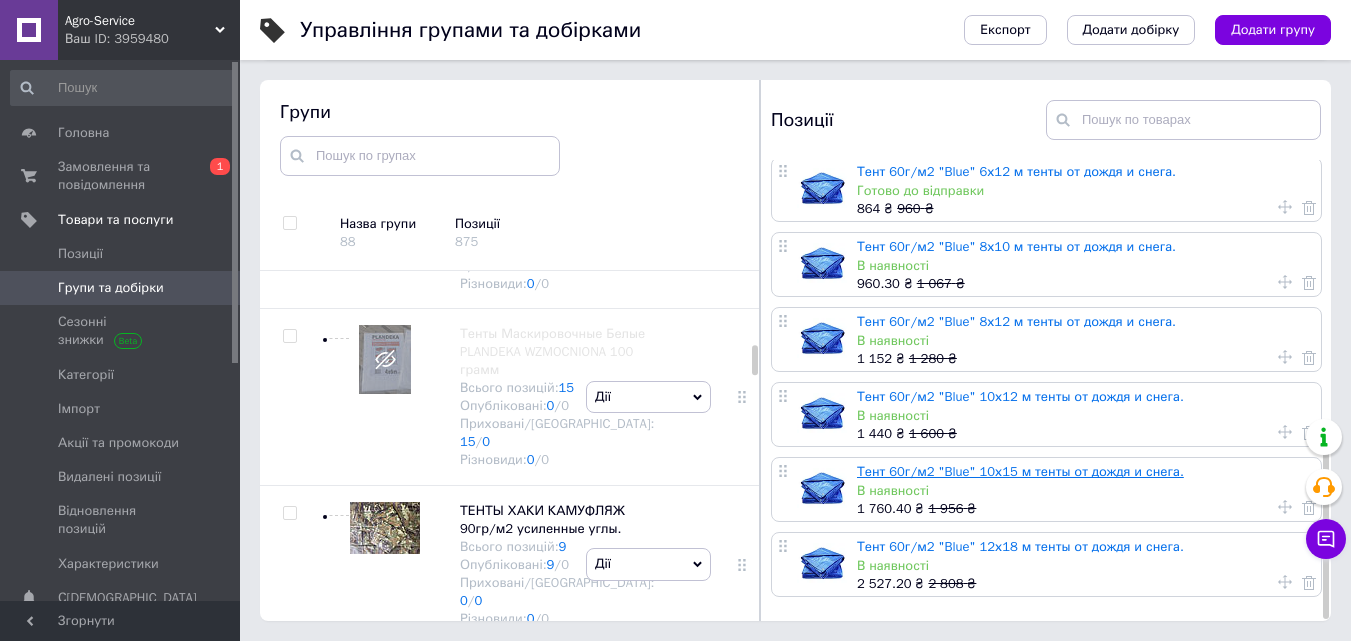 click on "Тент 60г/м2  "Blue"  10х15 м тенты от дождя и снега." at bounding box center (1020, 471) 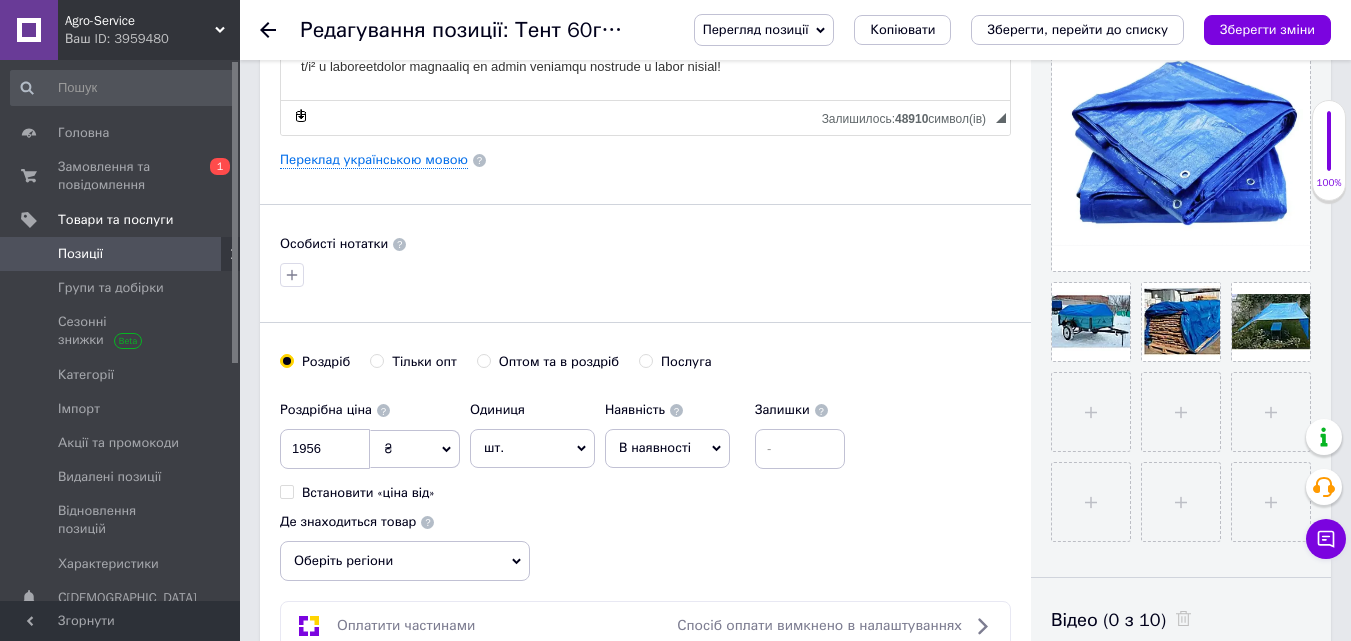 scroll, scrollTop: 700, scrollLeft: 0, axis: vertical 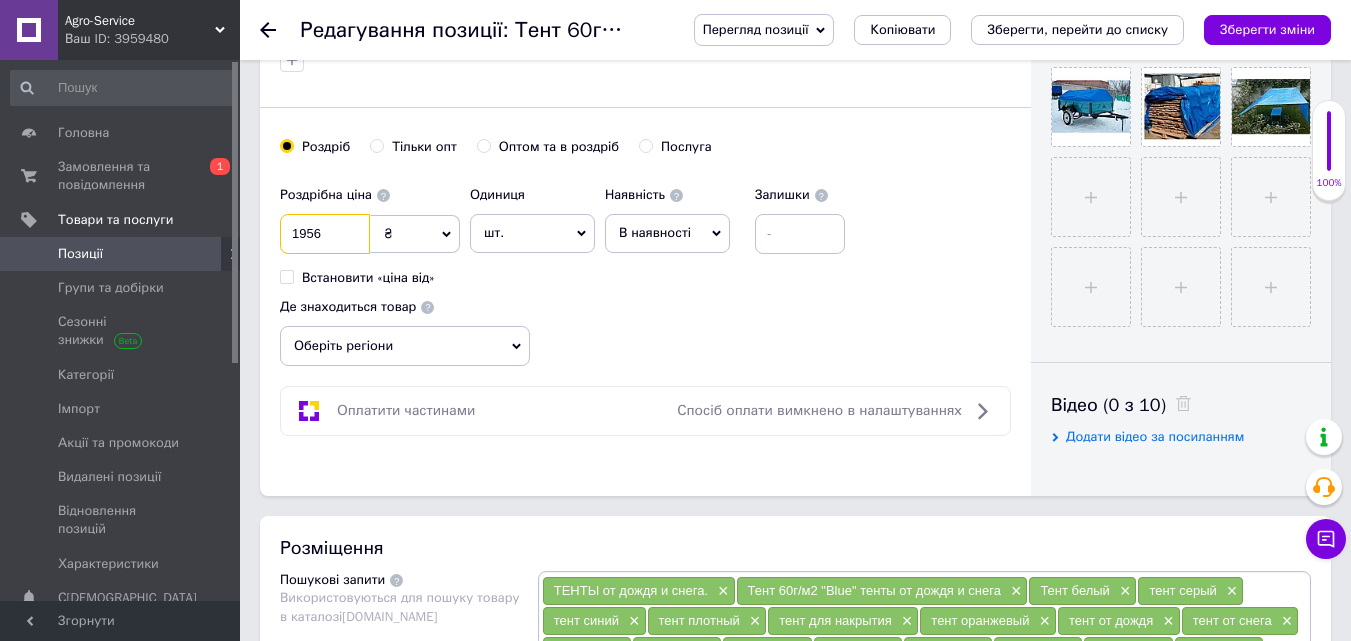 drag, startPoint x: 324, startPoint y: 232, endPoint x: 279, endPoint y: 232, distance: 45 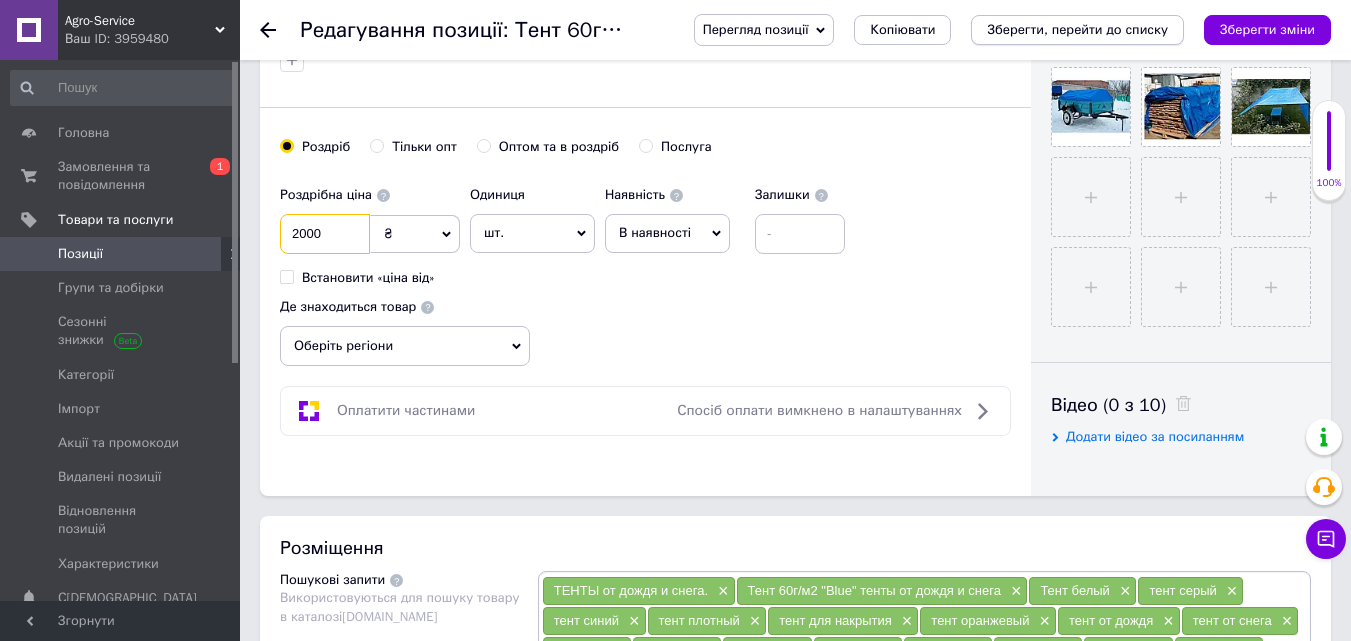 type on "2000" 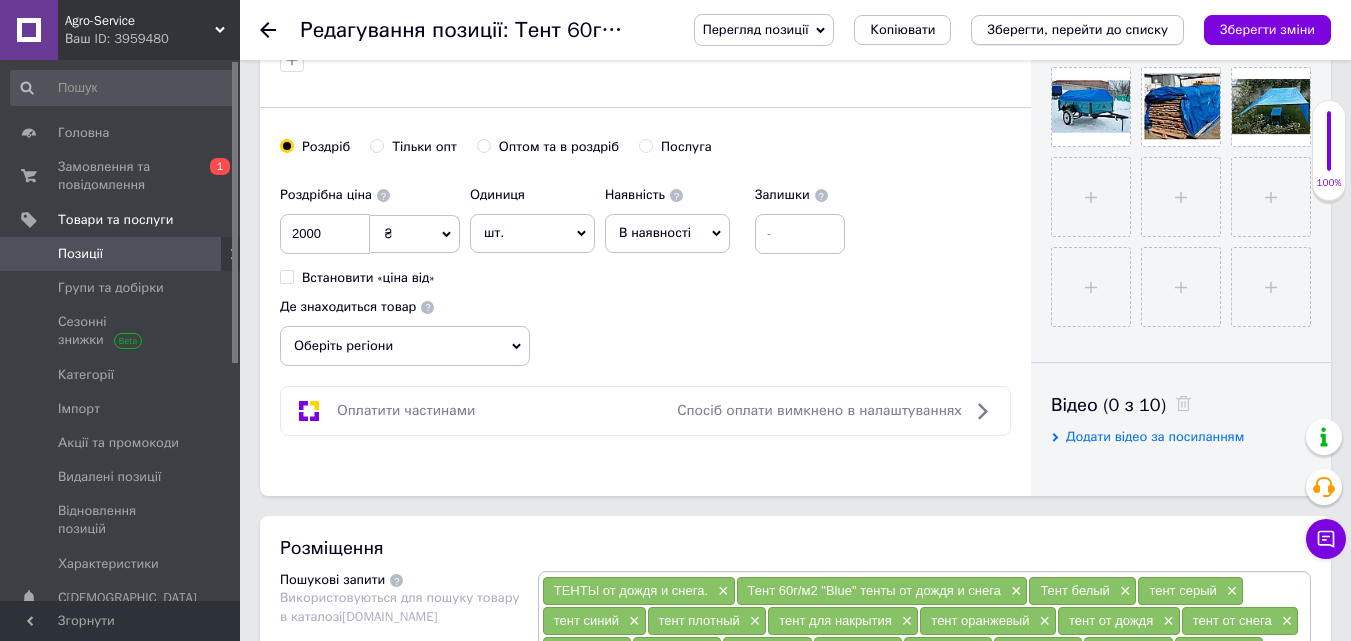 click on "Зберегти, перейти до списку" at bounding box center (1077, 30) 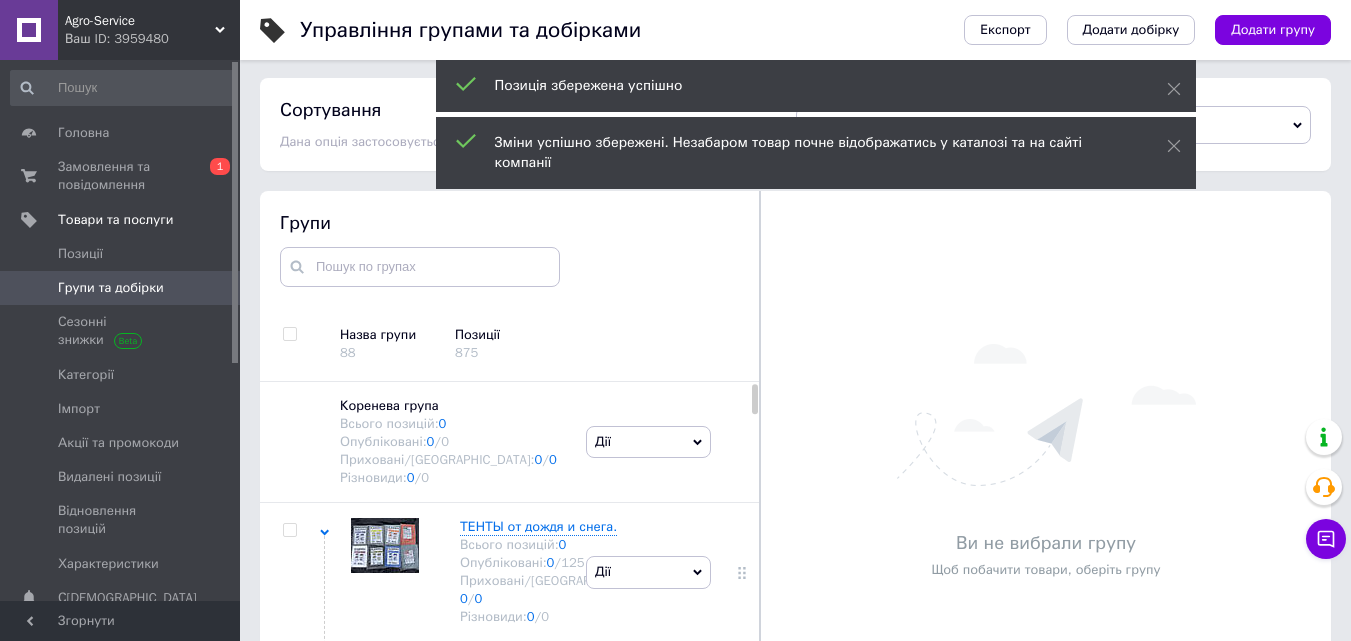 scroll, scrollTop: 69, scrollLeft: 0, axis: vertical 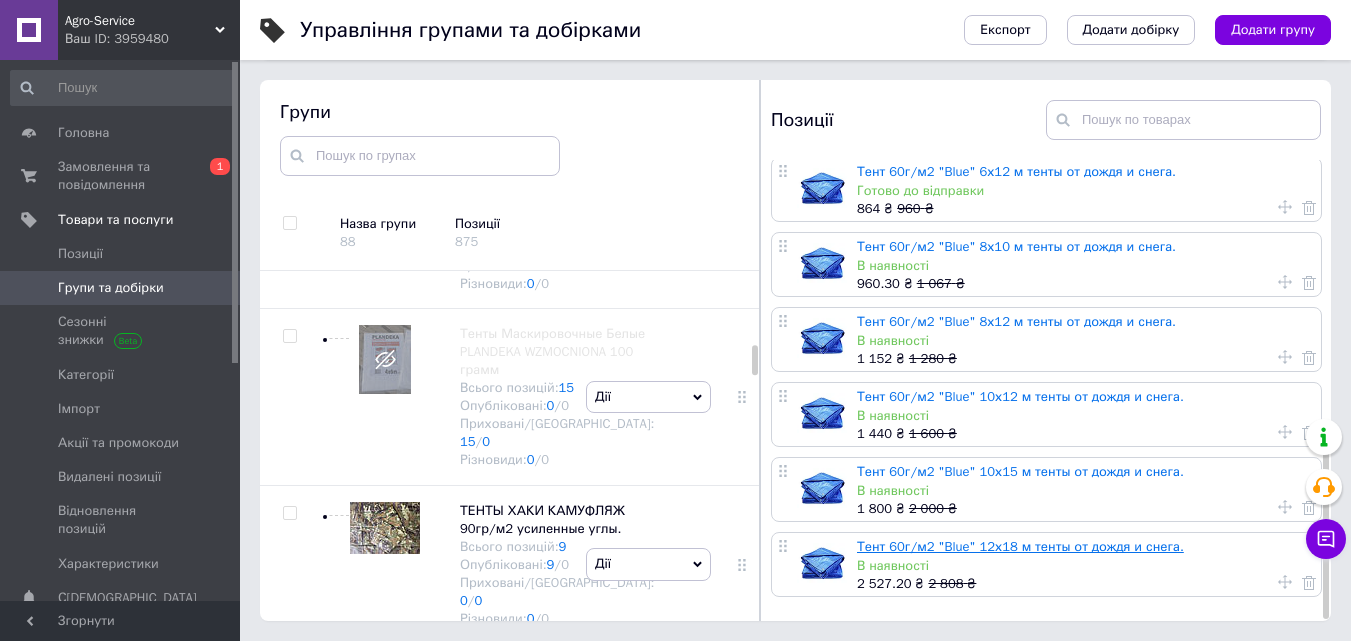 click on "Тент 60г/м2  "Blue"  12х18 м тенты от дождя и снега." at bounding box center [1020, 546] 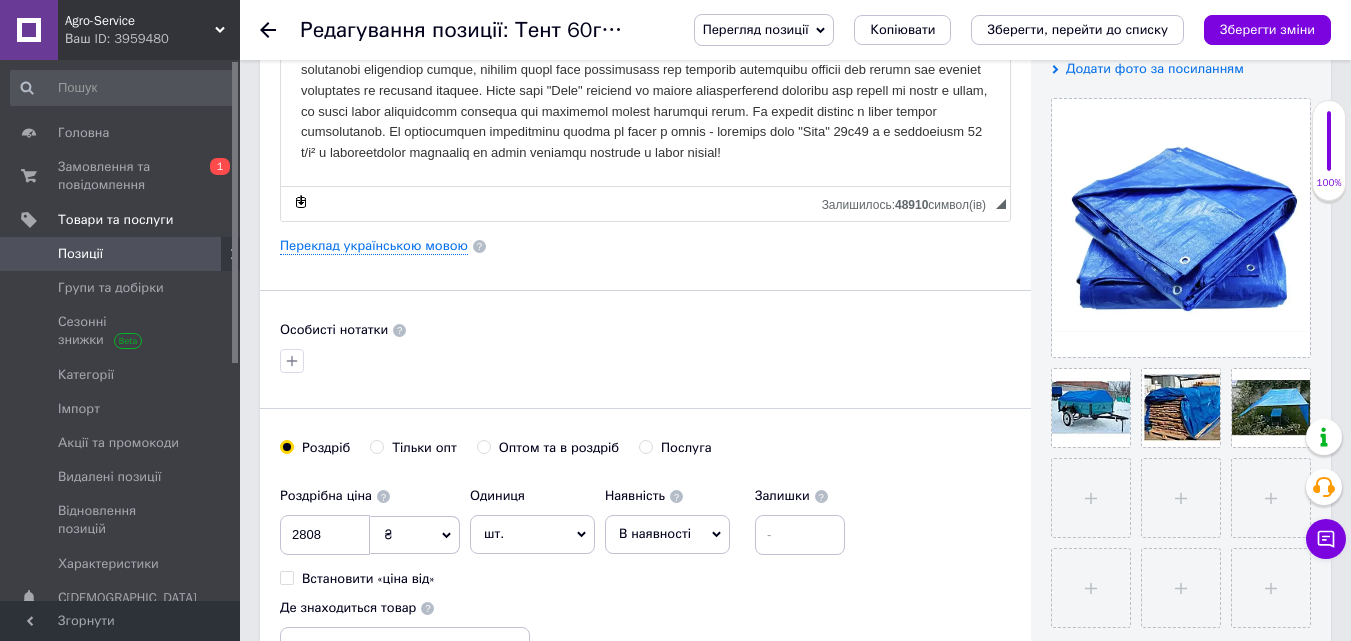 scroll, scrollTop: 600, scrollLeft: 0, axis: vertical 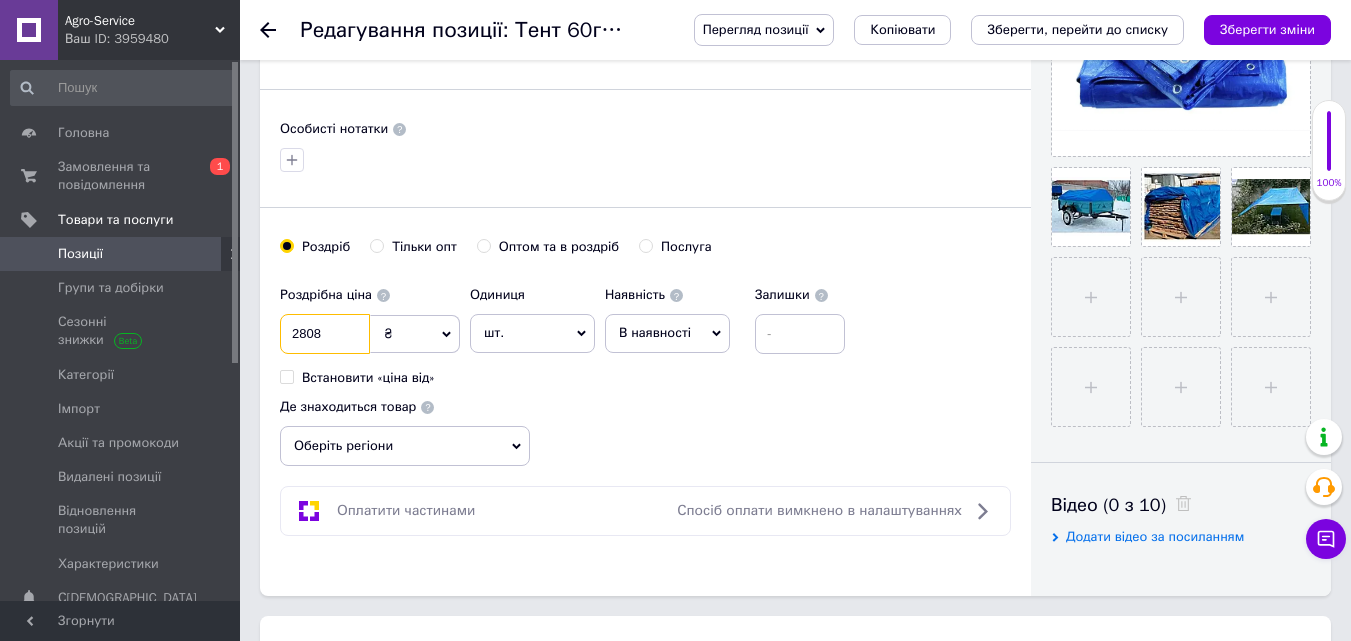 drag, startPoint x: 329, startPoint y: 332, endPoint x: 298, endPoint y: 332, distance: 31 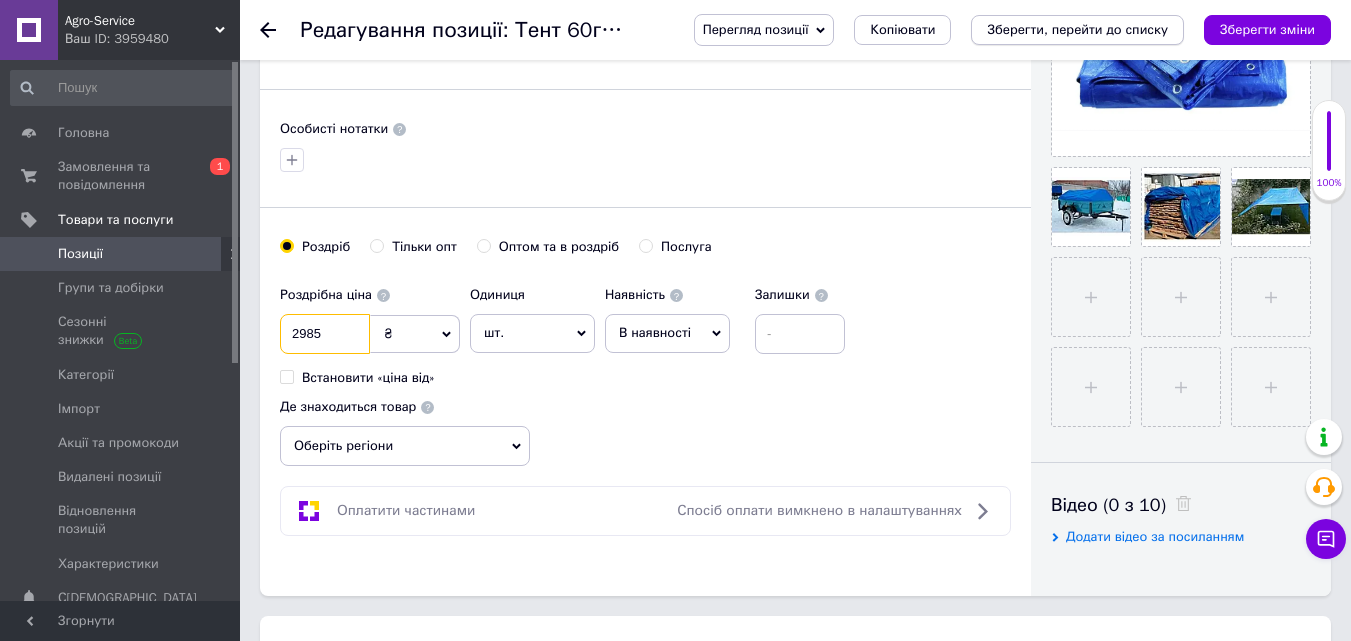 type on "2985" 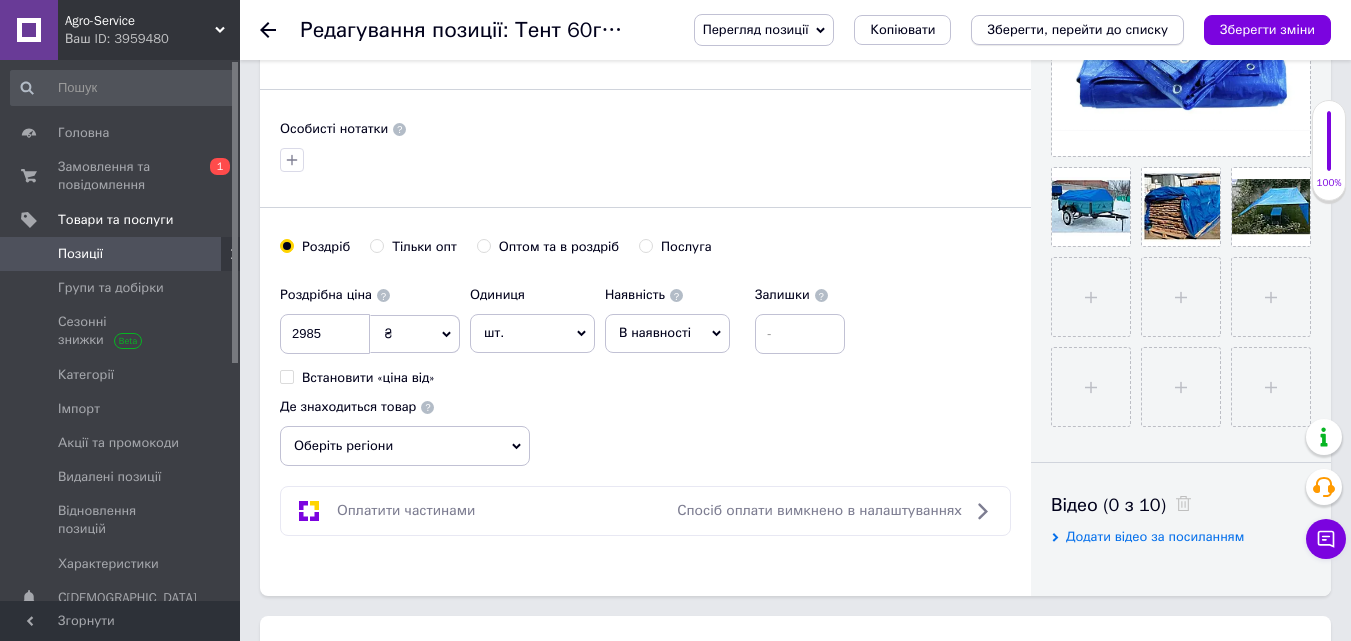 click on "Зберегти, перейти до списку" at bounding box center [1077, 29] 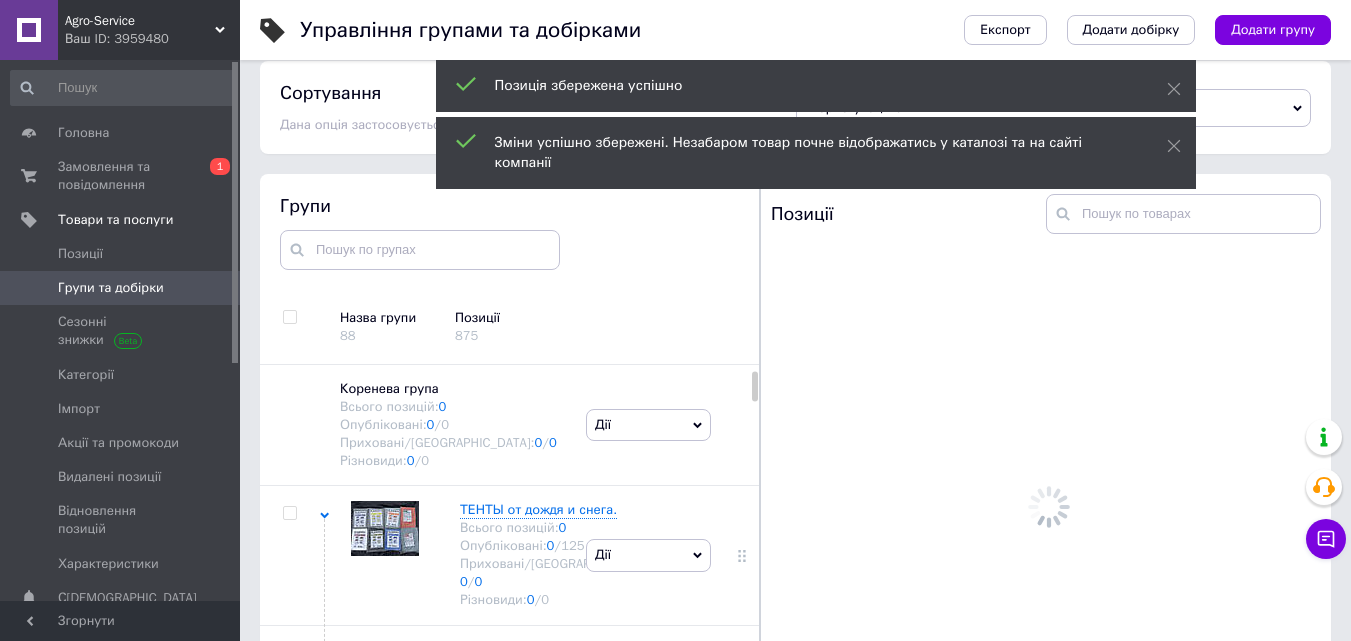 scroll, scrollTop: 108, scrollLeft: 0, axis: vertical 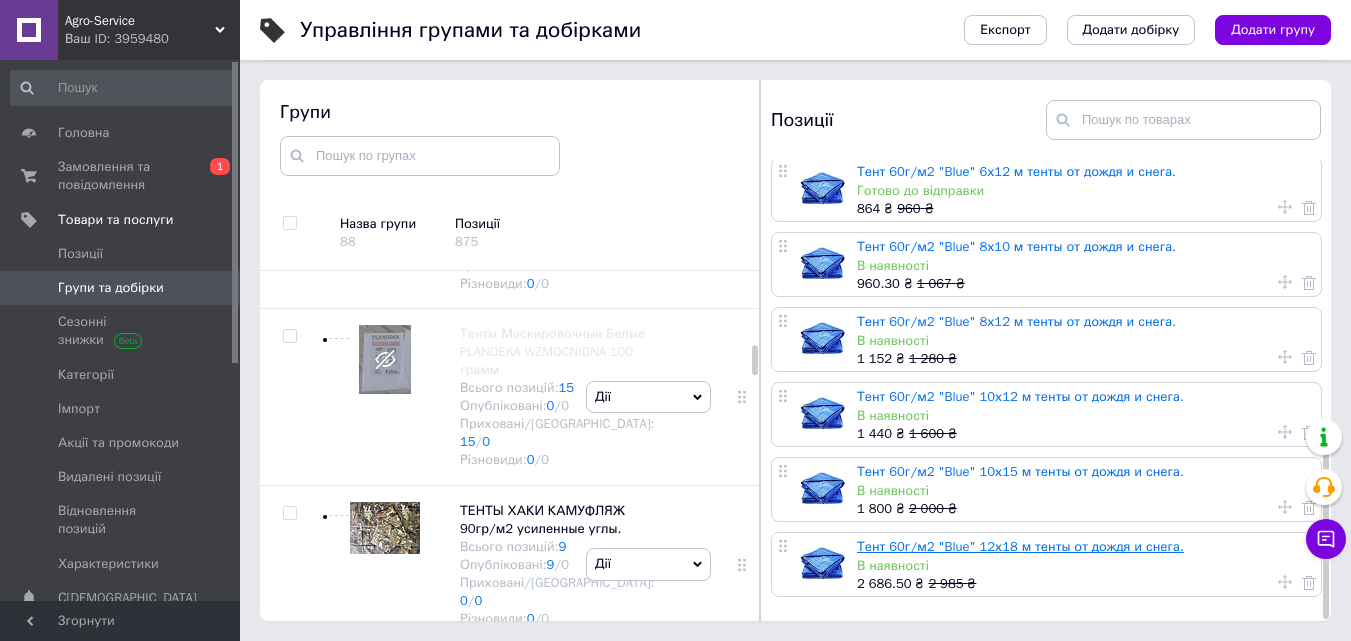 click on "Тент 60г/м2  "Blue"  12х18 м тенты от дождя и снега." at bounding box center [1020, 546] 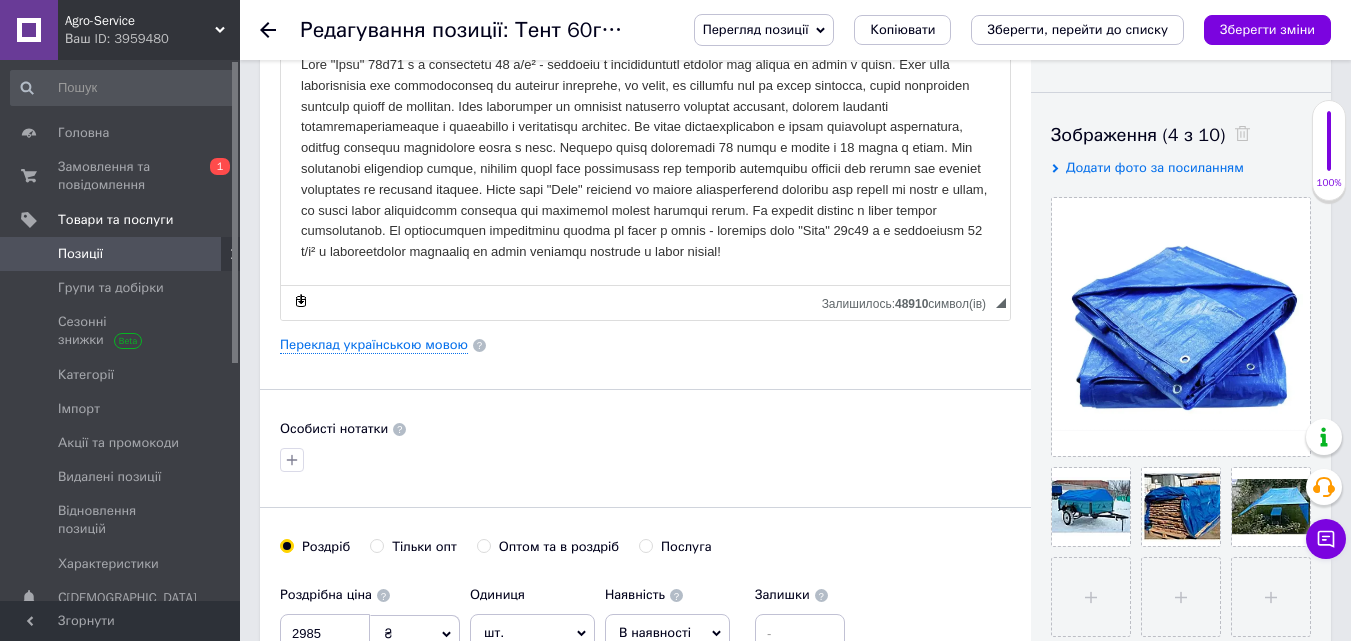 scroll, scrollTop: 600, scrollLeft: 0, axis: vertical 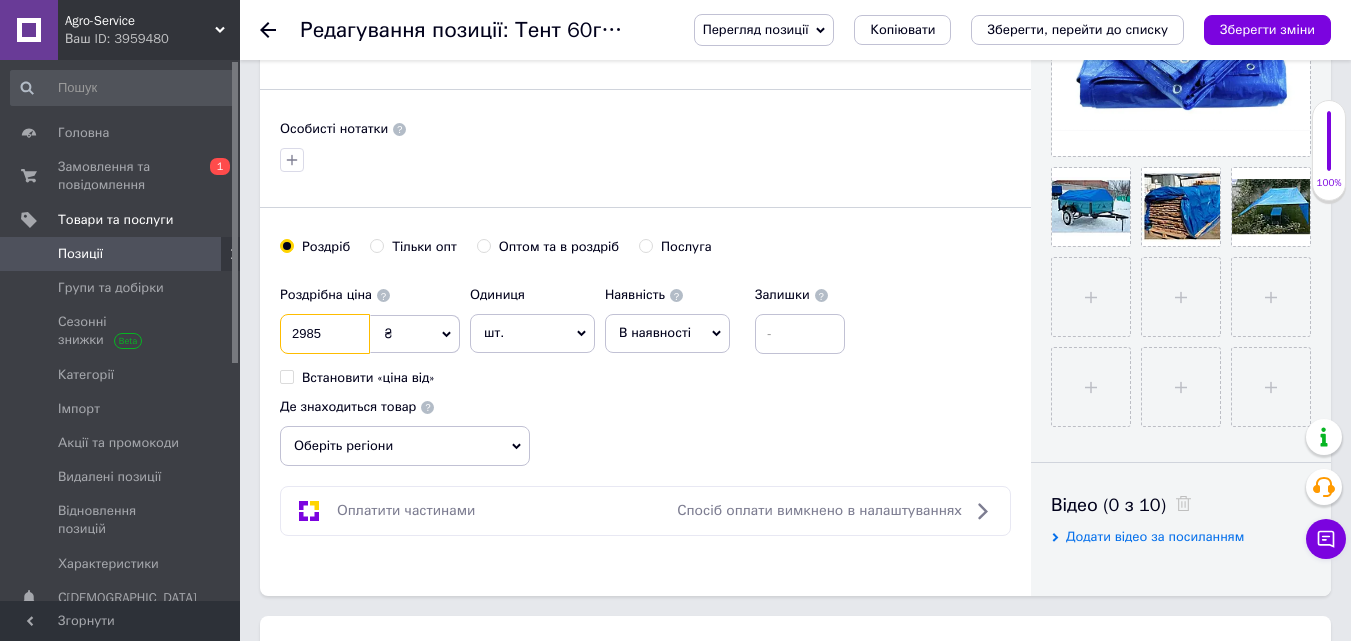 click on "2985" at bounding box center [325, 334] 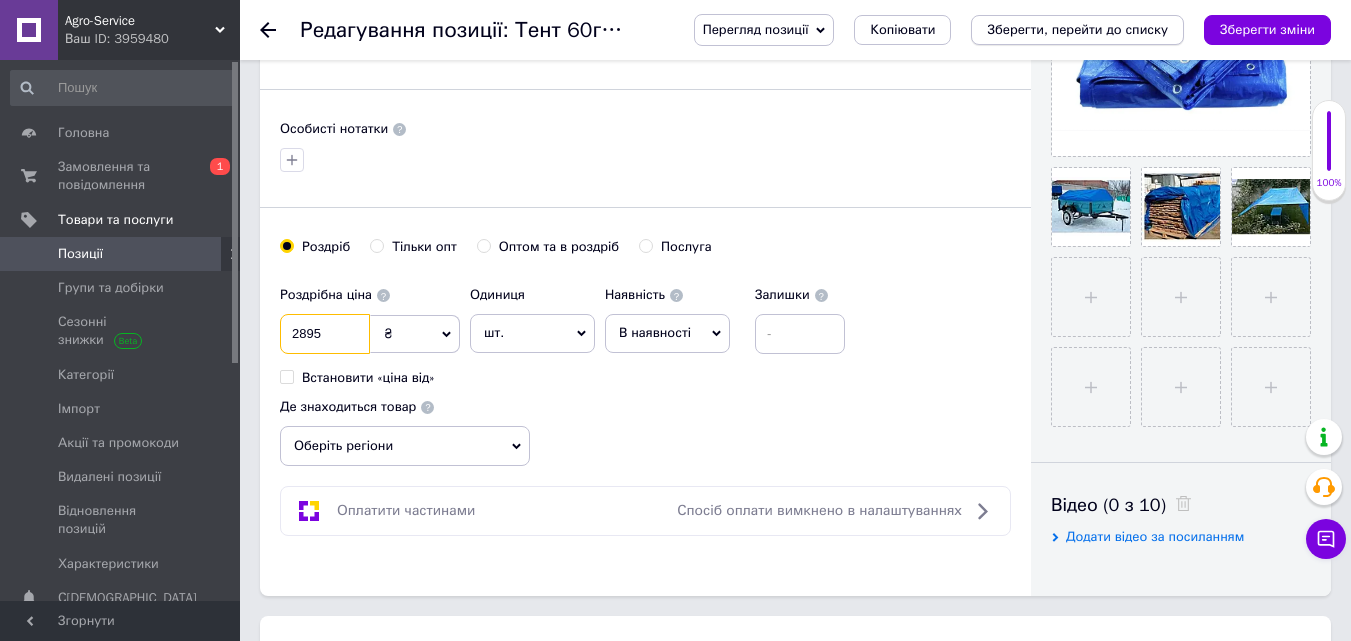 type on "2895" 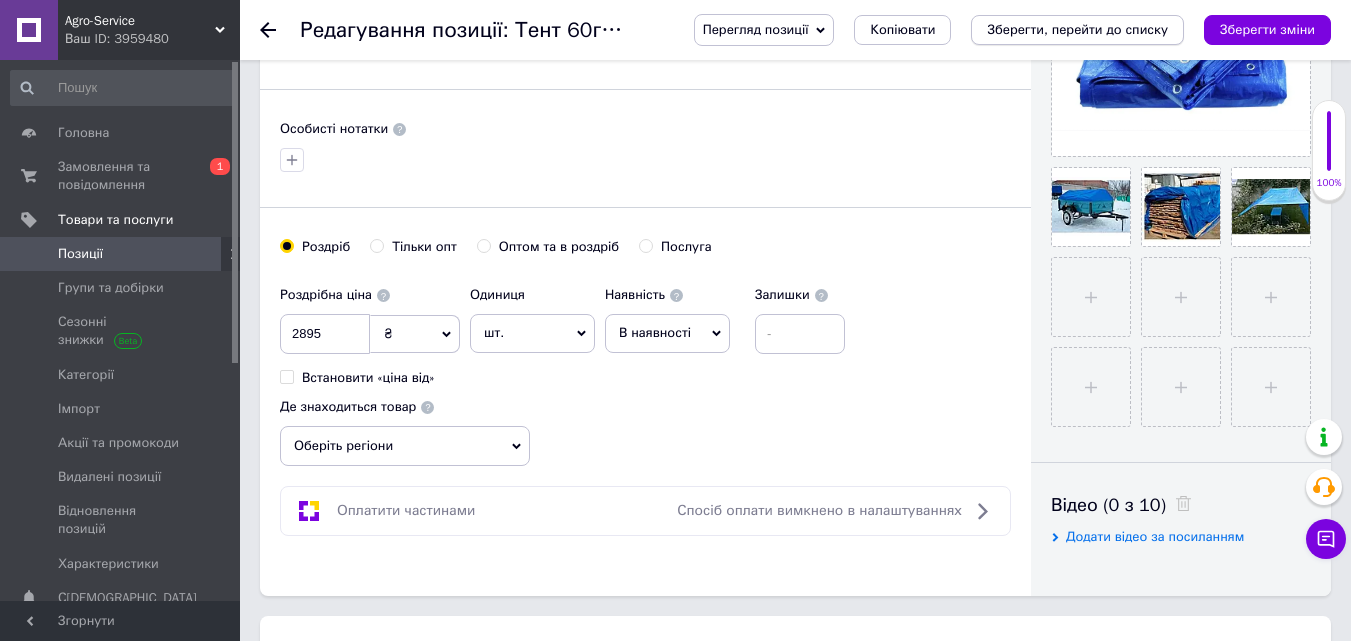 click on "Зберегти, перейти до списку" at bounding box center (1077, 29) 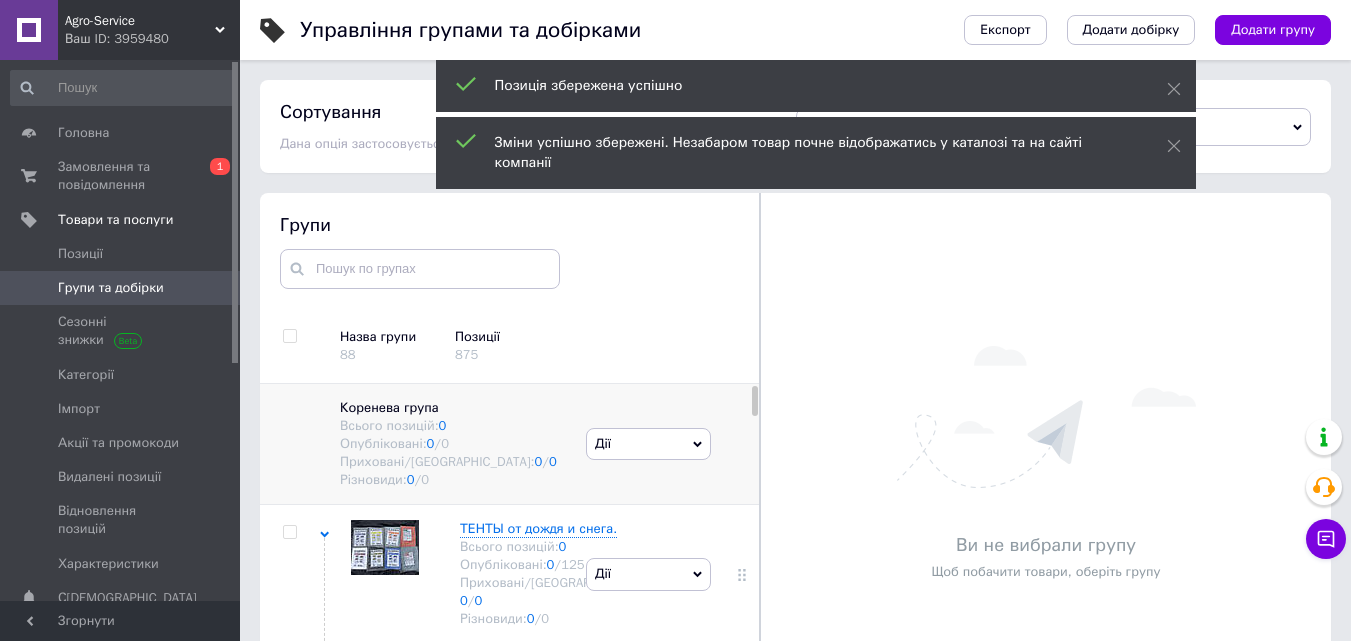 scroll, scrollTop: 99, scrollLeft: 0, axis: vertical 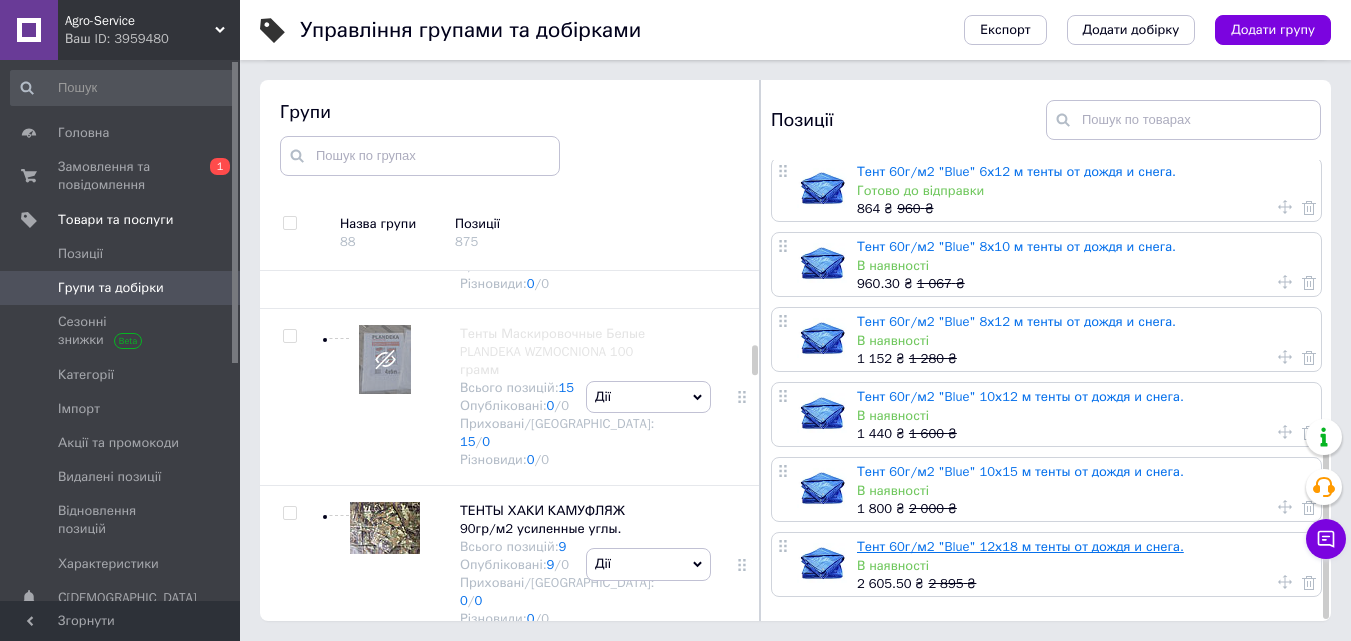 click on "Тент 60г/м2  "Blue"  12х18 м тенты от дождя и снега." at bounding box center (1020, 546) 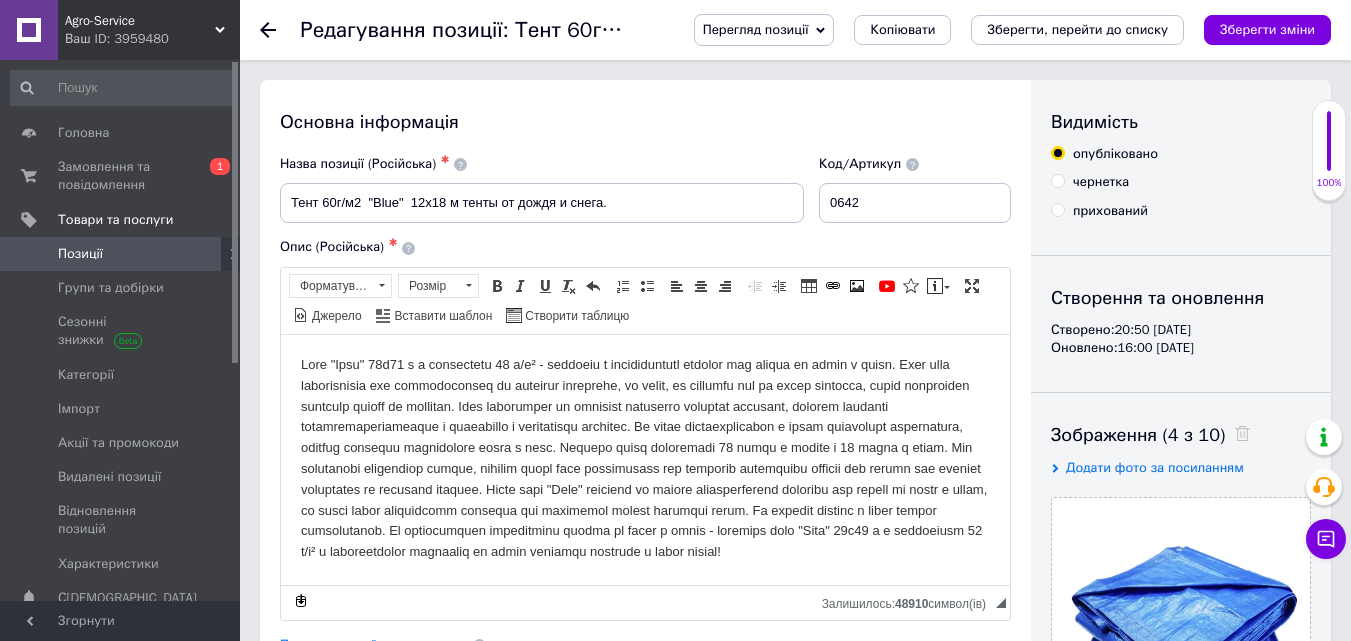 scroll, scrollTop: 500, scrollLeft: 0, axis: vertical 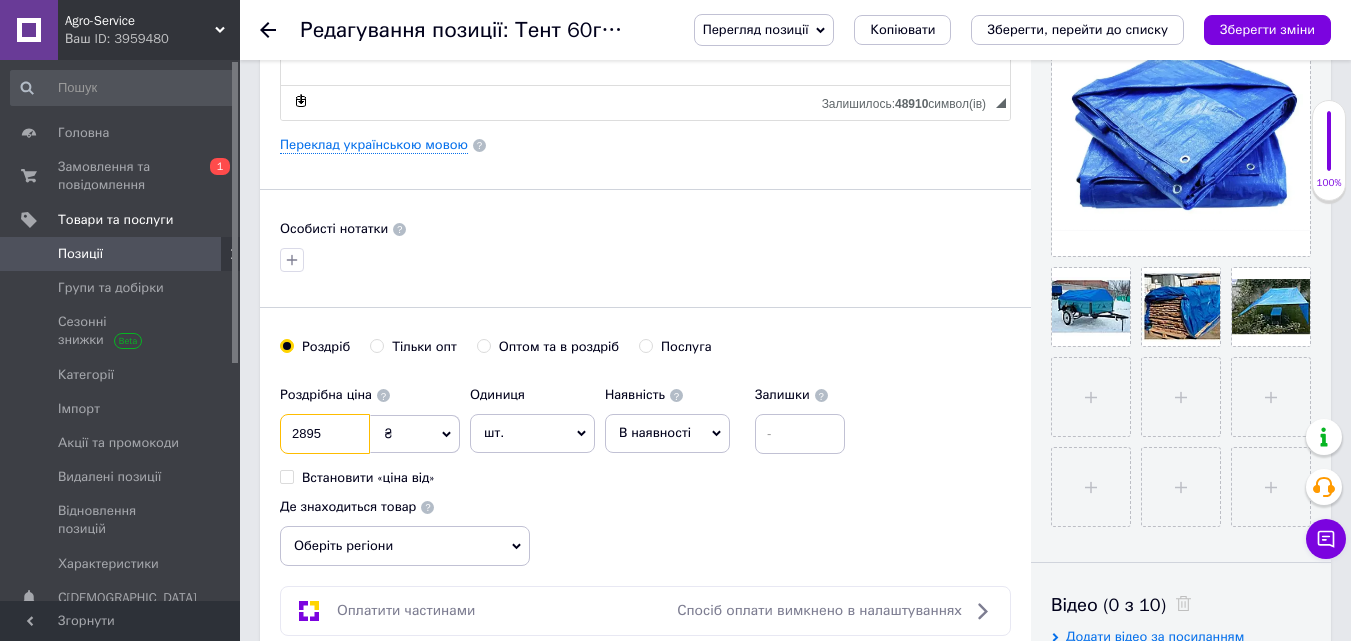 click on "2895" at bounding box center [325, 434] 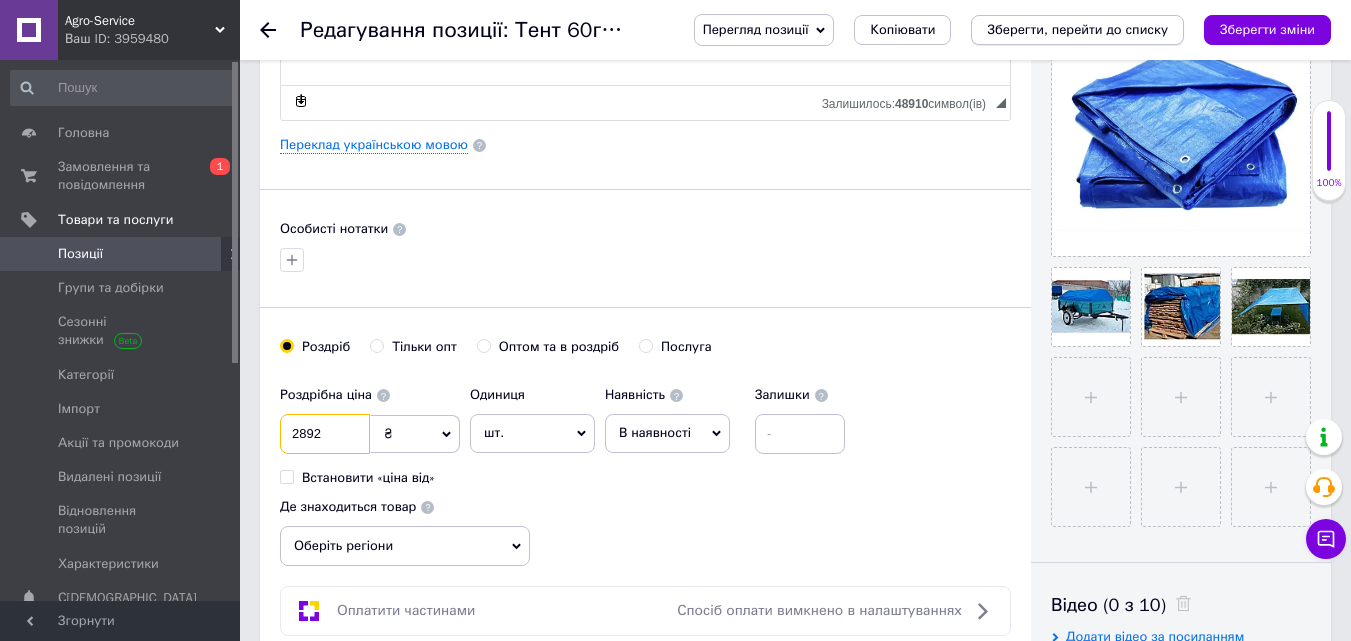 type on "2892" 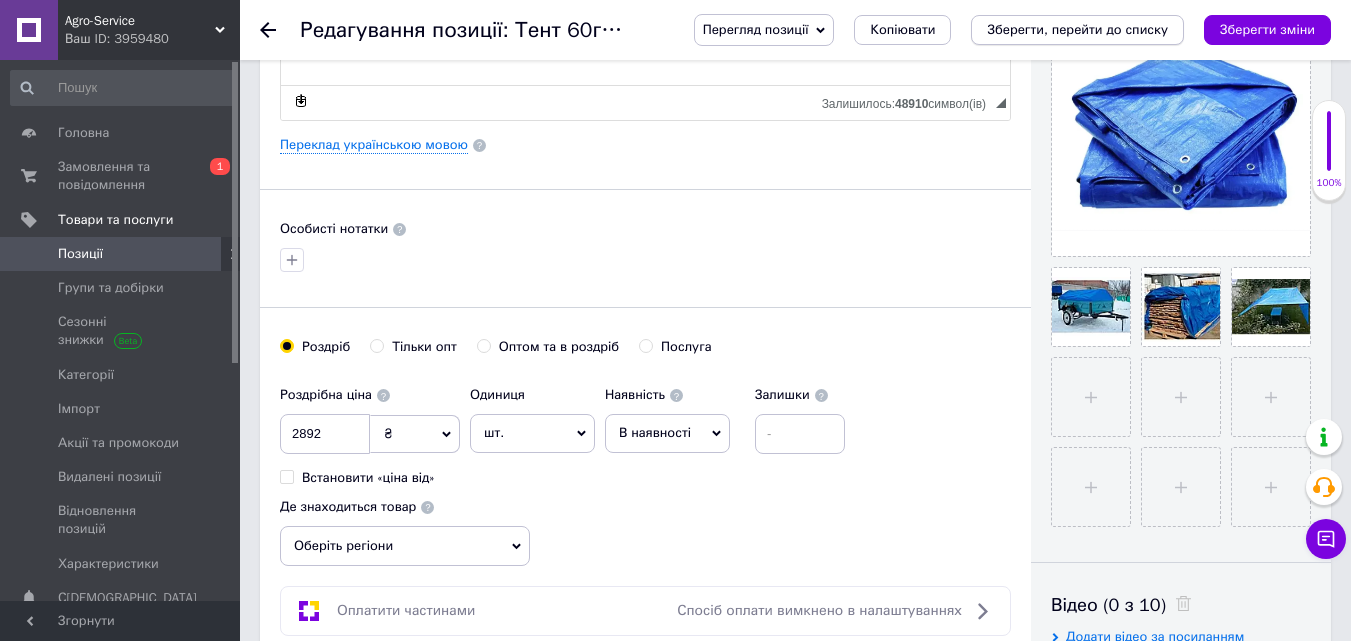 click on "Зберегти, перейти до списку" at bounding box center [1077, 30] 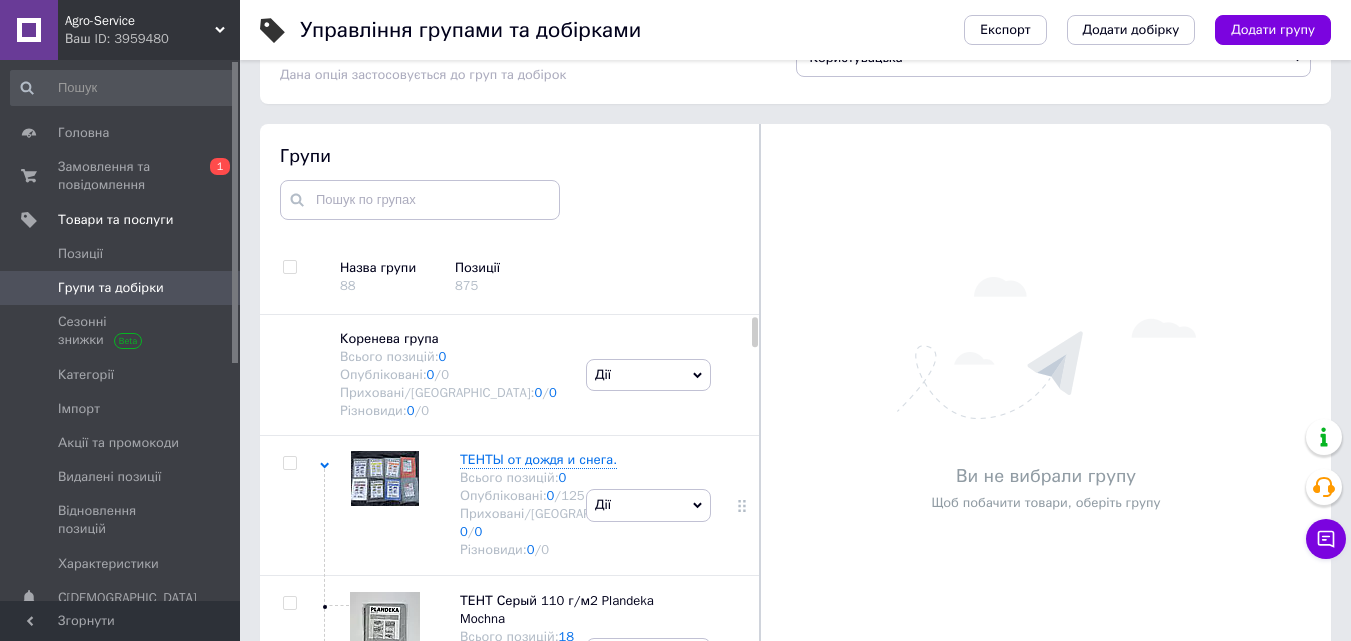 scroll, scrollTop: 113, scrollLeft: 0, axis: vertical 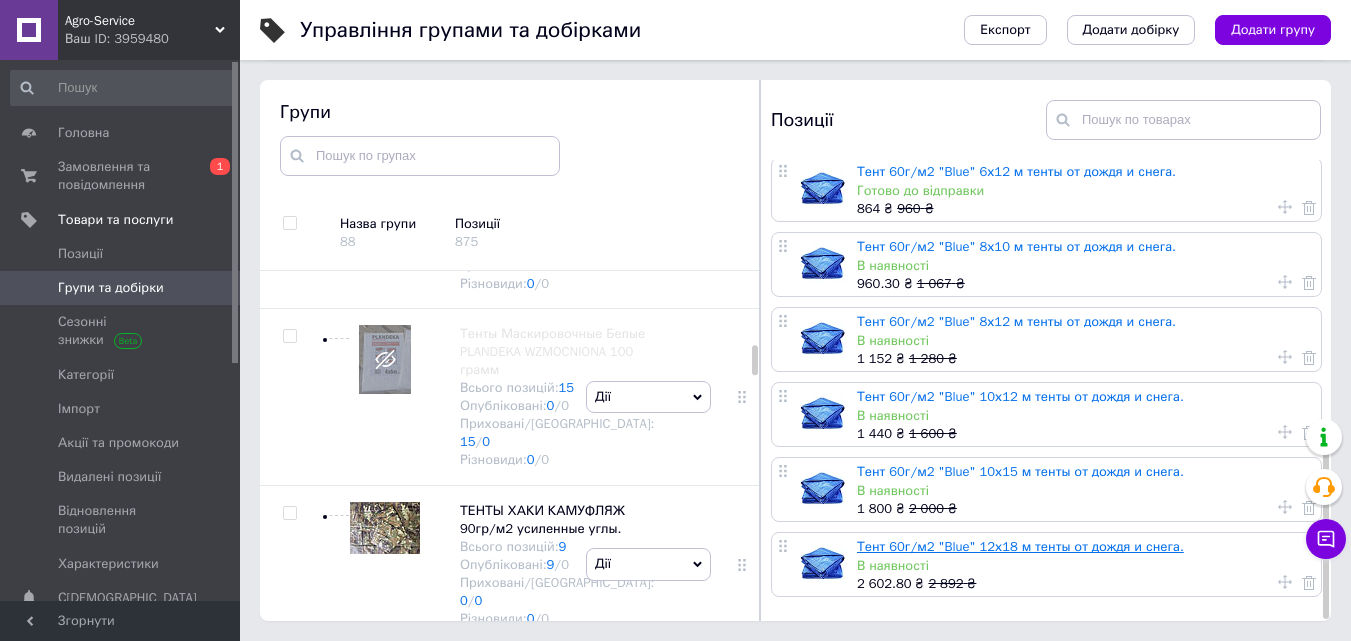 click on "Тент 60г/м2  "Blue"  12х18 м тенты от дождя и снега." at bounding box center [1020, 546] 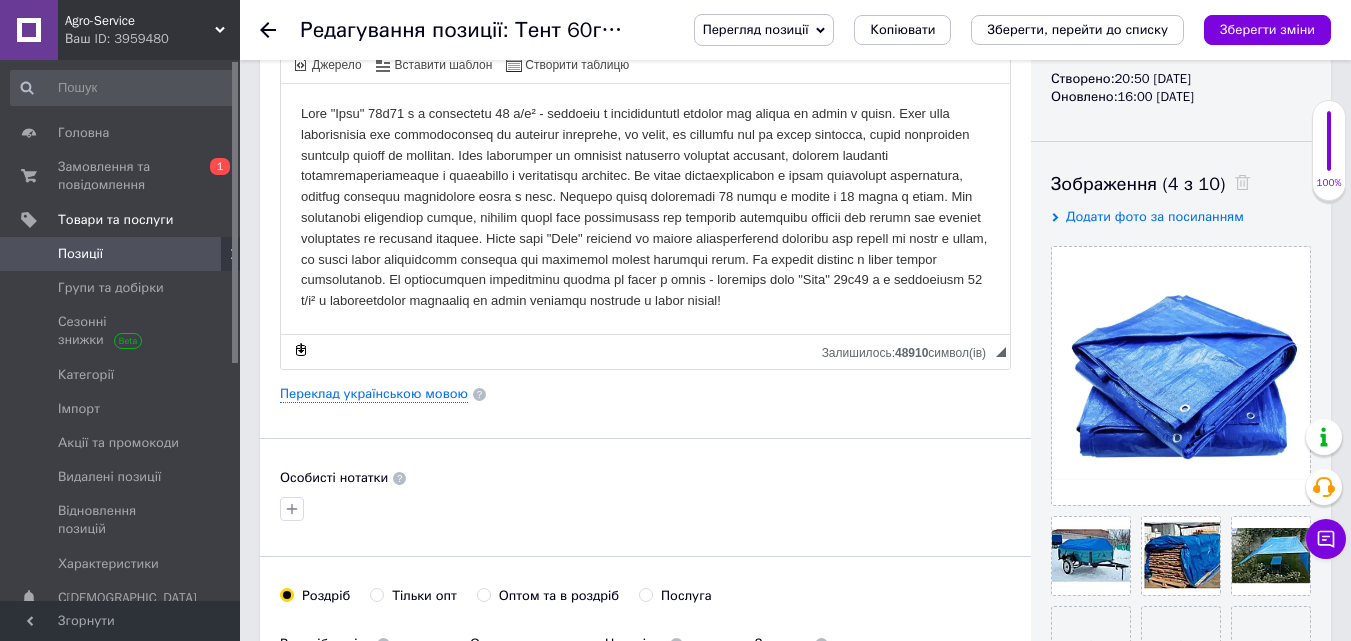 scroll, scrollTop: 400, scrollLeft: 0, axis: vertical 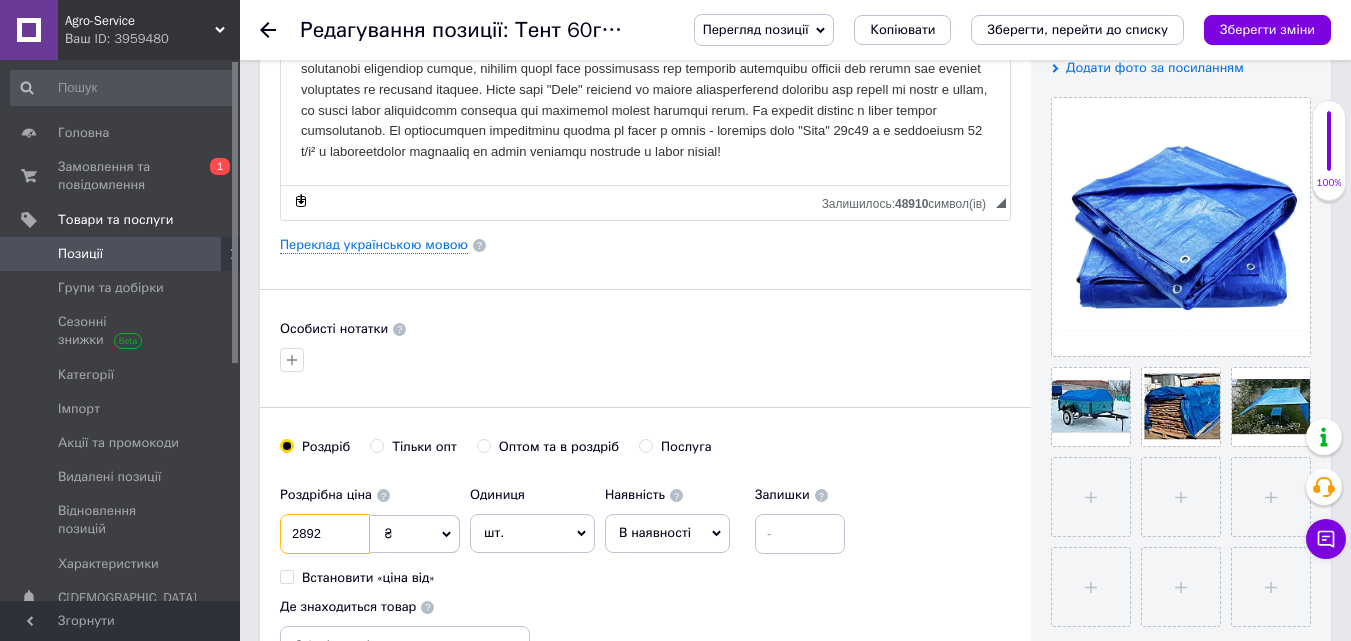 drag, startPoint x: 324, startPoint y: 522, endPoint x: 311, endPoint y: 525, distance: 13.341664 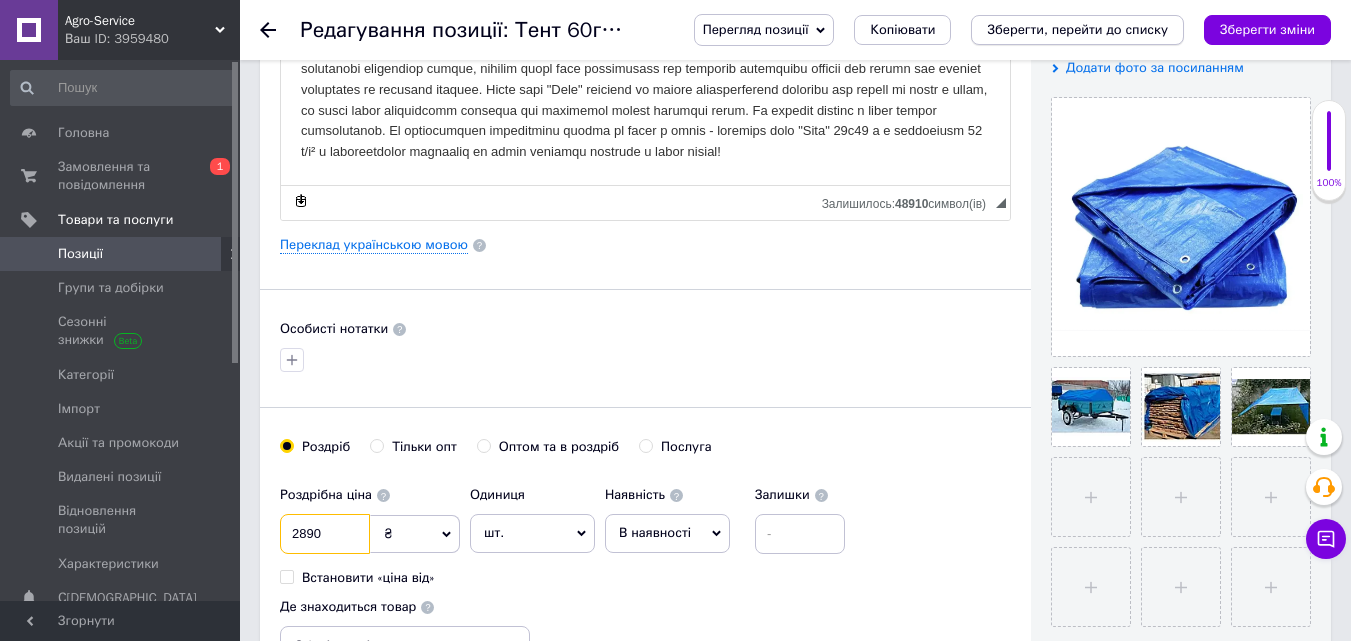 type on "2890" 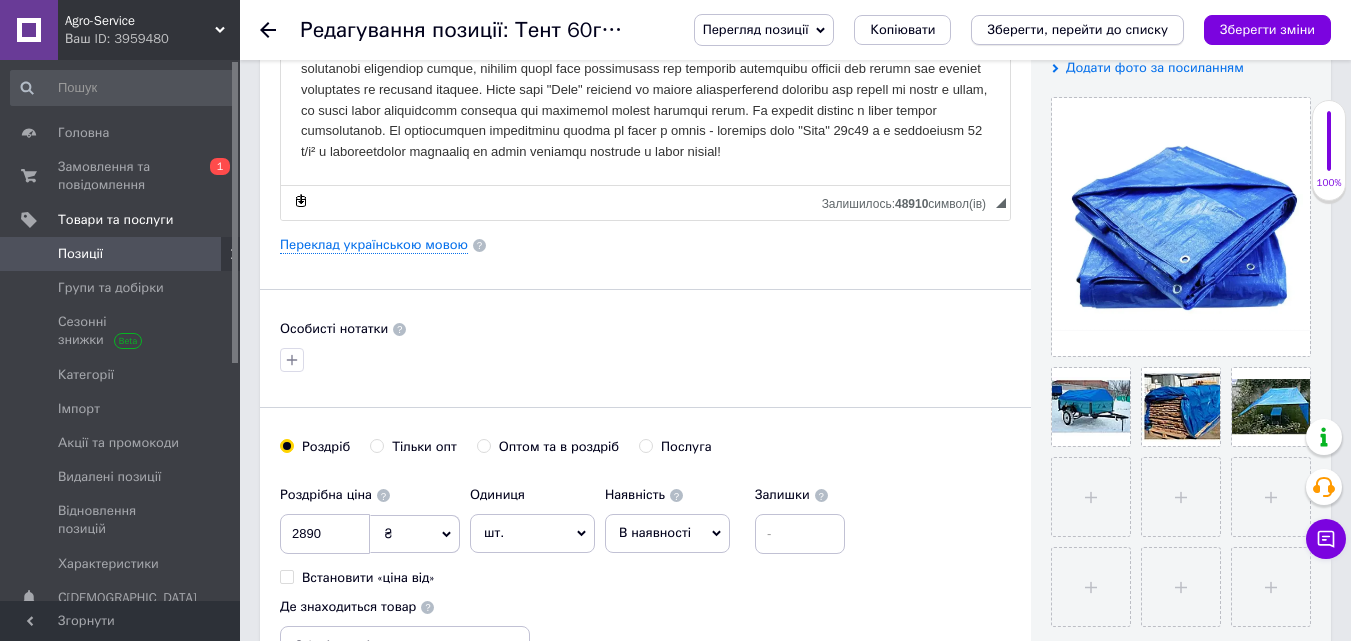 click on "Зберегти, перейти до списку" at bounding box center [1077, 29] 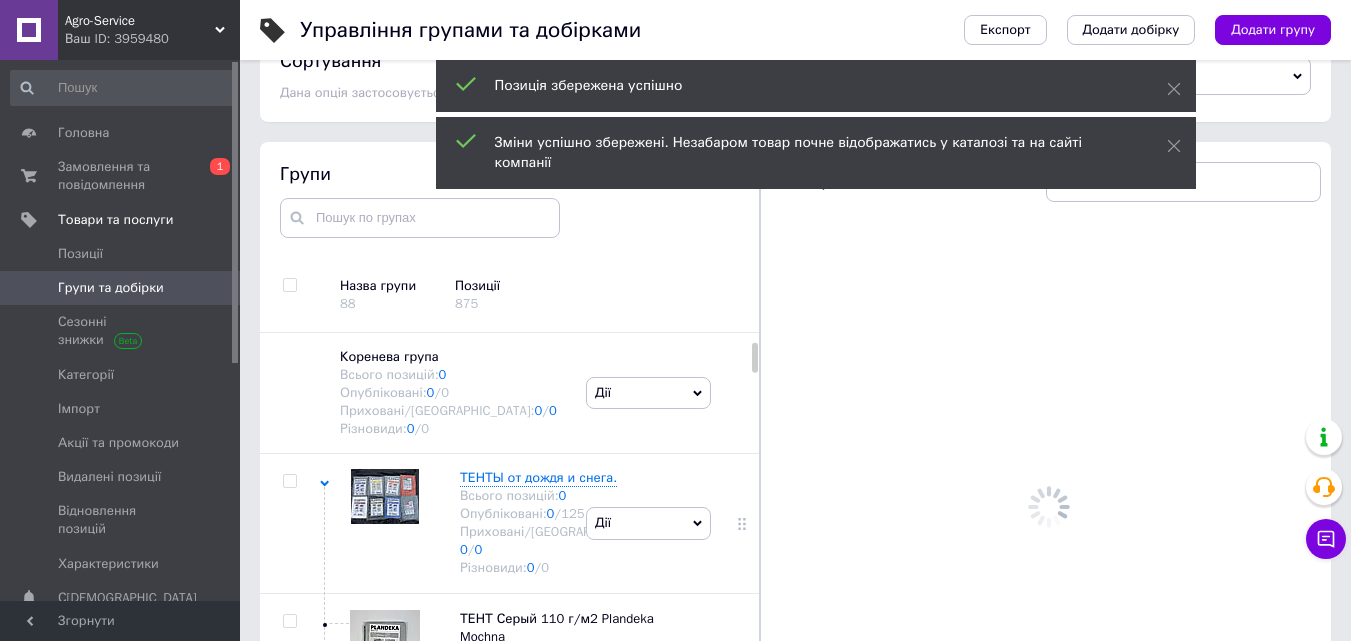 scroll, scrollTop: 108, scrollLeft: 0, axis: vertical 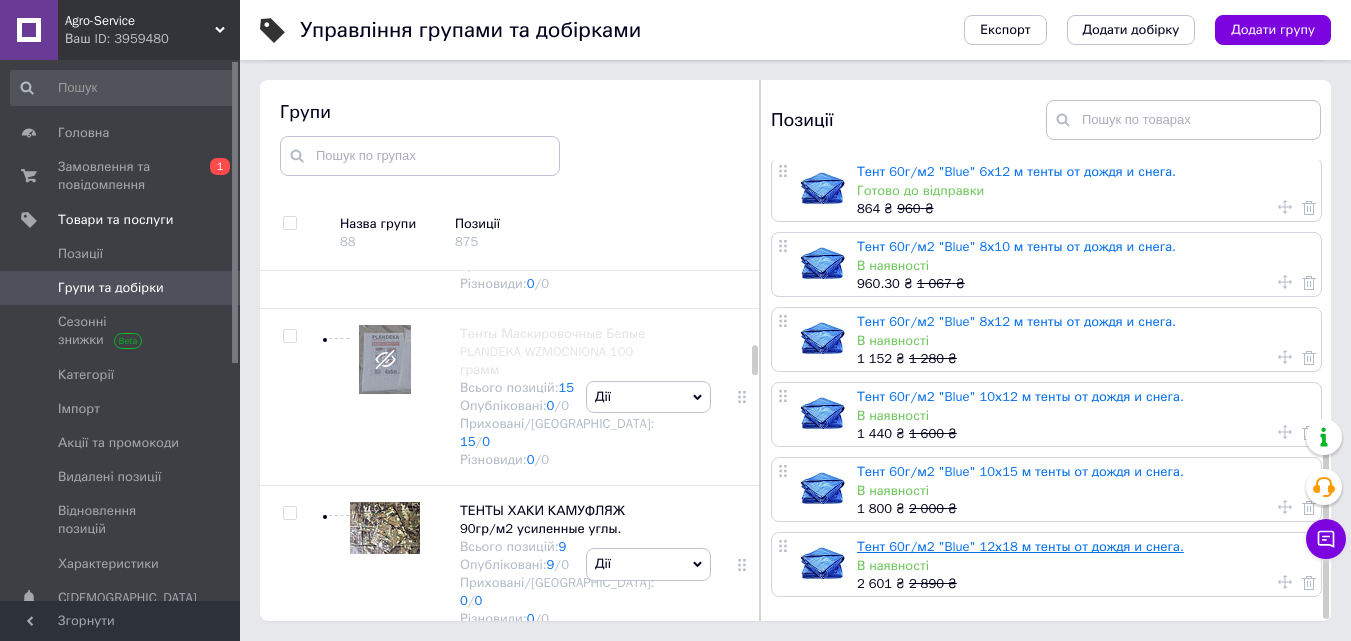 click on "Тент 60г/м2  "Blue"  12х18 м тенты от дождя и снега." at bounding box center [1020, 546] 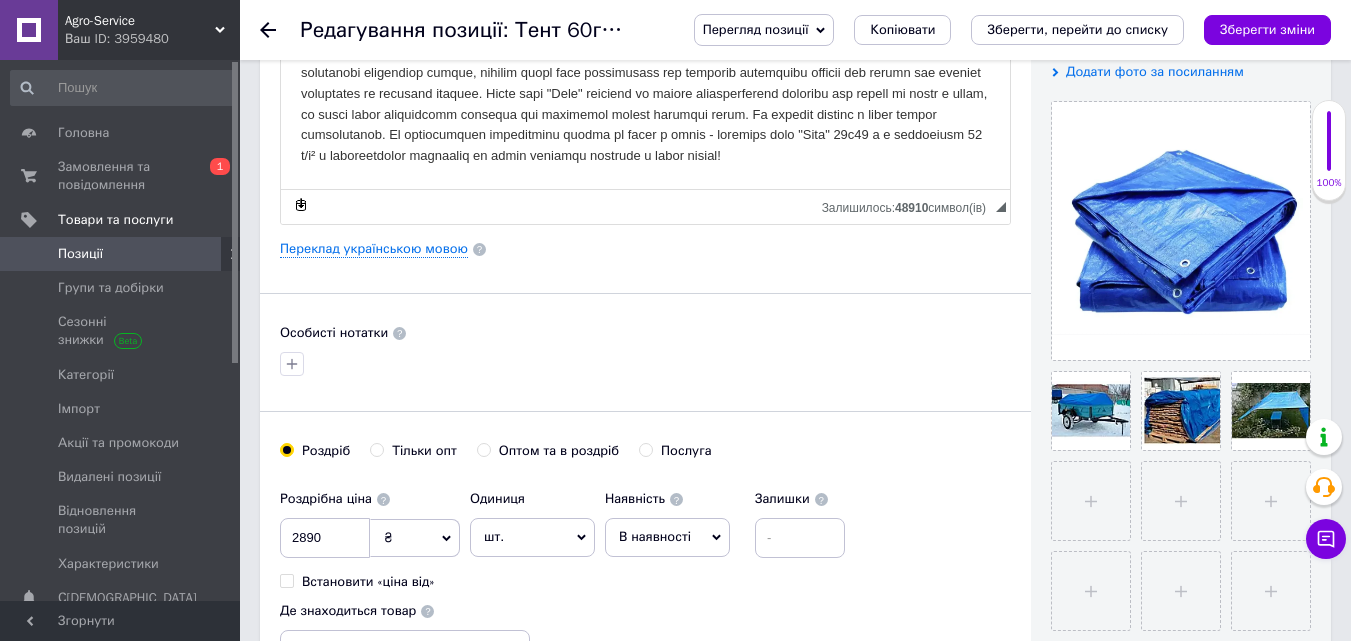 scroll, scrollTop: 600, scrollLeft: 0, axis: vertical 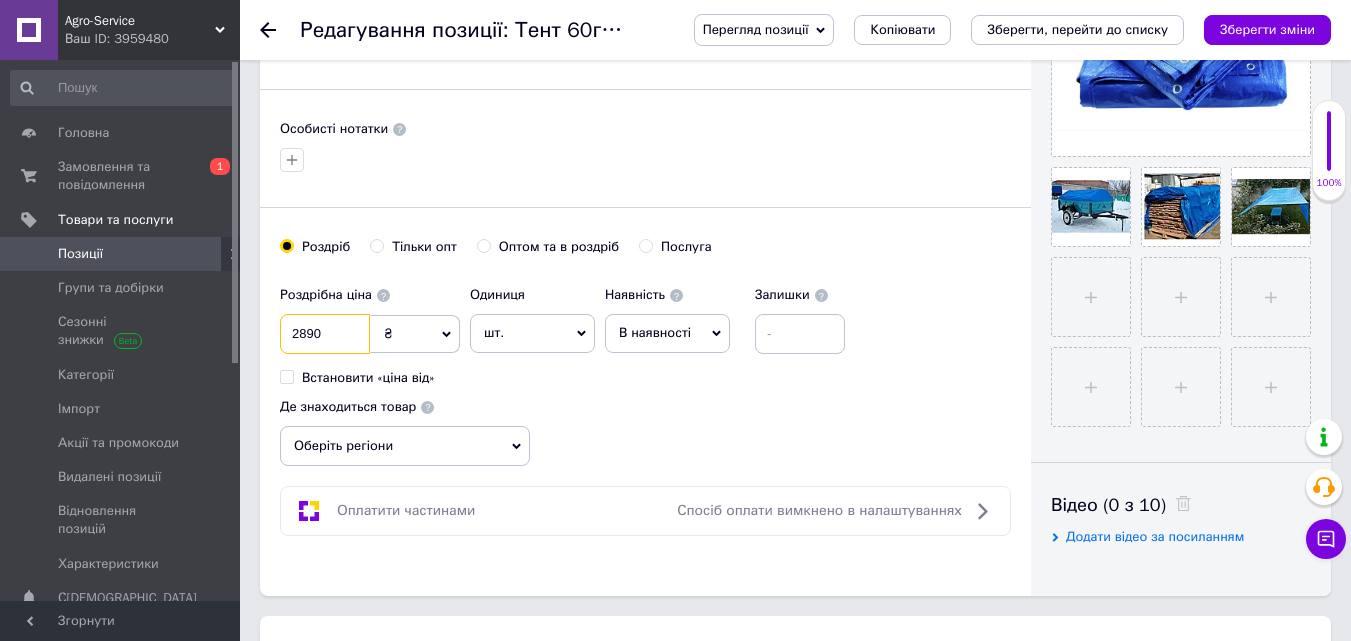 drag, startPoint x: 324, startPoint y: 335, endPoint x: 308, endPoint y: 335, distance: 16 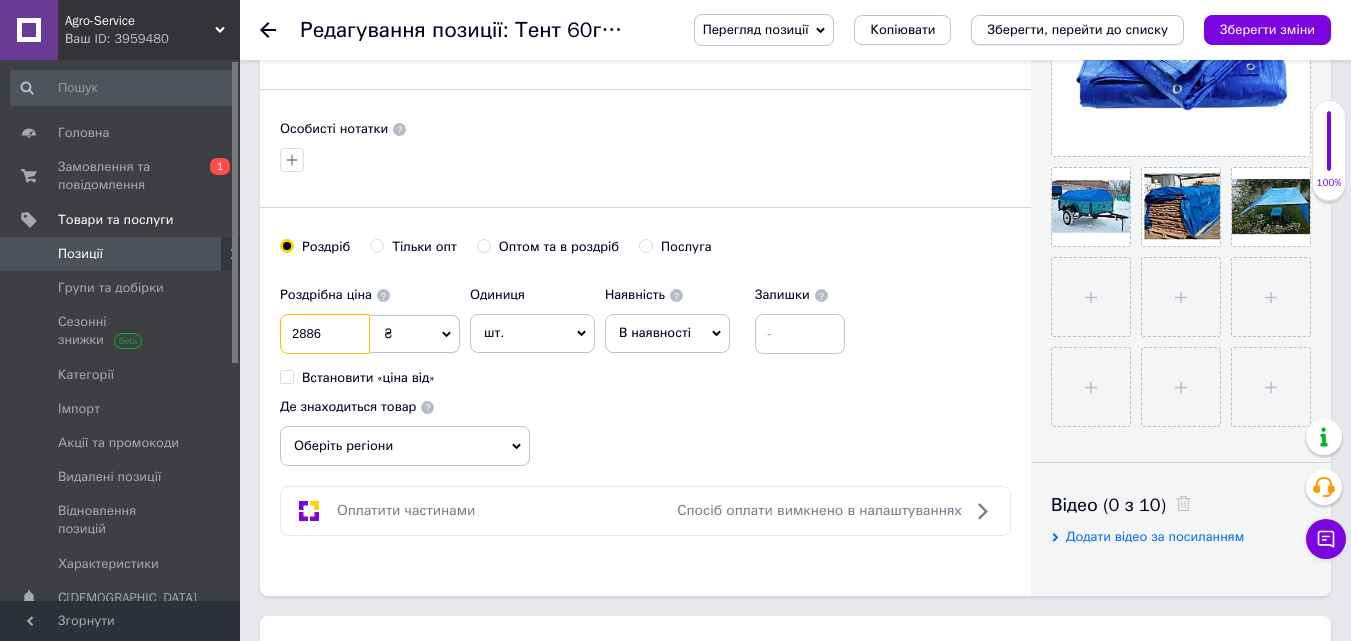 type on "2886" 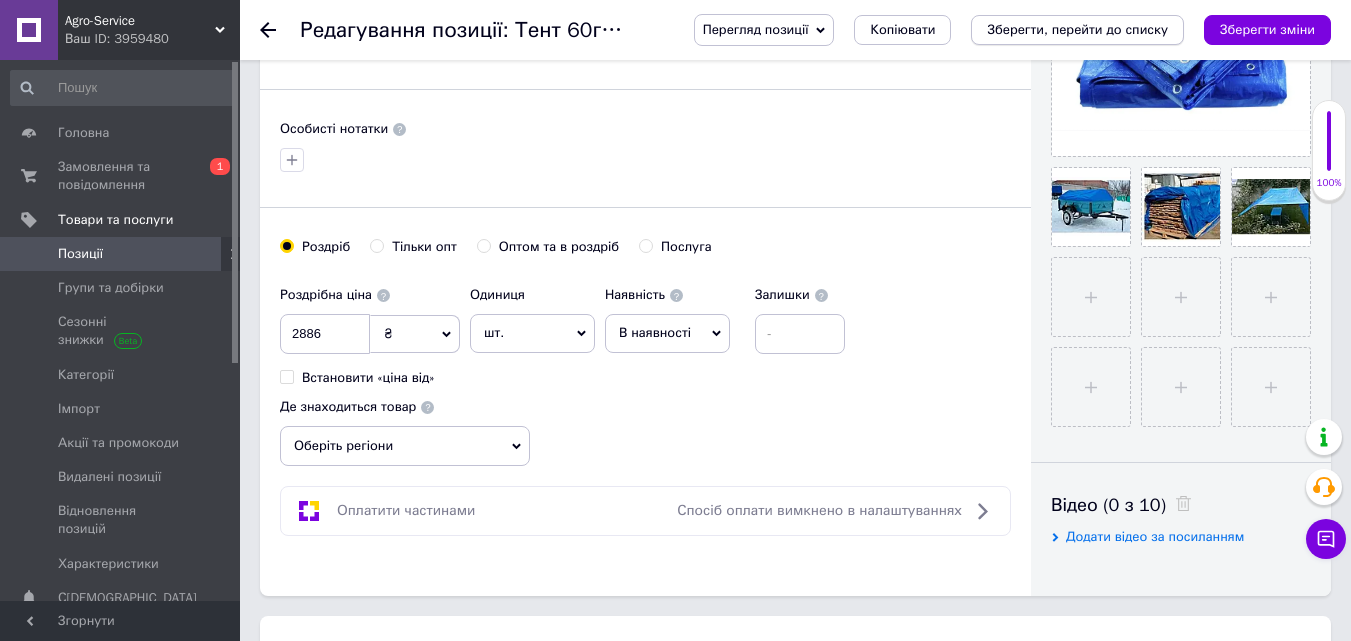 click on "Зберегти, перейти до списку" at bounding box center [1077, 29] 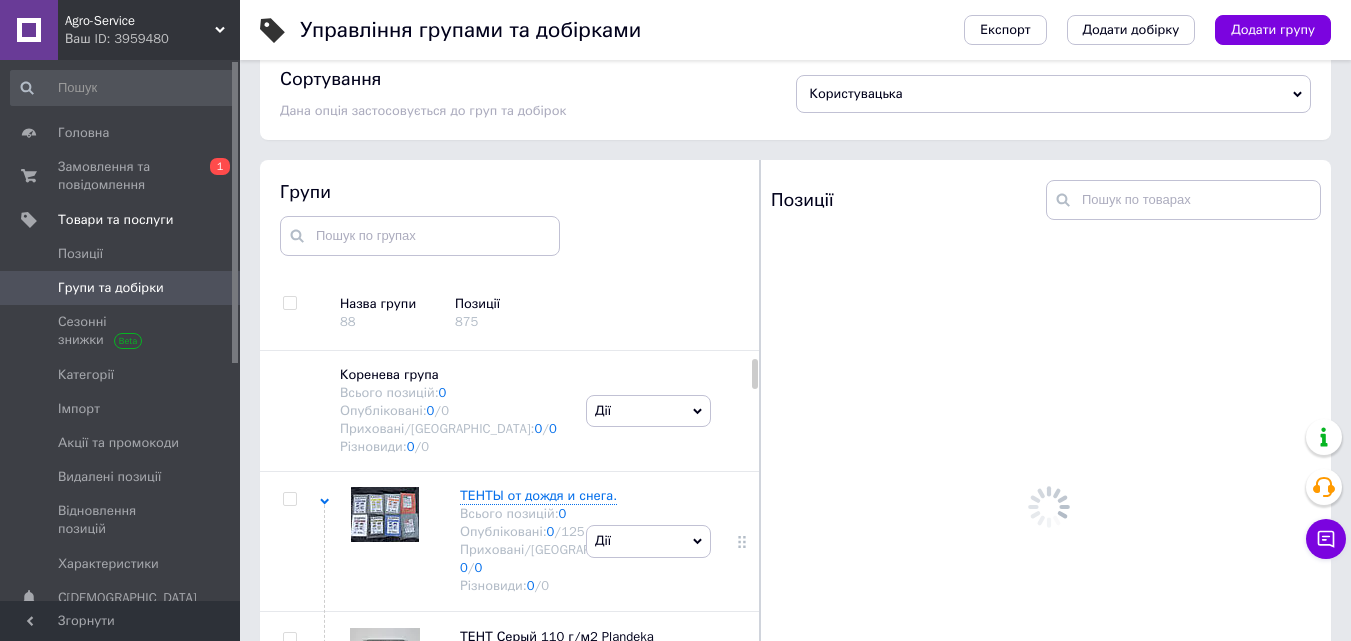 scroll, scrollTop: 112, scrollLeft: 0, axis: vertical 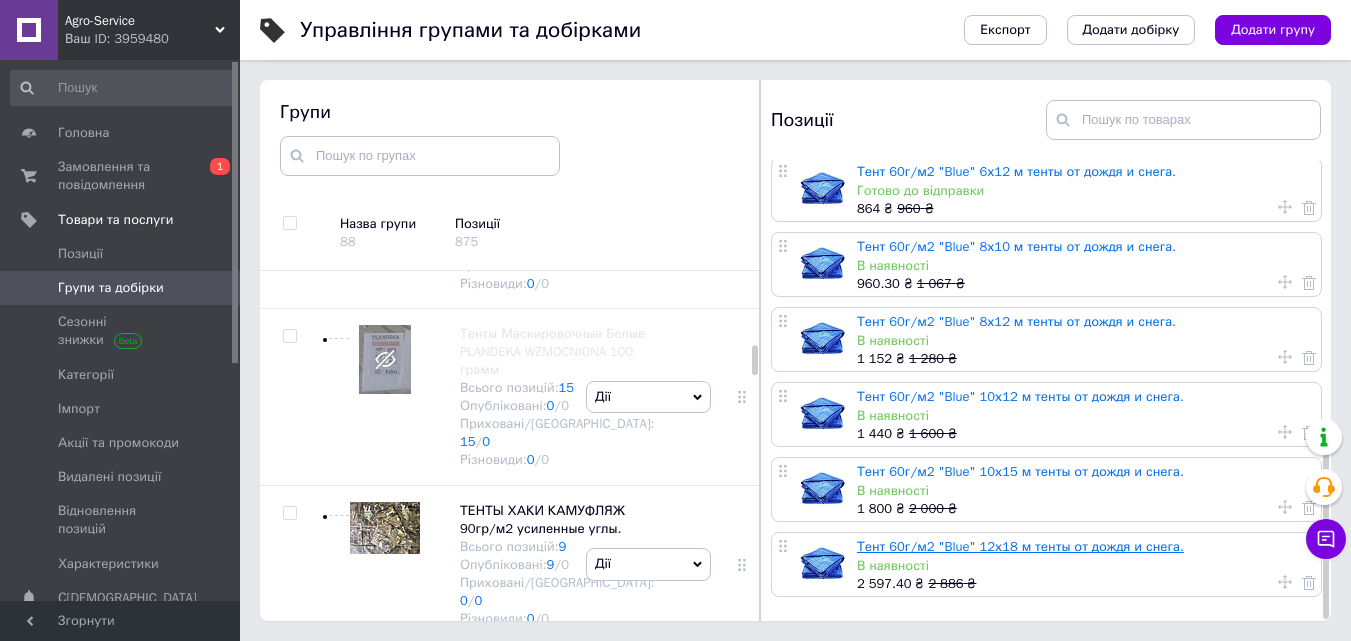 click on "Тент 60г/м2  "Blue"  12х18 м тенты от дождя и снега." at bounding box center [1020, 546] 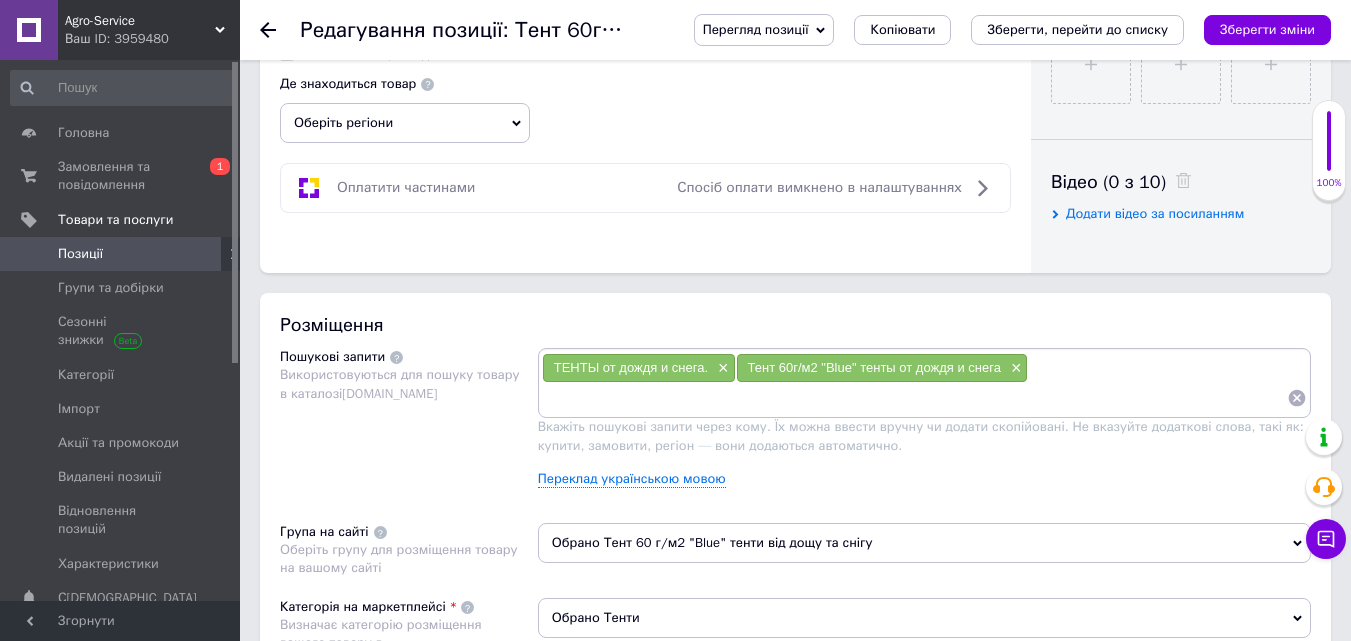 scroll, scrollTop: 700, scrollLeft: 0, axis: vertical 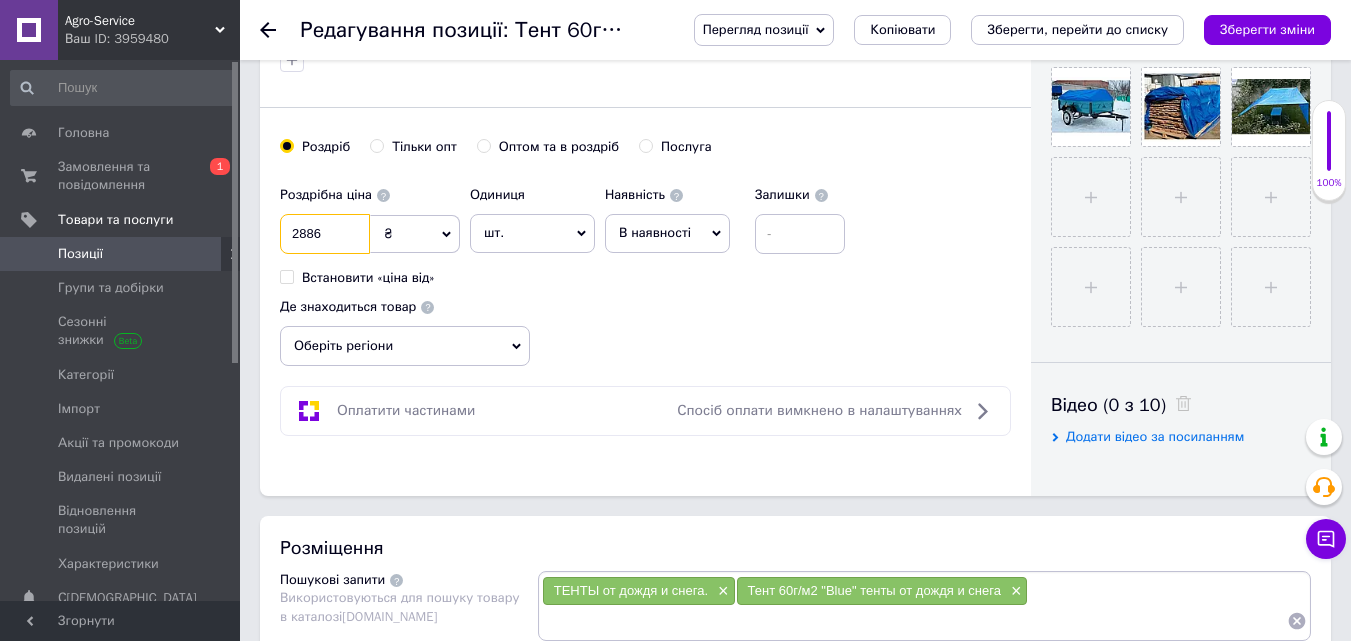 click on "2886" at bounding box center [325, 234] 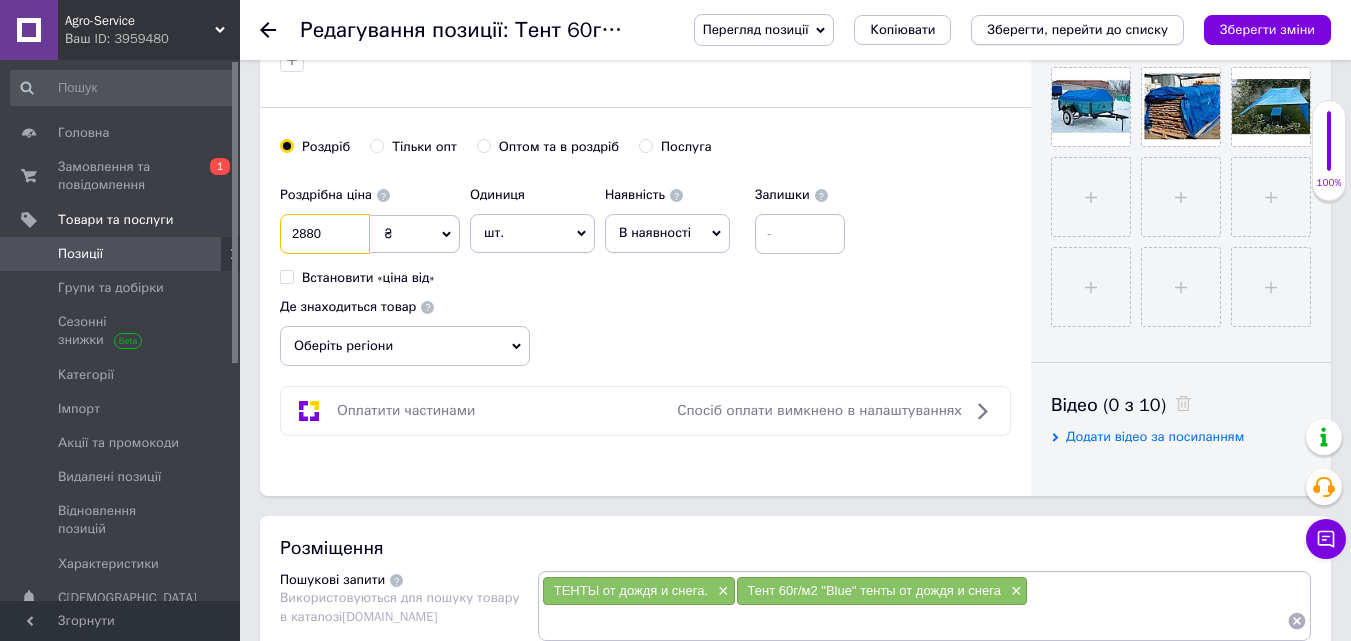type on "2880" 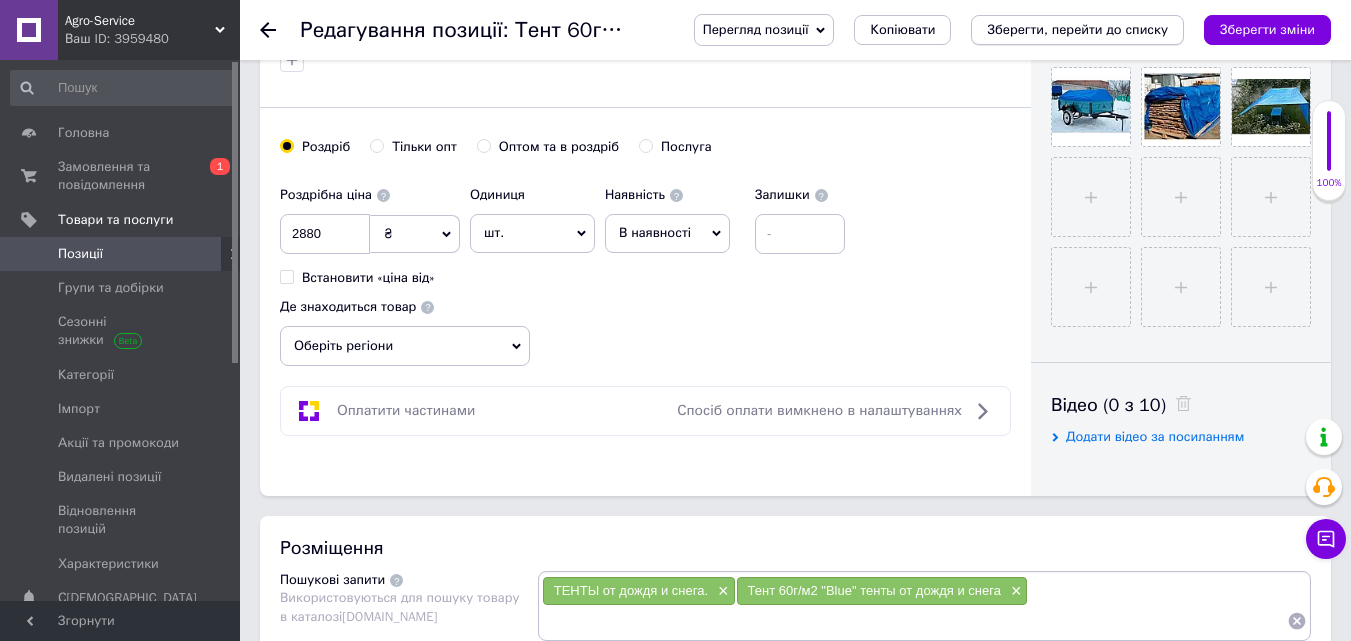 click on "Зберегти, перейти до списку" at bounding box center (1077, 29) 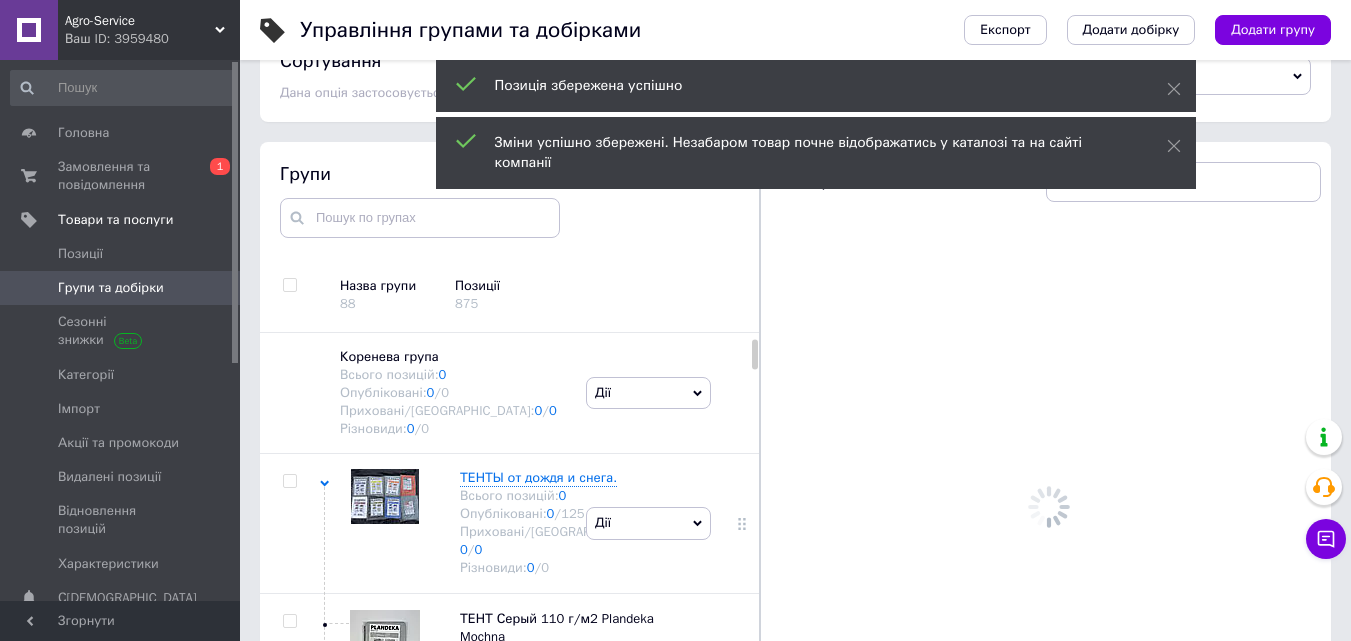 scroll, scrollTop: 113, scrollLeft: 0, axis: vertical 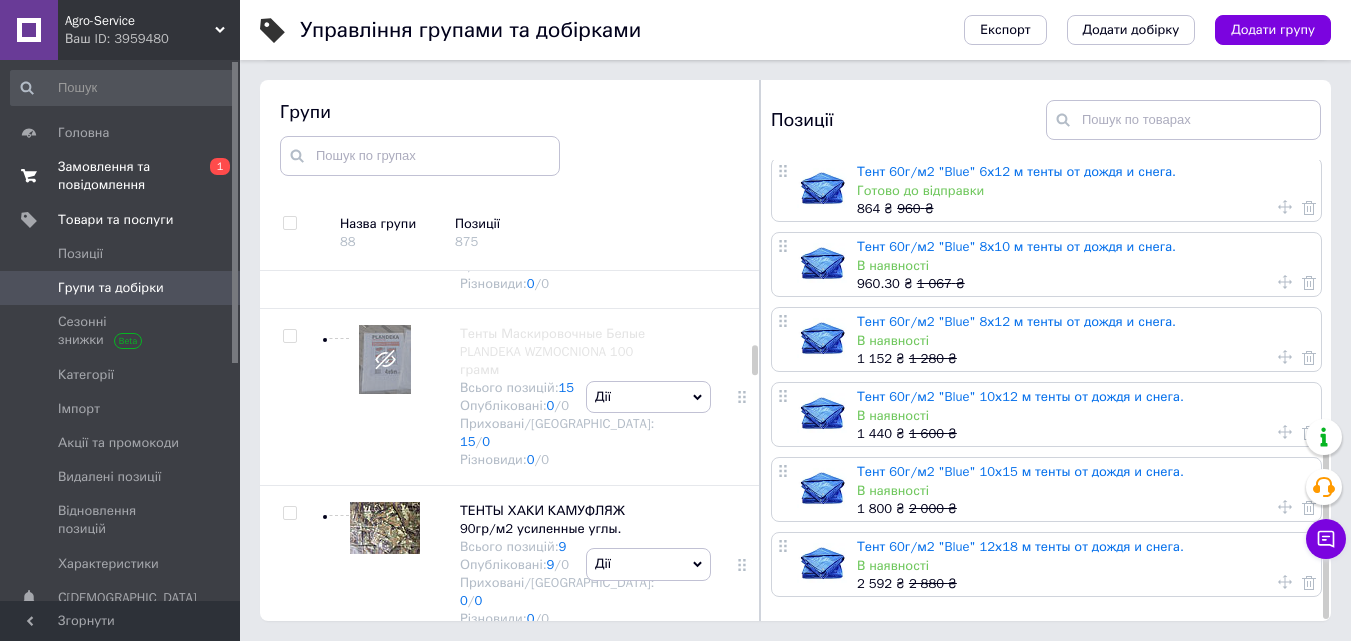 click on "Замовлення та повідомлення" at bounding box center [121, 176] 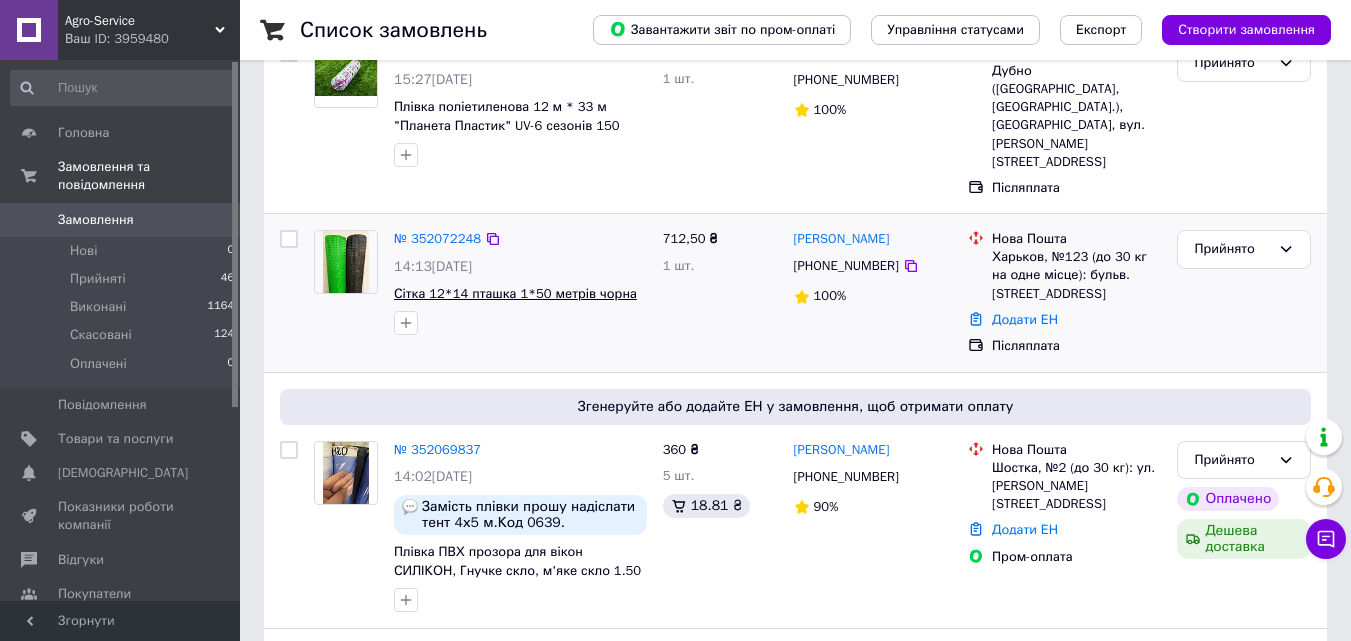 scroll, scrollTop: 400, scrollLeft: 0, axis: vertical 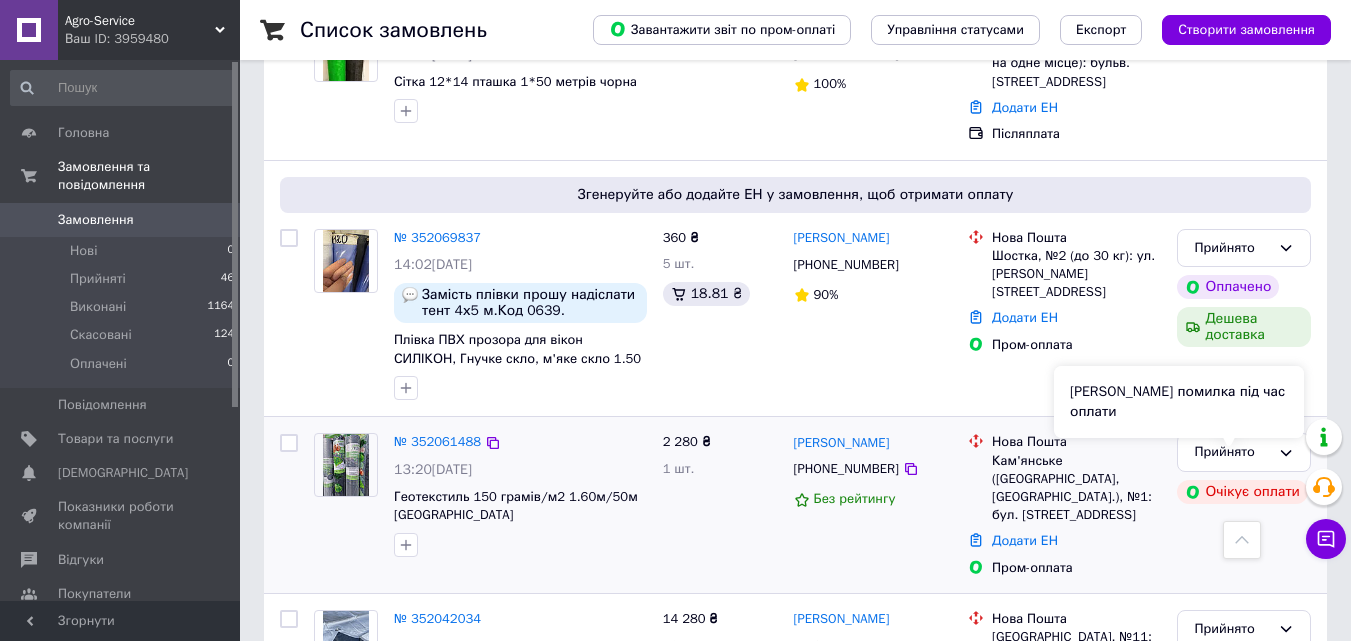 drag, startPoint x: 1239, startPoint y: 467, endPoint x: 1167, endPoint y: 493, distance: 76.55064 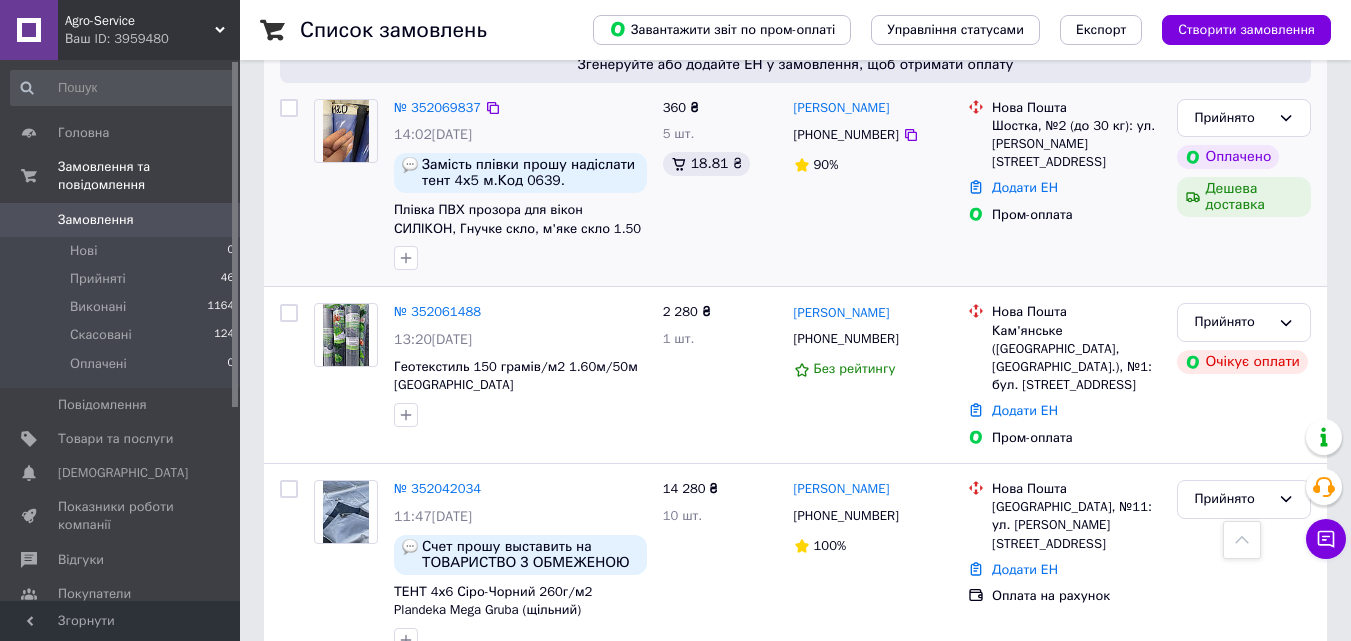 scroll, scrollTop: 700, scrollLeft: 0, axis: vertical 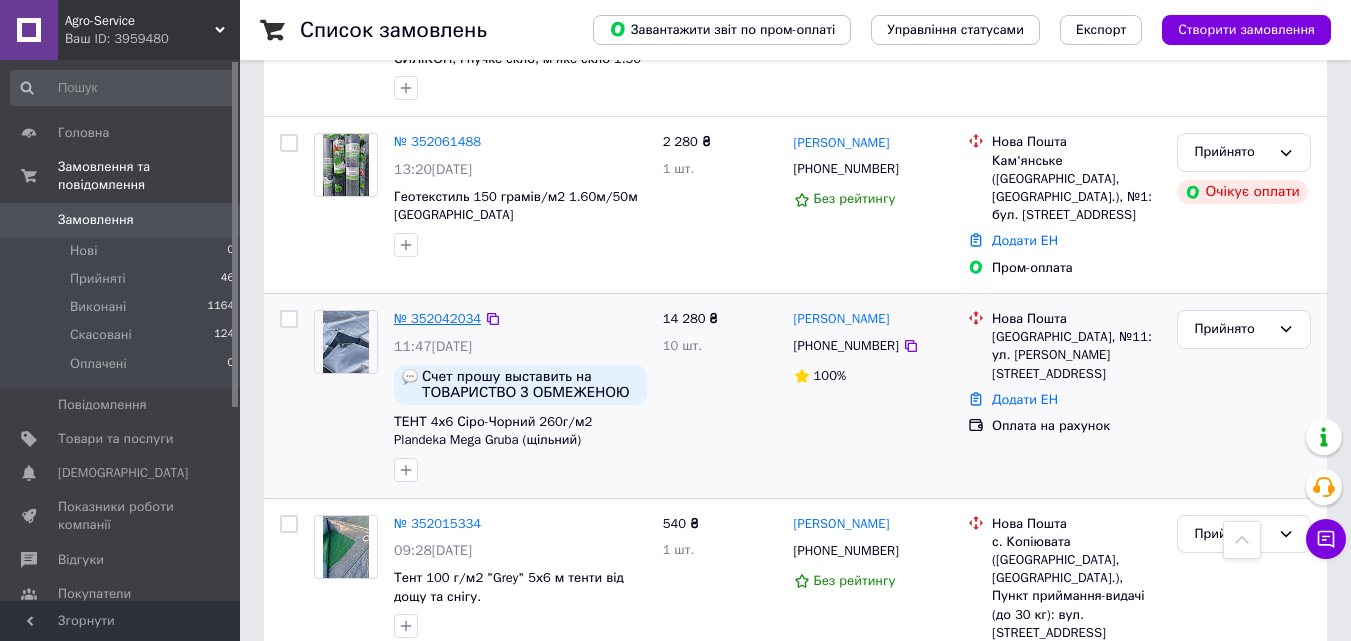click on "№ 352042034" at bounding box center [437, 318] 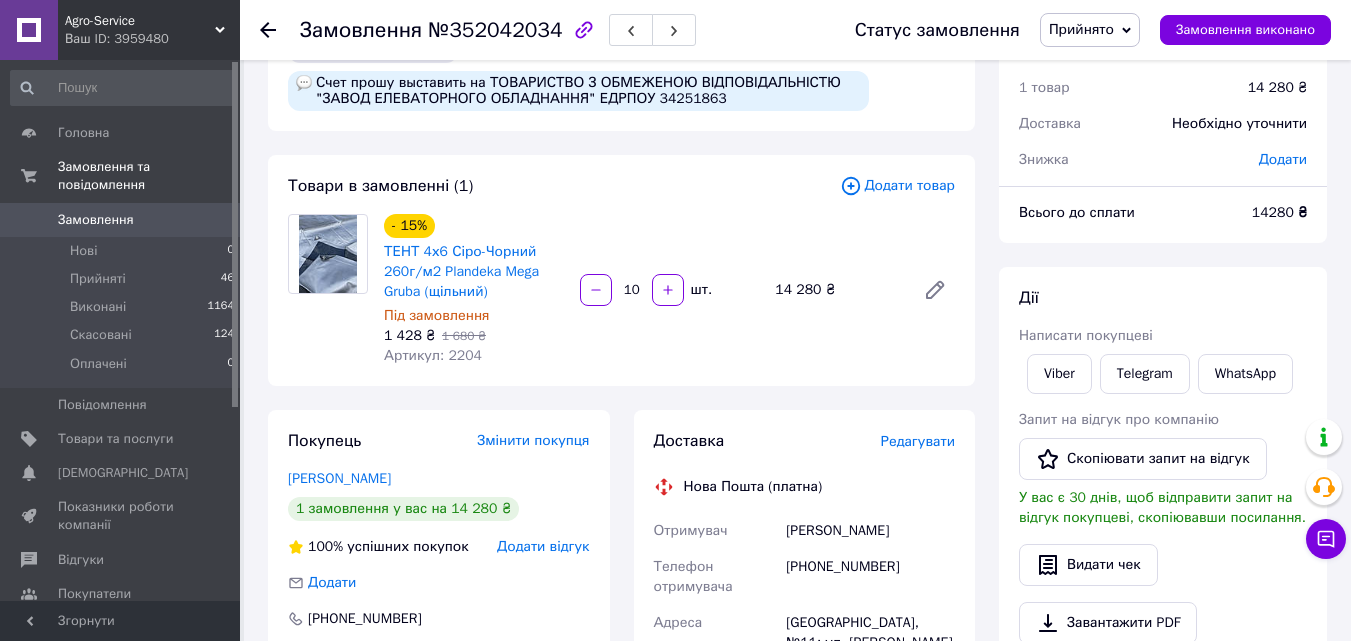 scroll, scrollTop: 100, scrollLeft: 0, axis: vertical 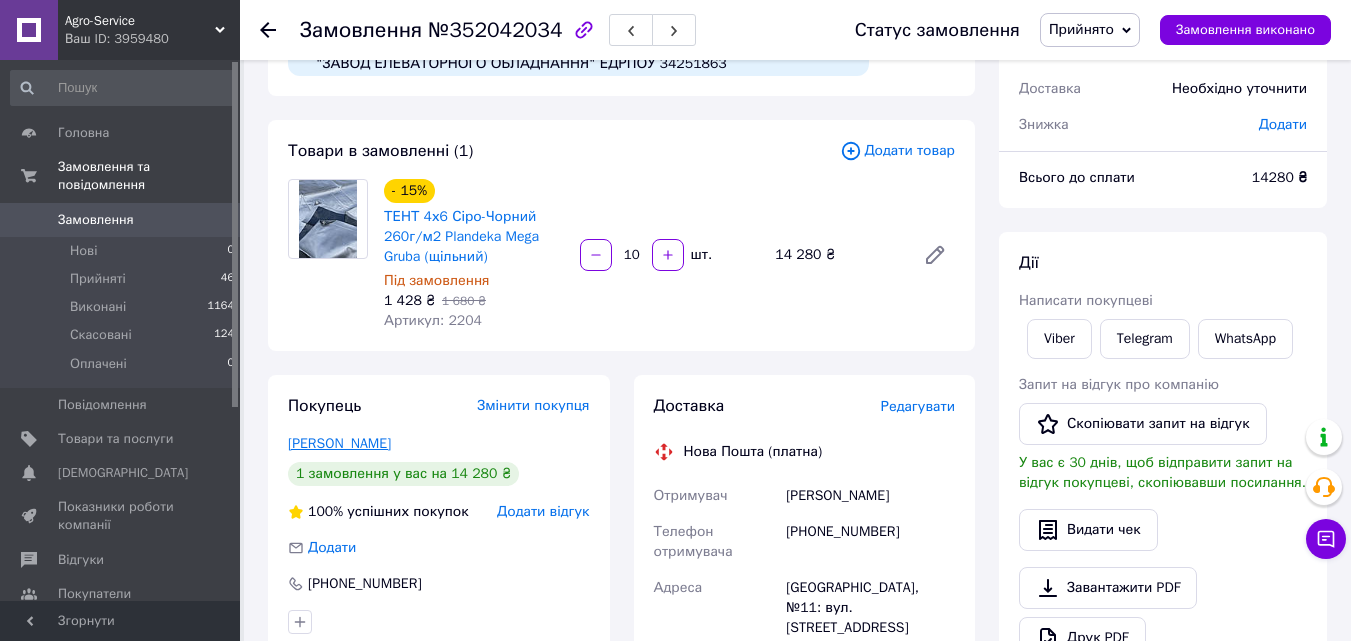 click on "Койчев Сергей" at bounding box center [339, 443] 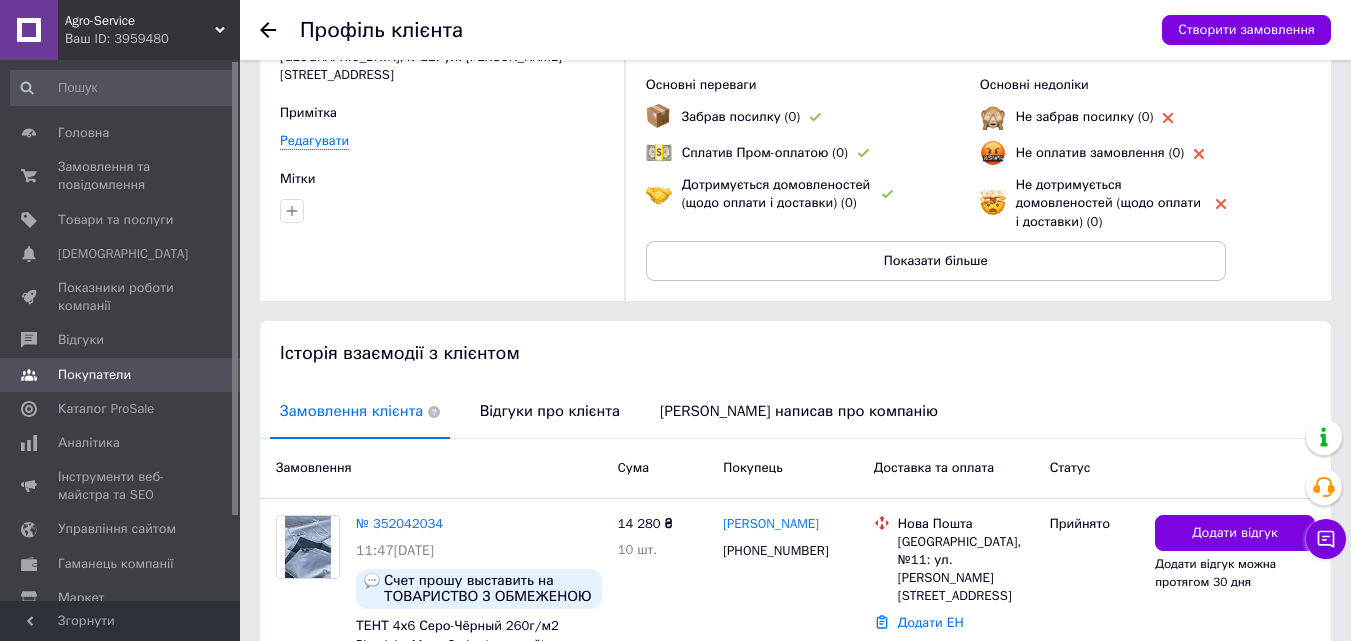 scroll, scrollTop: 275, scrollLeft: 0, axis: vertical 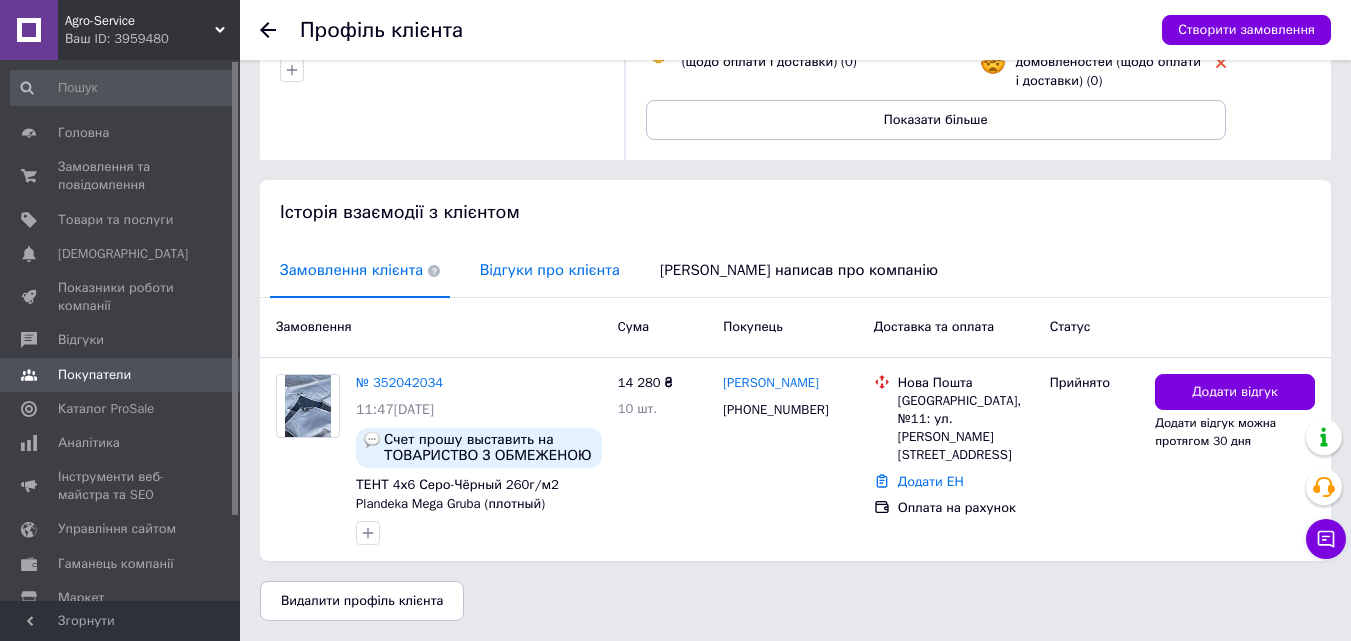 click on "Відгуки про клієнта" at bounding box center (550, 270) 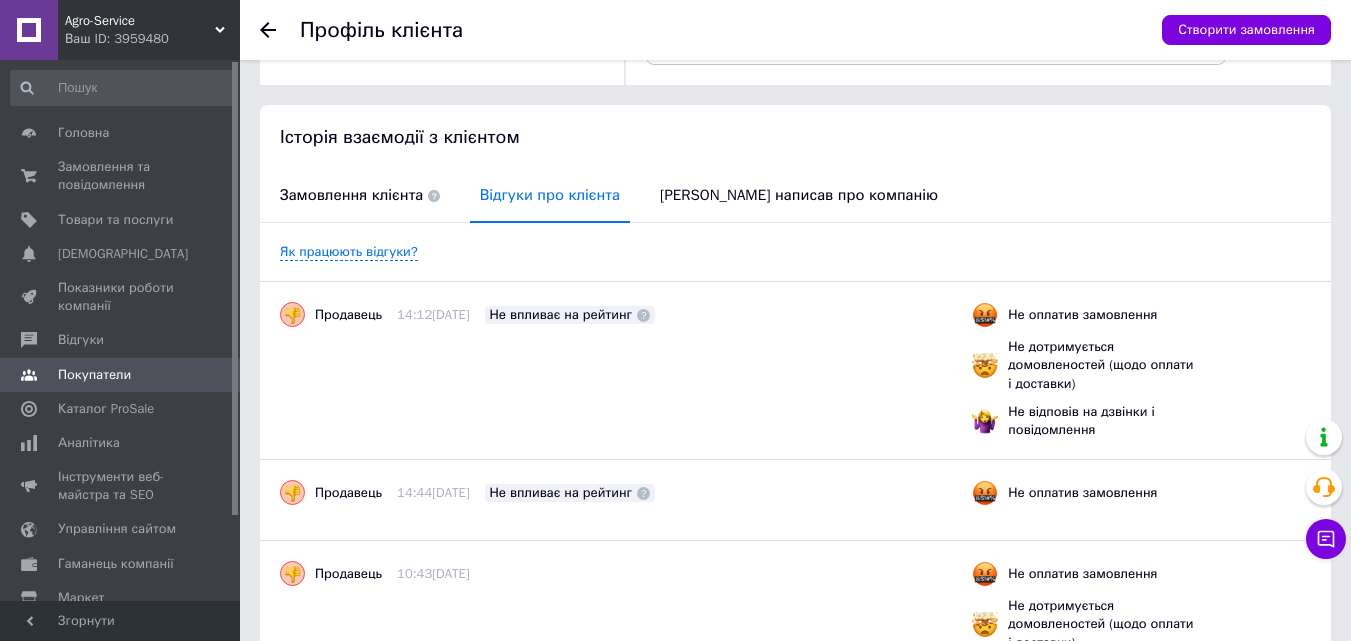 scroll, scrollTop: 342, scrollLeft: 0, axis: vertical 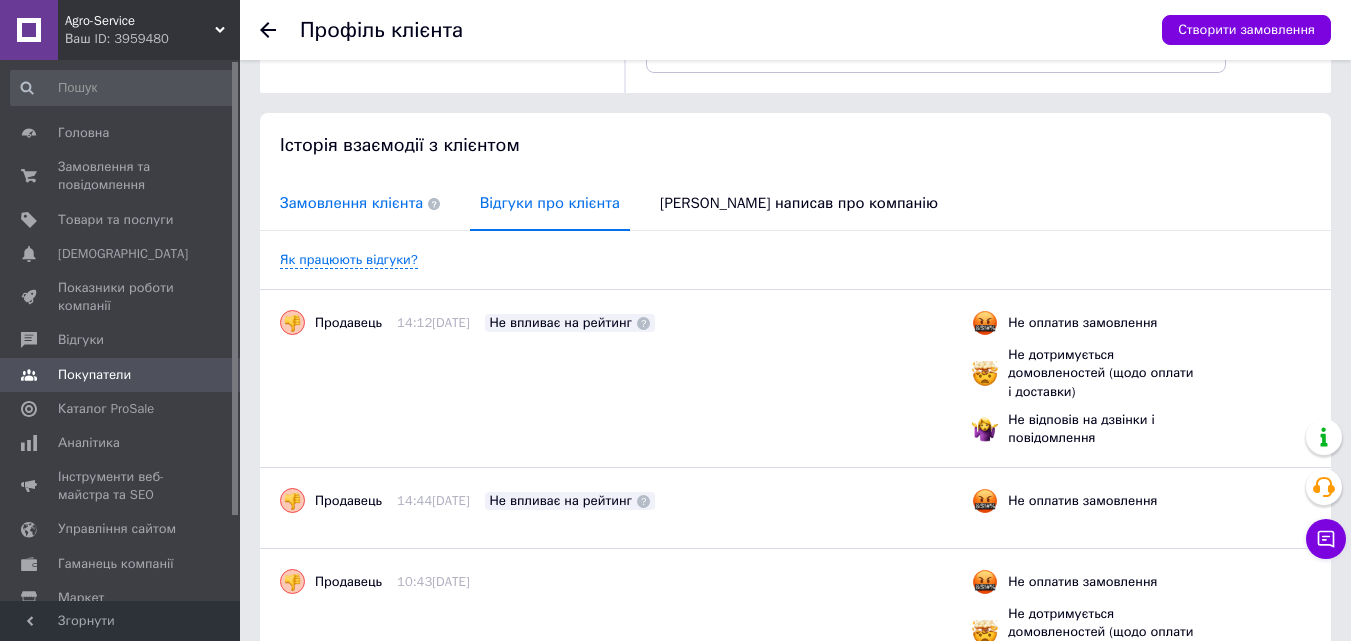 click on "Замовлення клієнта" at bounding box center [360, 203] 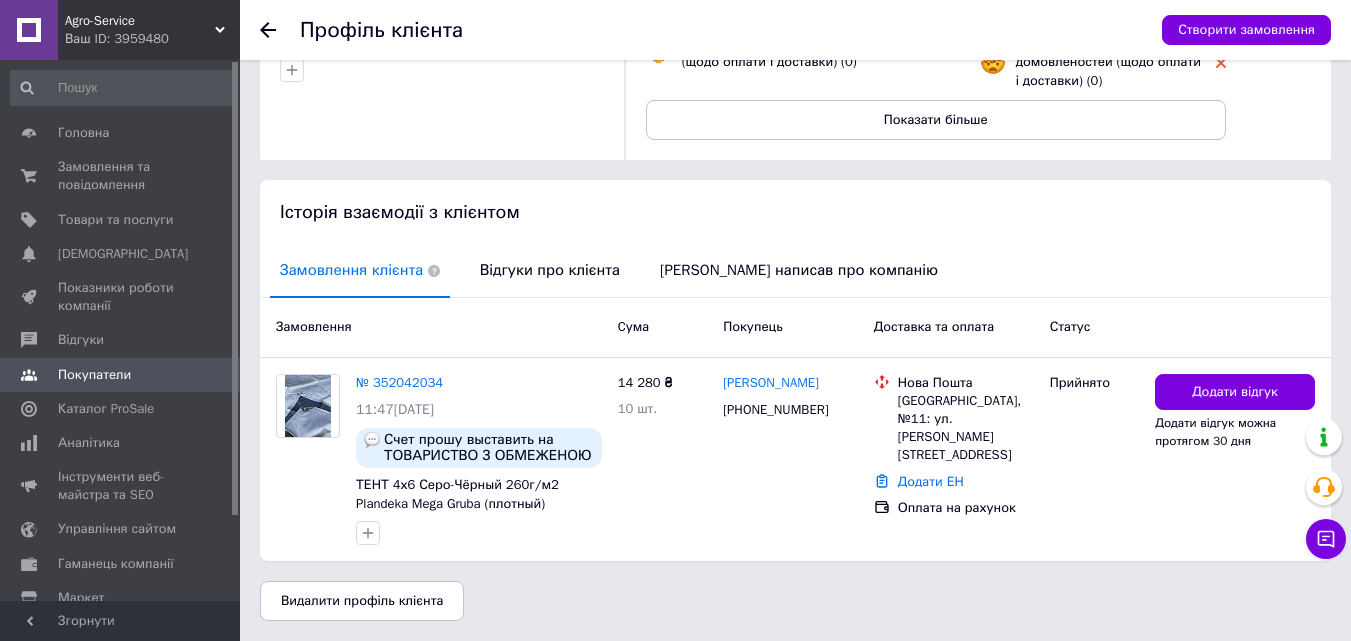 scroll, scrollTop: 0, scrollLeft: 0, axis: both 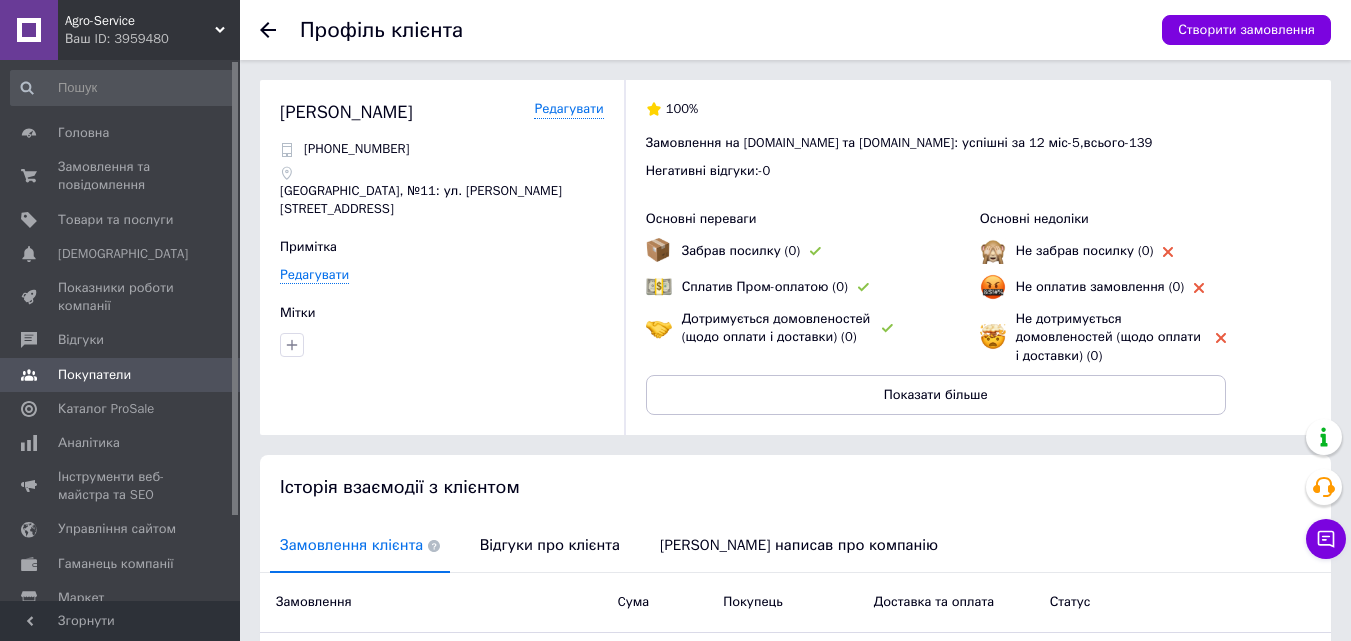 click 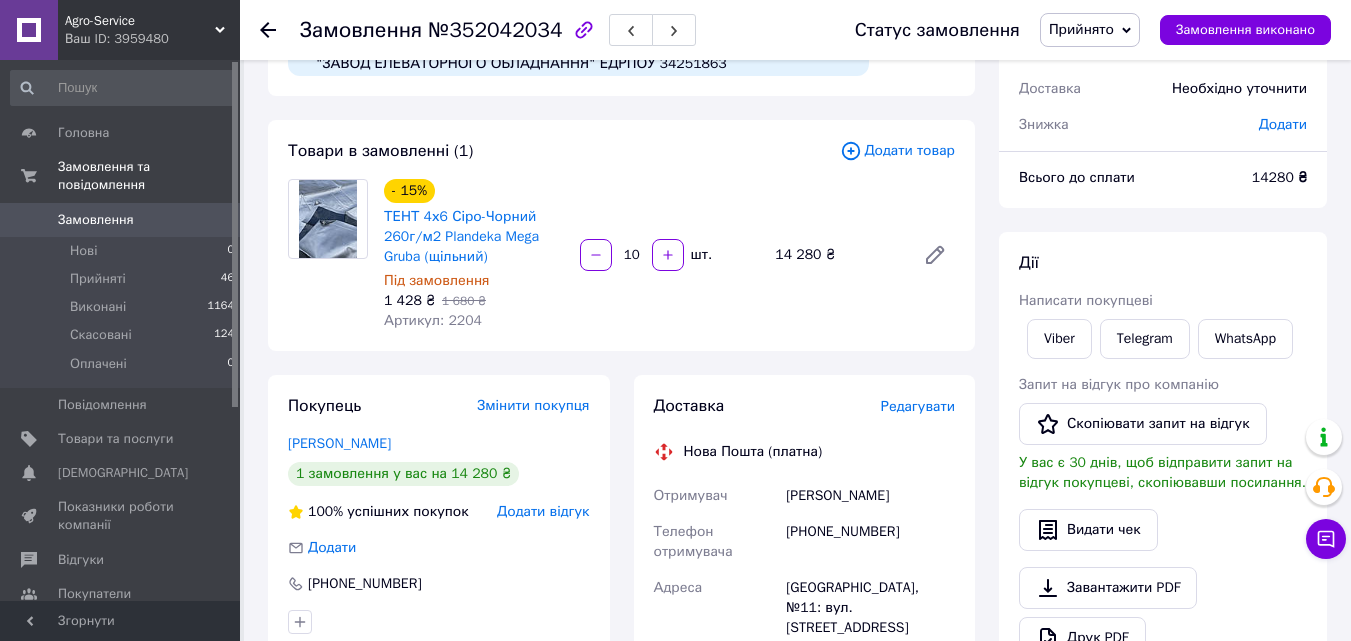 scroll, scrollTop: 0, scrollLeft: 0, axis: both 